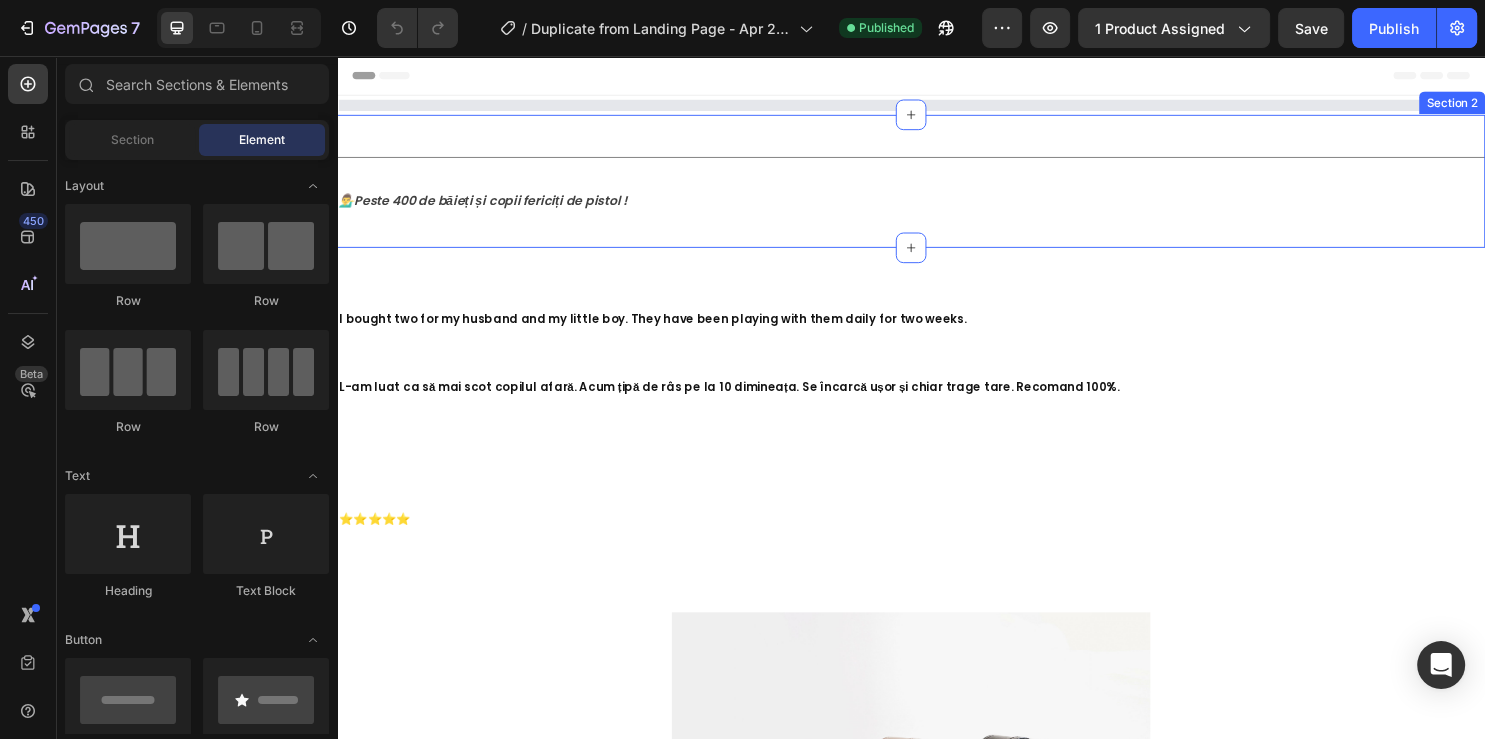 scroll, scrollTop: 0, scrollLeft: 0, axis: both 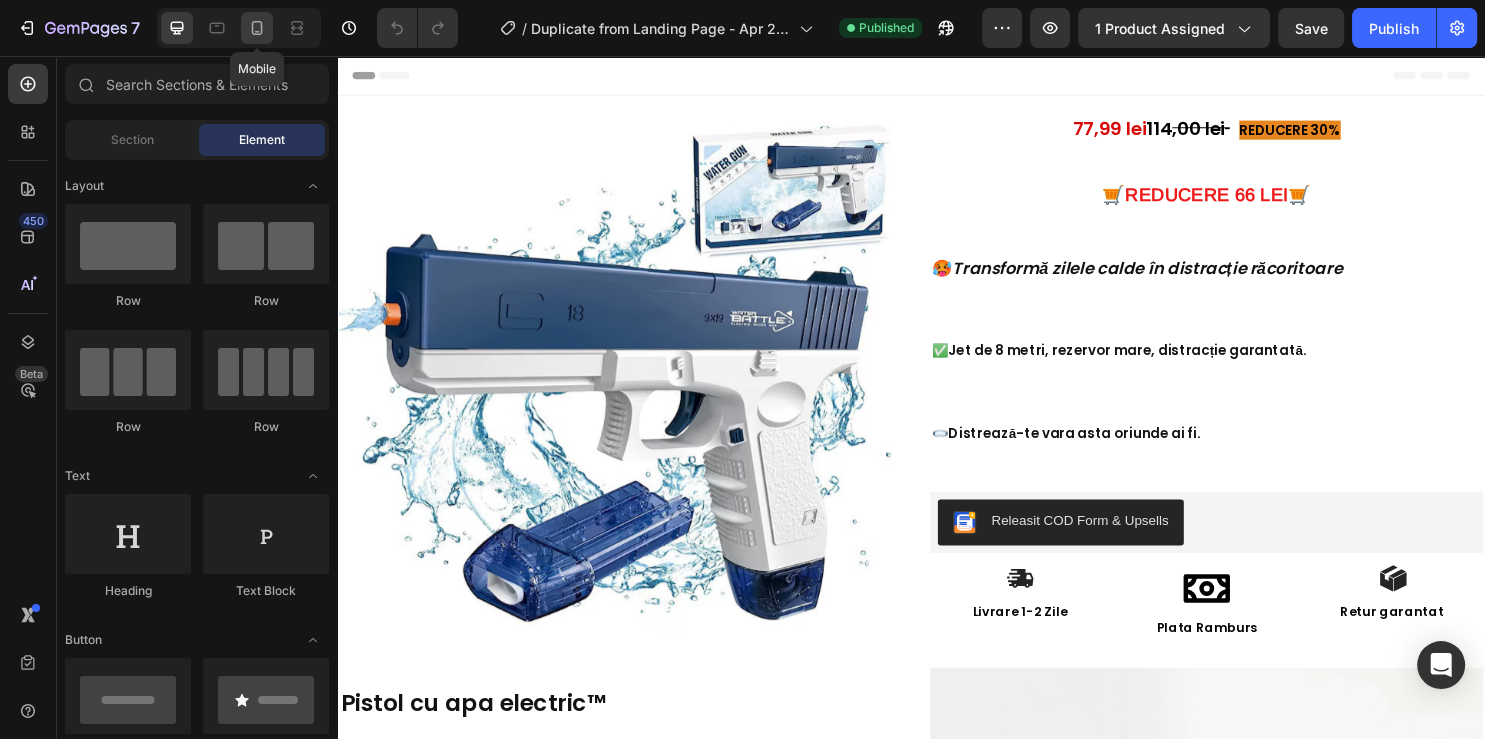 click 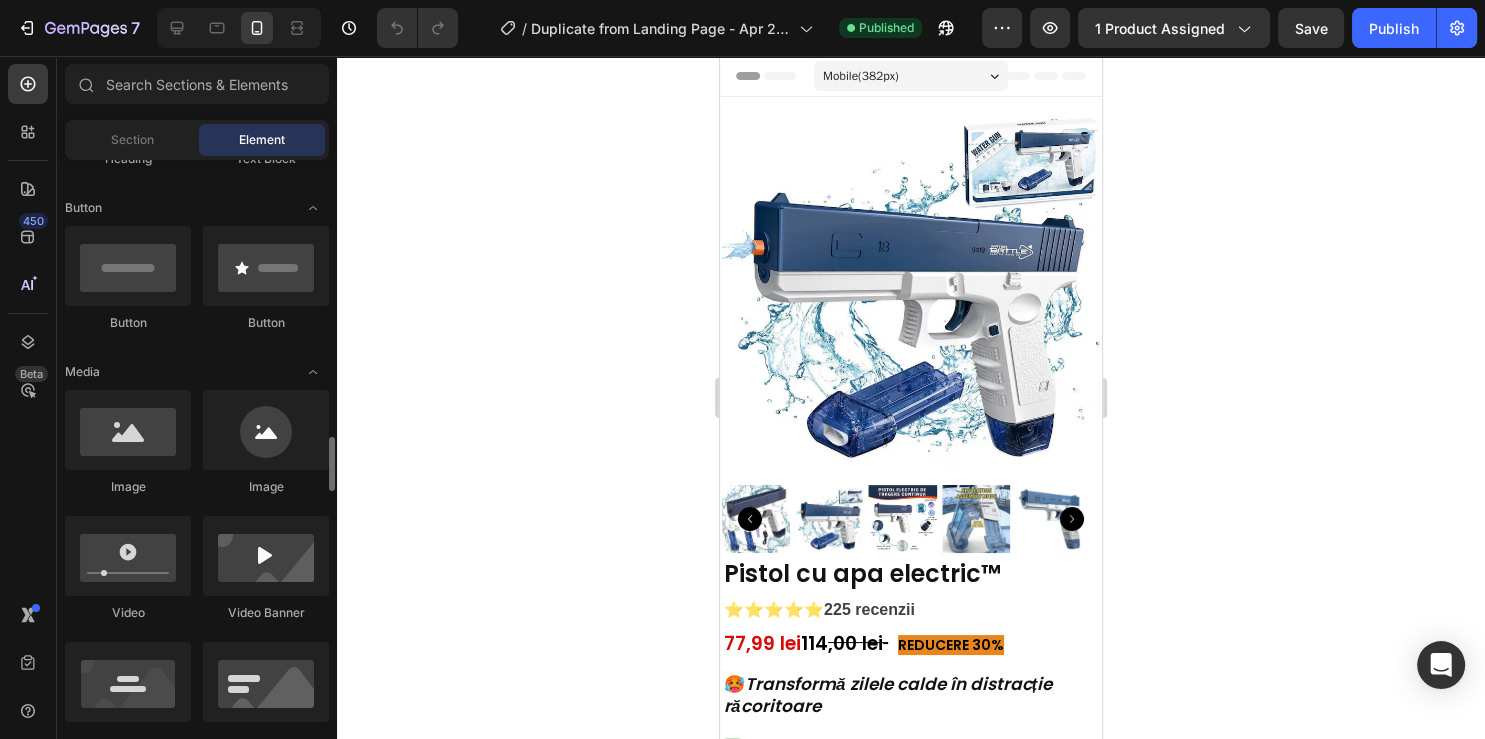 scroll, scrollTop: 648, scrollLeft: 0, axis: vertical 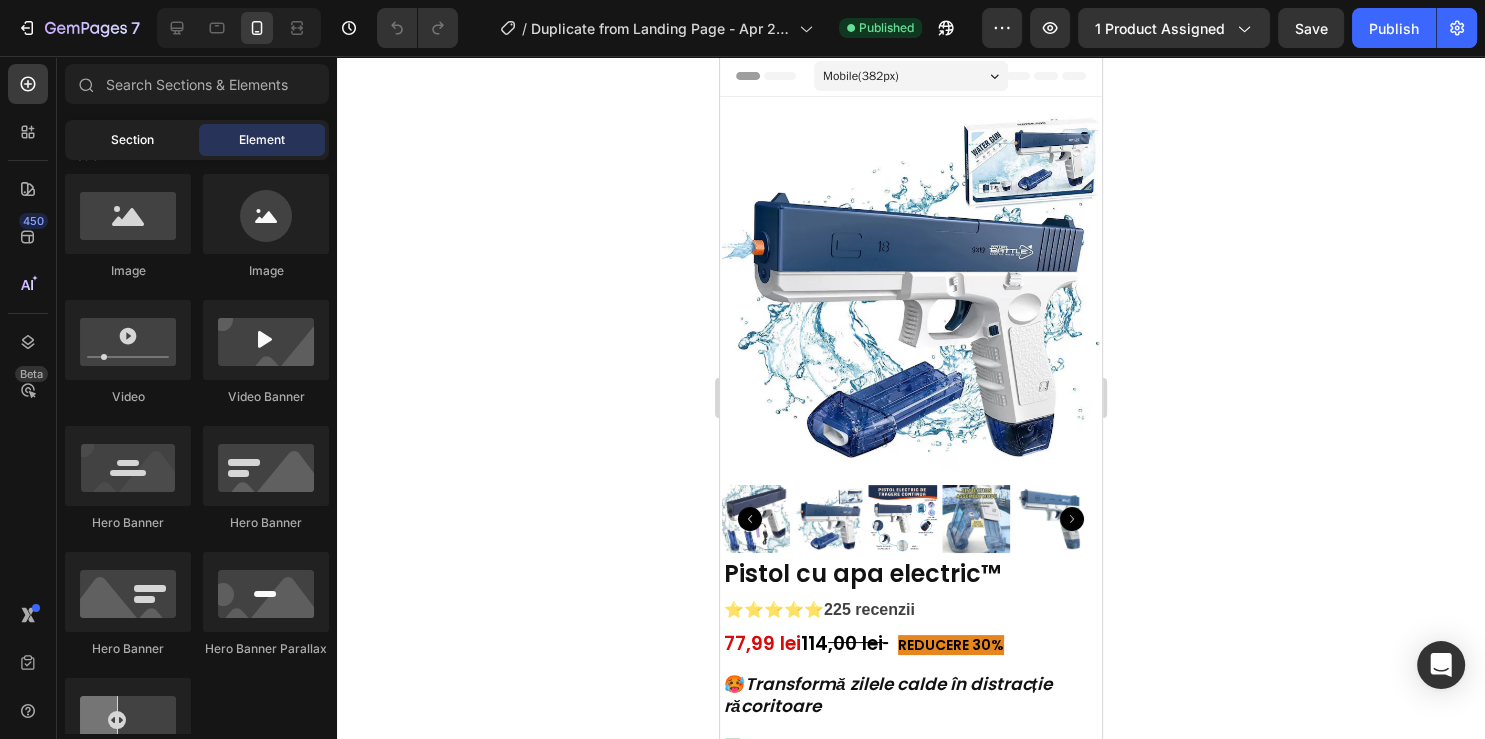 click on "Section" 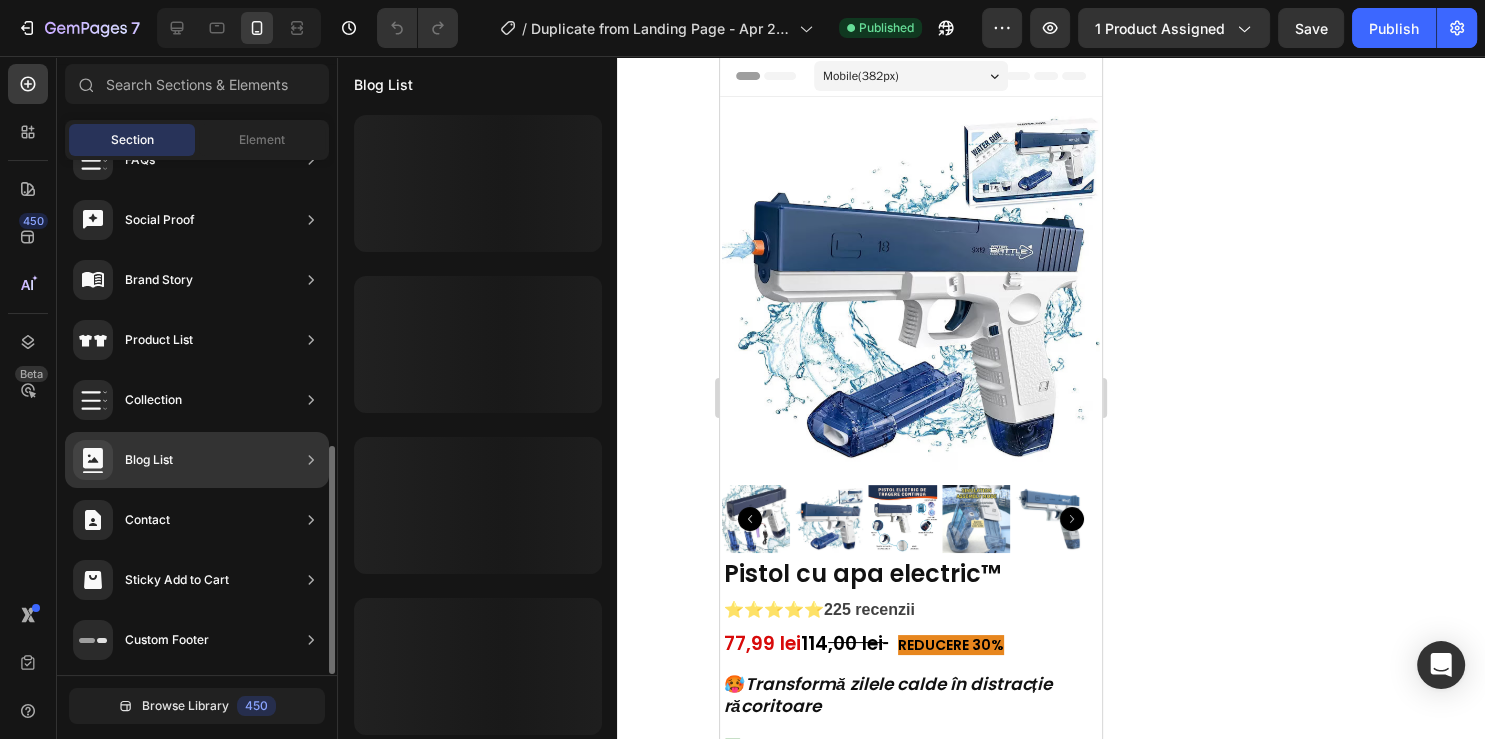 scroll, scrollTop: 536, scrollLeft: 0, axis: vertical 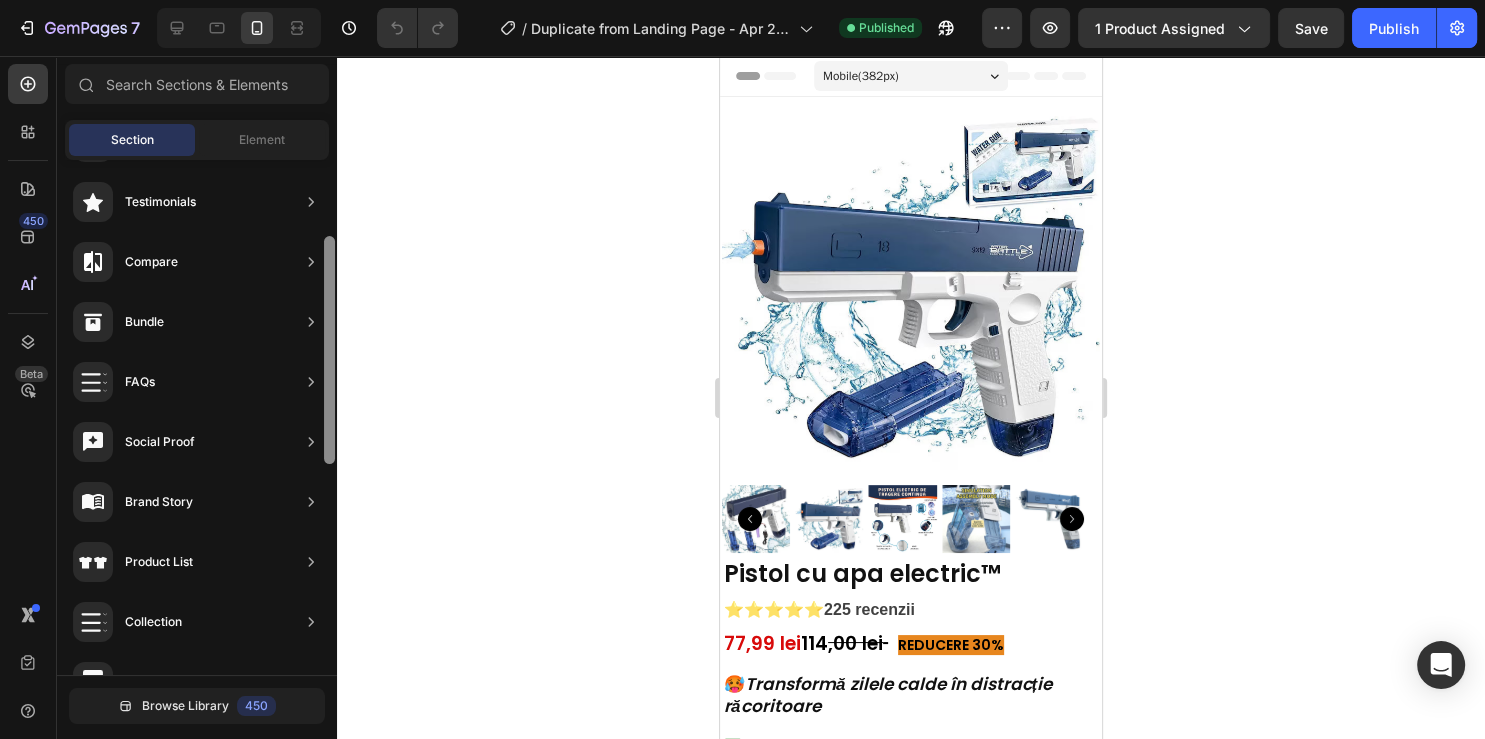 drag, startPoint x: 330, startPoint y: 498, endPoint x: 375, endPoint y: 462, distance: 57.628117 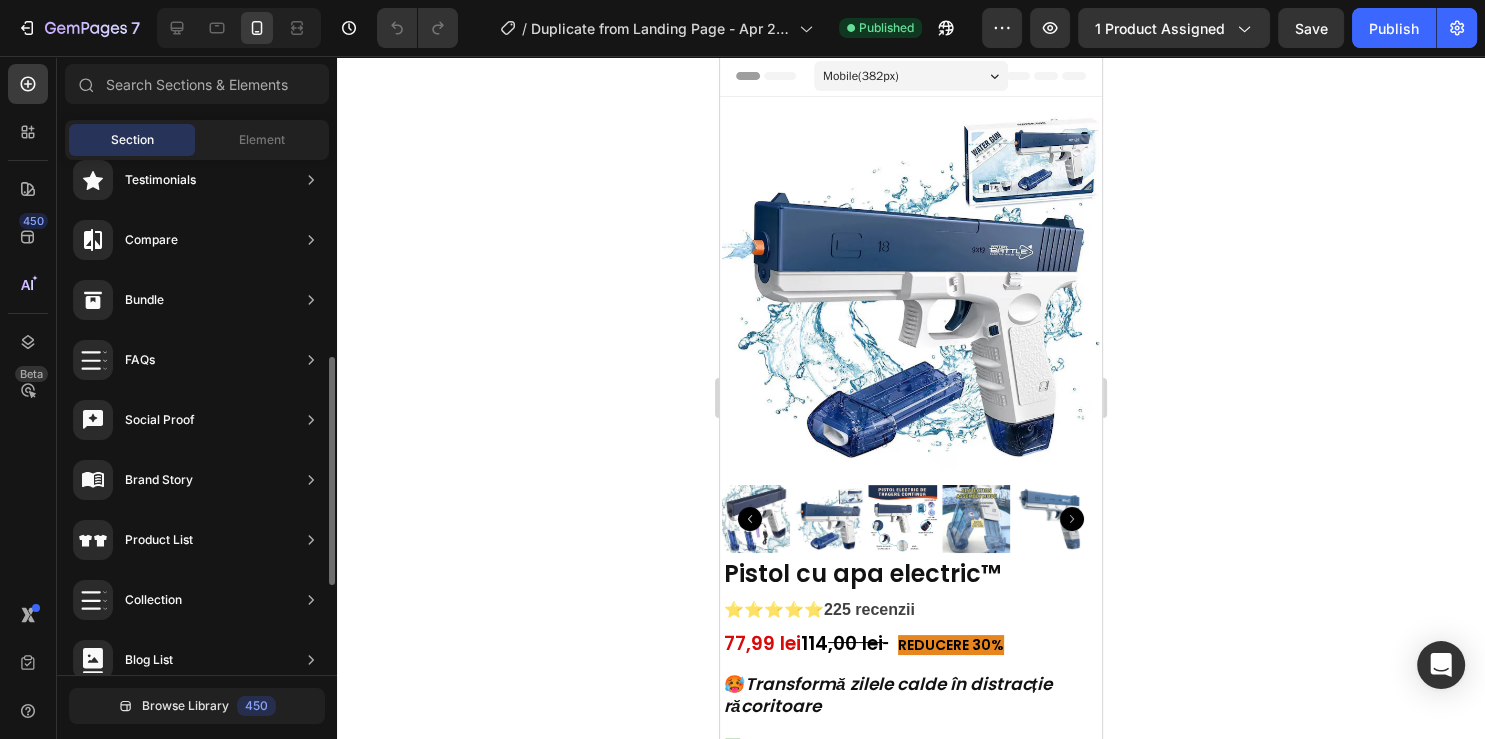 drag, startPoint x: 375, startPoint y: 462, endPoint x: 353, endPoint y: 510, distance: 52.801514 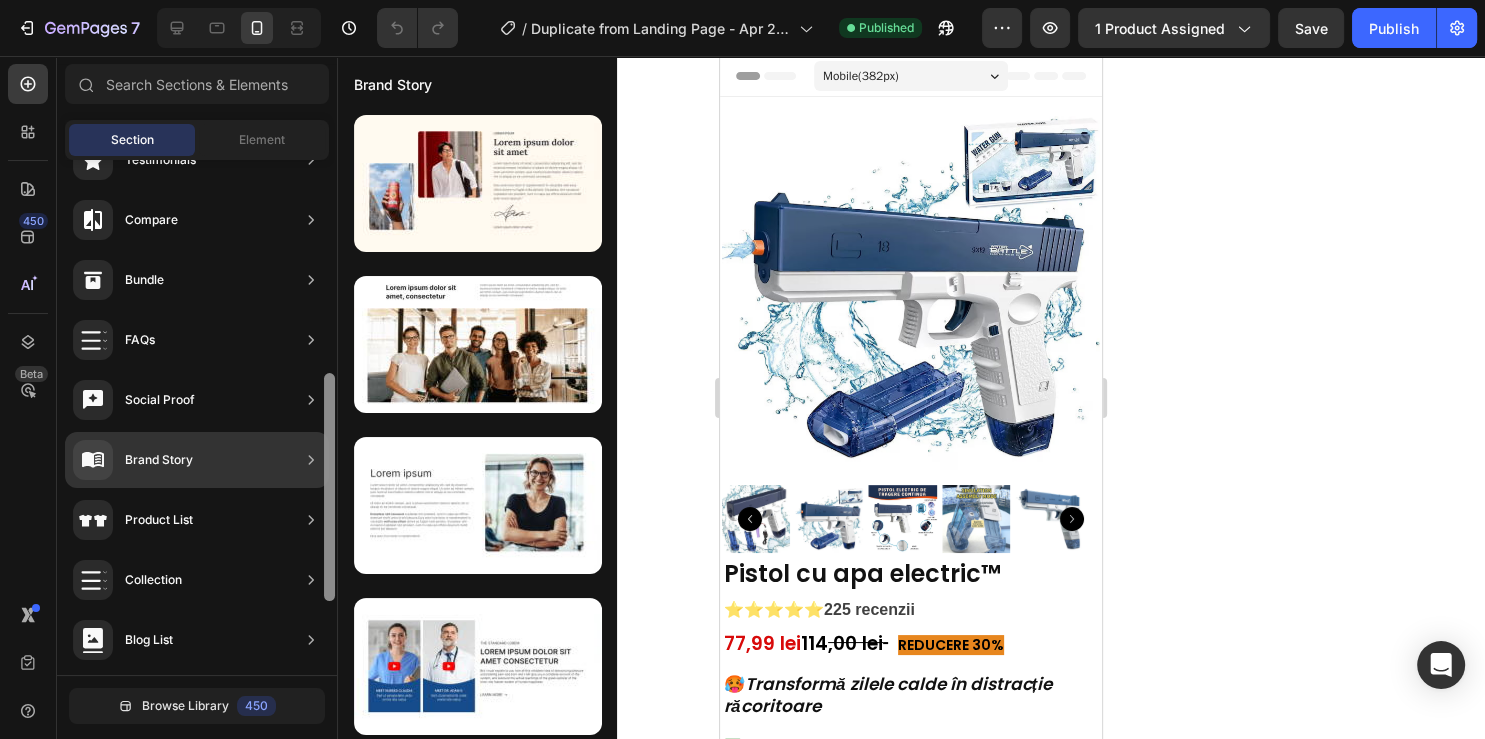 scroll, scrollTop: 496, scrollLeft: 0, axis: vertical 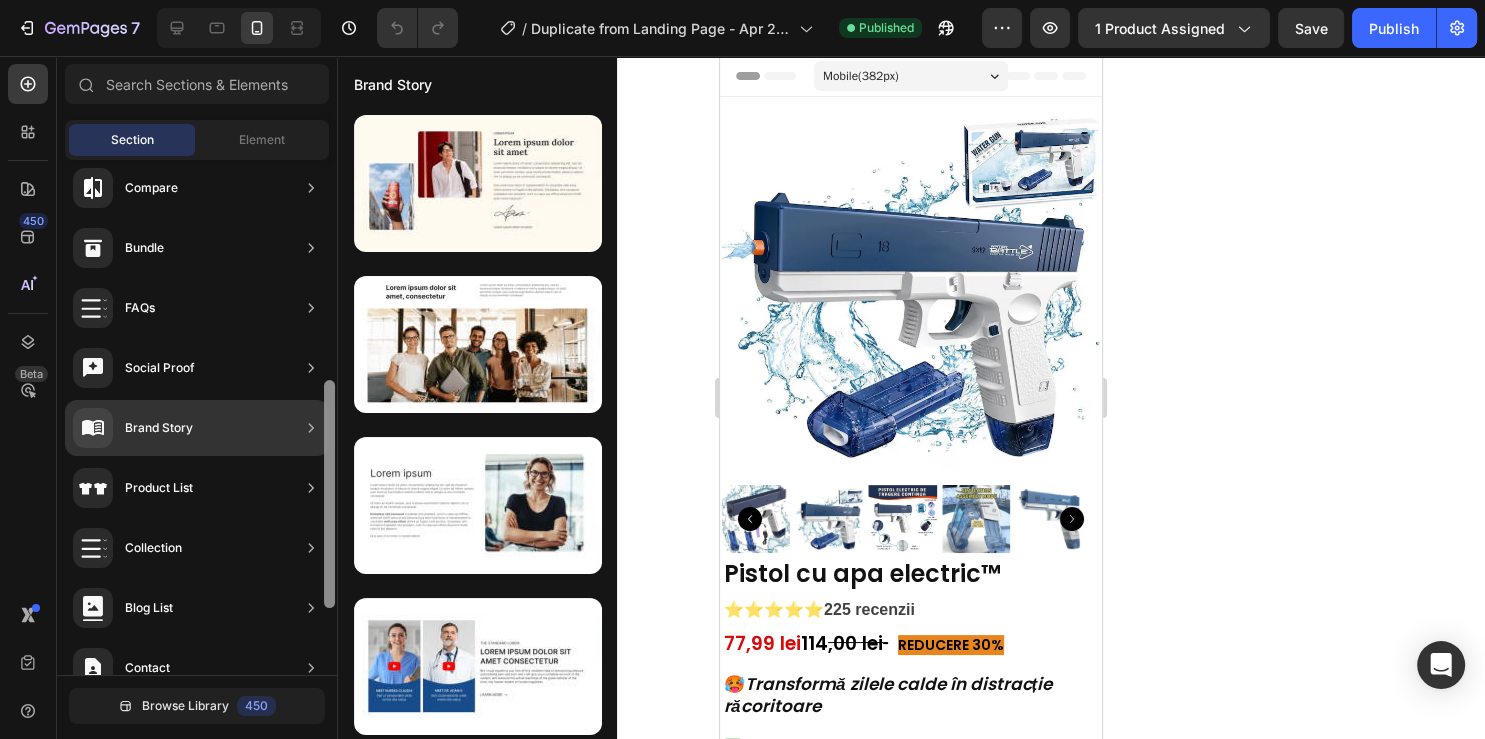 drag, startPoint x: 328, startPoint y: 458, endPoint x: 330, endPoint y: 481, distance: 23.086792 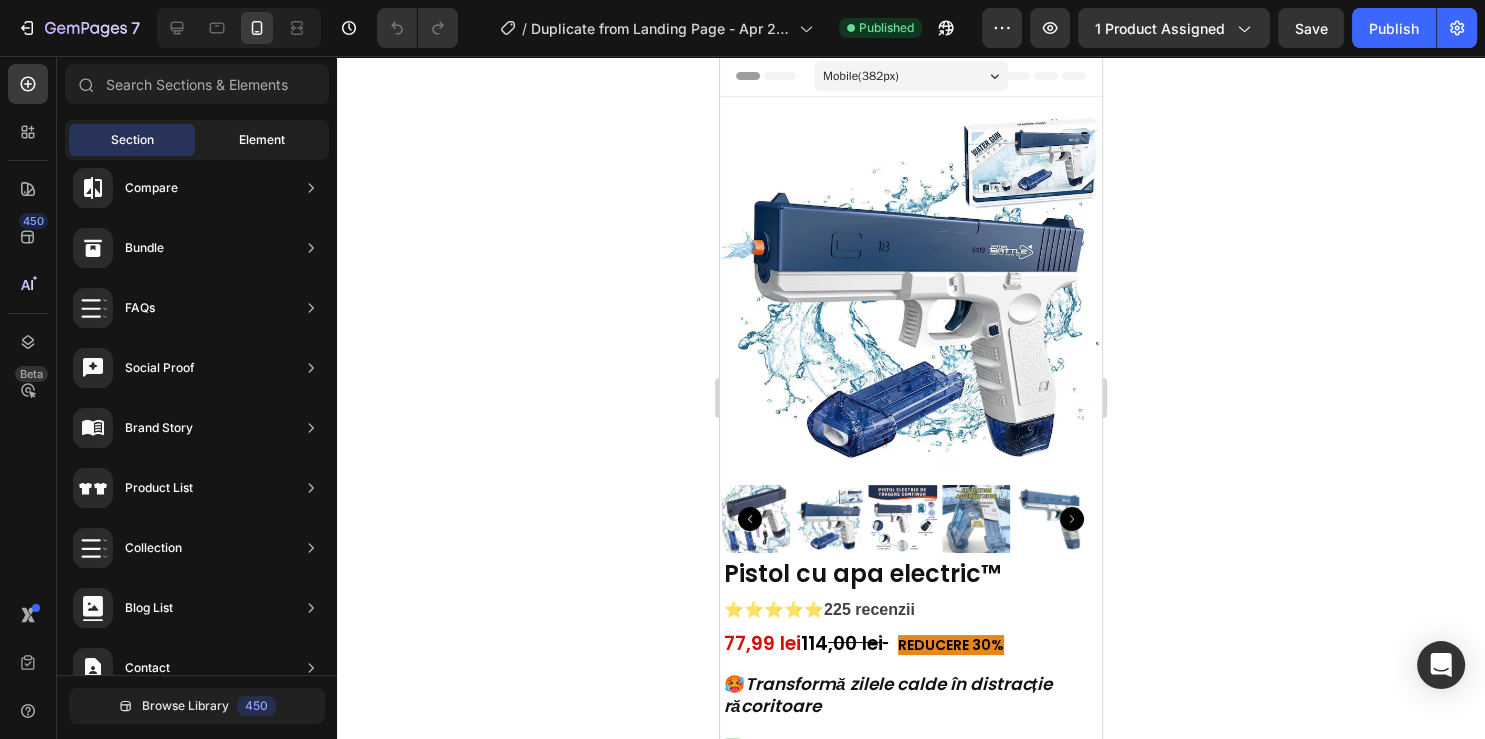click on "Element" at bounding box center (262, 140) 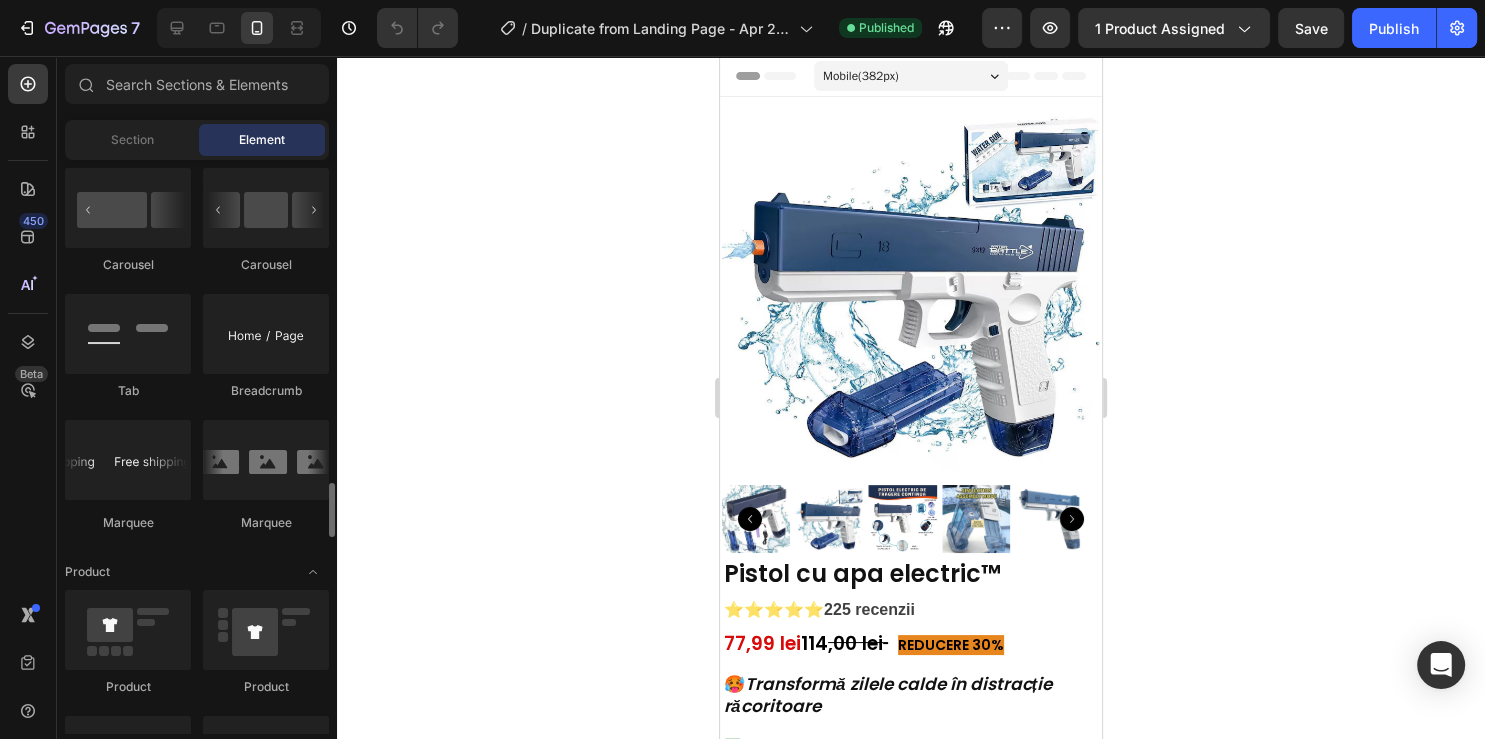scroll, scrollTop: 2268, scrollLeft: 0, axis: vertical 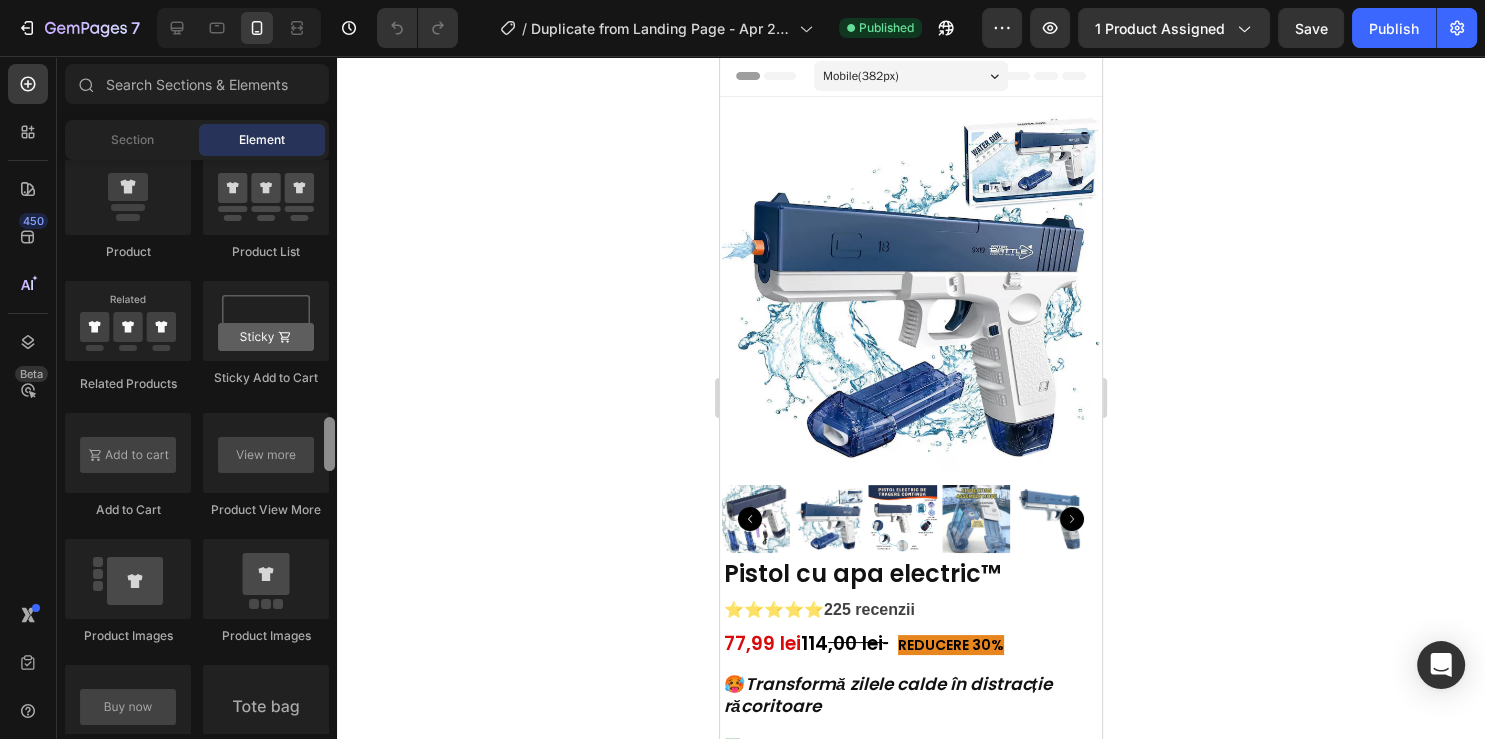 drag, startPoint x: 330, startPoint y: 402, endPoint x: 353, endPoint y: 445, distance: 48.76474 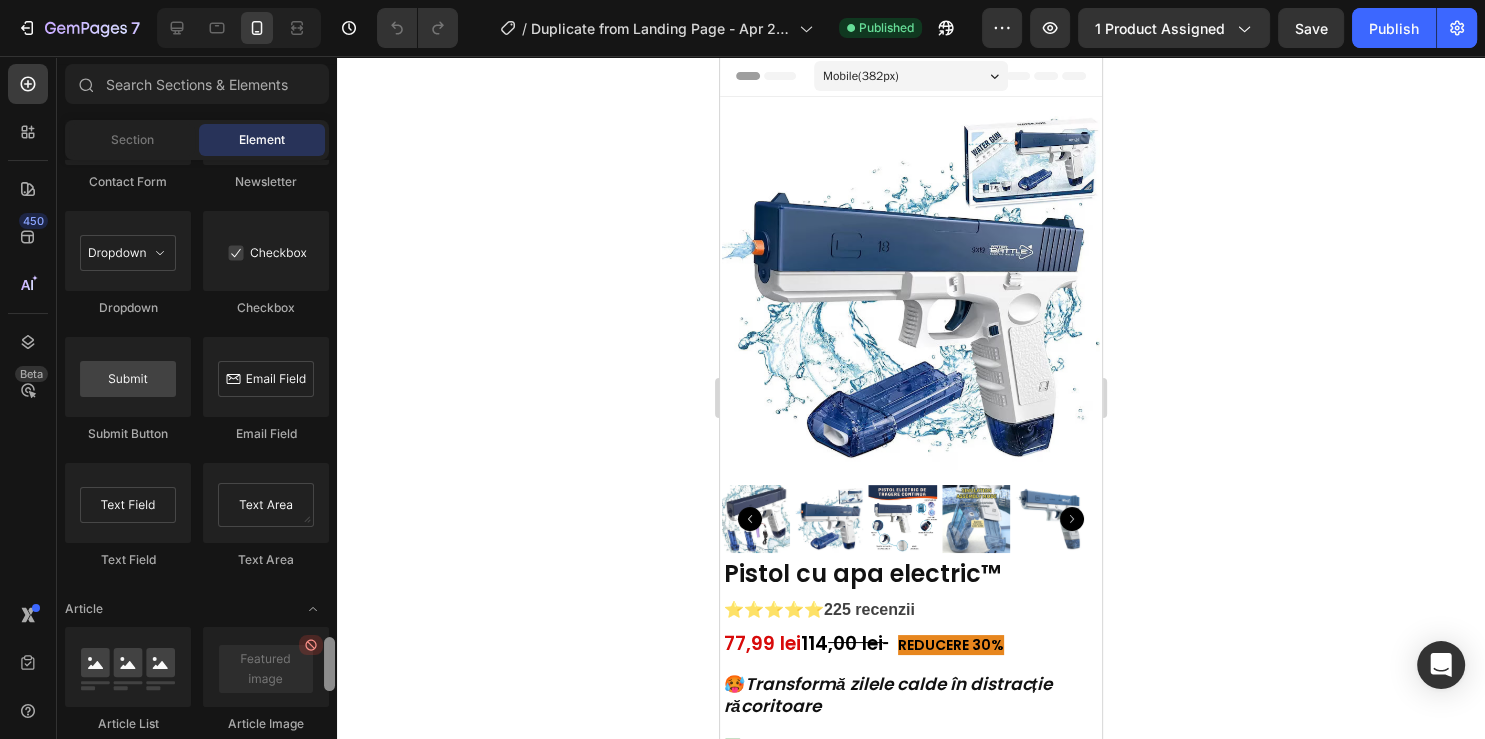 scroll, scrollTop: 4831, scrollLeft: 0, axis: vertical 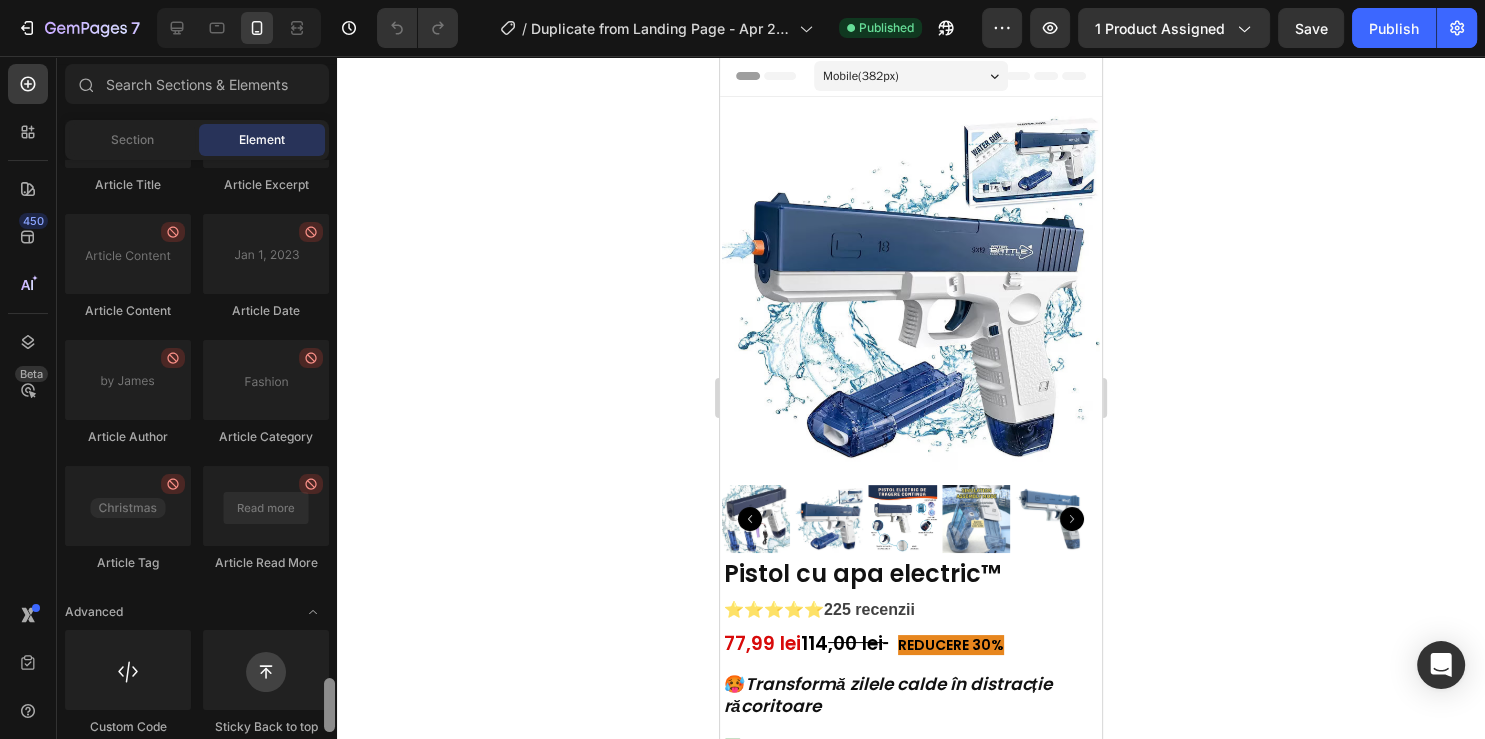 drag, startPoint x: 331, startPoint y: 422, endPoint x: 342, endPoint y: 683, distance: 261.2317 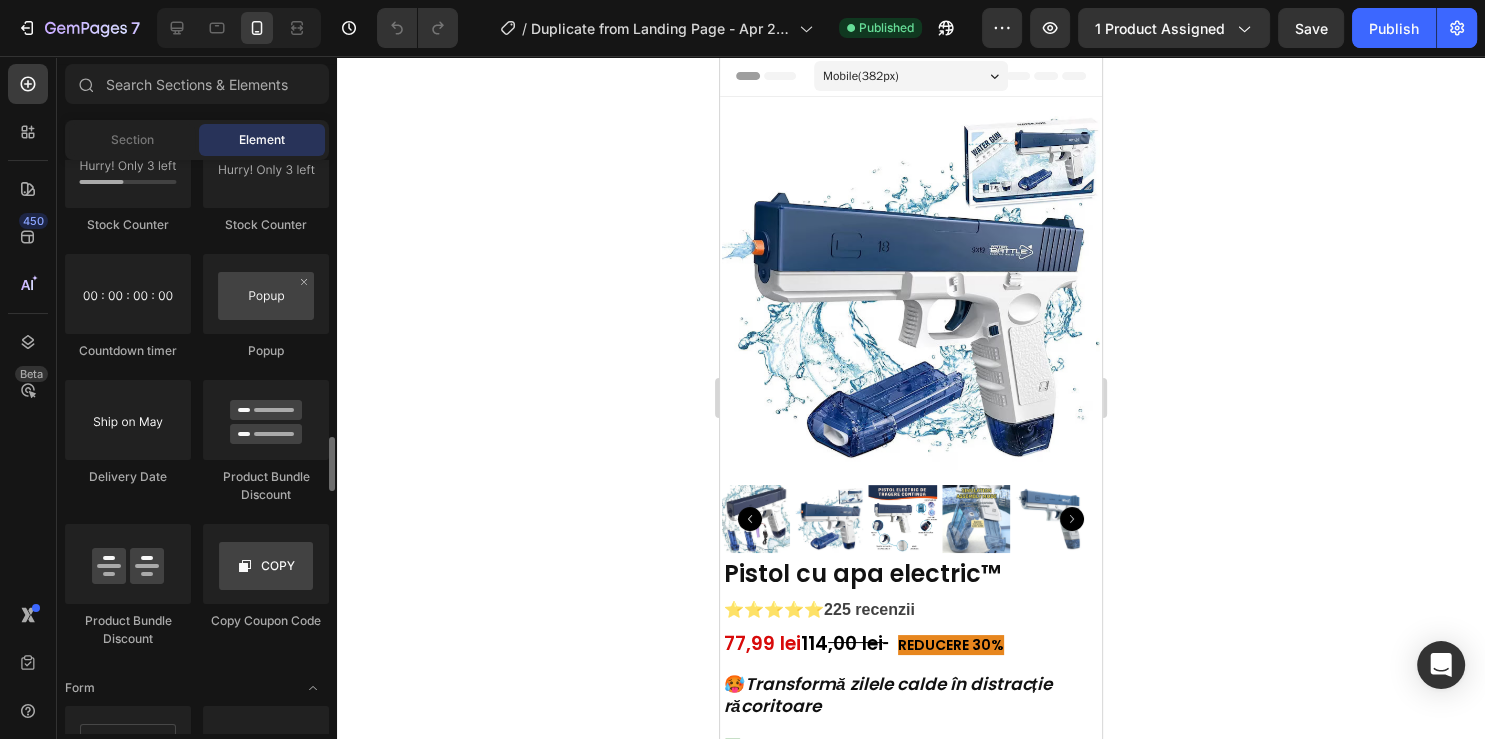 scroll, scrollTop: 4070, scrollLeft: 0, axis: vertical 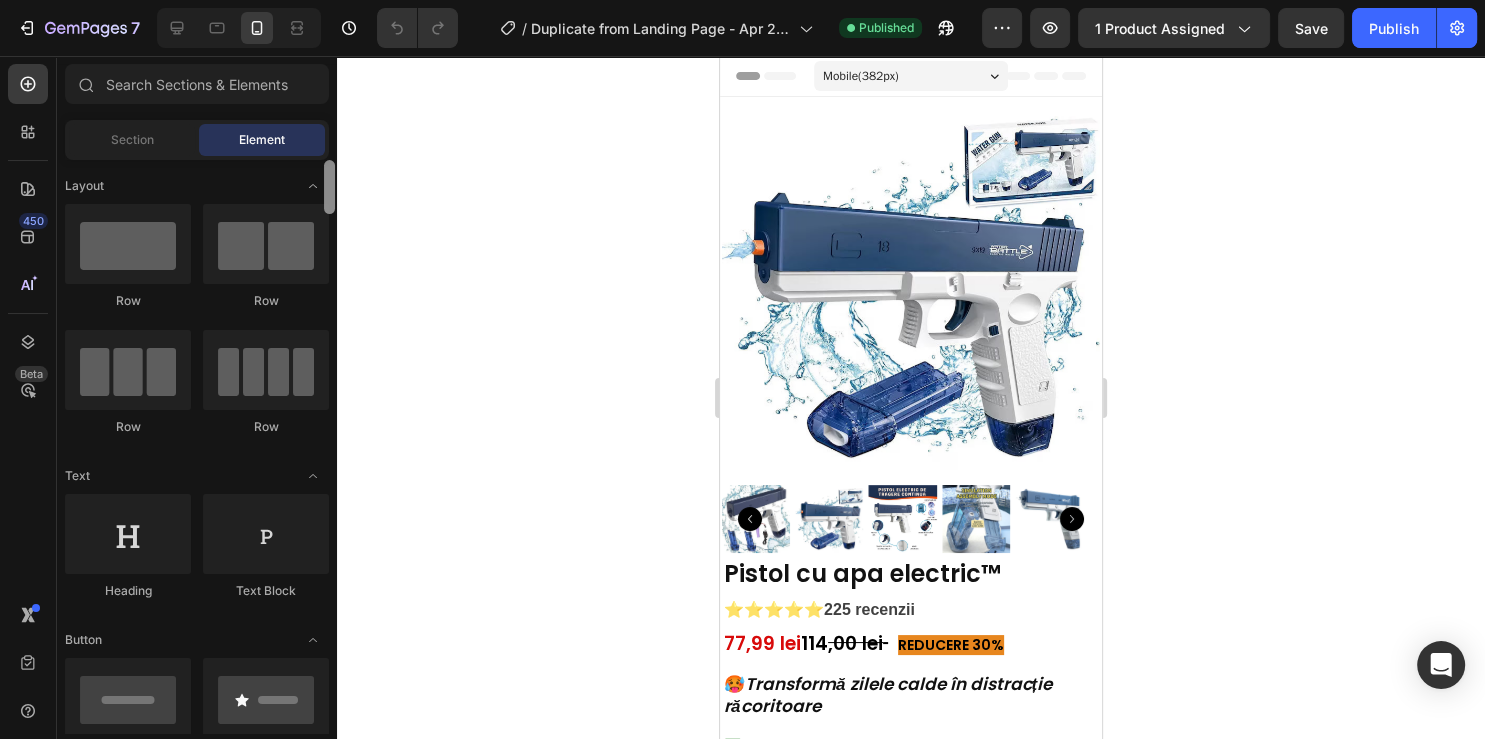 drag, startPoint x: 329, startPoint y: 574, endPoint x: 353, endPoint y: 170, distance: 404.71225 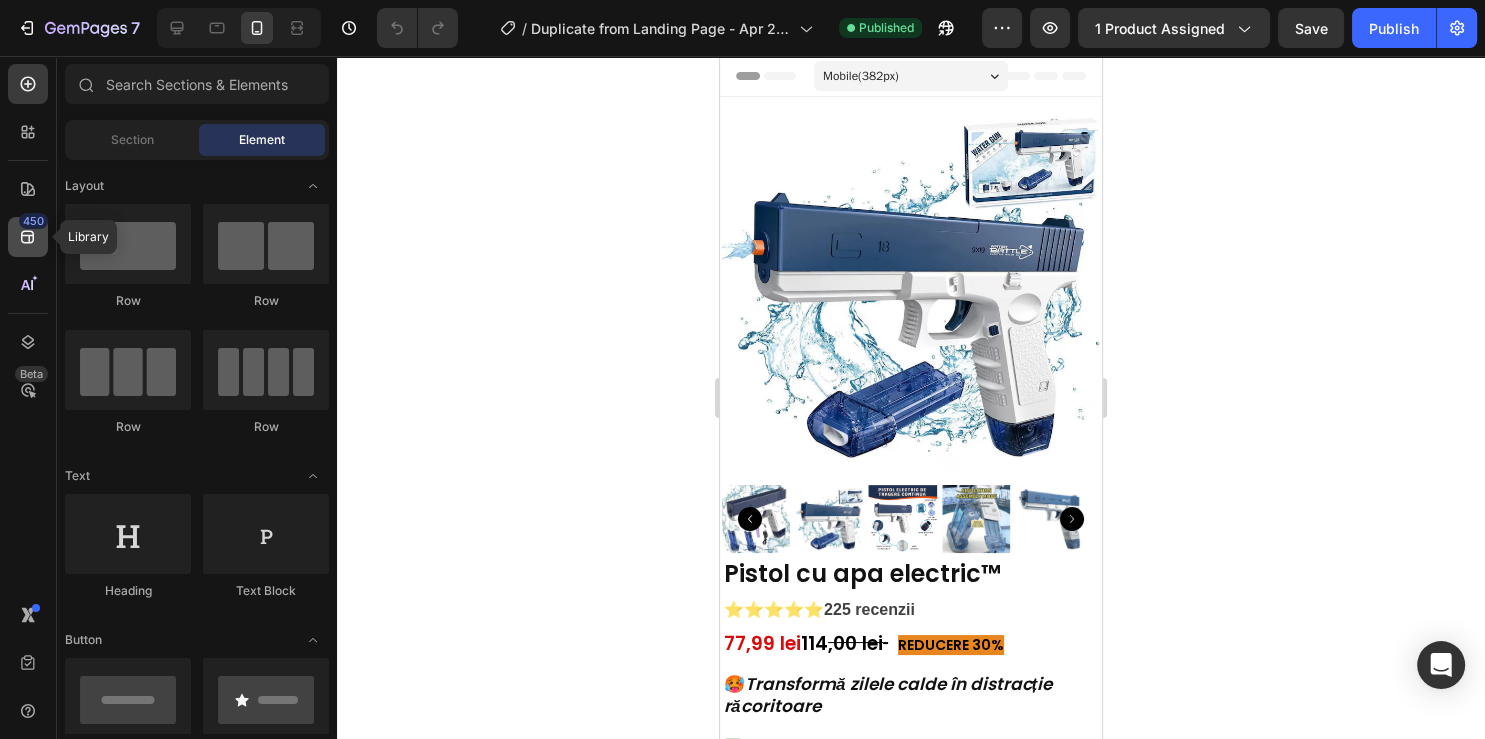 click on "450" 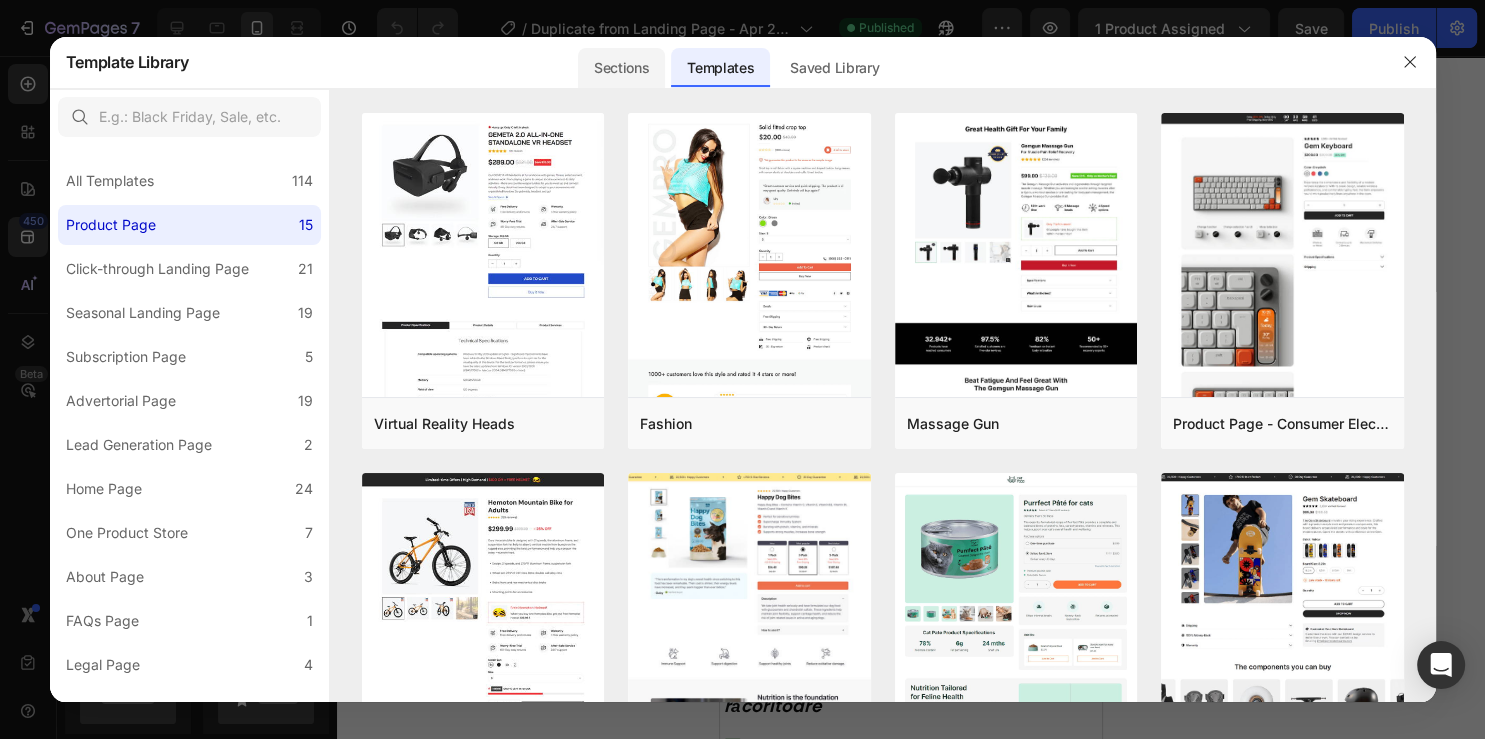 click on "Sections" 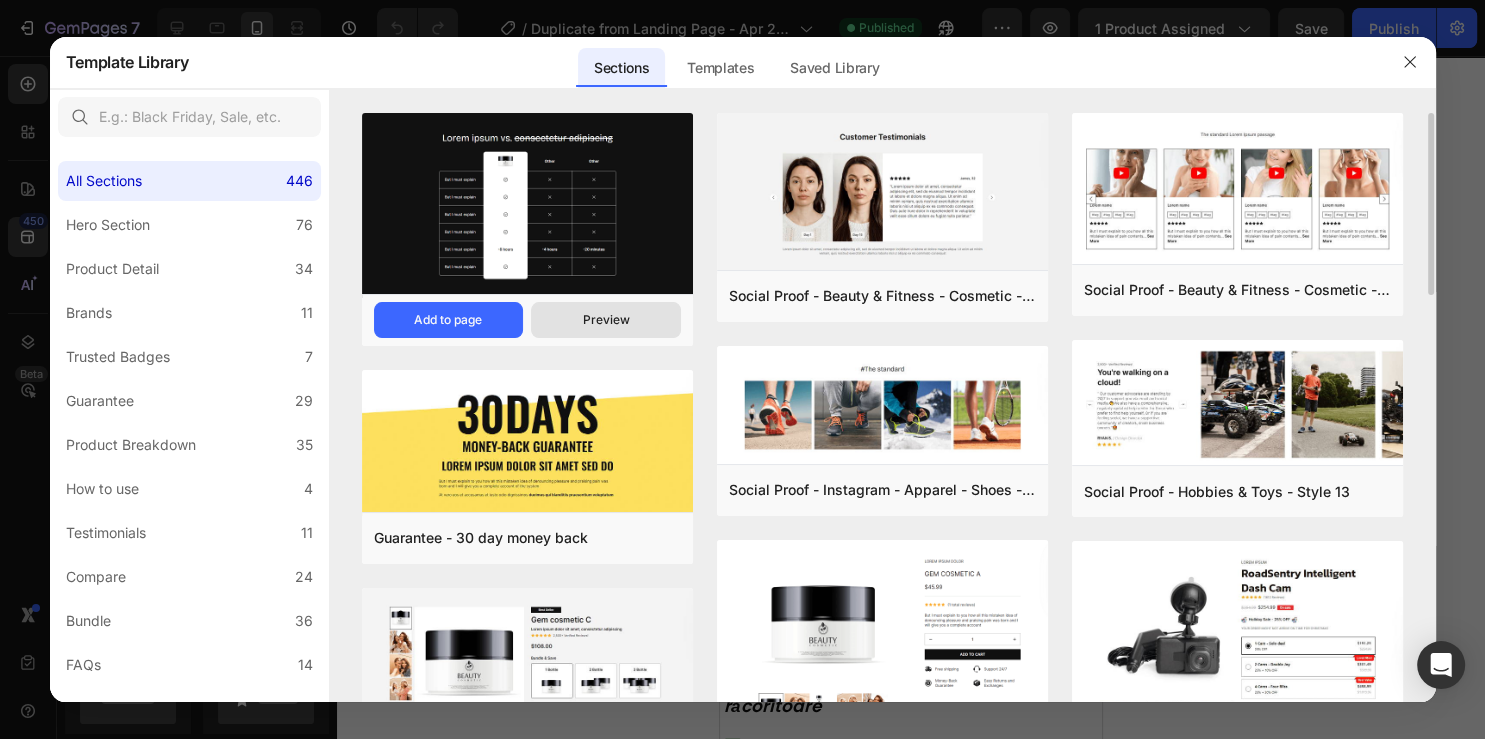click on "Preview" at bounding box center [605, 320] 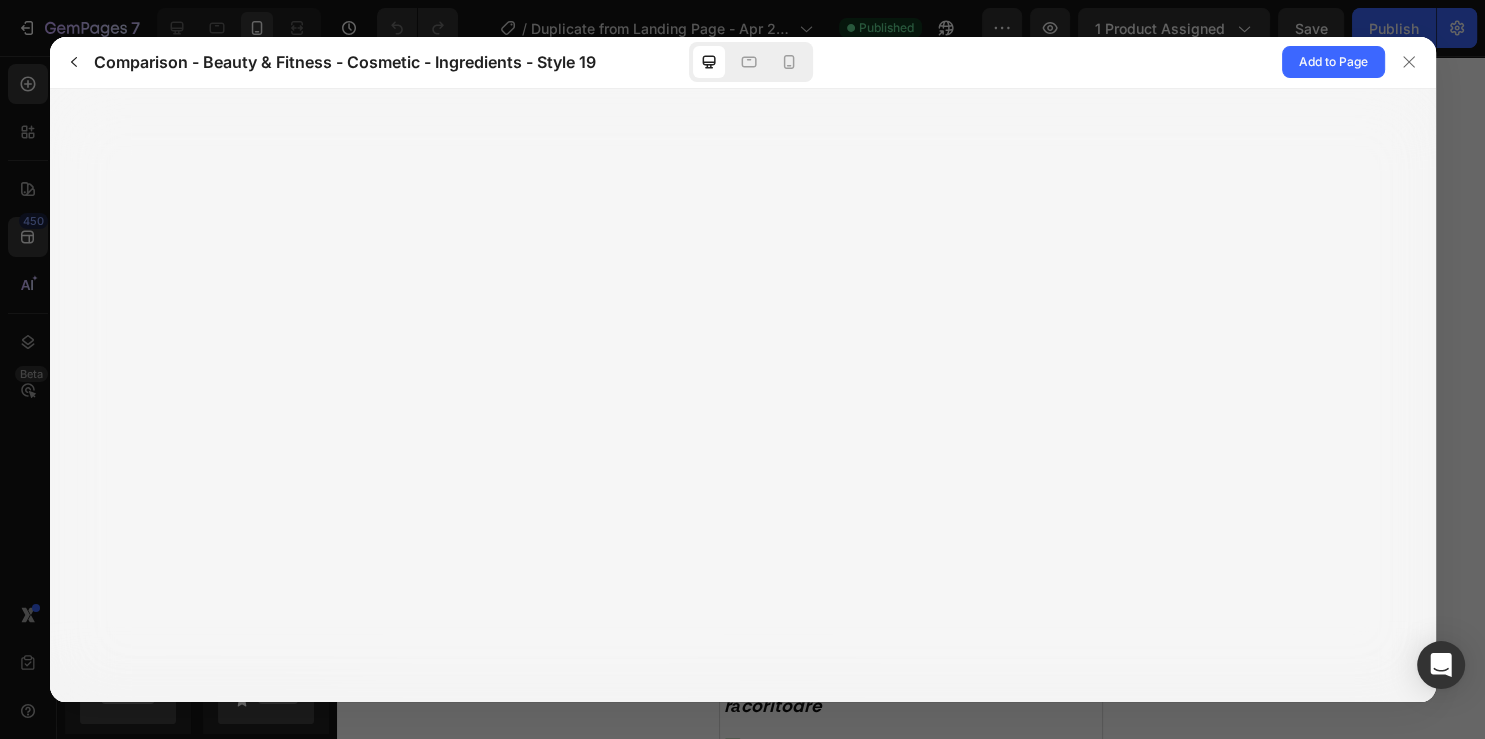 click 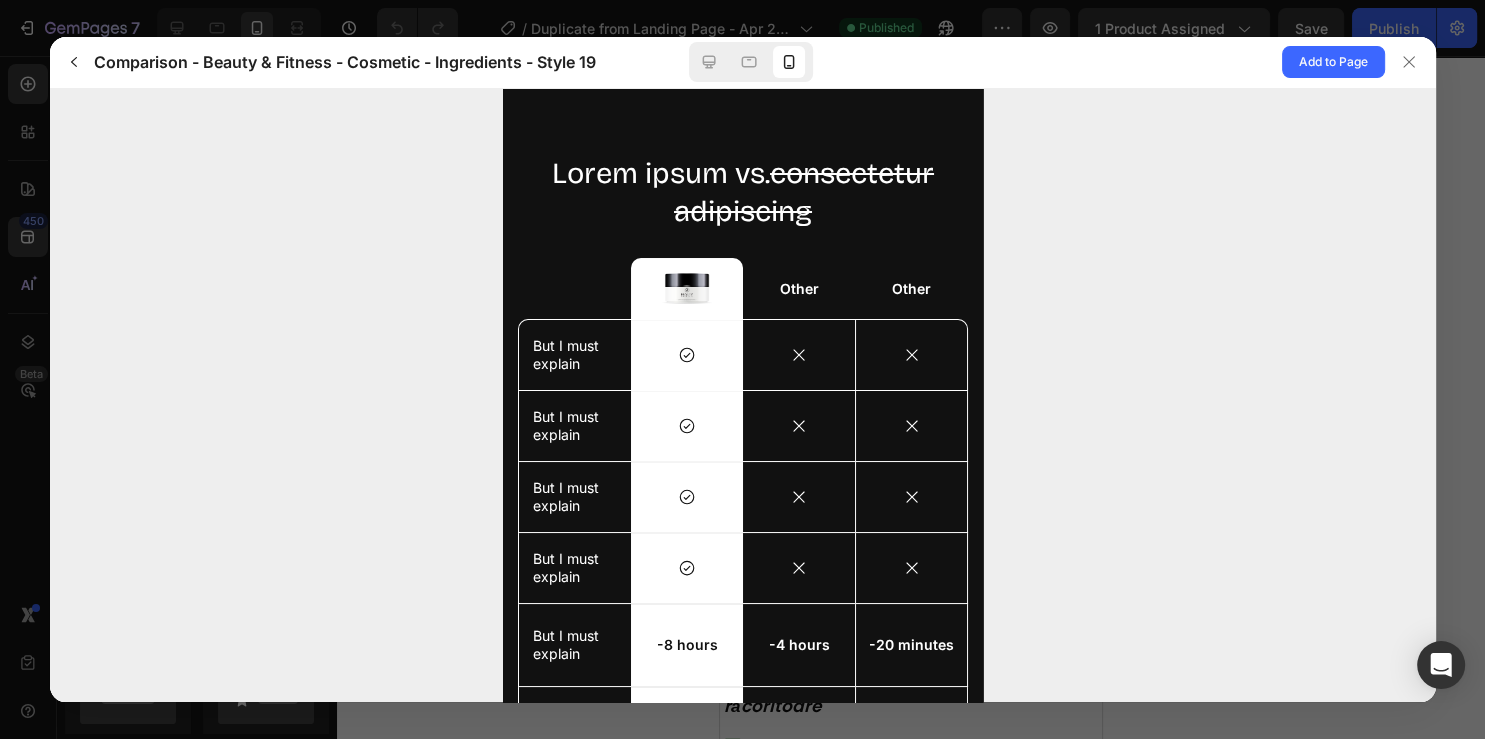 scroll, scrollTop: 0, scrollLeft: 0, axis: both 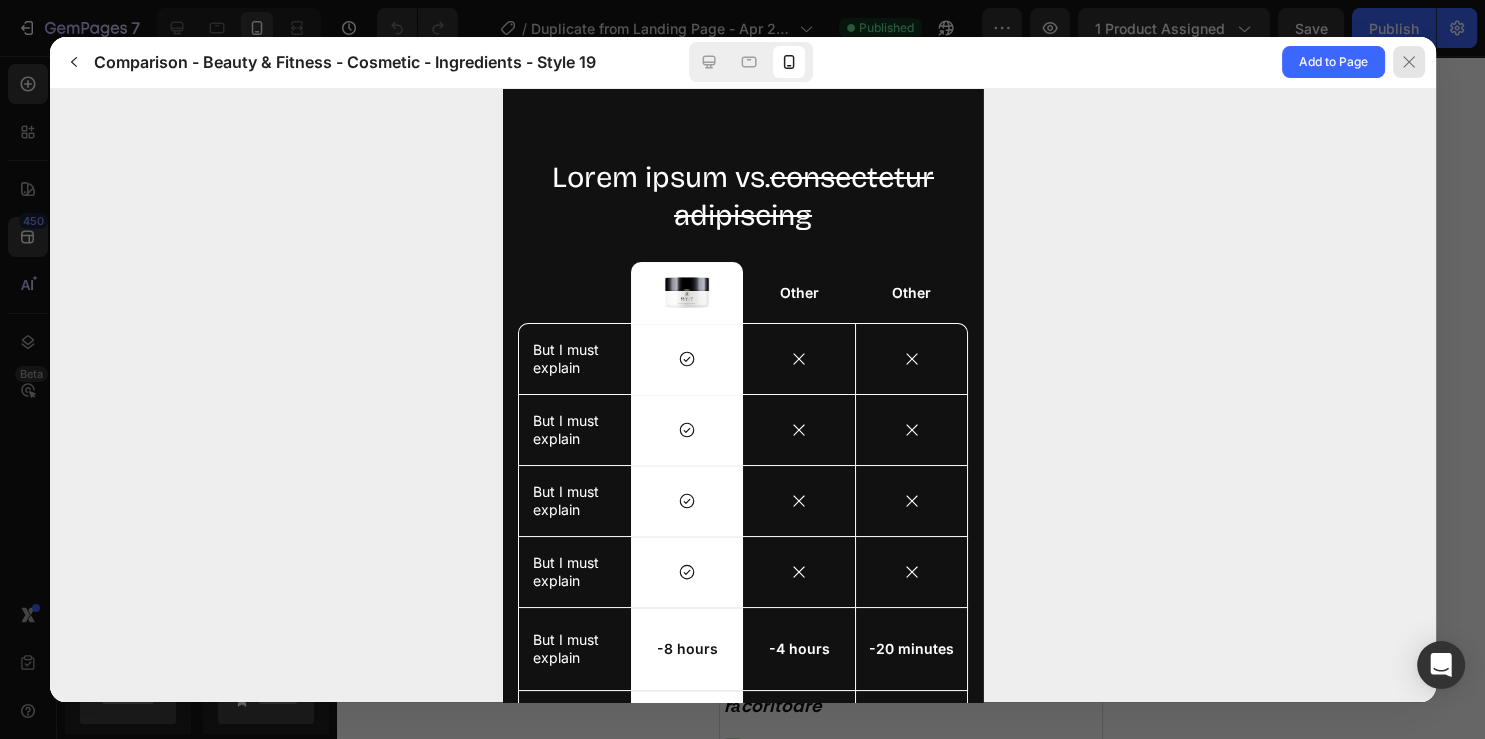 click at bounding box center (1409, 62) 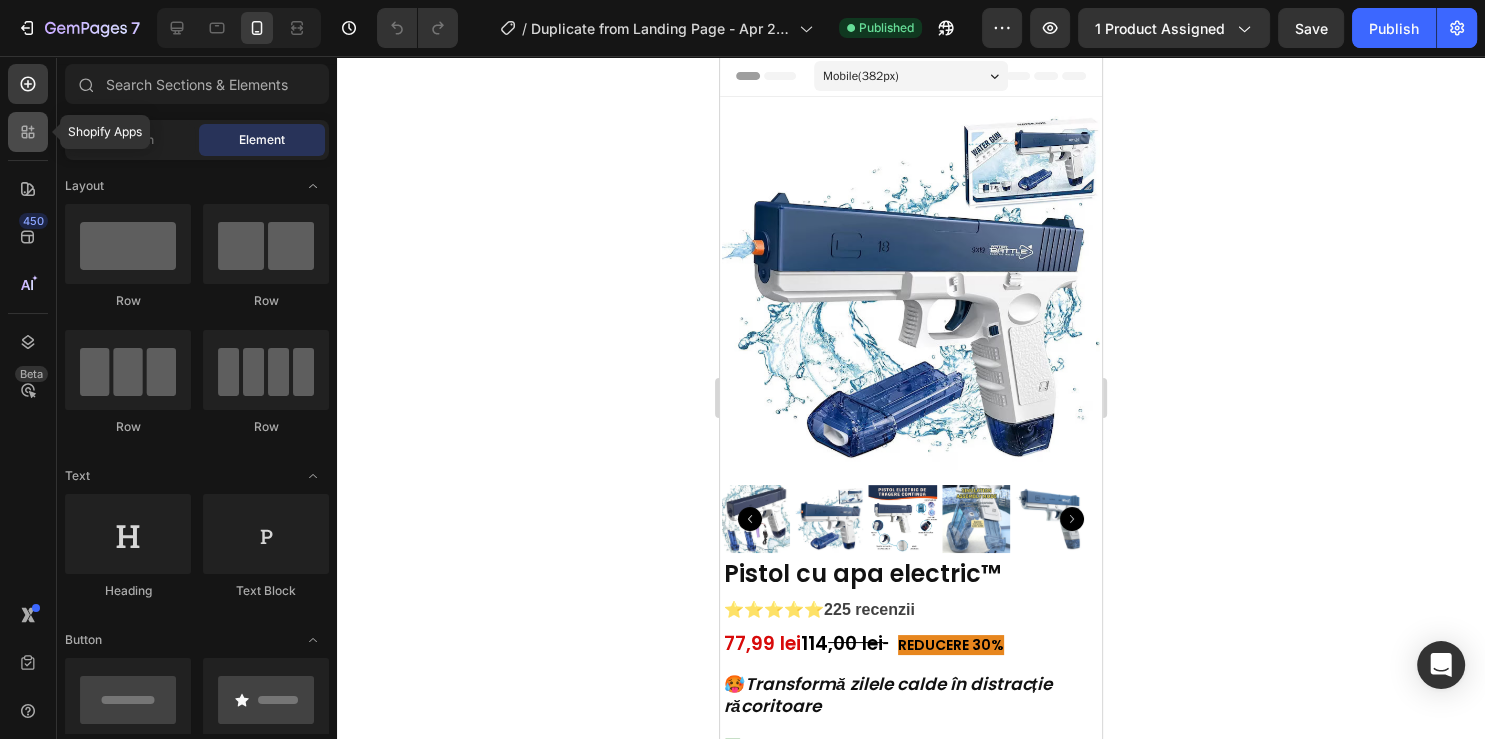 click 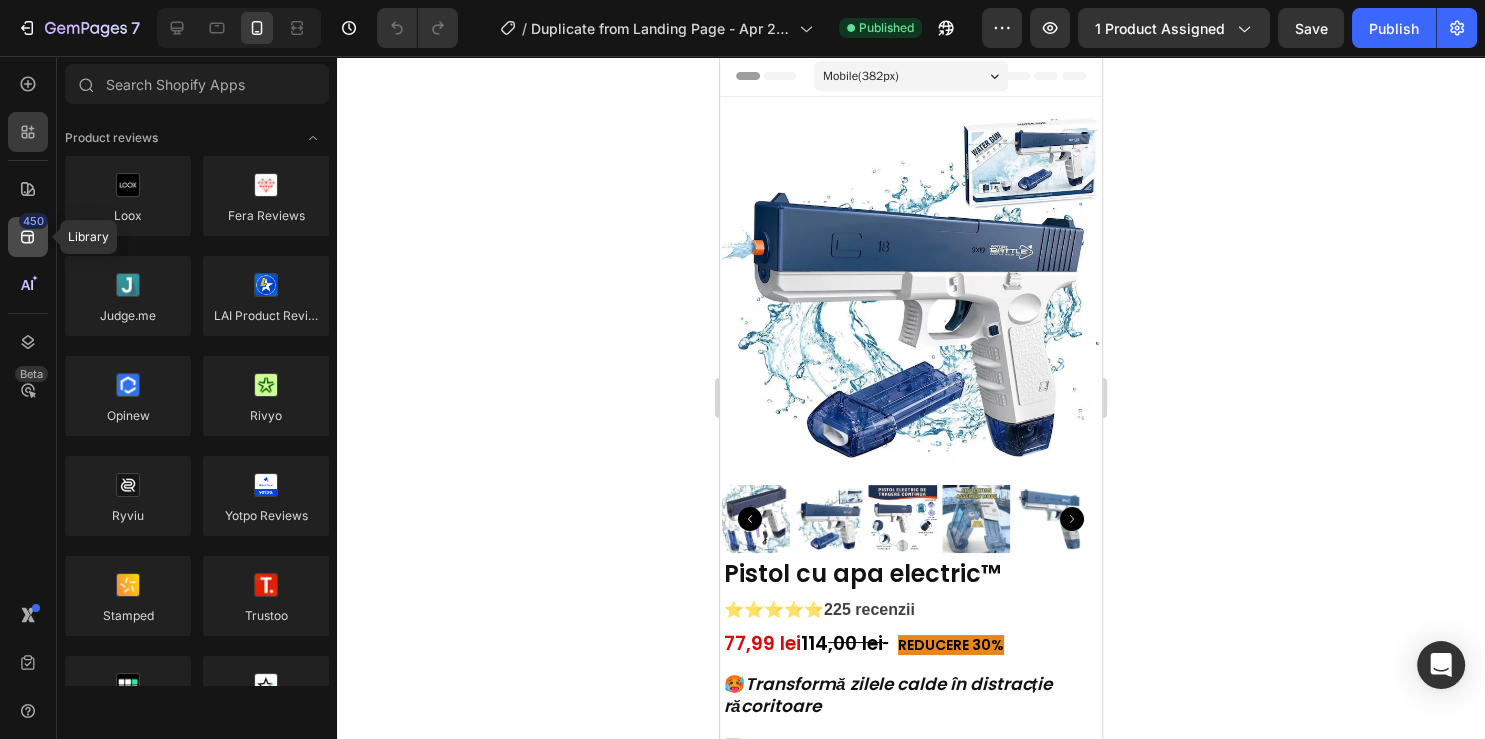 click on "450" 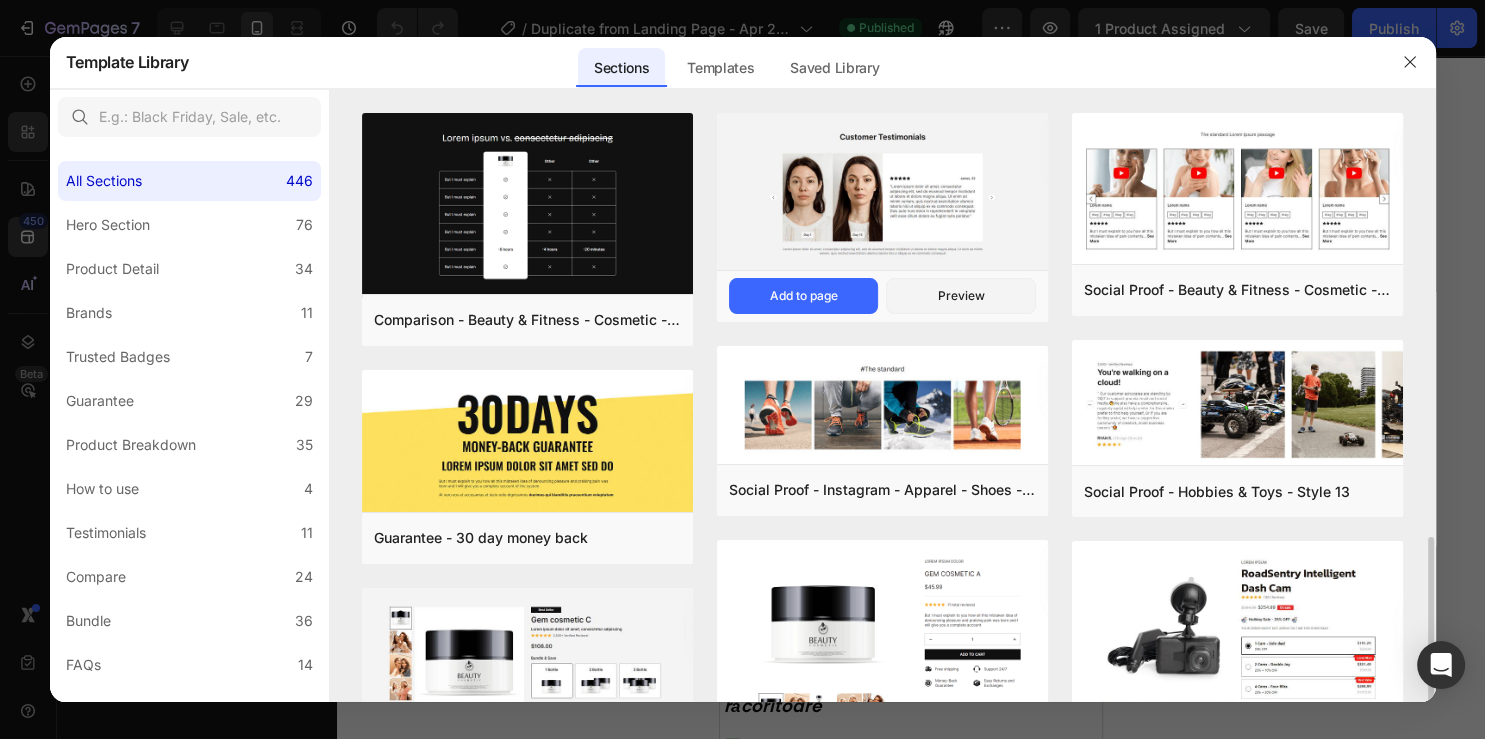 scroll, scrollTop: 324, scrollLeft: 0, axis: vertical 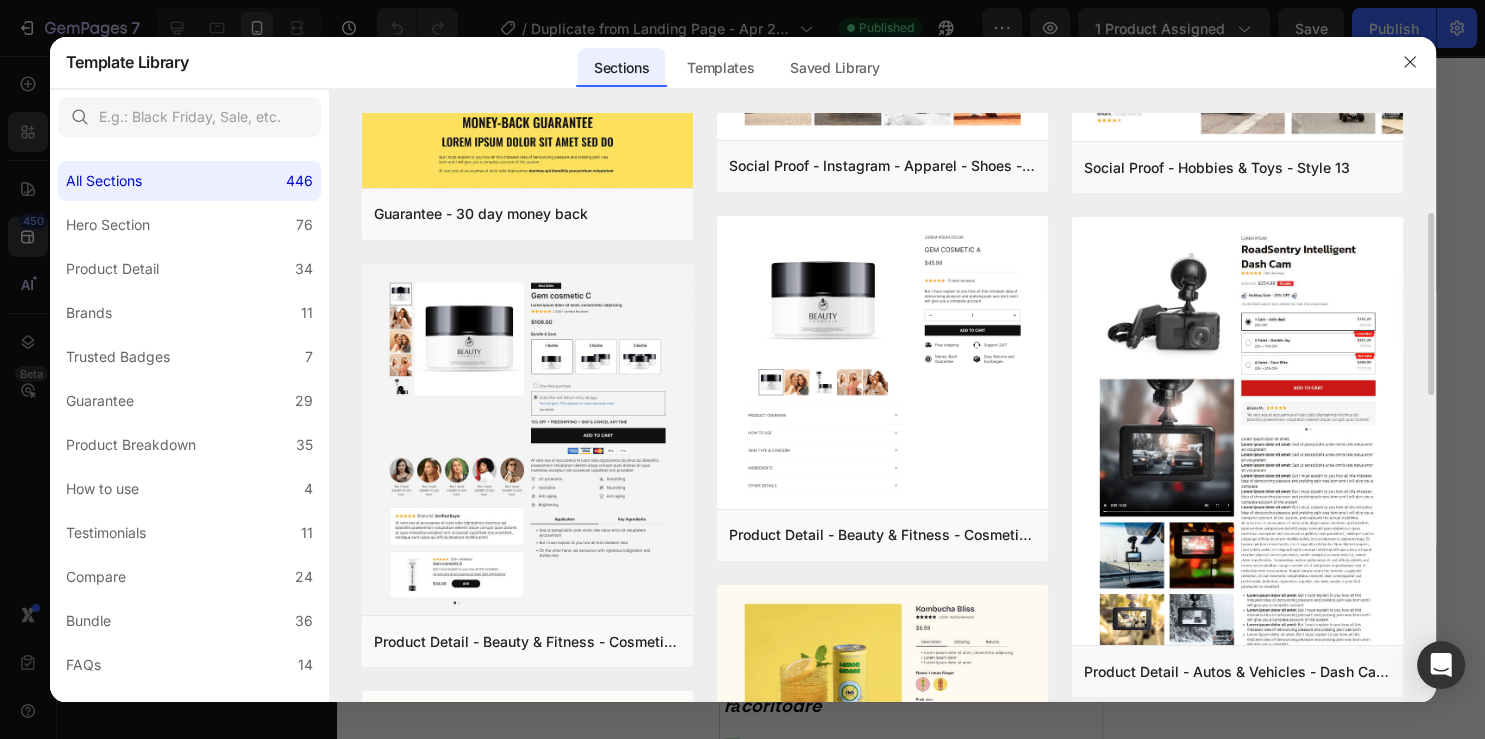drag, startPoint x: 1430, startPoint y: 310, endPoint x: 1432, endPoint y: 338, distance: 28.071337 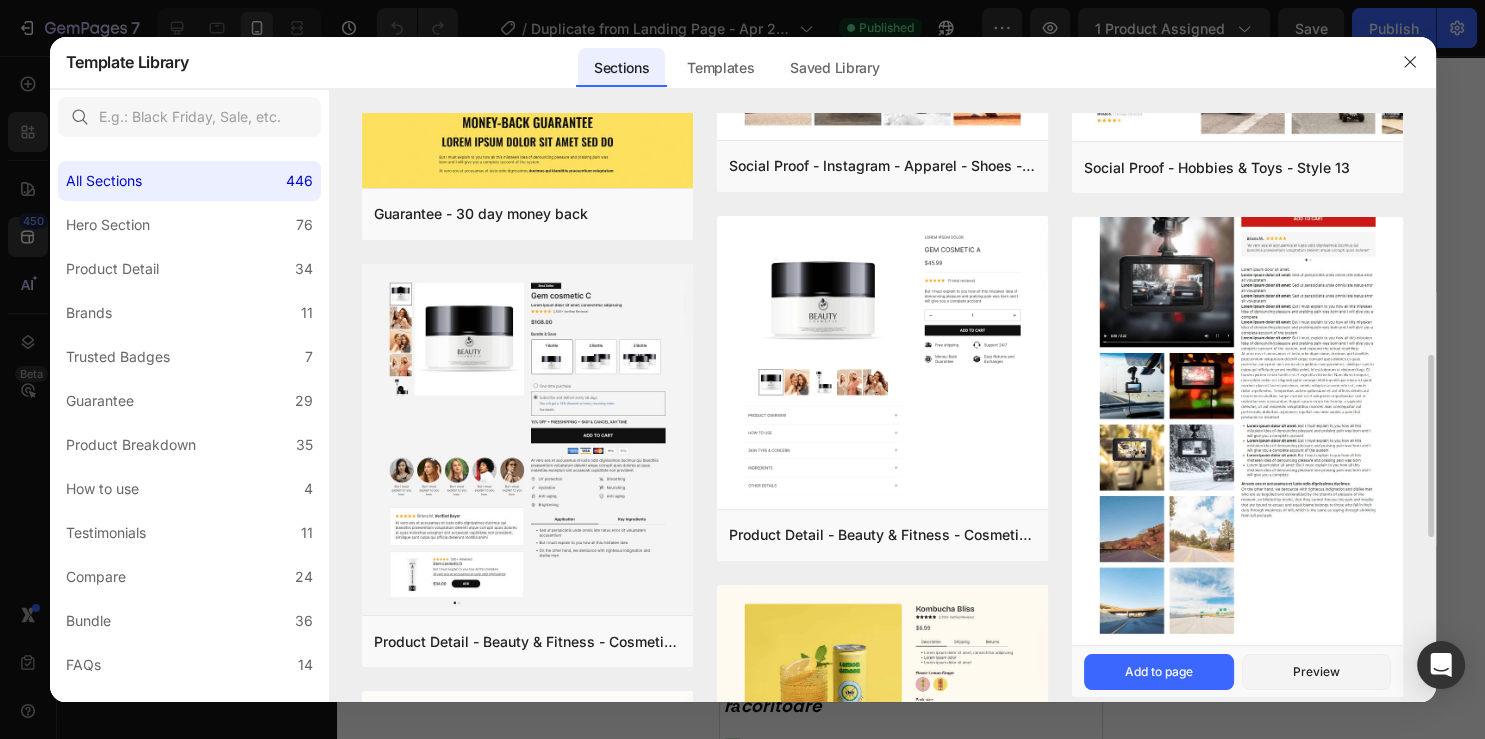 scroll, scrollTop: 432, scrollLeft: 0, axis: vertical 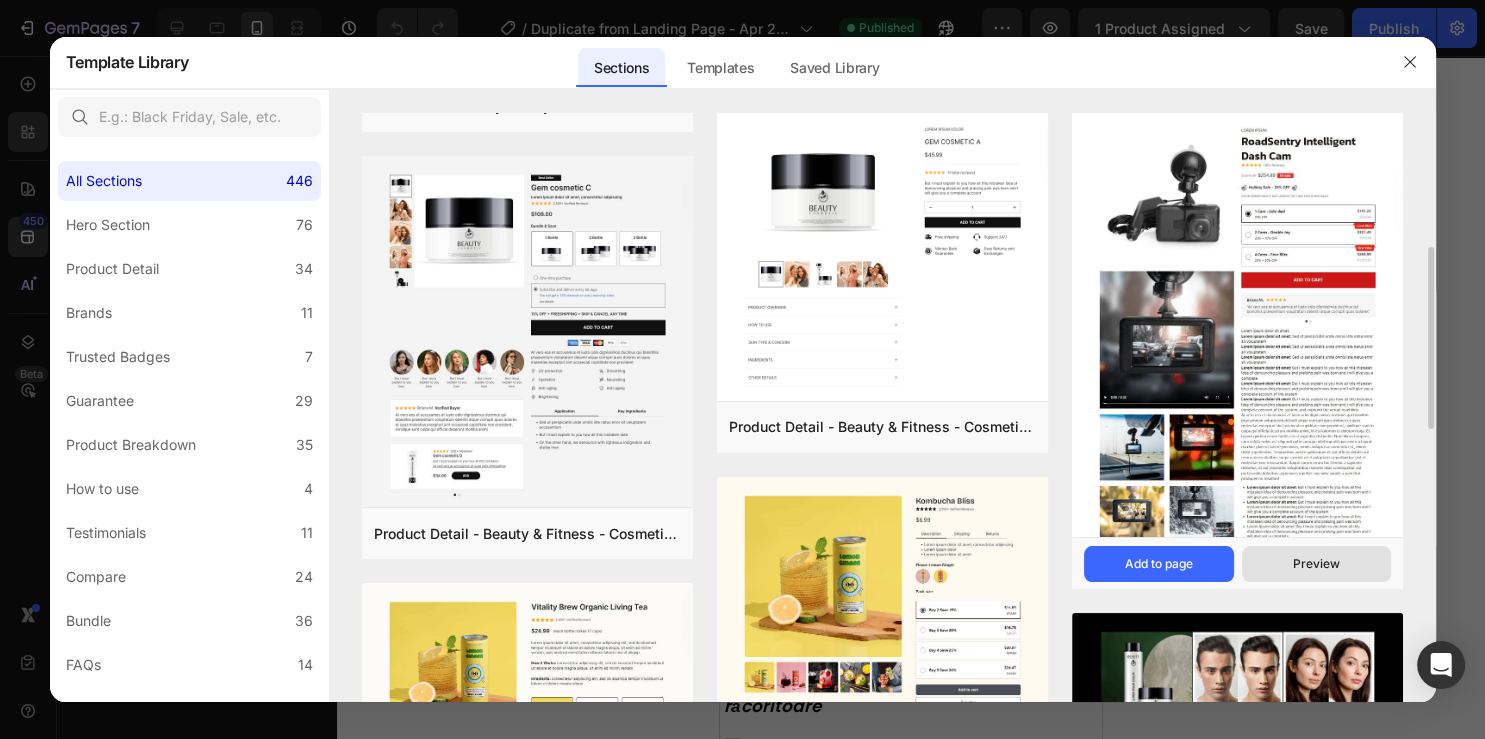 click on "Preview" at bounding box center [1317, 564] 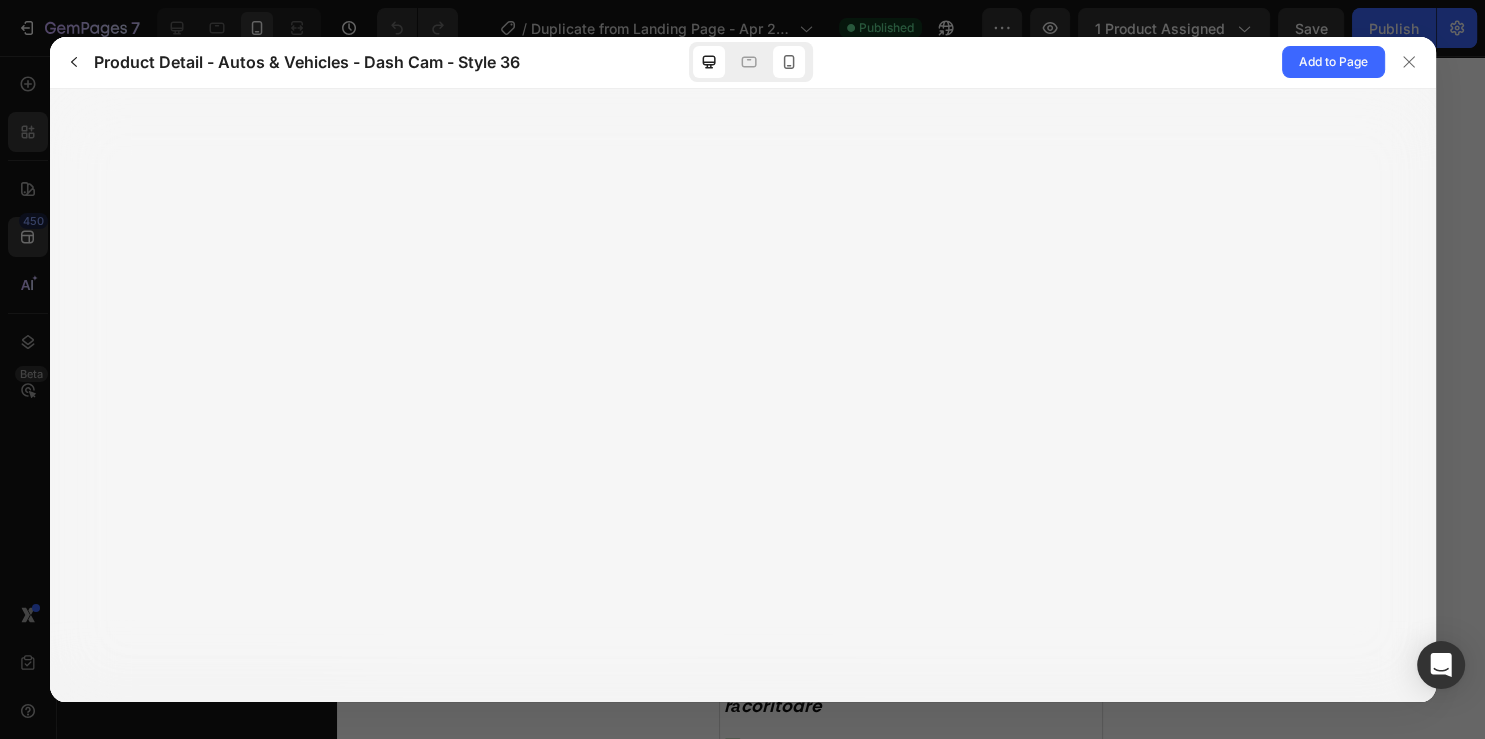 click 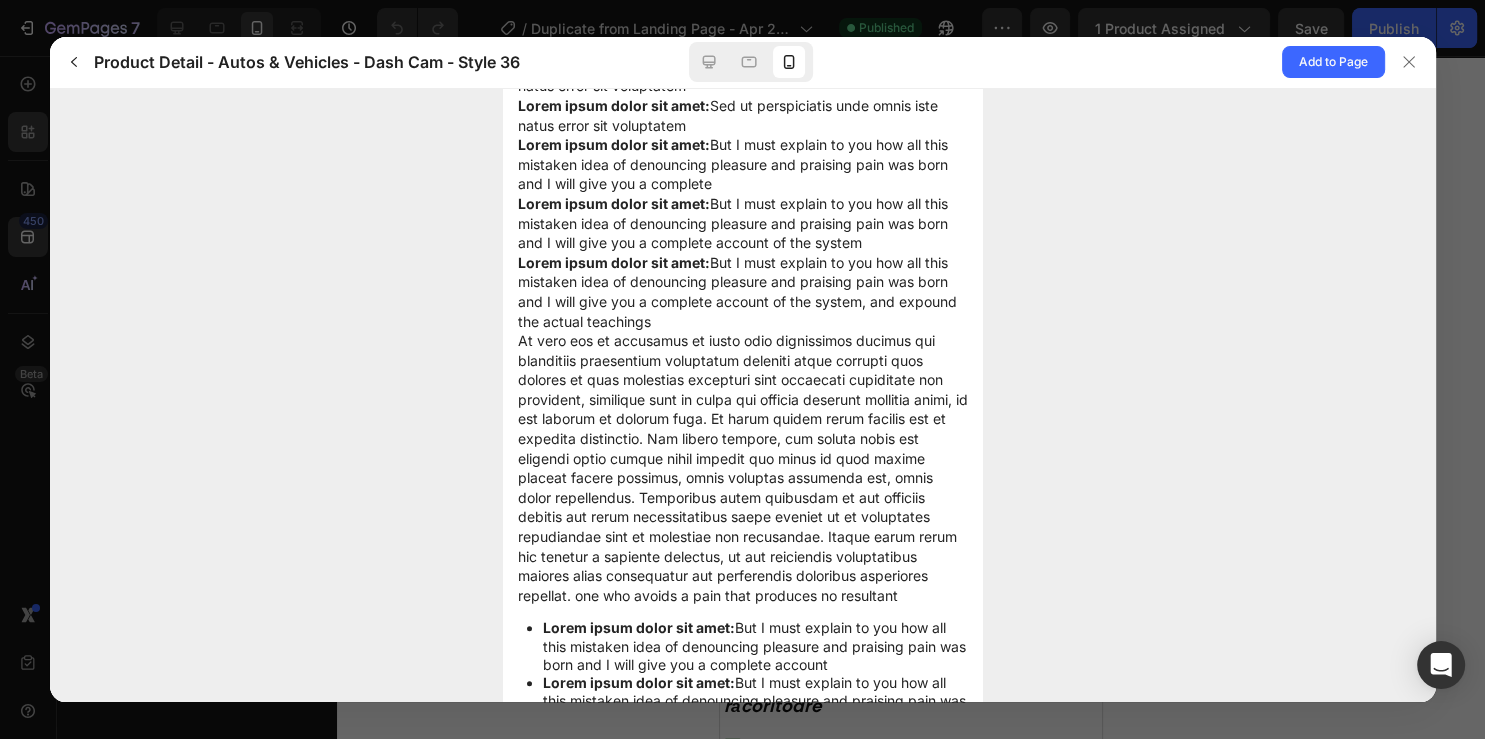 scroll, scrollTop: 1372, scrollLeft: 0, axis: vertical 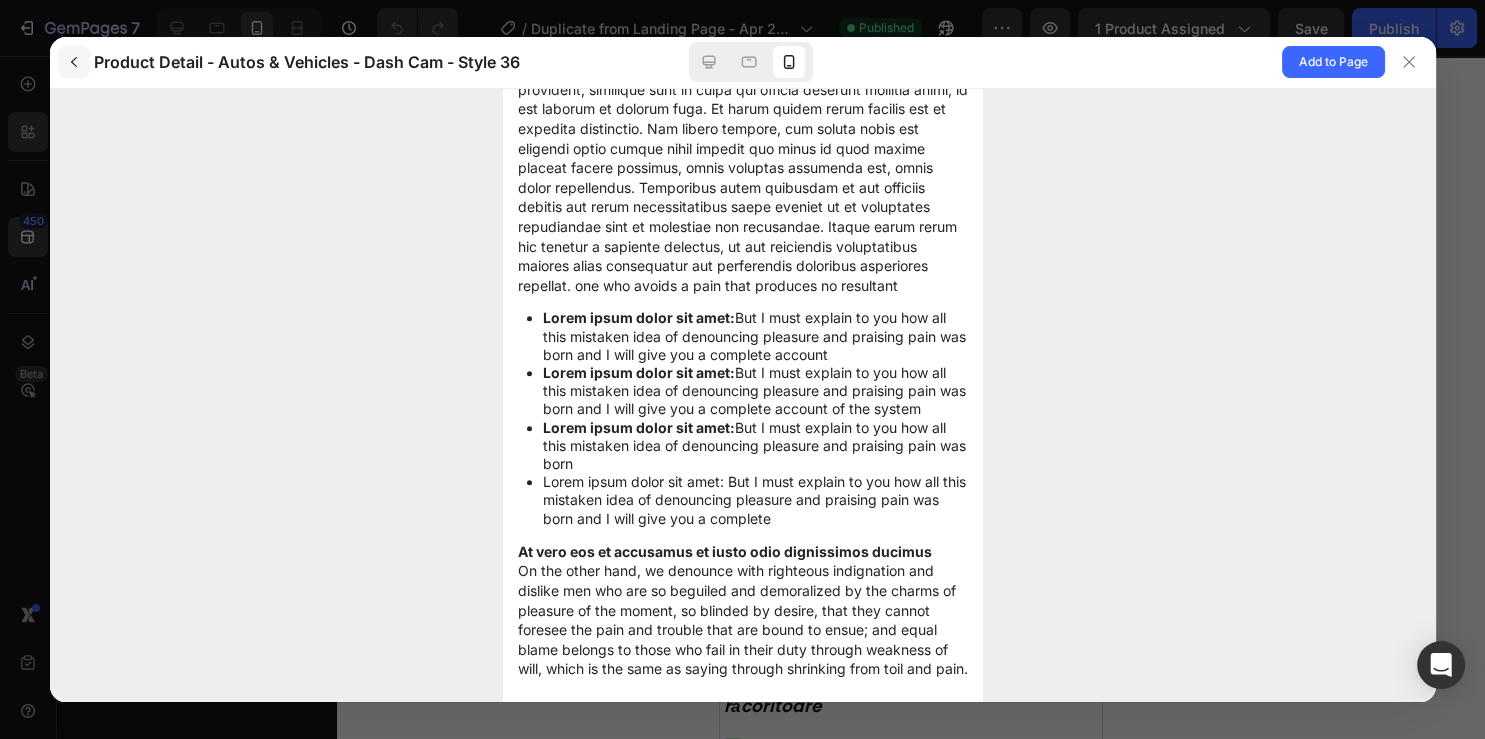 click 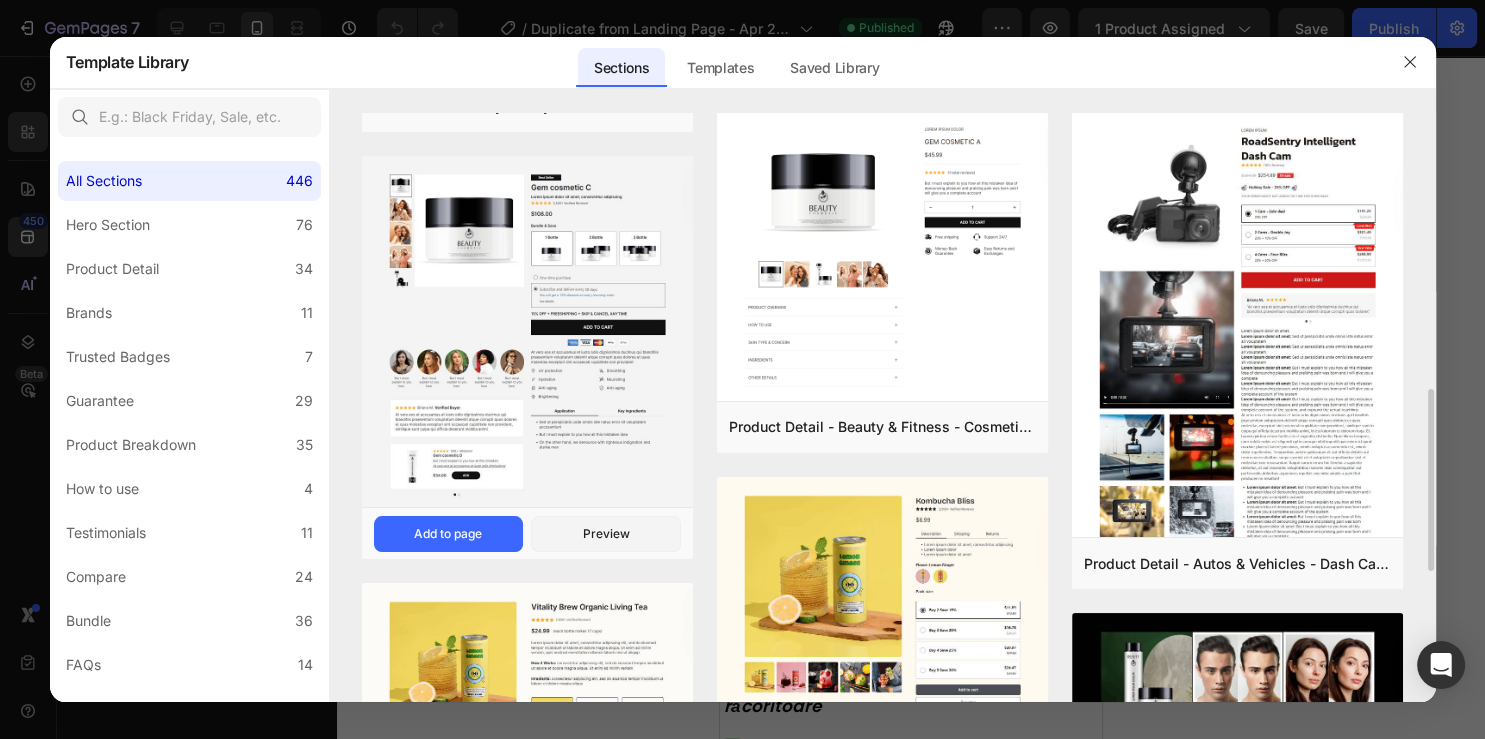 scroll, scrollTop: 756, scrollLeft: 0, axis: vertical 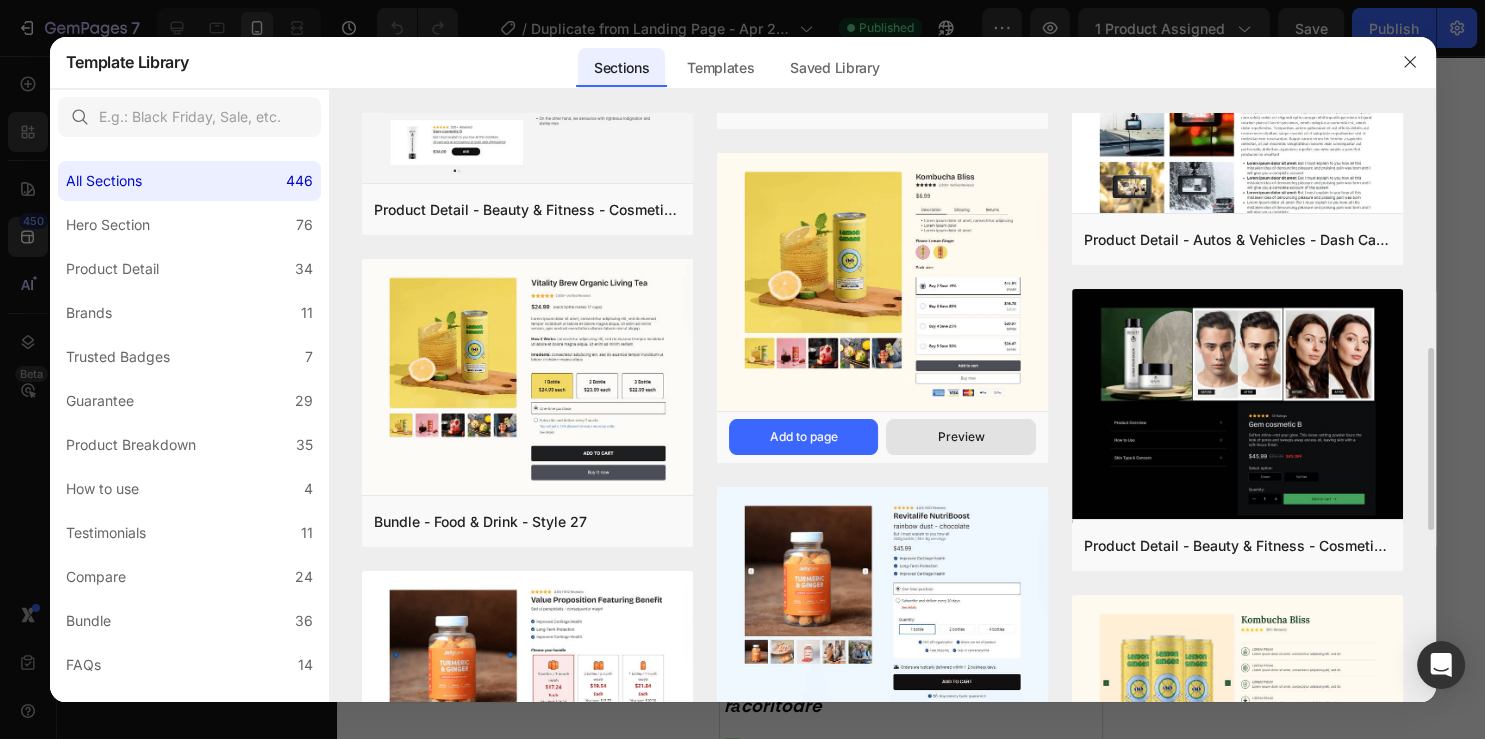 click on "Preview" at bounding box center (961, 437) 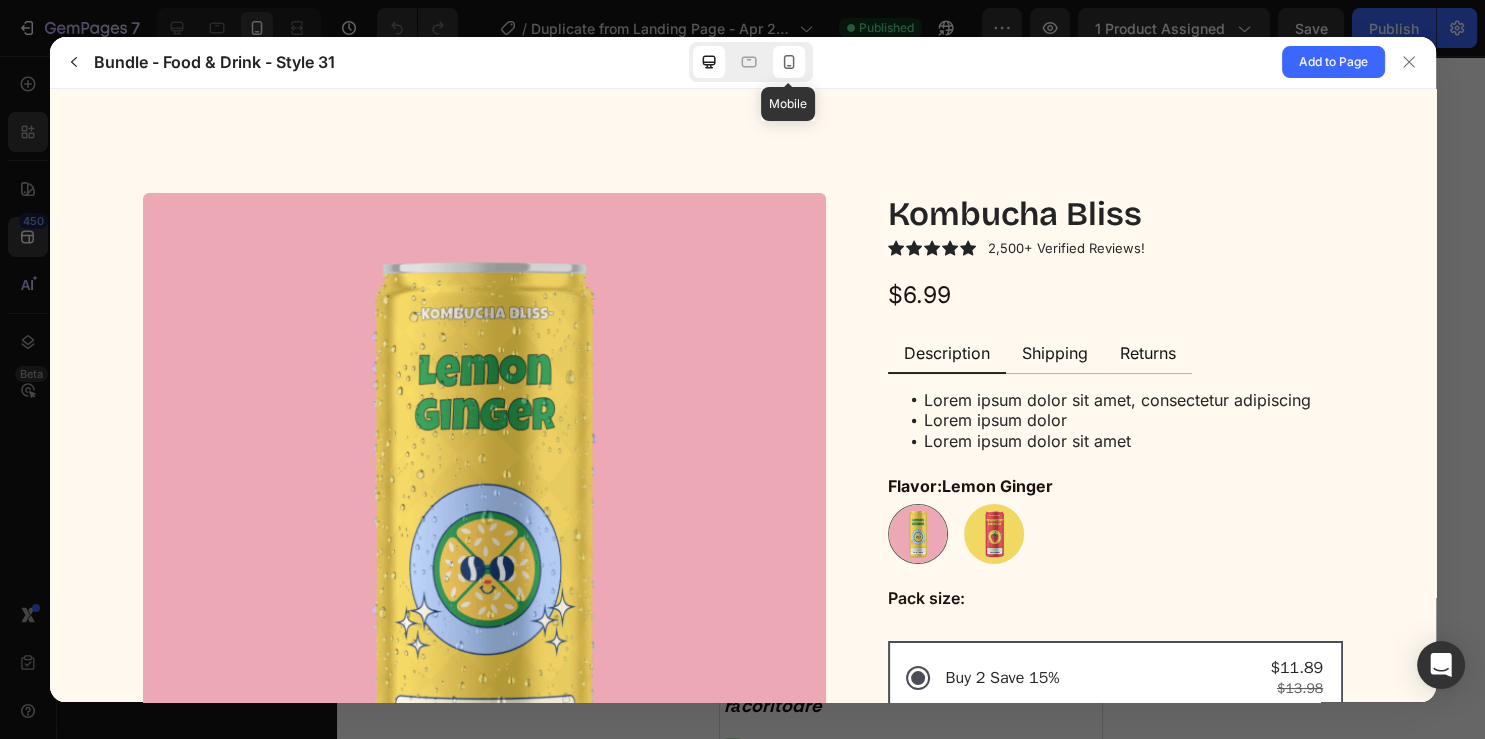 click 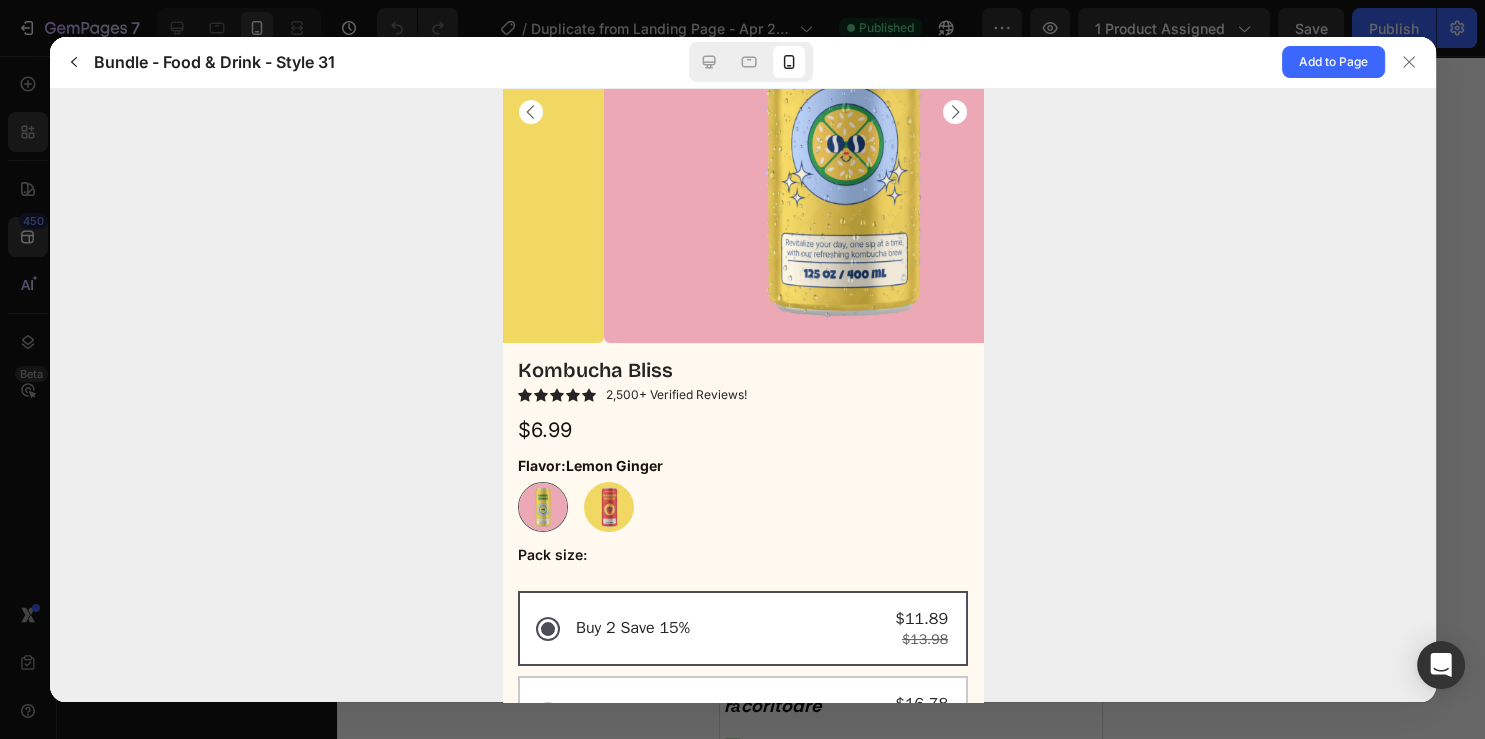scroll, scrollTop: 0, scrollLeft: 0, axis: both 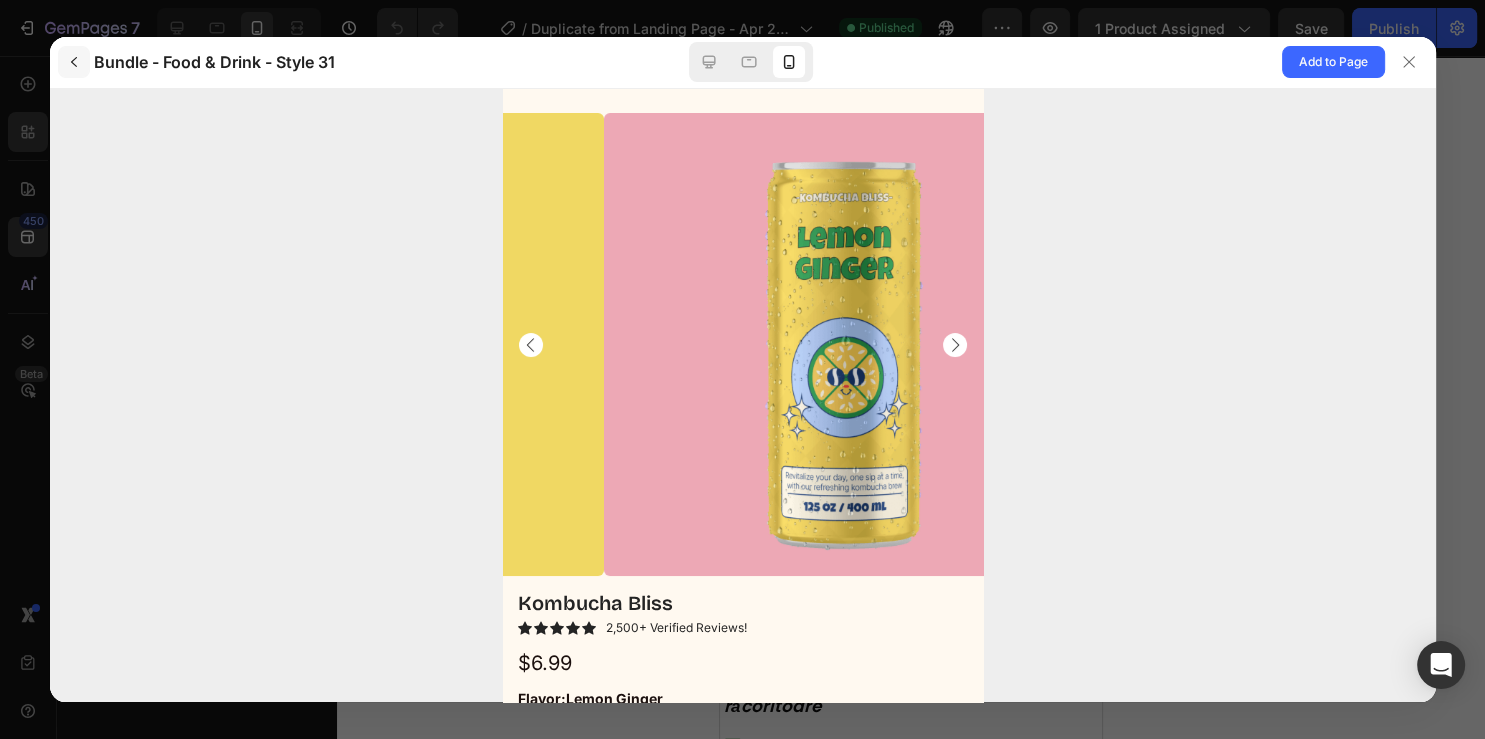click 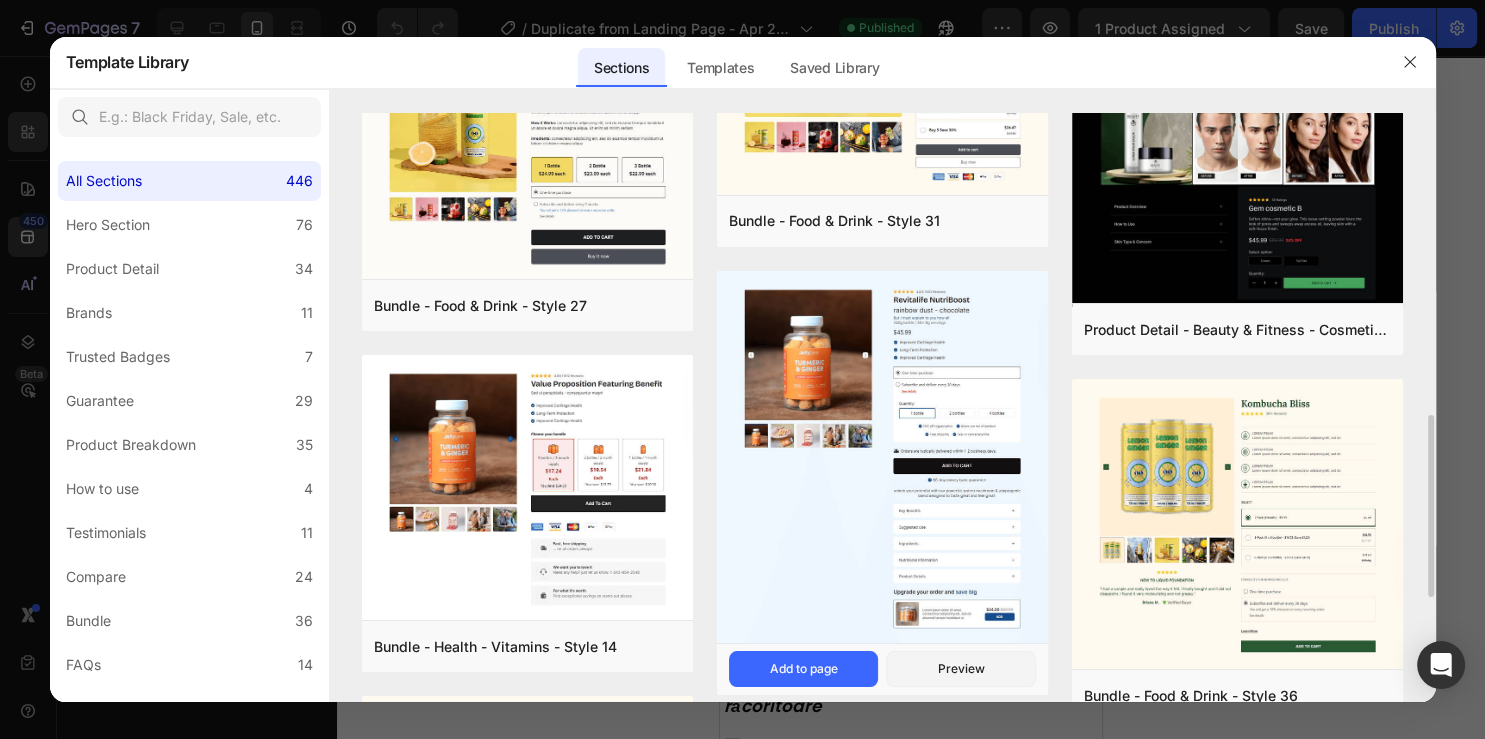 scroll, scrollTop: 1080, scrollLeft: 0, axis: vertical 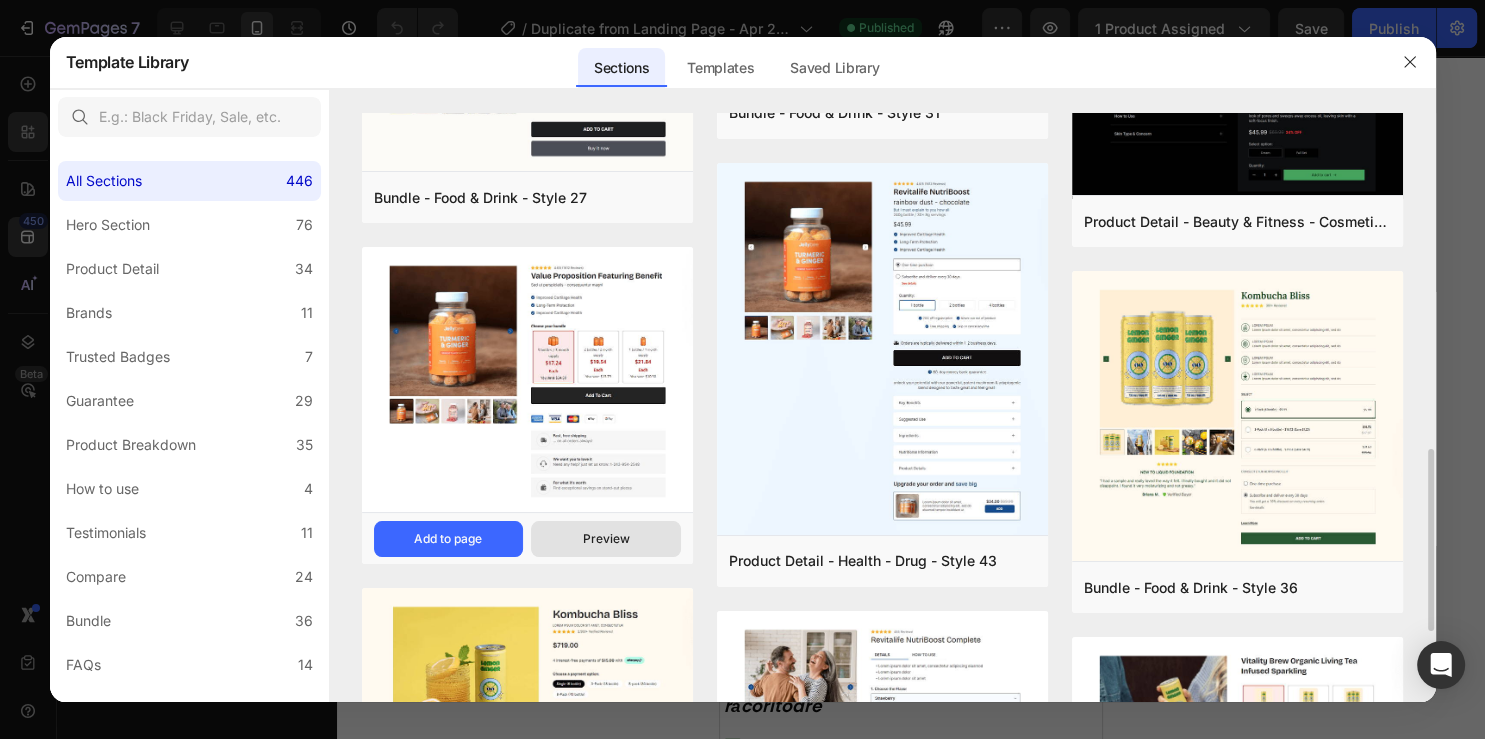 click on "Preview" at bounding box center (605, 539) 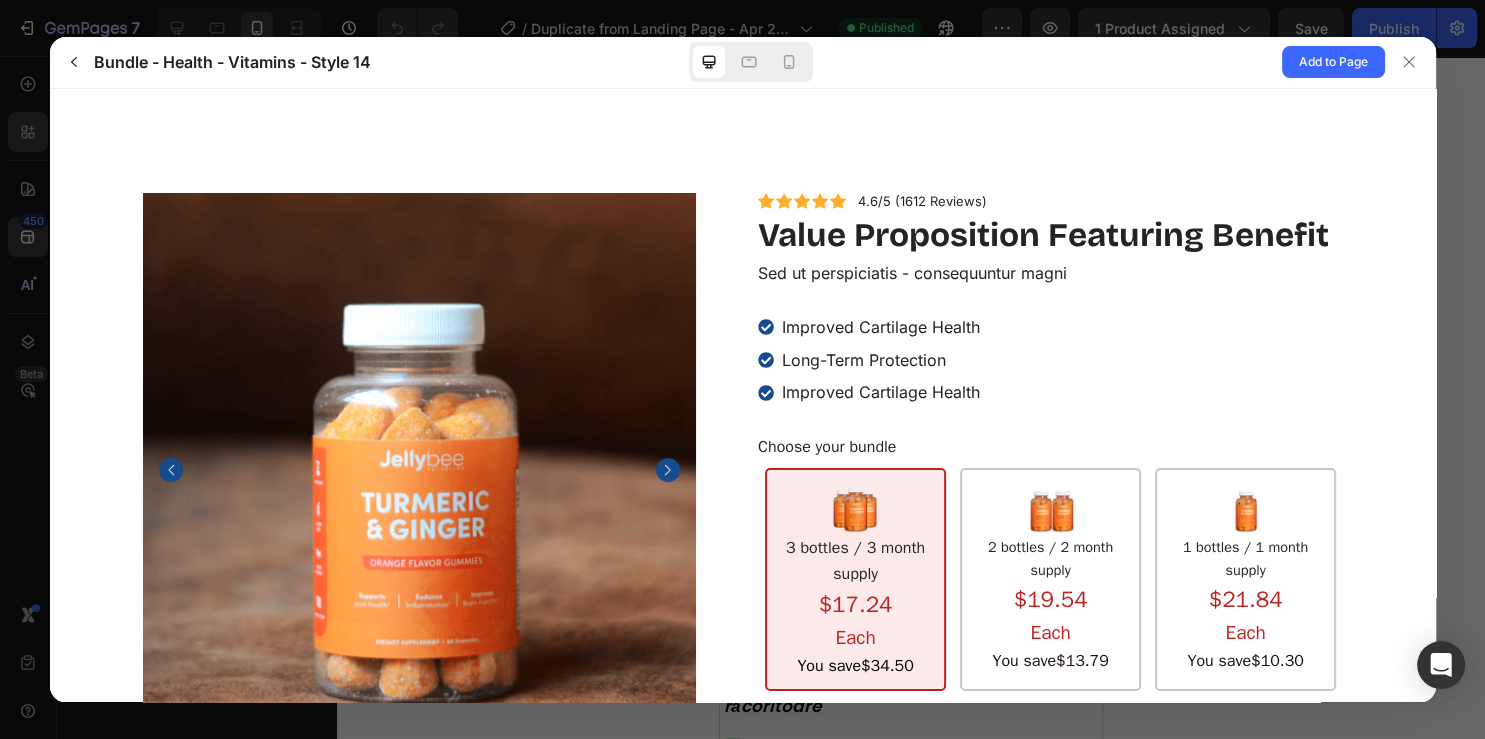 scroll, scrollTop: 0, scrollLeft: 0, axis: both 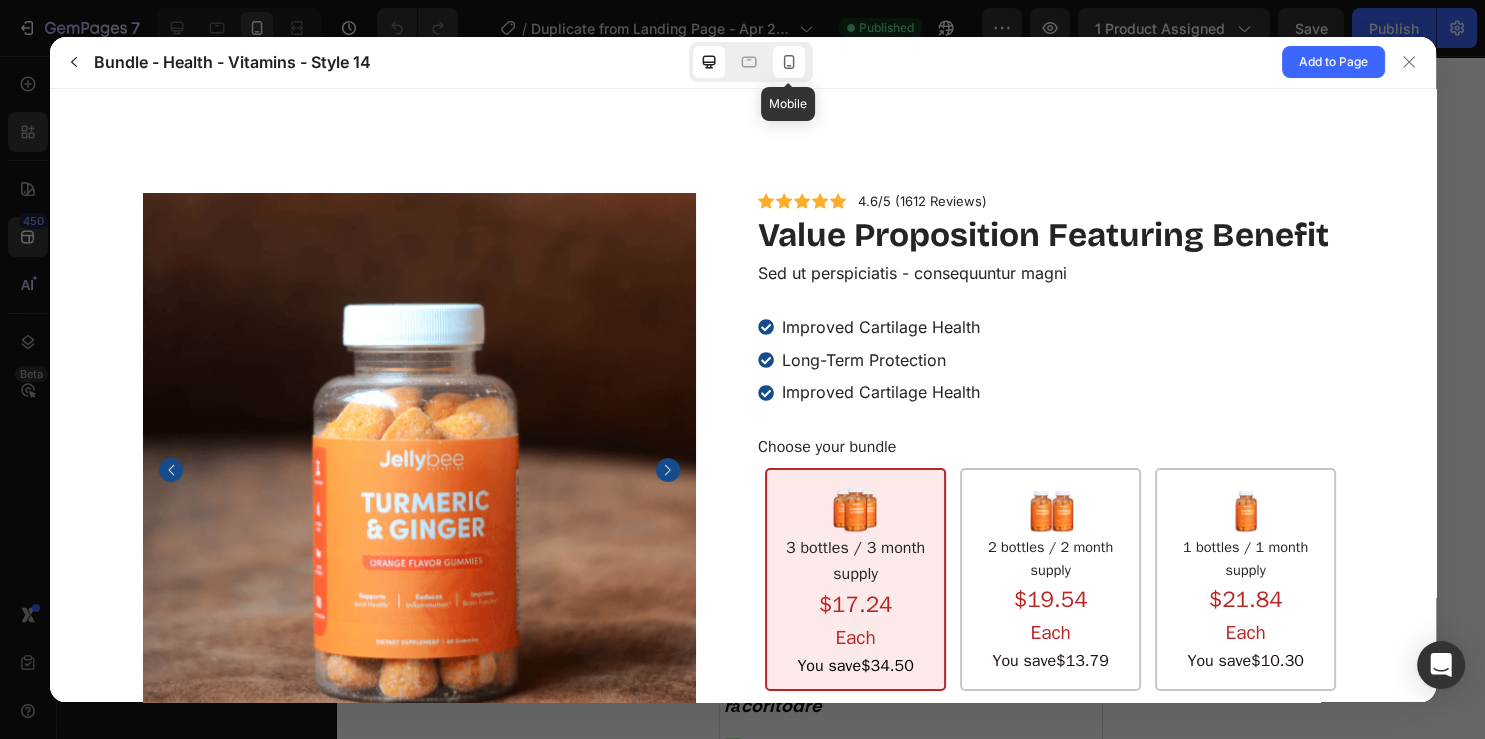 click 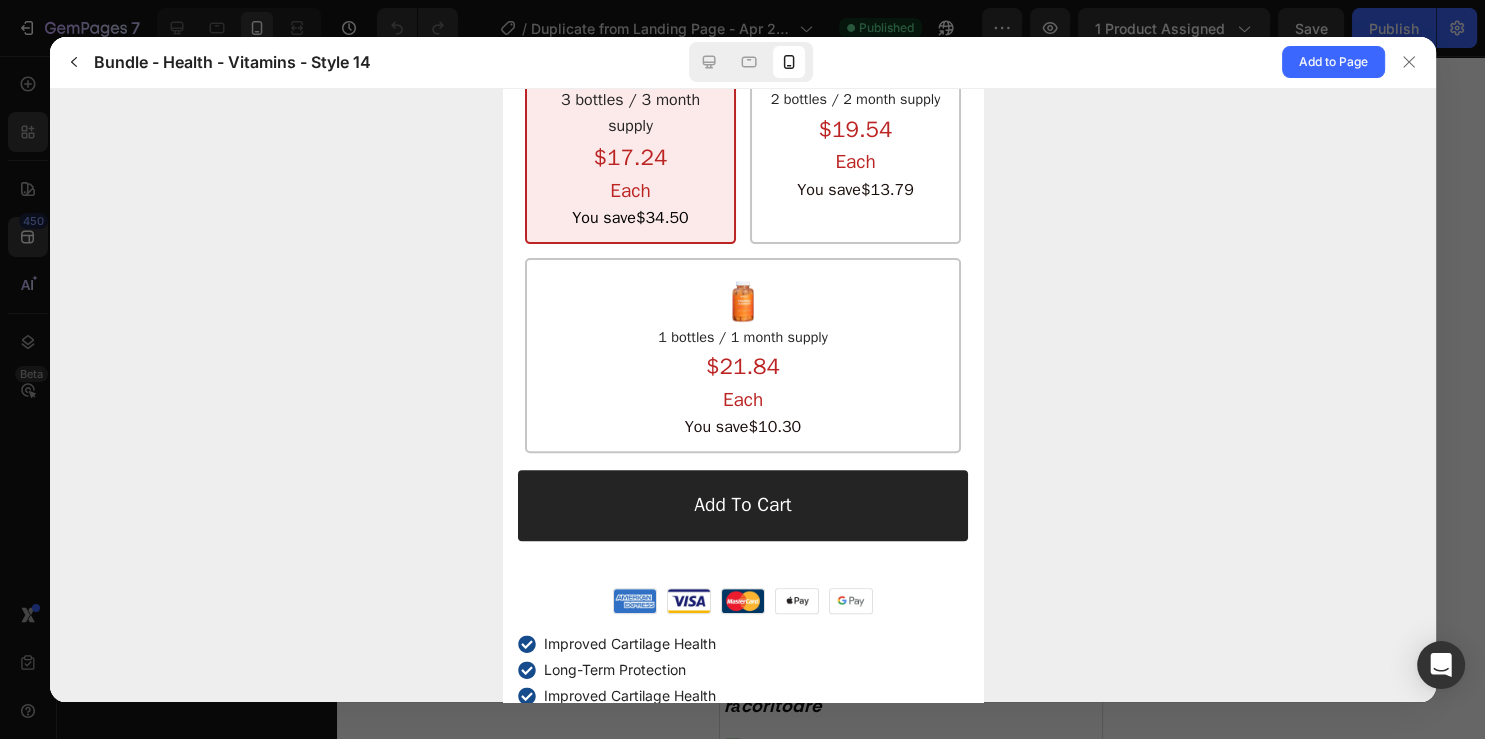 scroll, scrollTop: 739, scrollLeft: 0, axis: vertical 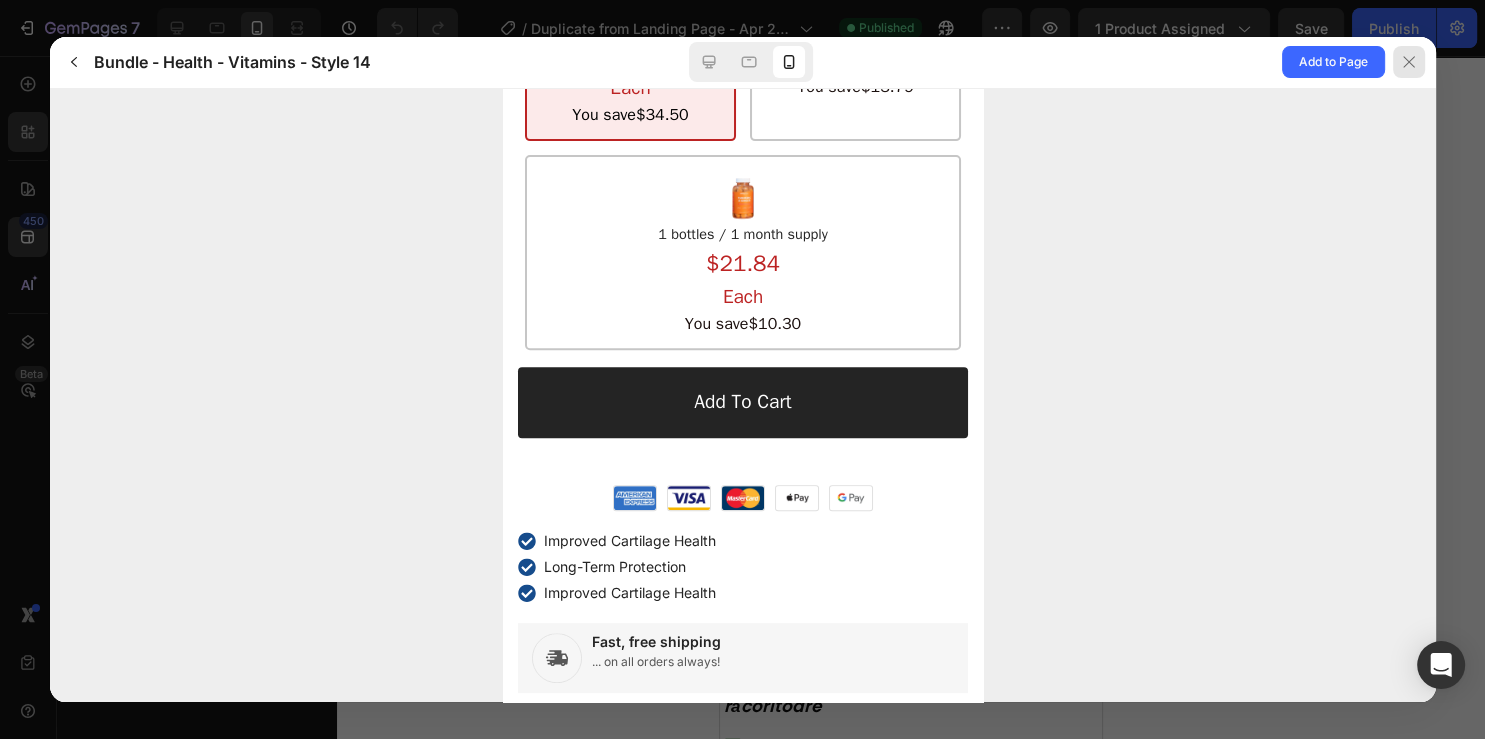 click at bounding box center [1409, 62] 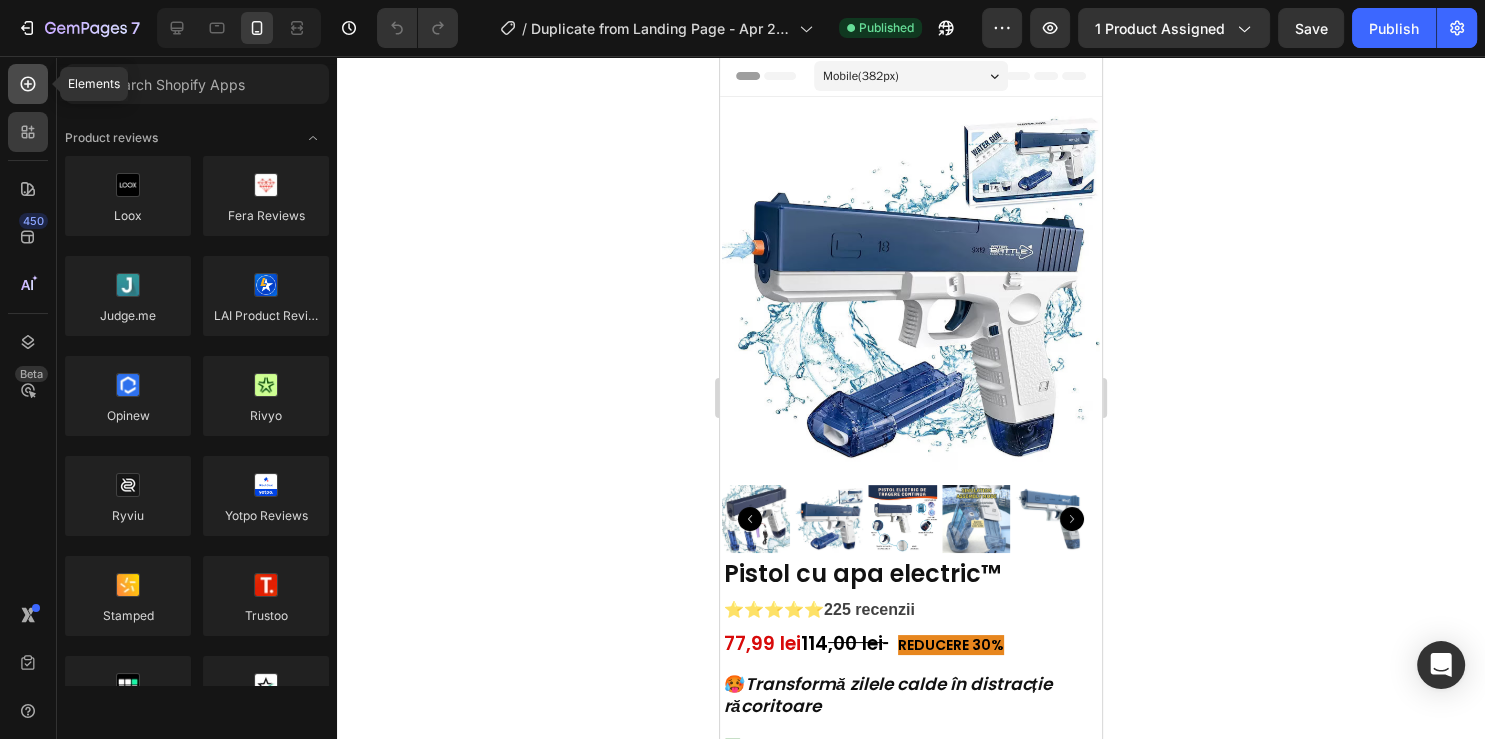 click 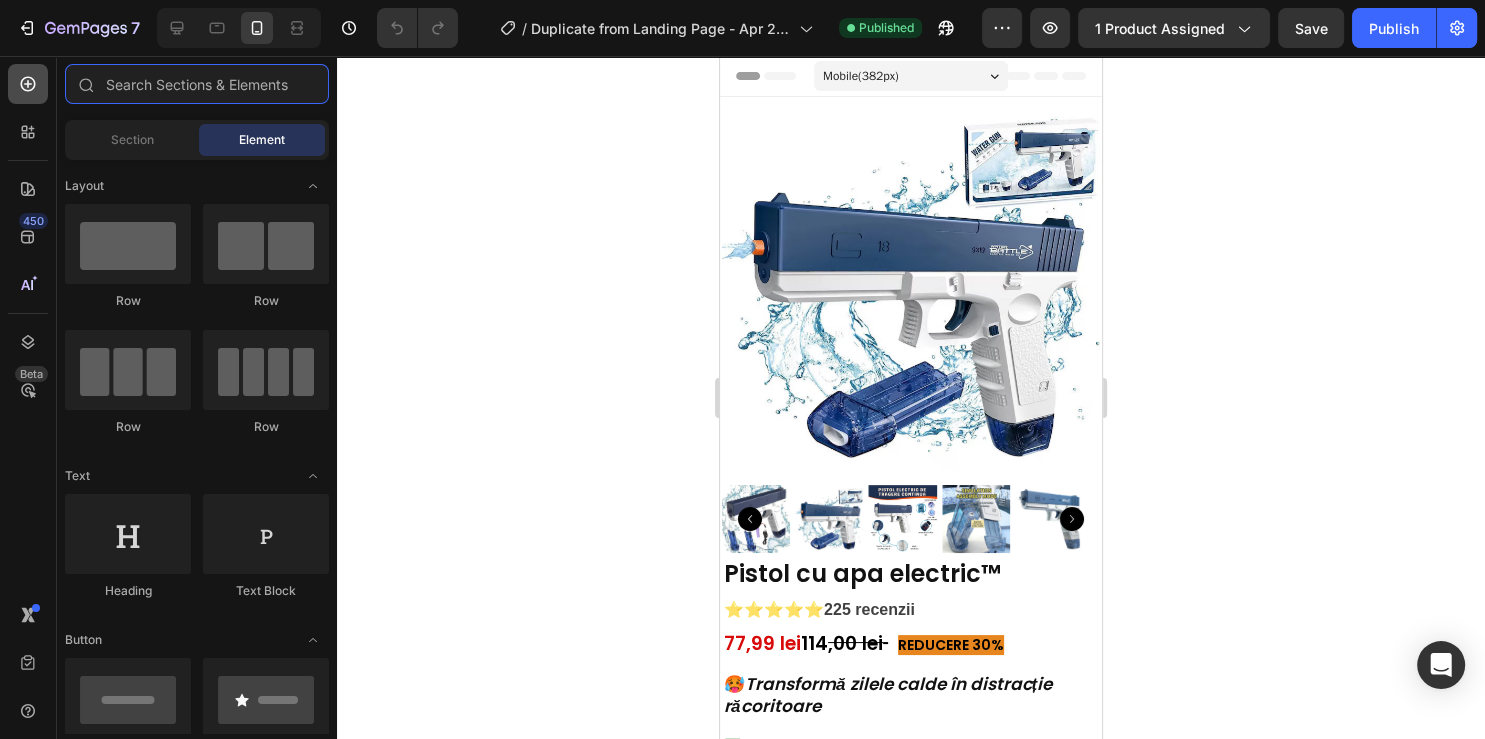 scroll, scrollTop: 108, scrollLeft: 0, axis: vertical 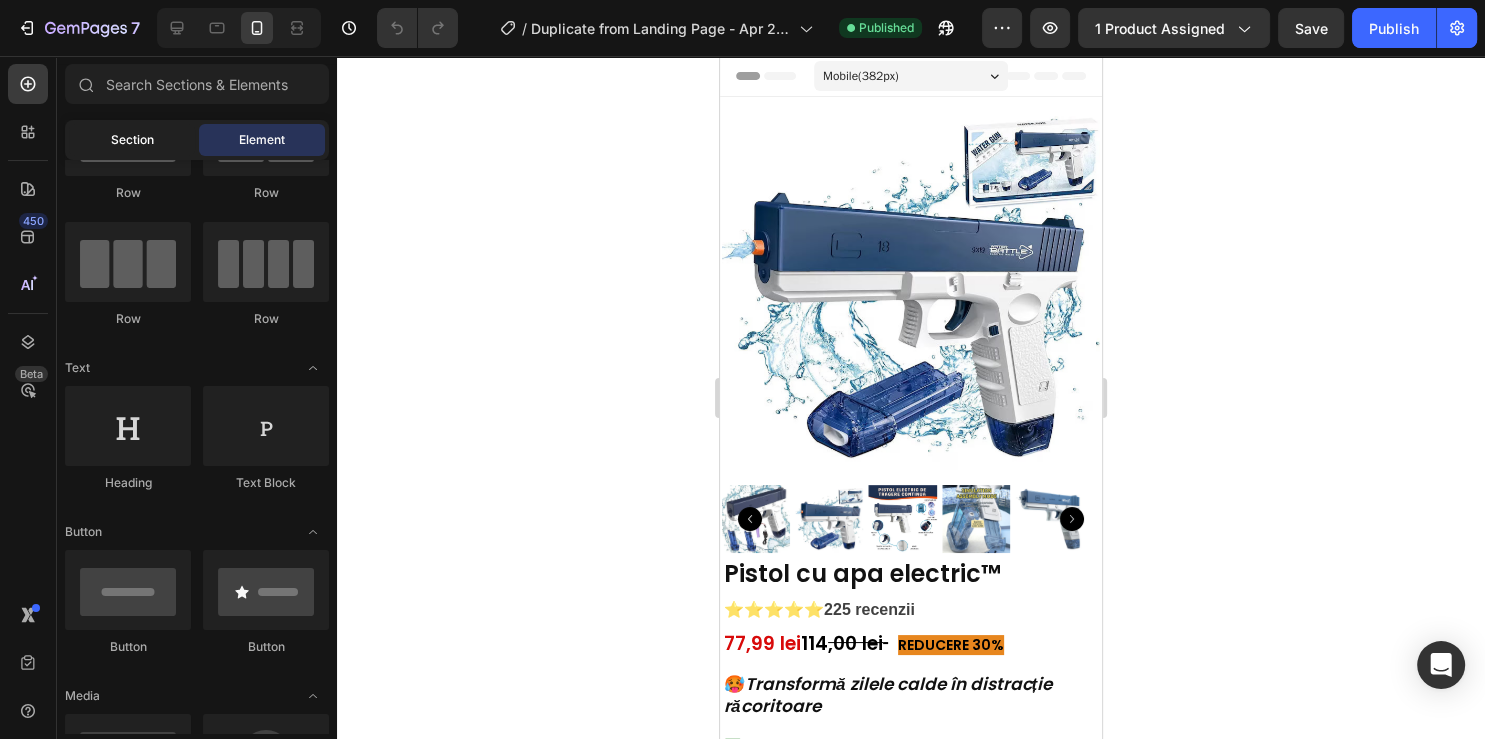 click on "Section" at bounding box center (132, 140) 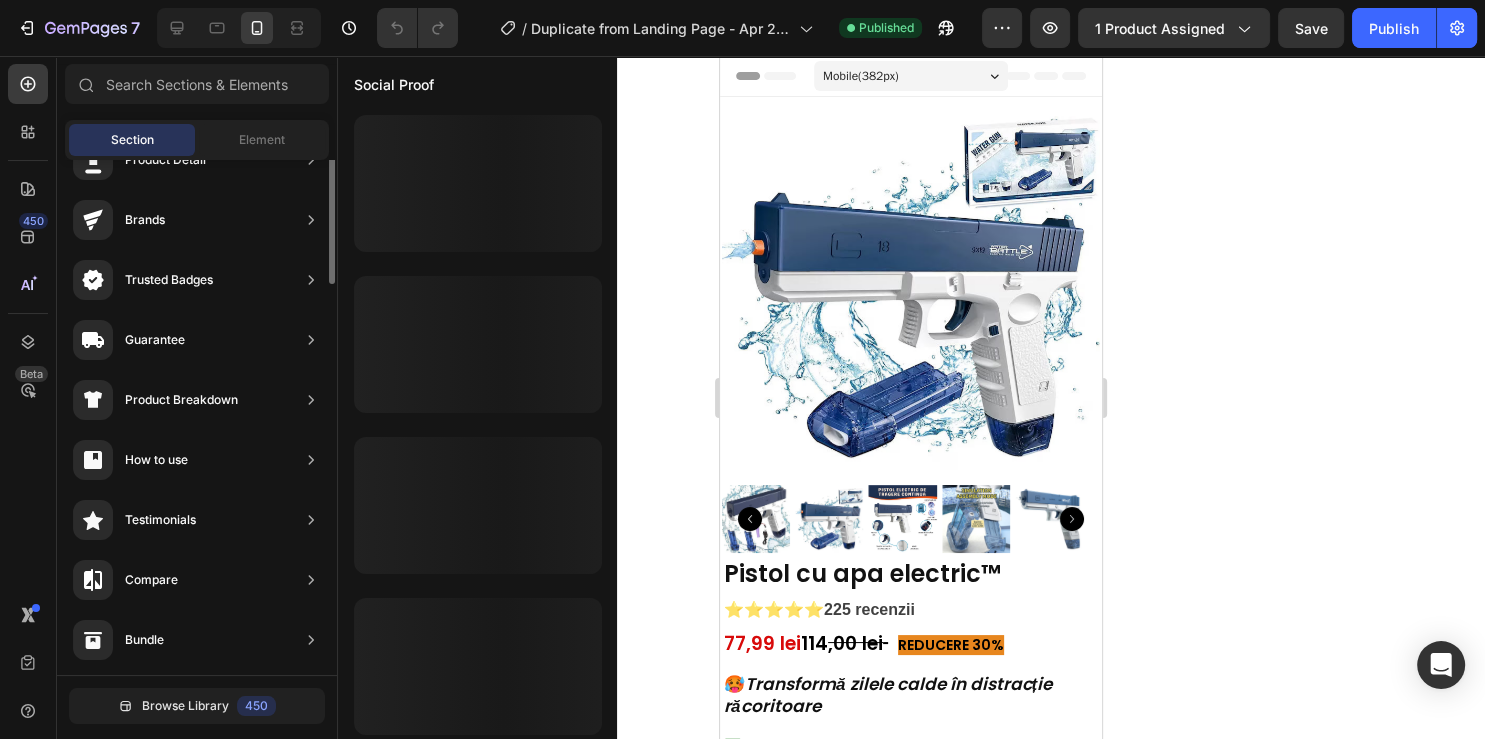 scroll, scrollTop: 0, scrollLeft: 0, axis: both 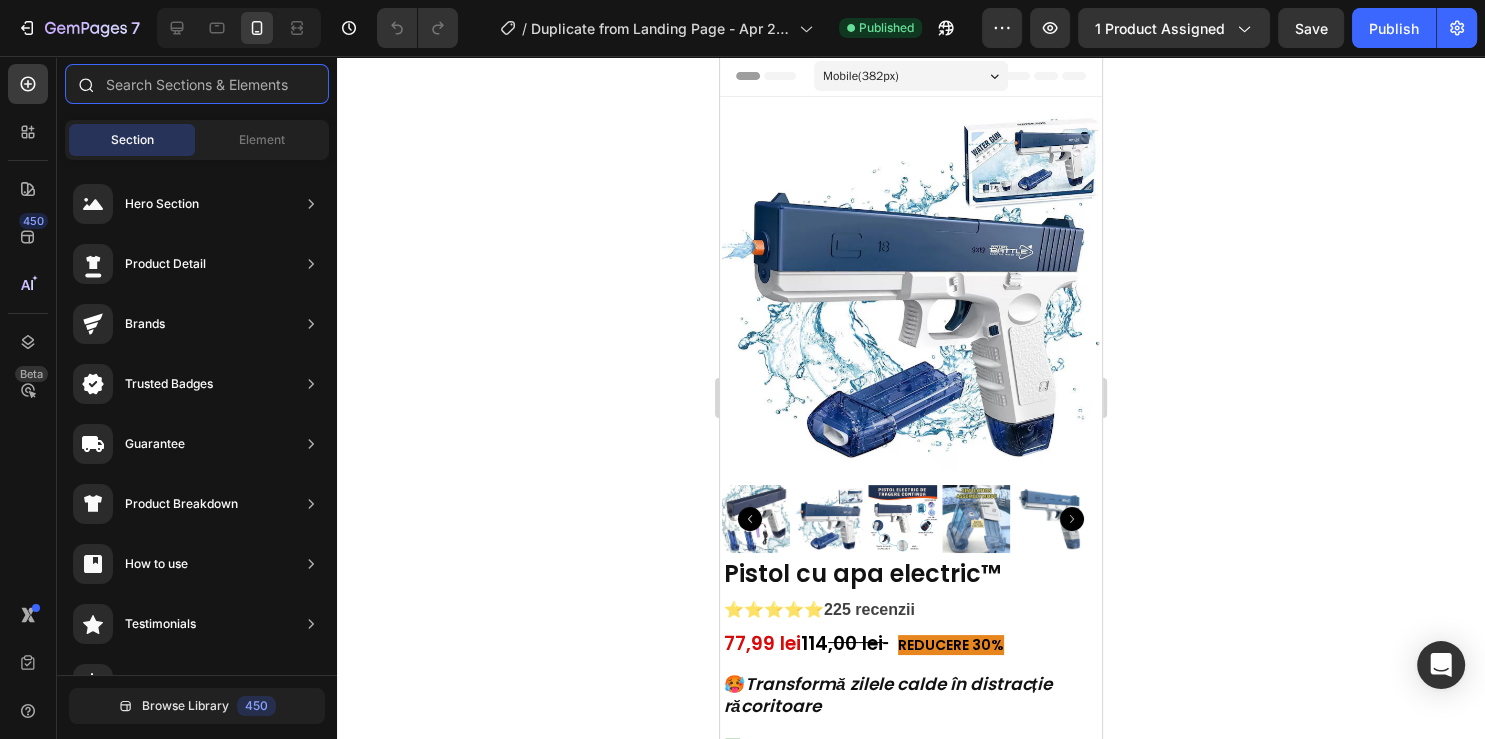 click at bounding box center [197, 84] 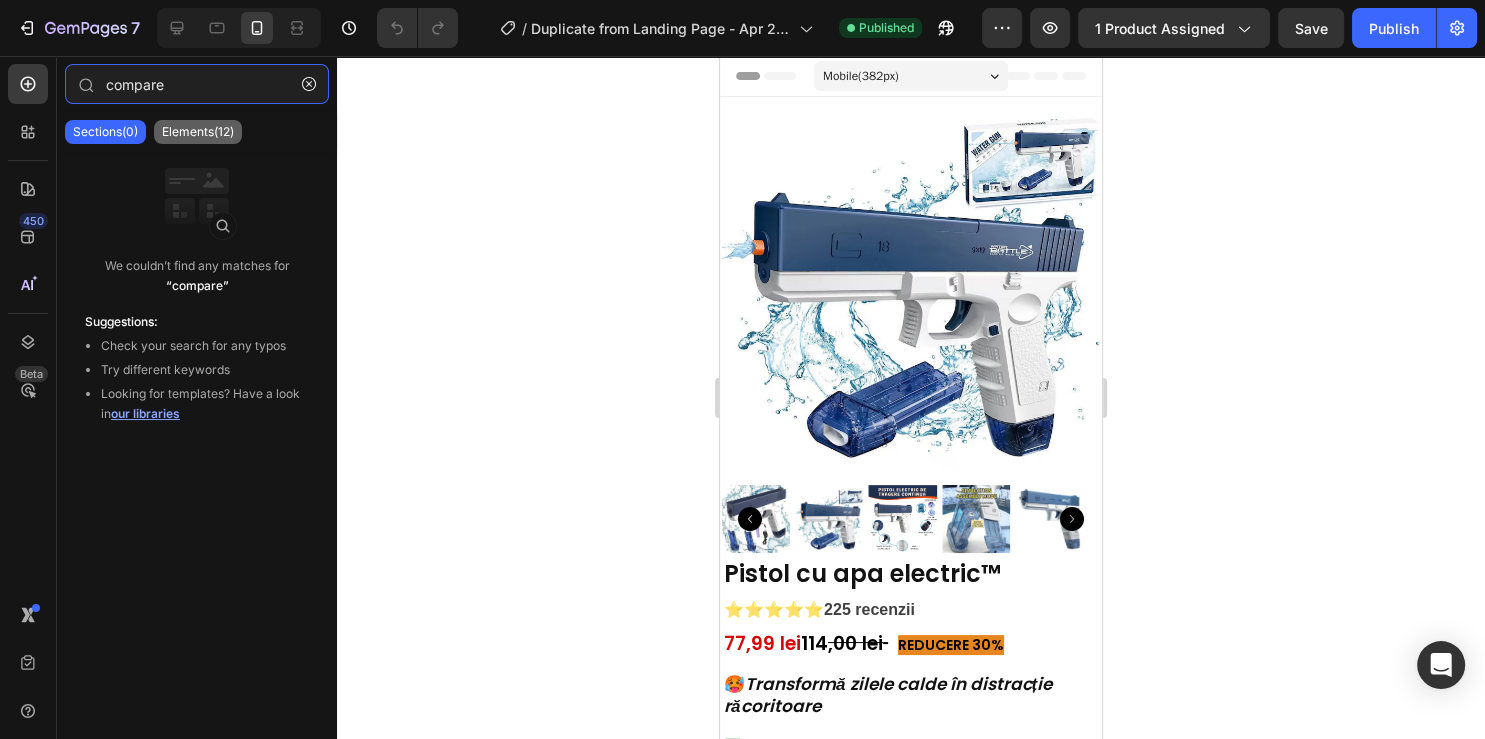type on "compare" 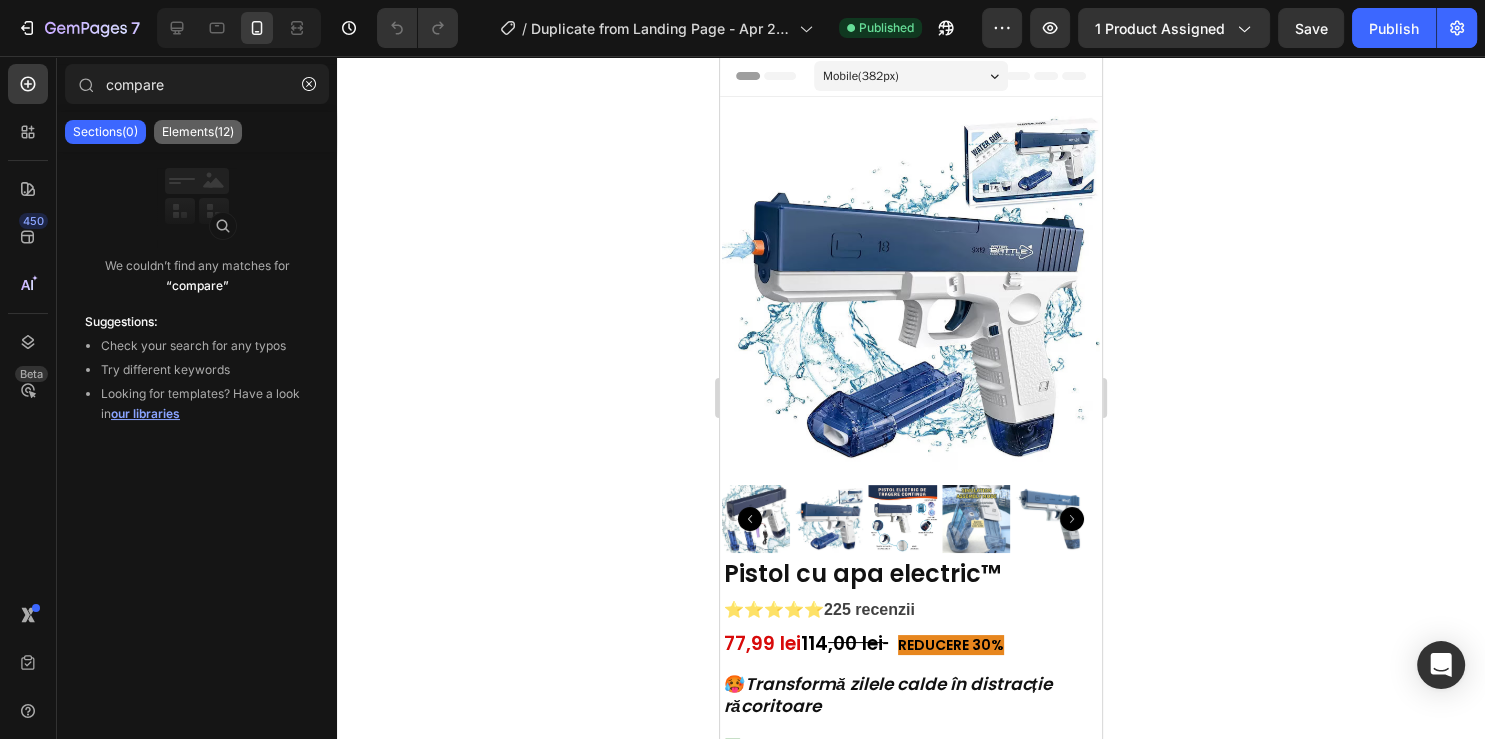 click on "Elements(12)" at bounding box center [198, 132] 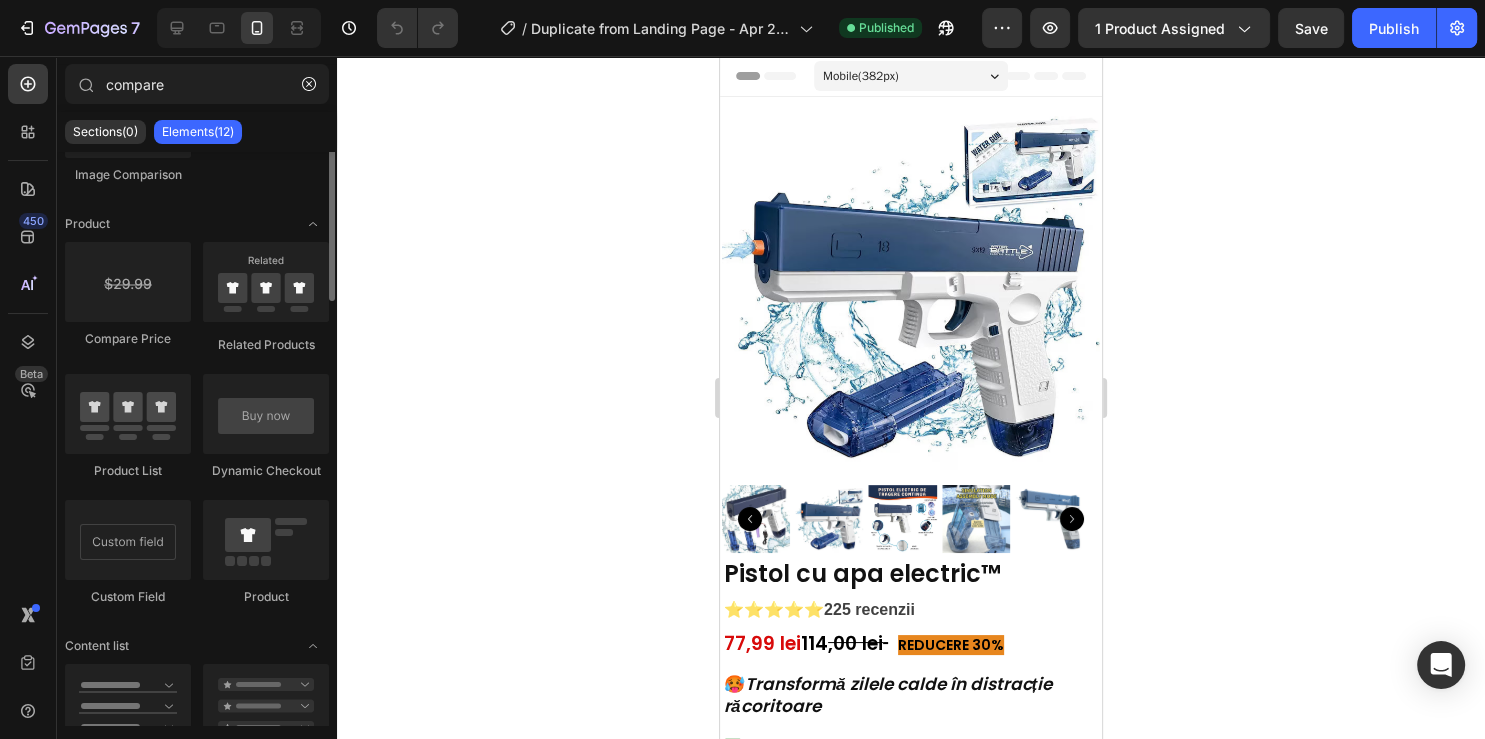 scroll, scrollTop: 0, scrollLeft: 0, axis: both 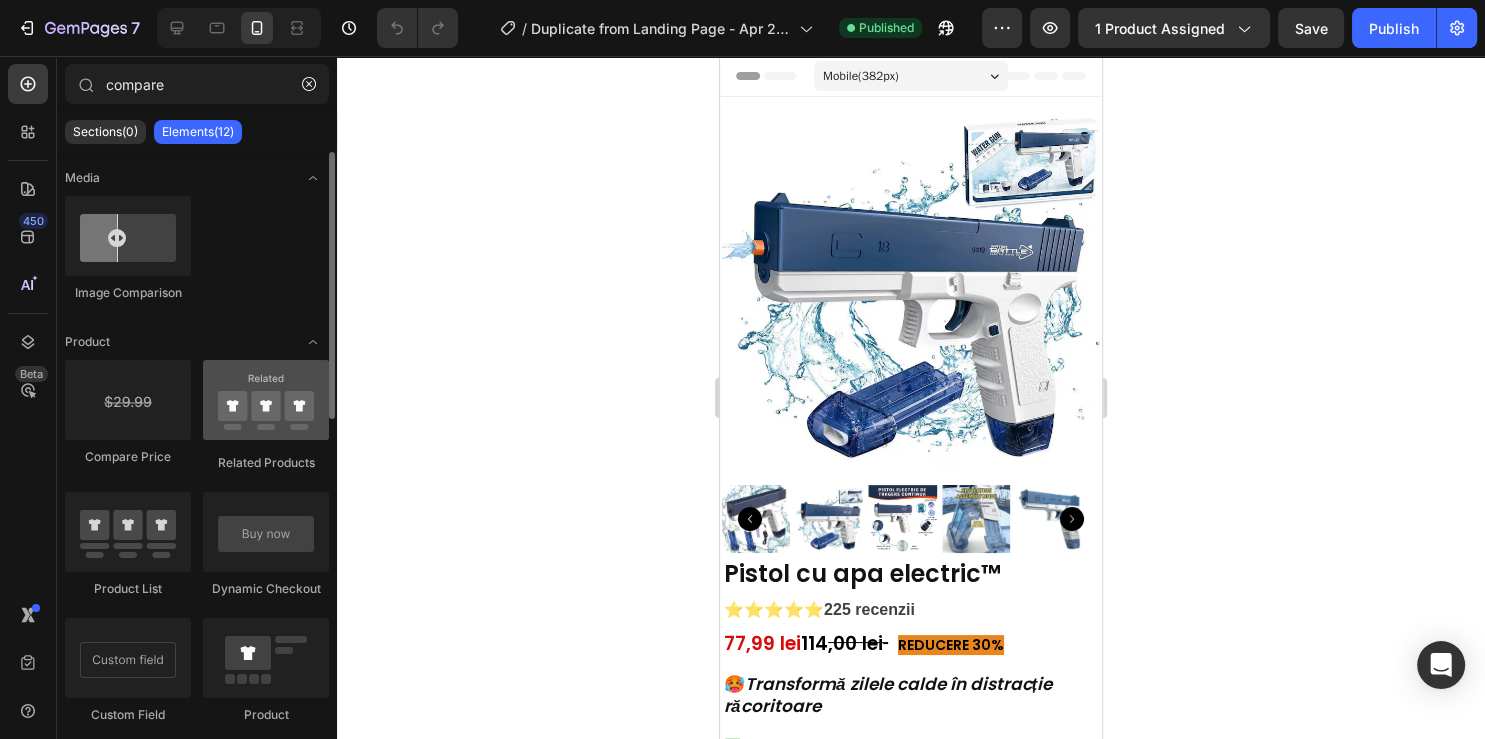 click at bounding box center [266, 400] 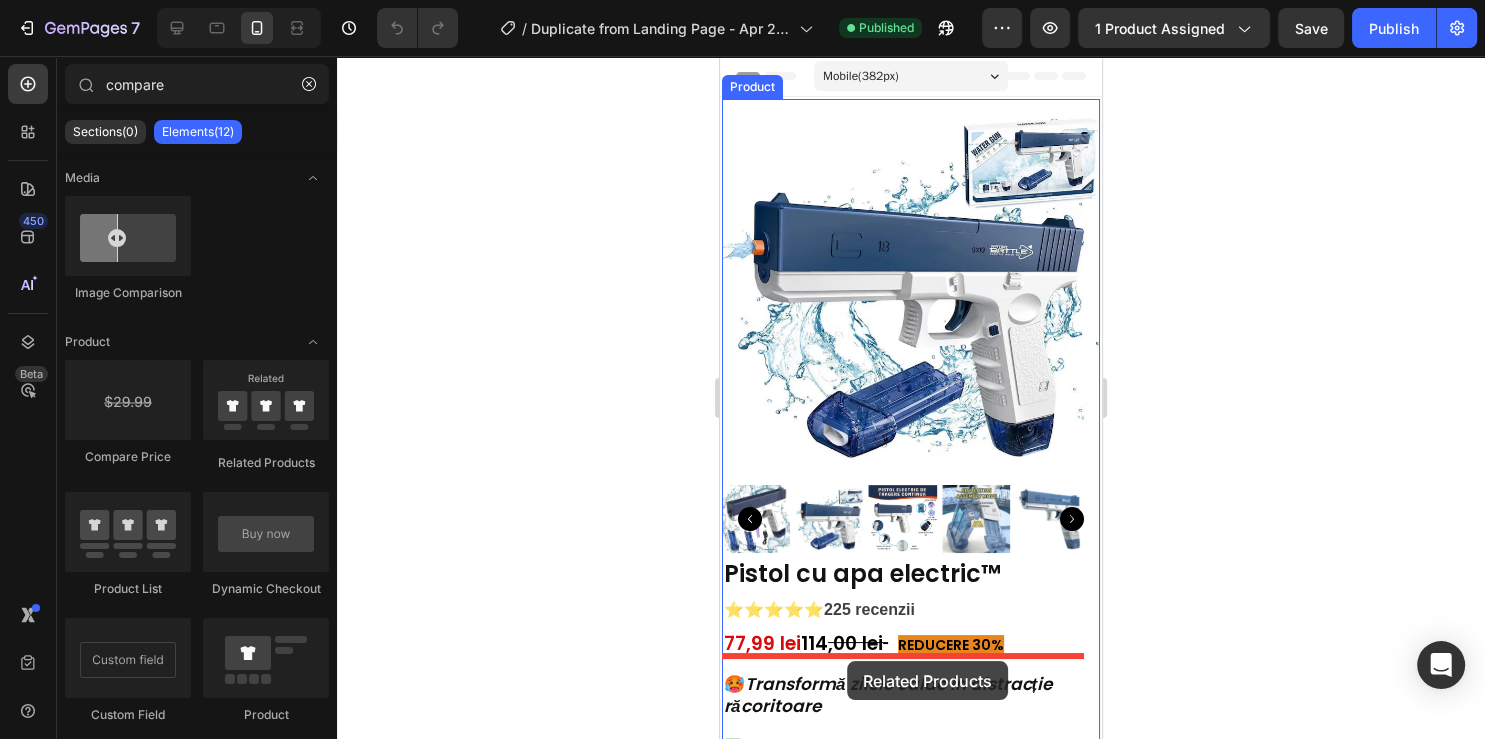 drag, startPoint x: 984, startPoint y: 451, endPoint x: 847, endPoint y: 661, distance: 250.73691 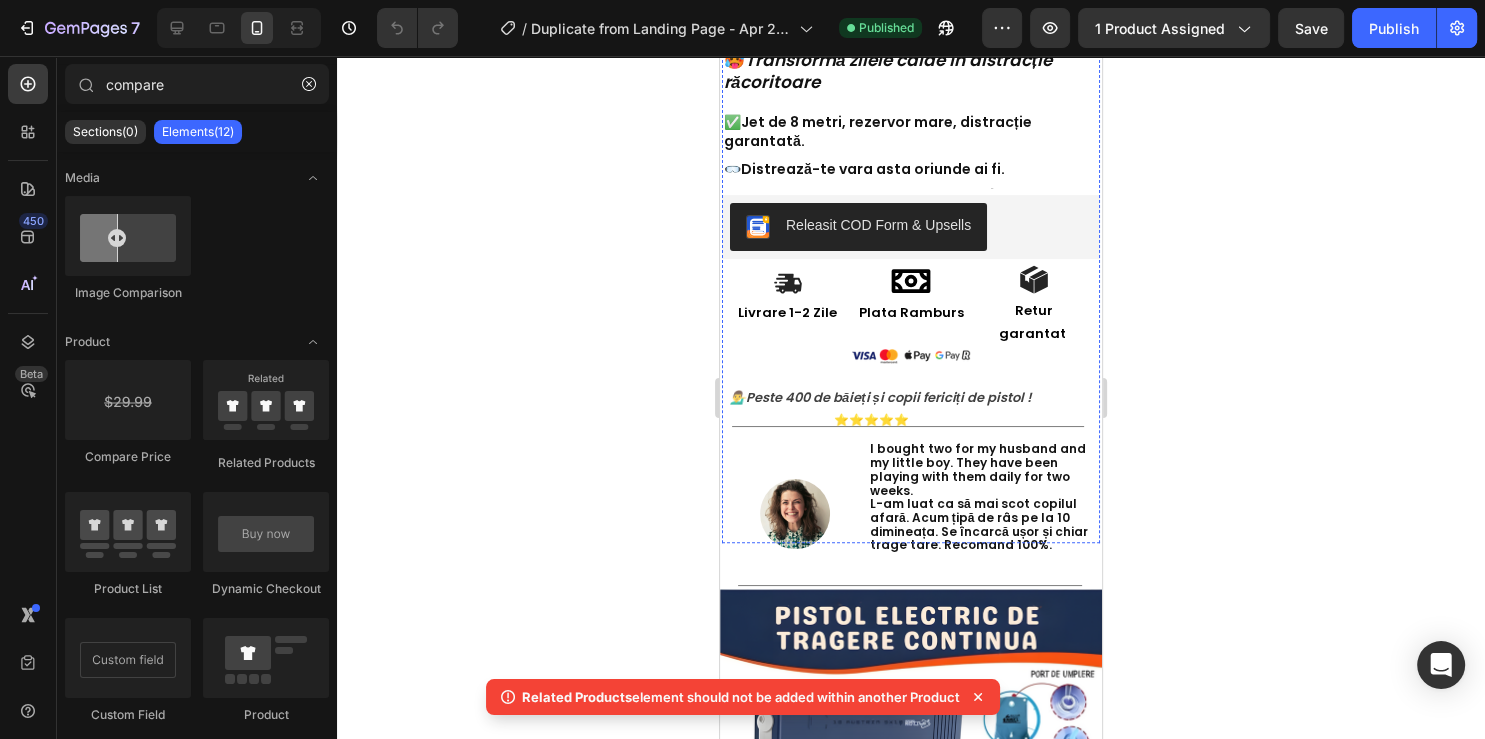 scroll, scrollTop: 633, scrollLeft: 0, axis: vertical 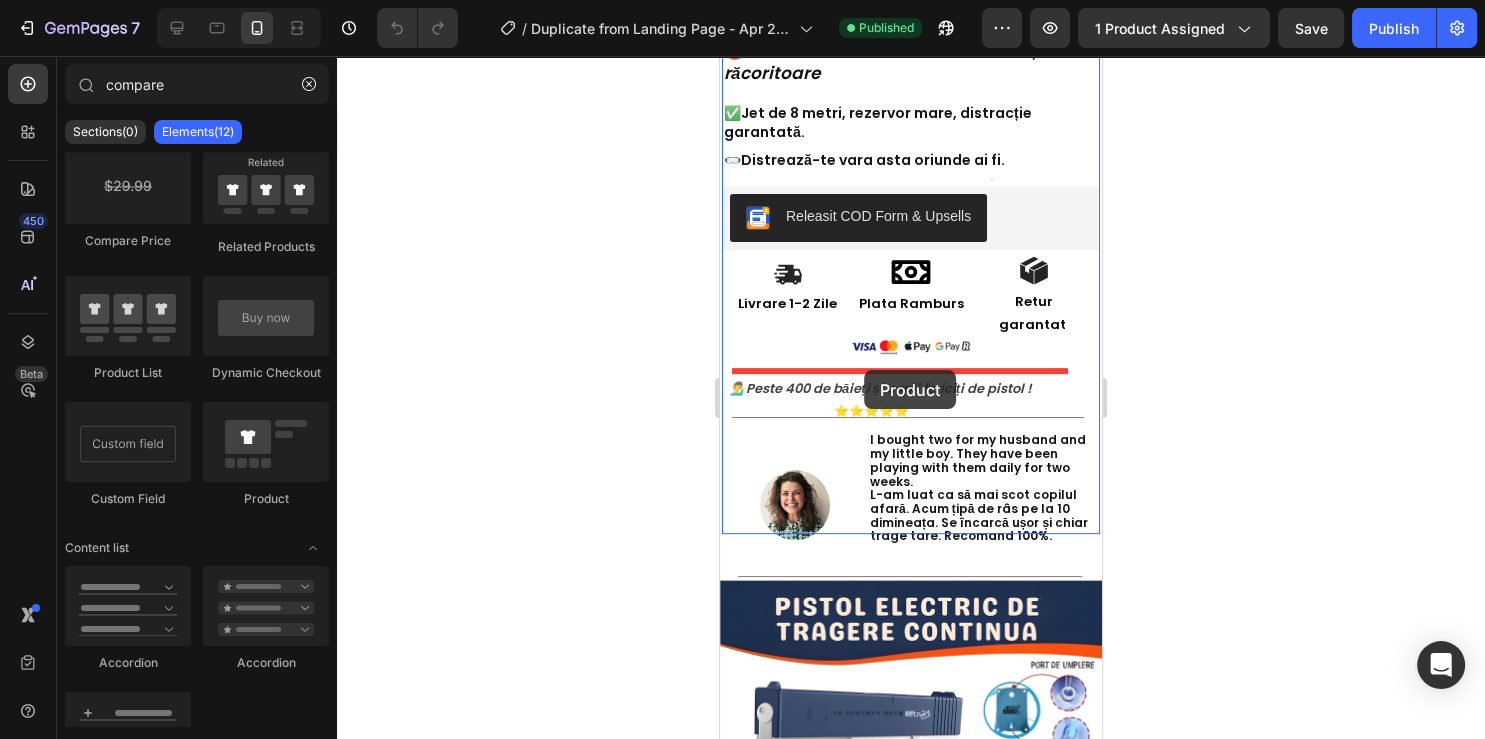 drag, startPoint x: 993, startPoint y: 506, endPoint x: 864, endPoint y: 370, distance: 187.44865 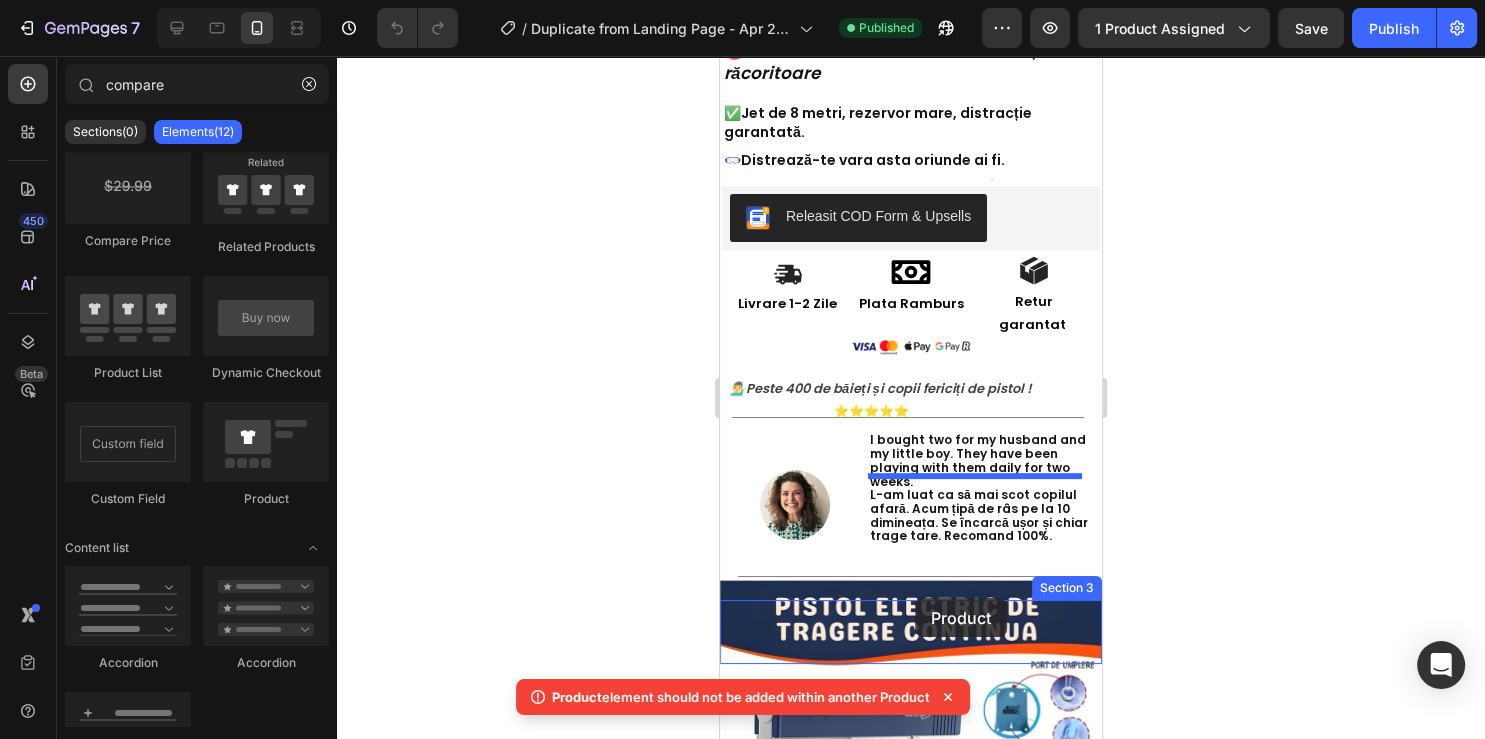 drag, startPoint x: 1002, startPoint y: 512, endPoint x: 915, endPoint y: 598, distance: 122.33152 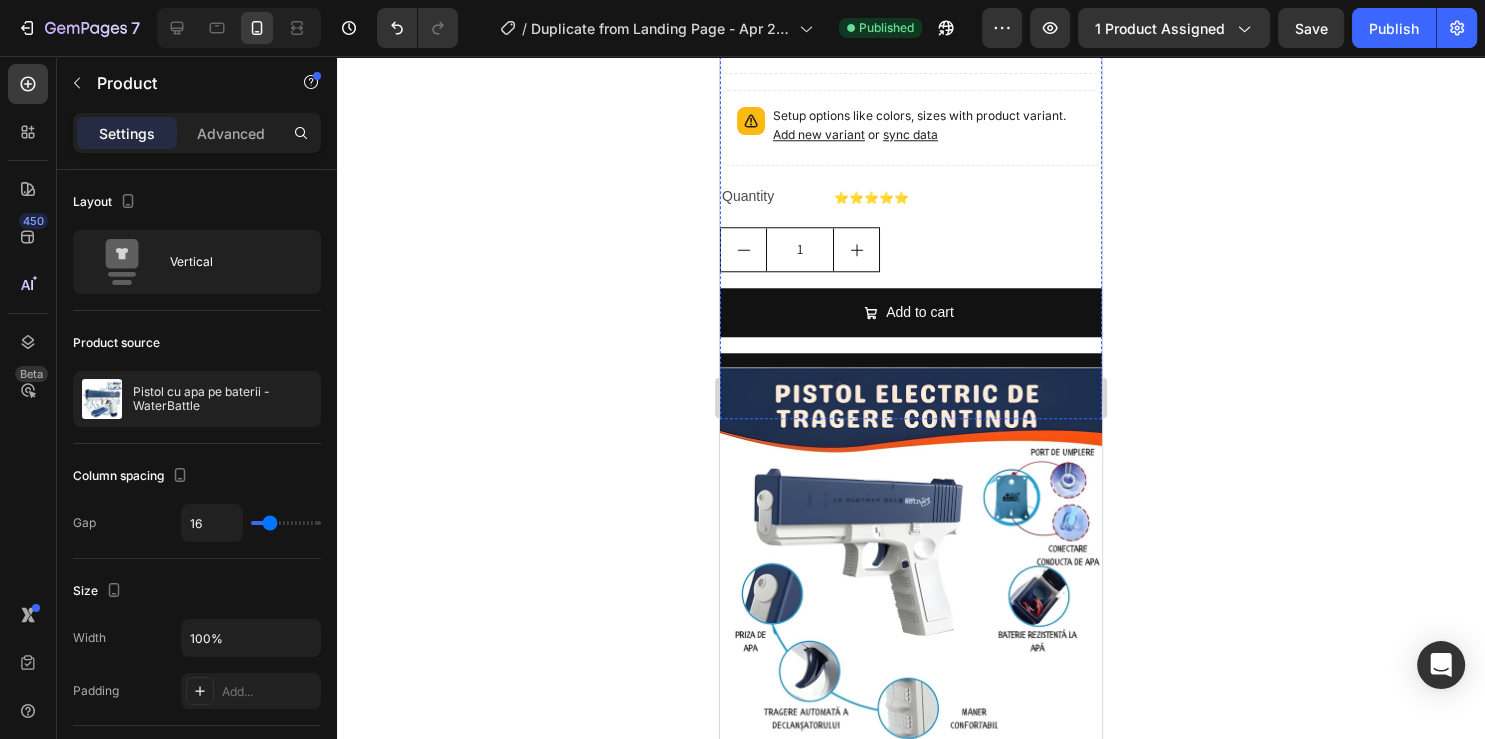 scroll, scrollTop: 1584, scrollLeft: 0, axis: vertical 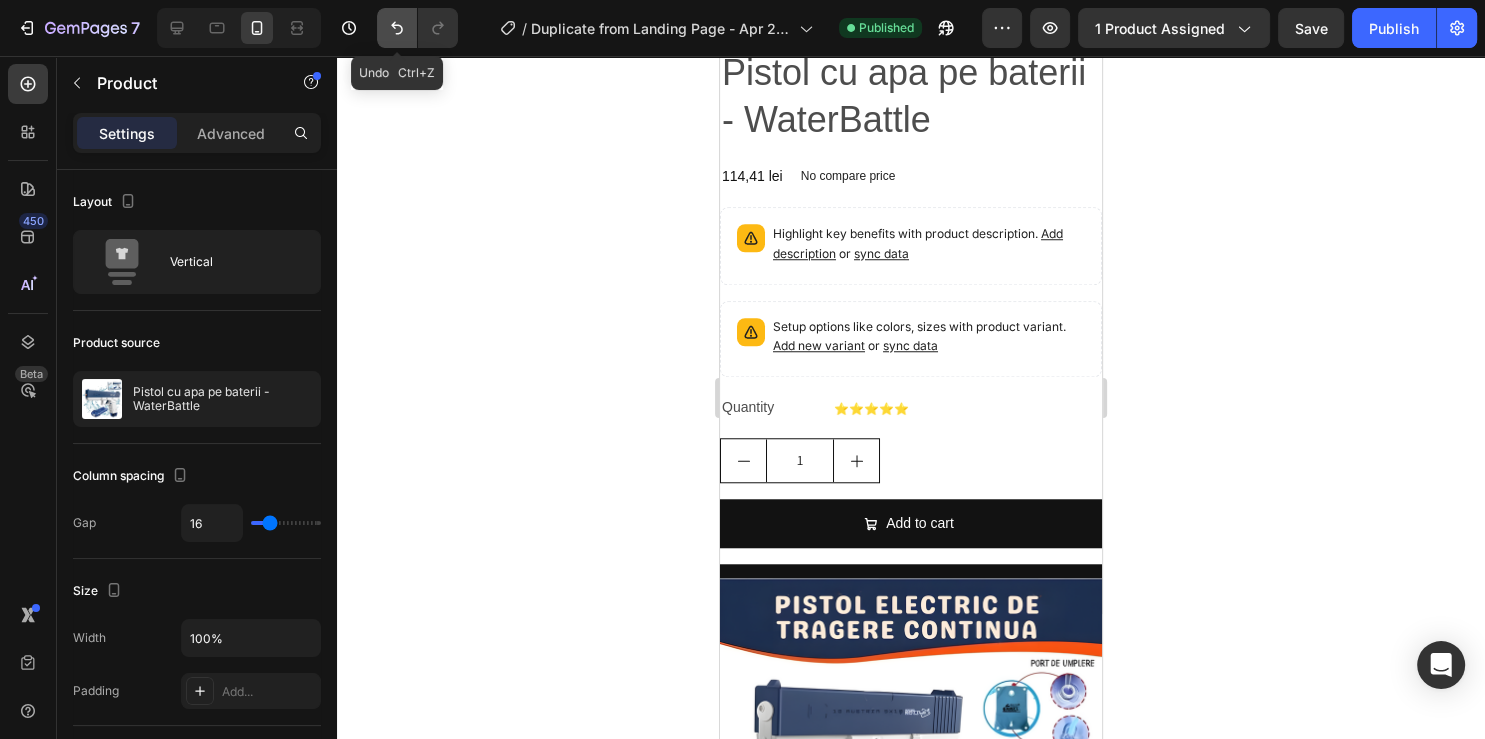 click 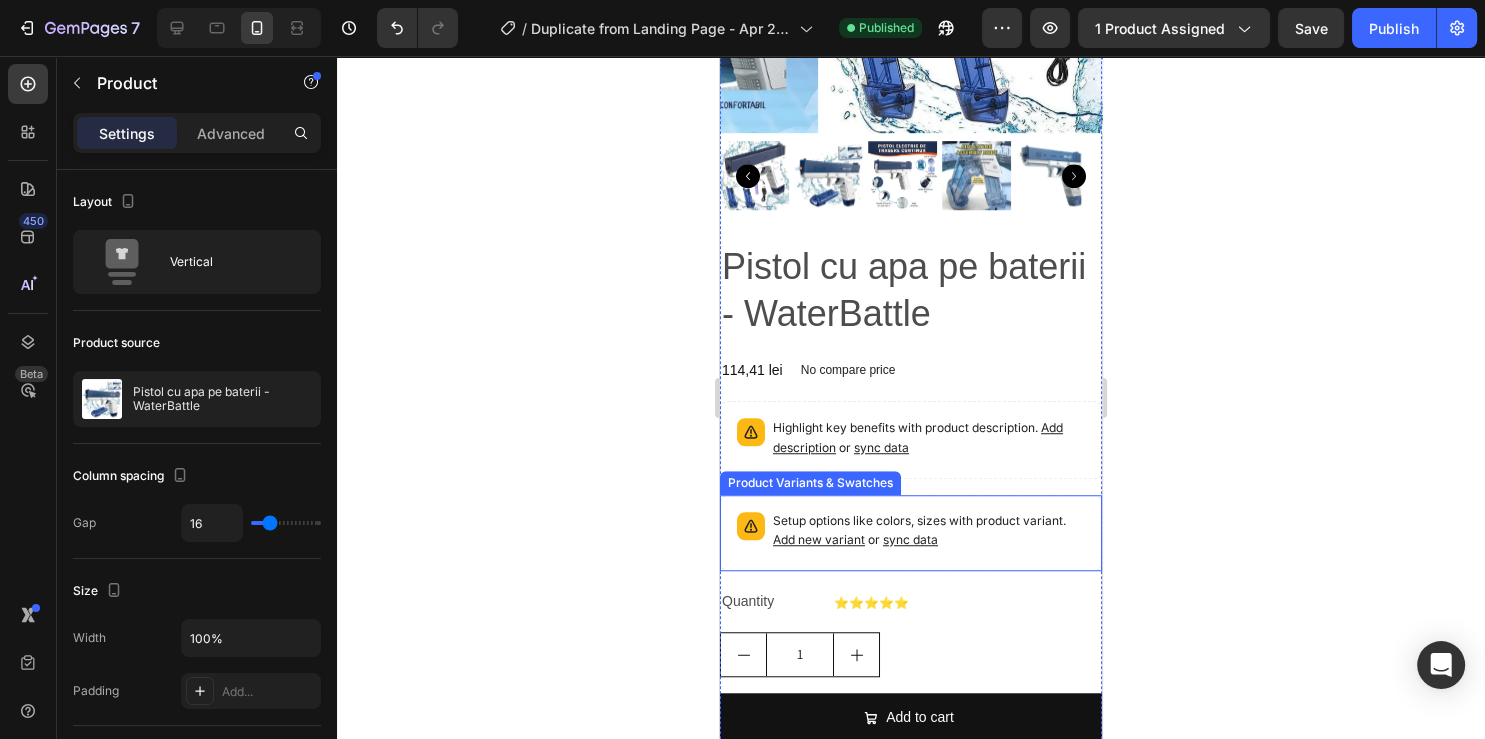 scroll, scrollTop: 1372, scrollLeft: 0, axis: vertical 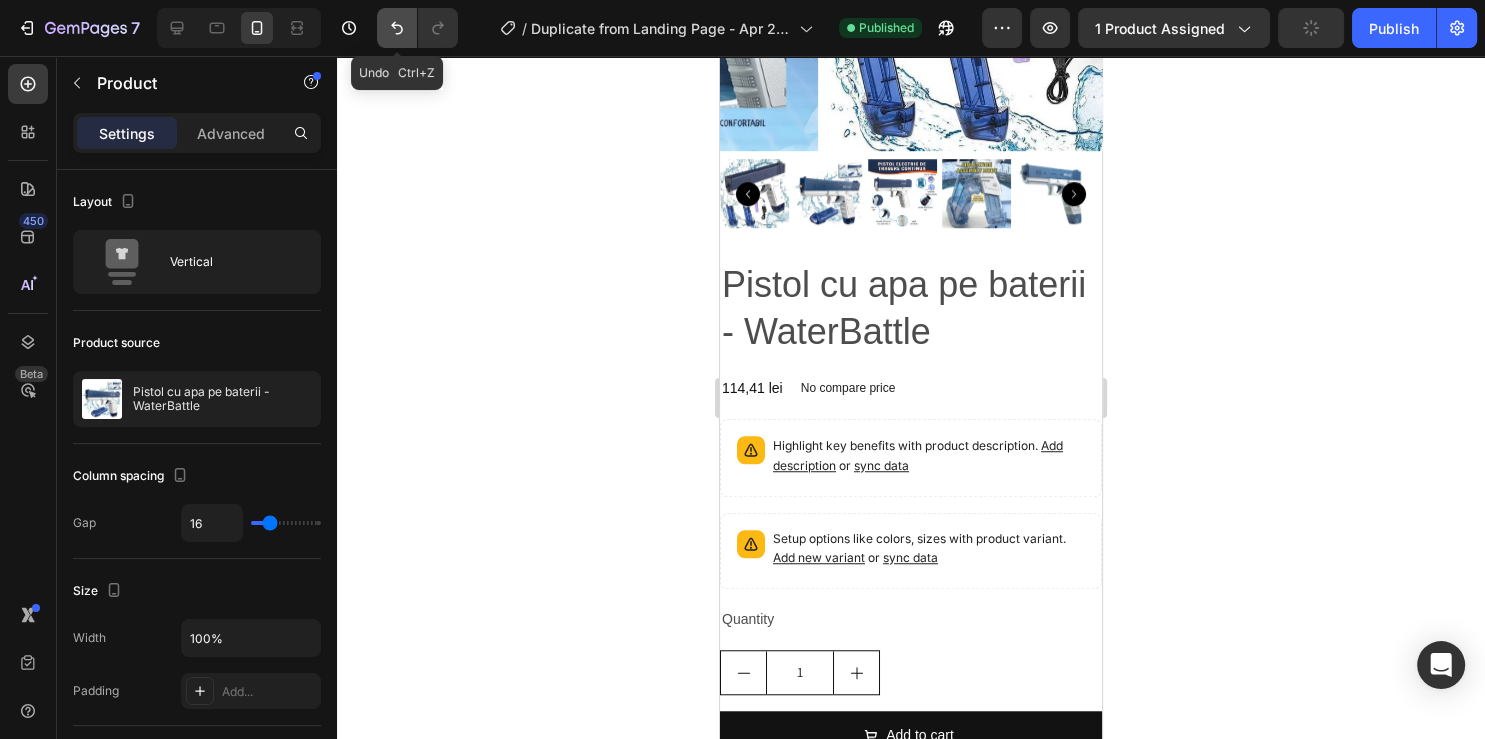 click 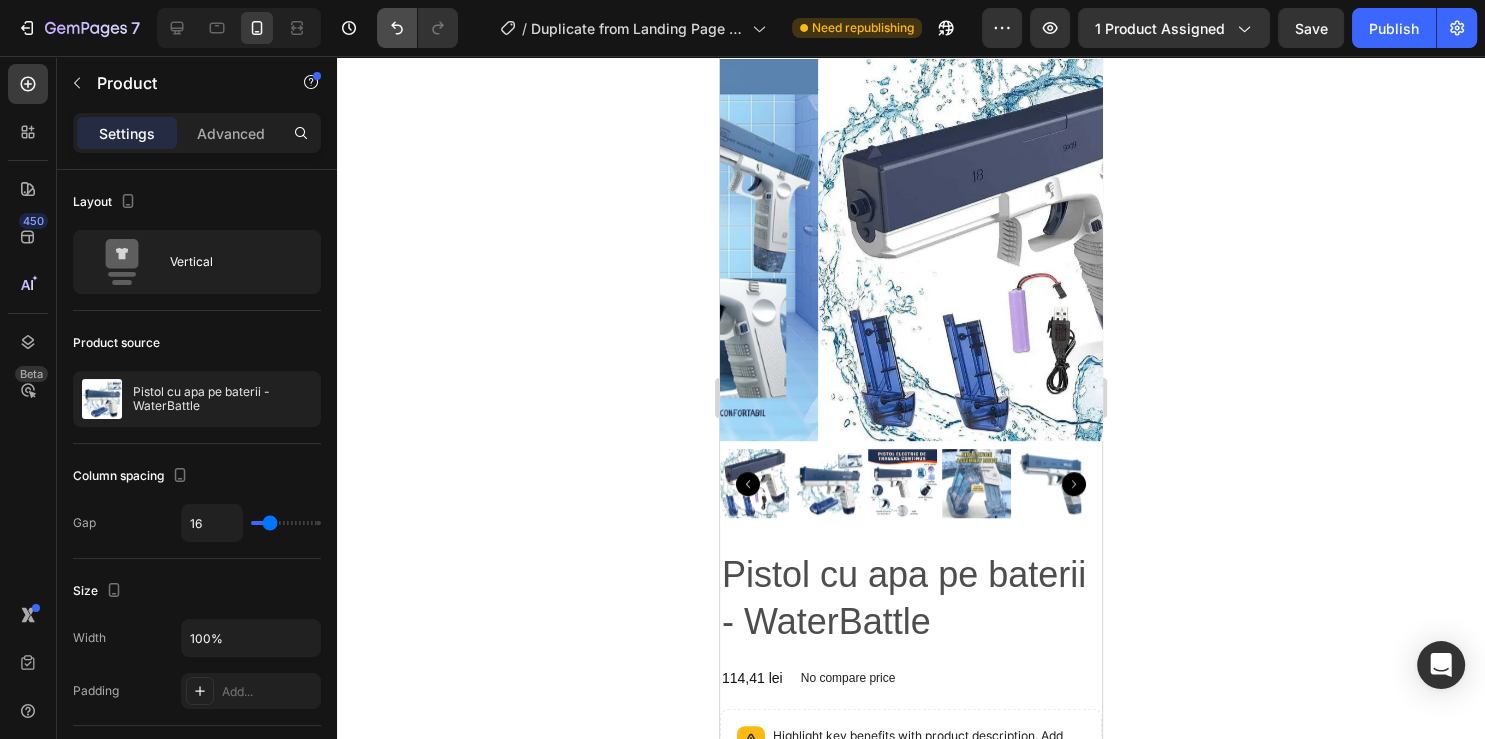 scroll, scrollTop: 739, scrollLeft: 0, axis: vertical 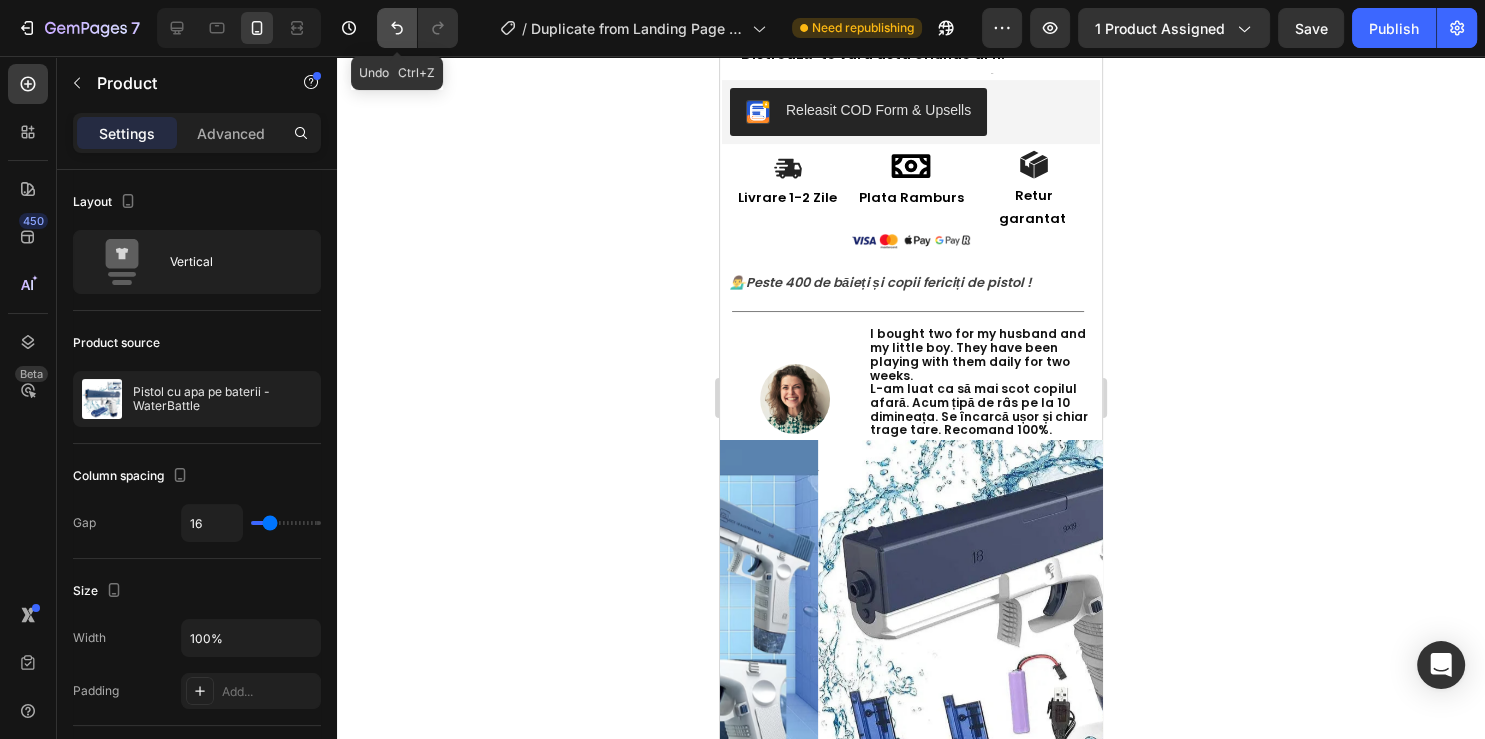 click 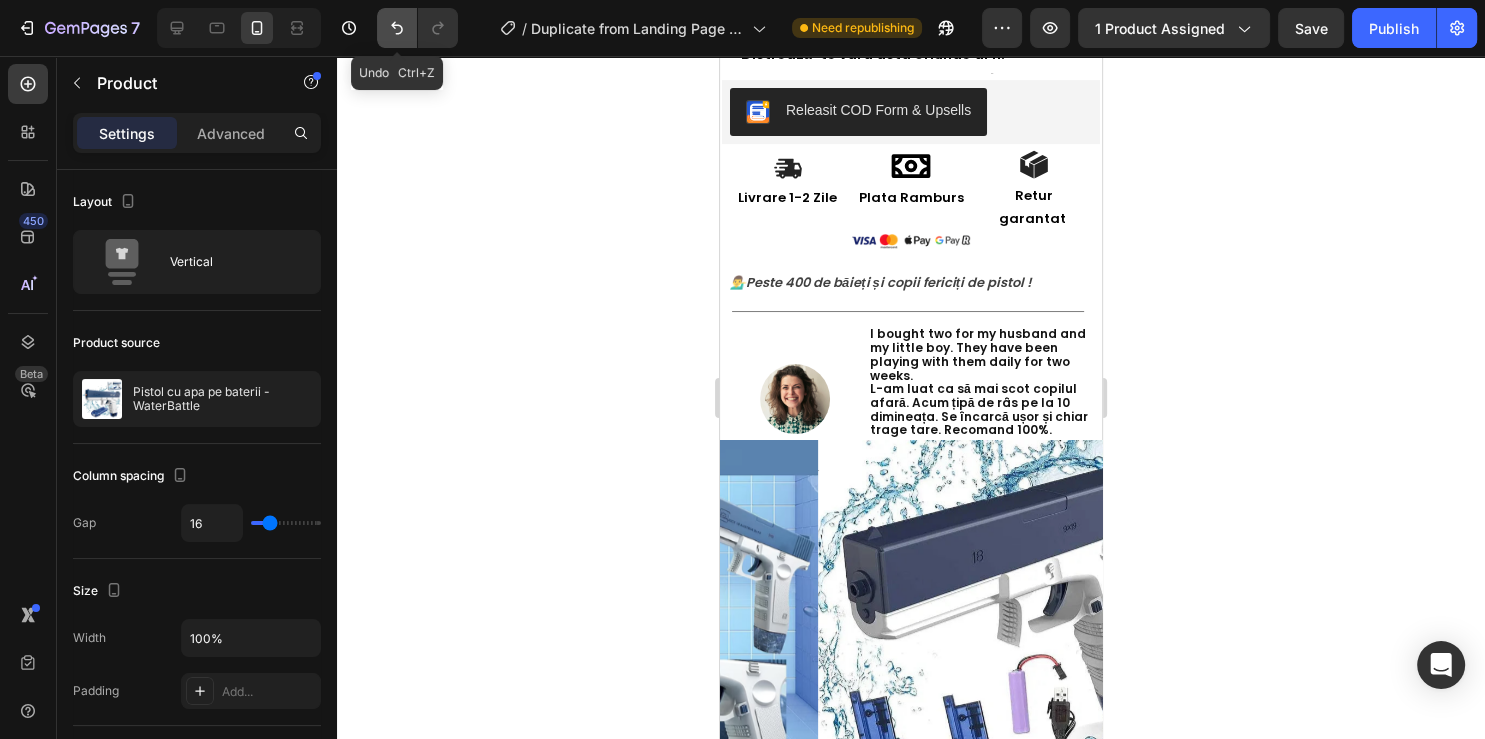 click 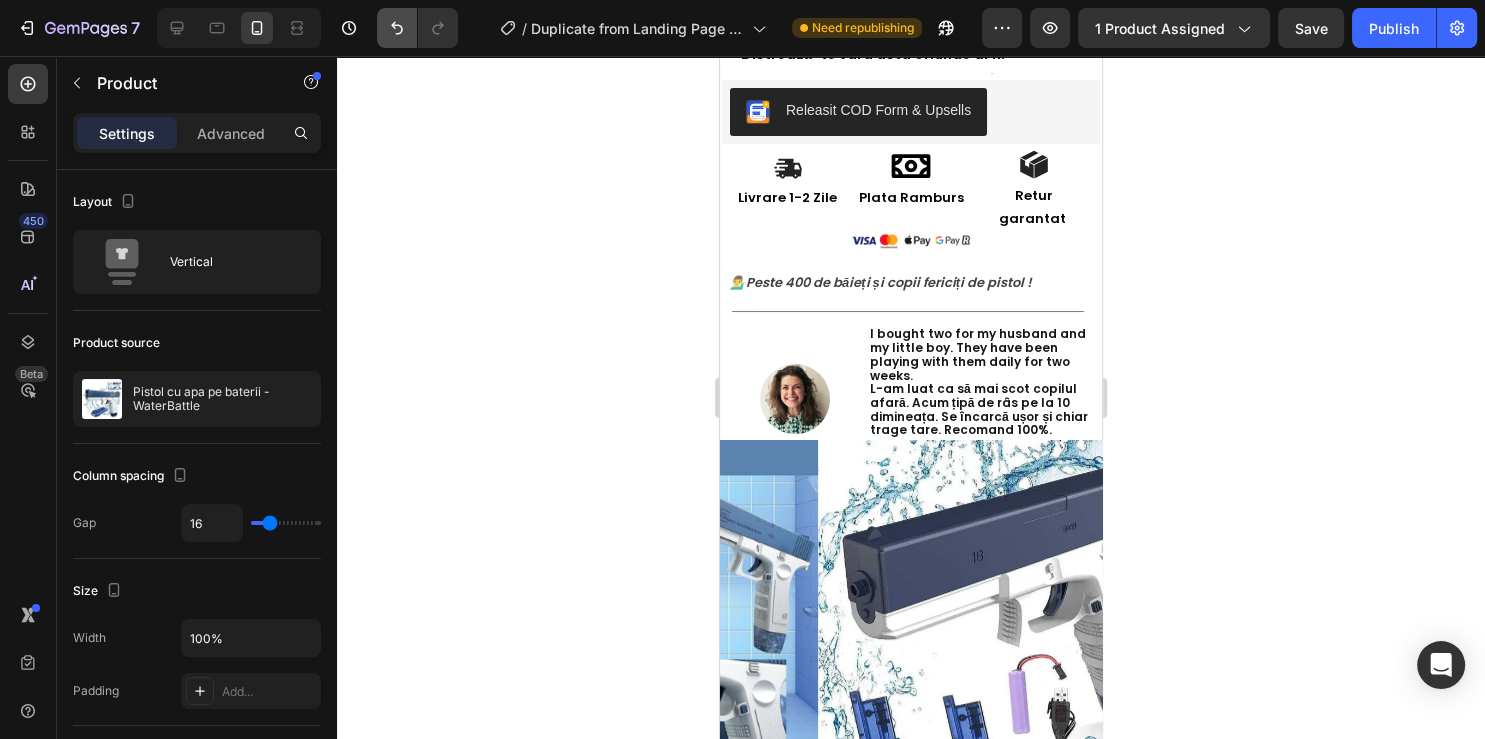 click 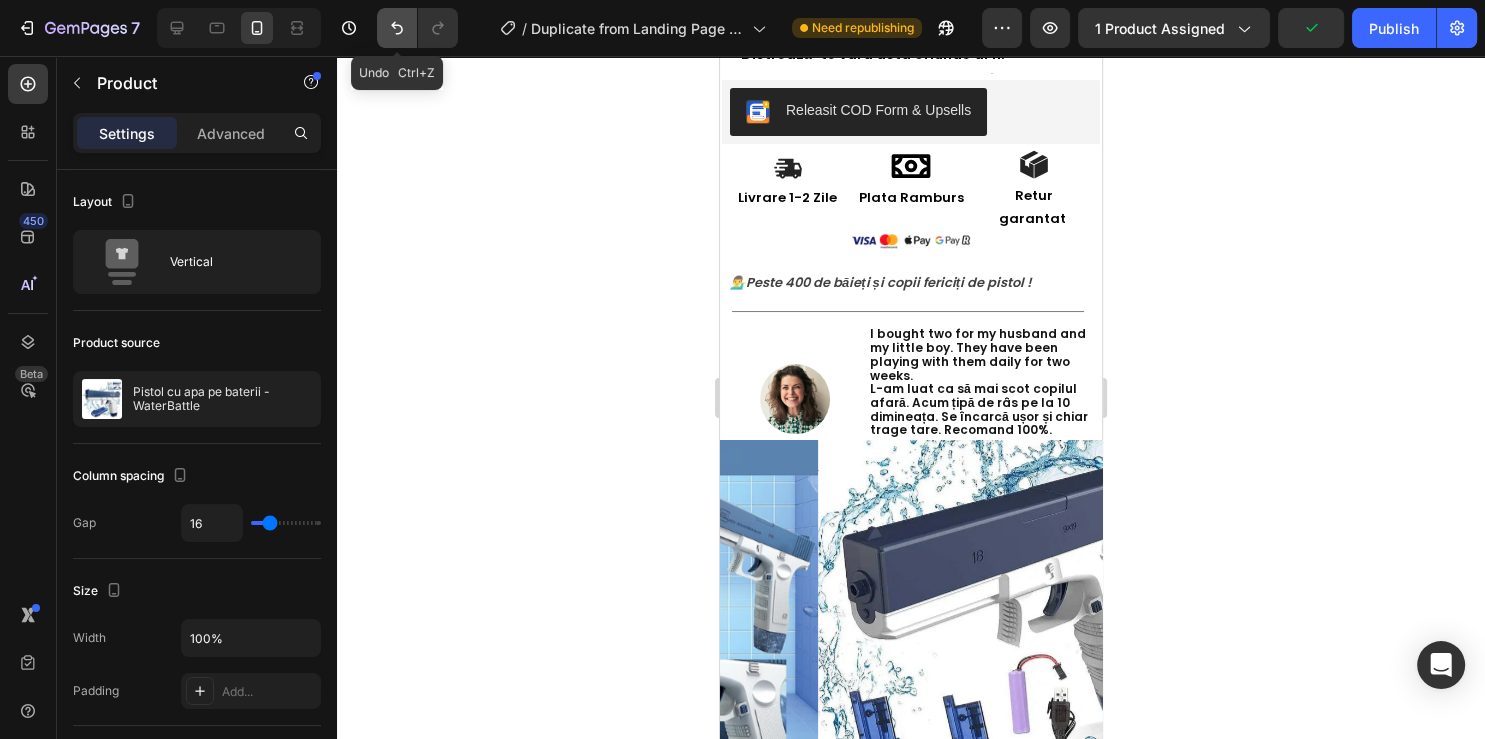 click 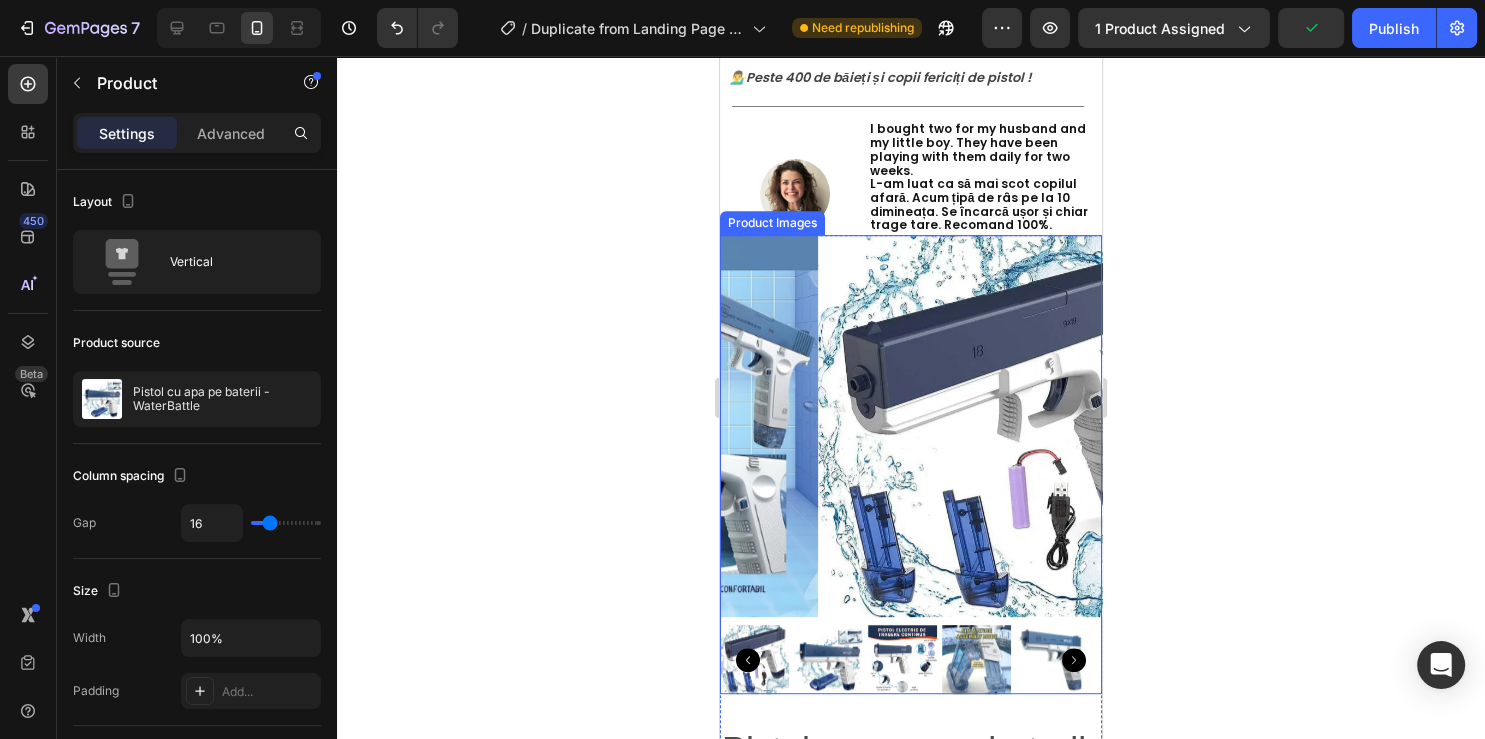 scroll, scrollTop: 1056, scrollLeft: 0, axis: vertical 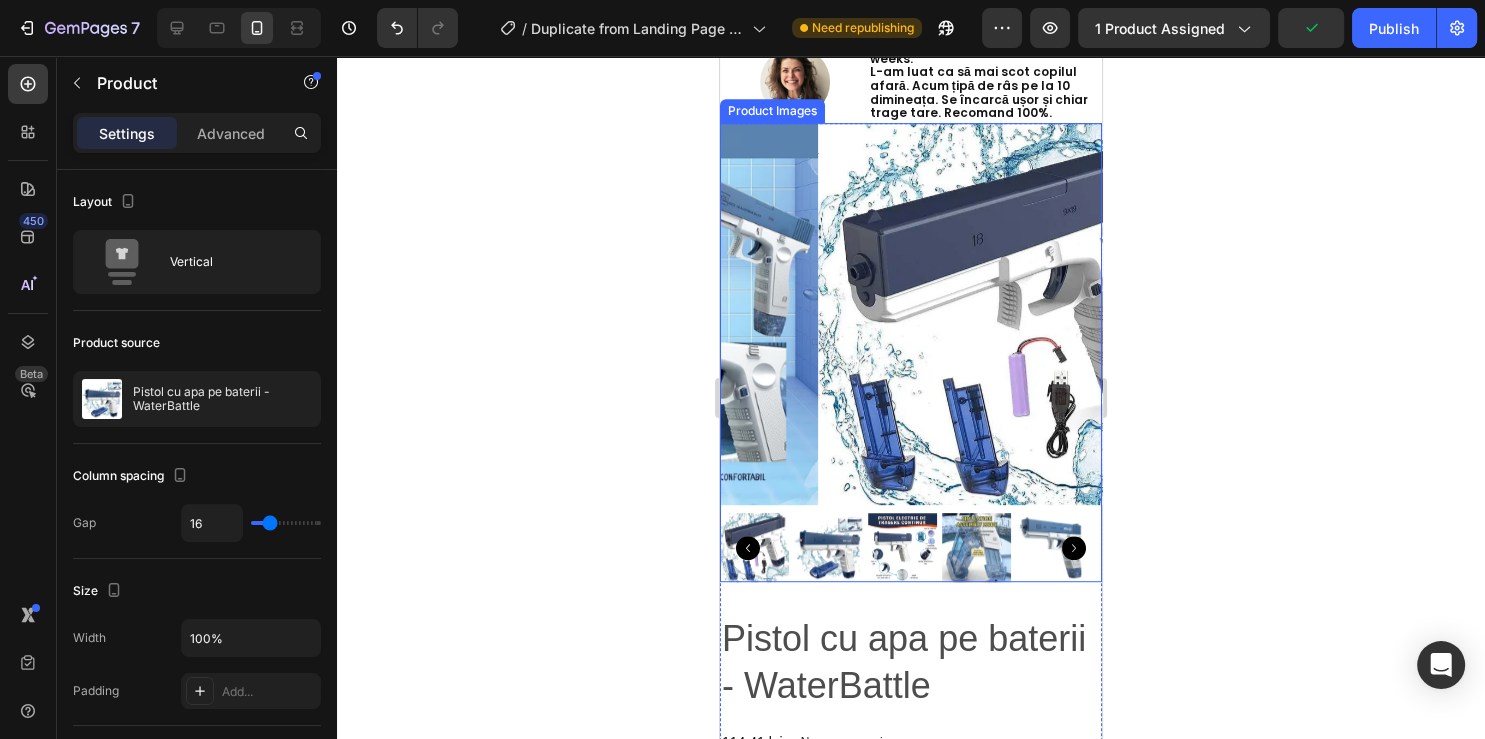 click at bounding box center [1009, 314] 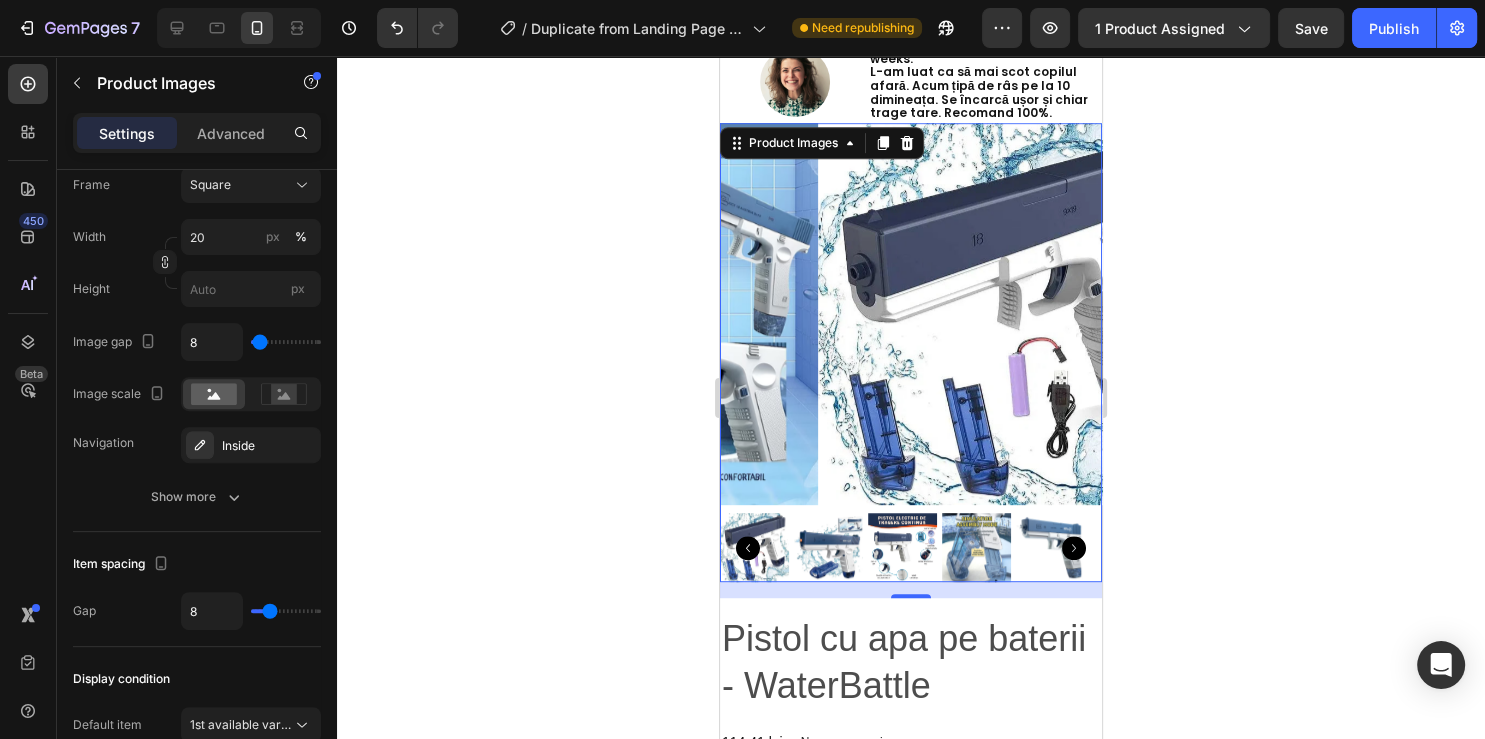 scroll, scrollTop: 1087, scrollLeft: 0, axis: vertical 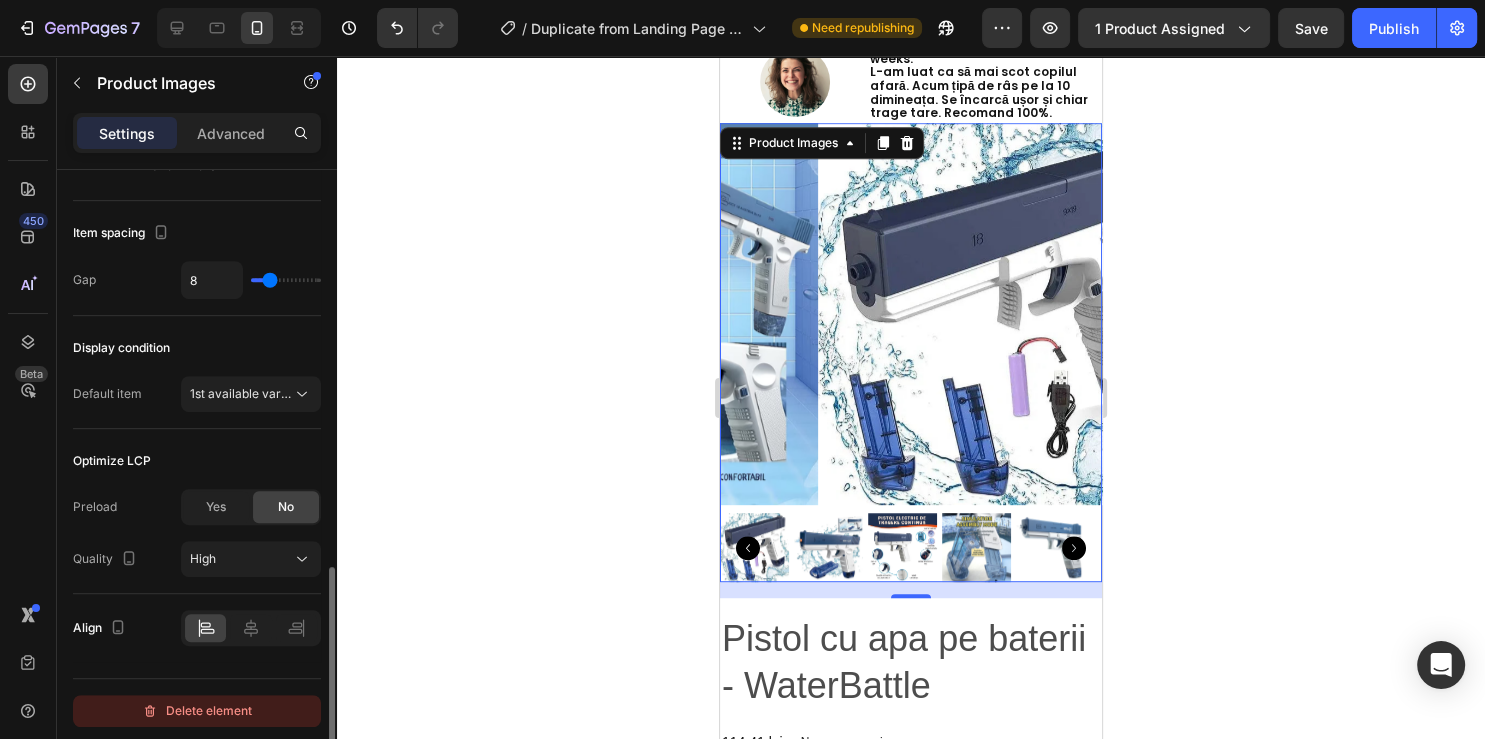 click on "Delete element" at bounding box center (197, 711) 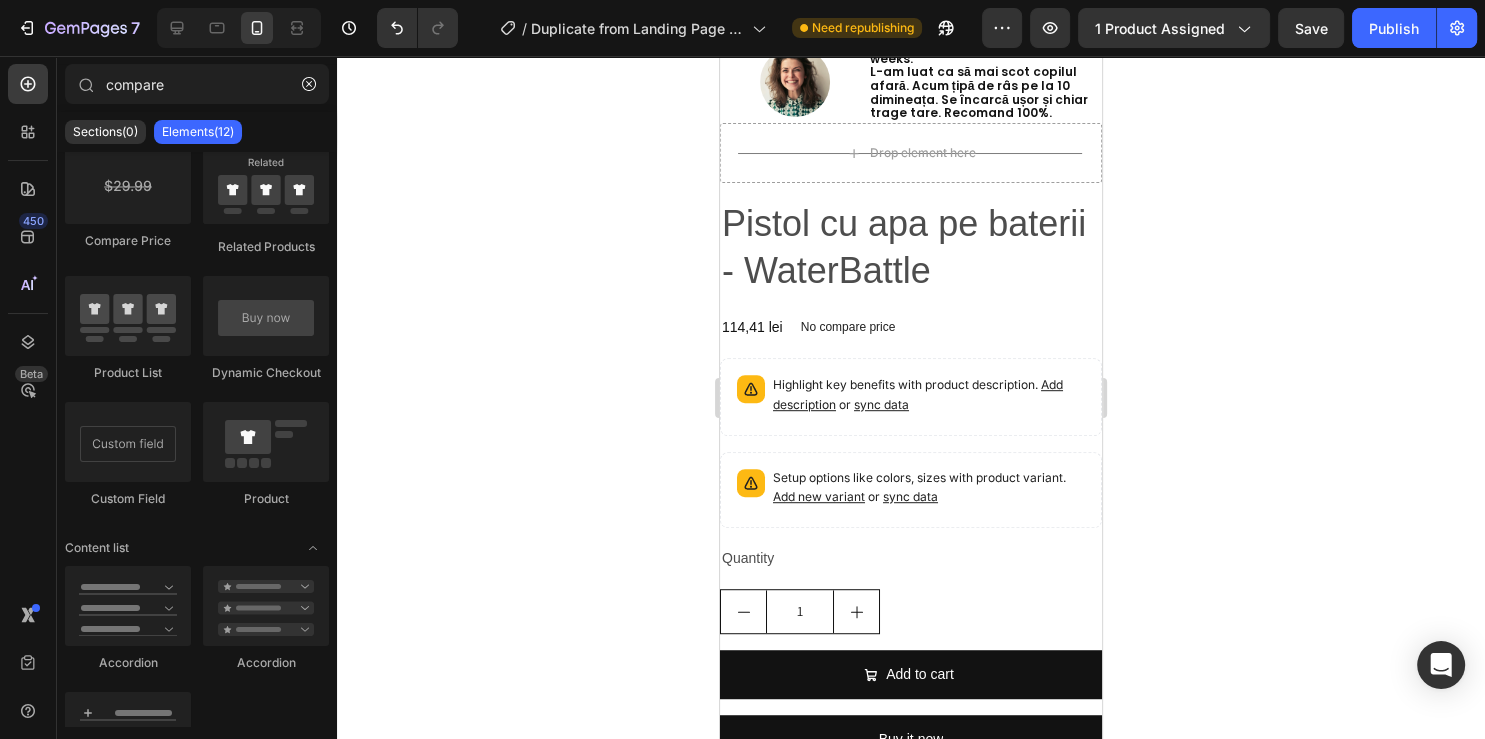 scroll, scrollTop: 216, scrollLeft: 0, axis: vertical 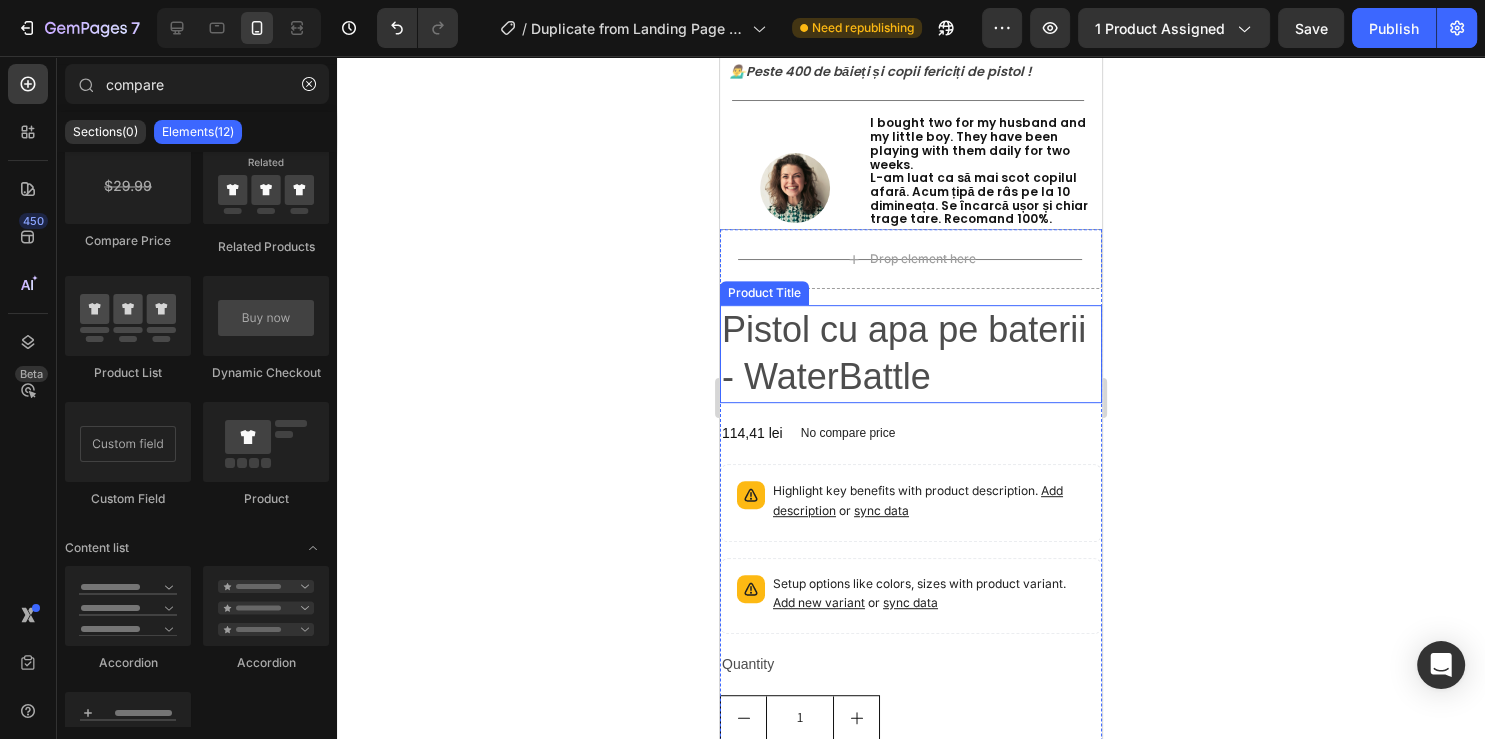 click on "Pistol cu apa pe baterii - WaterBattle" at bounding box center [911, 354] 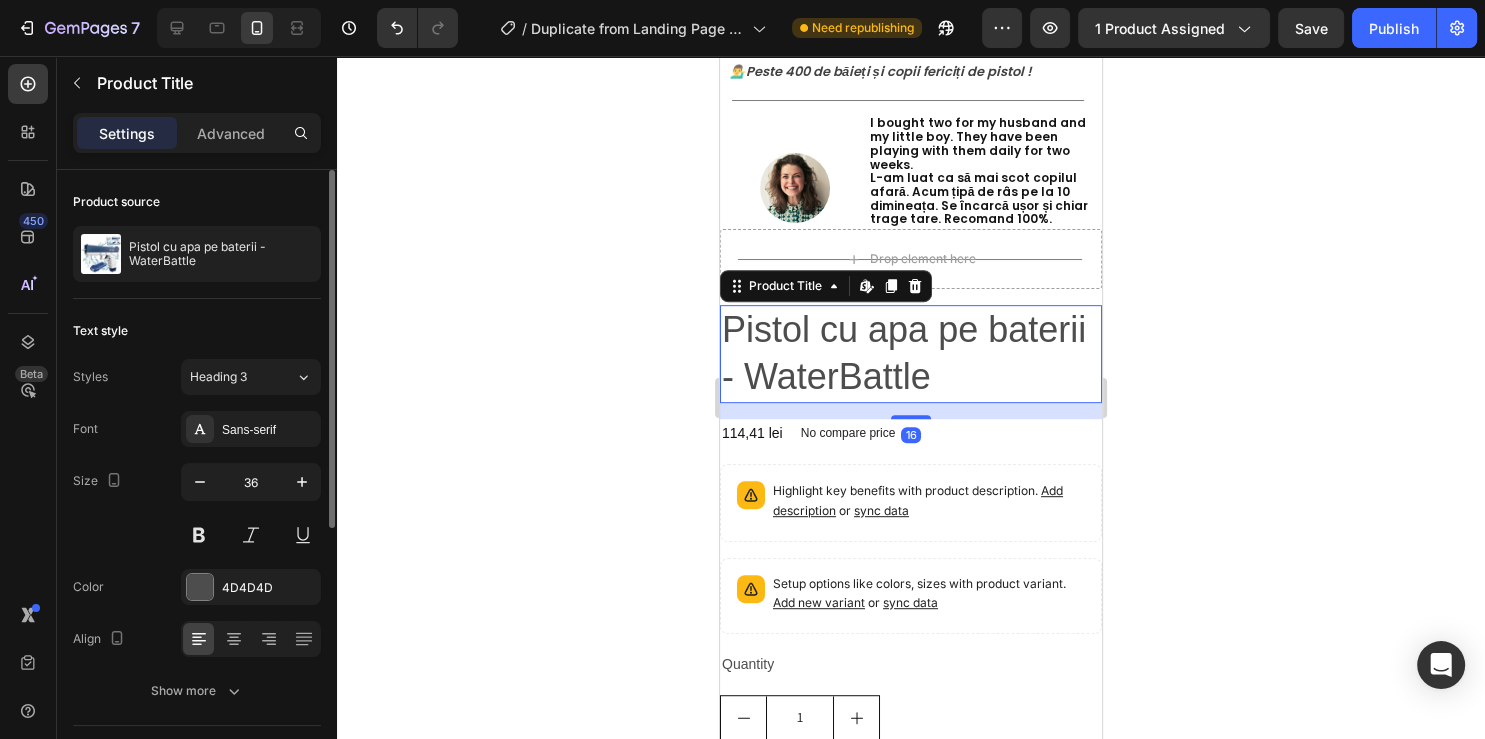 scroll, scrollTop: 468, scrollLeft: 0, axis: vertical 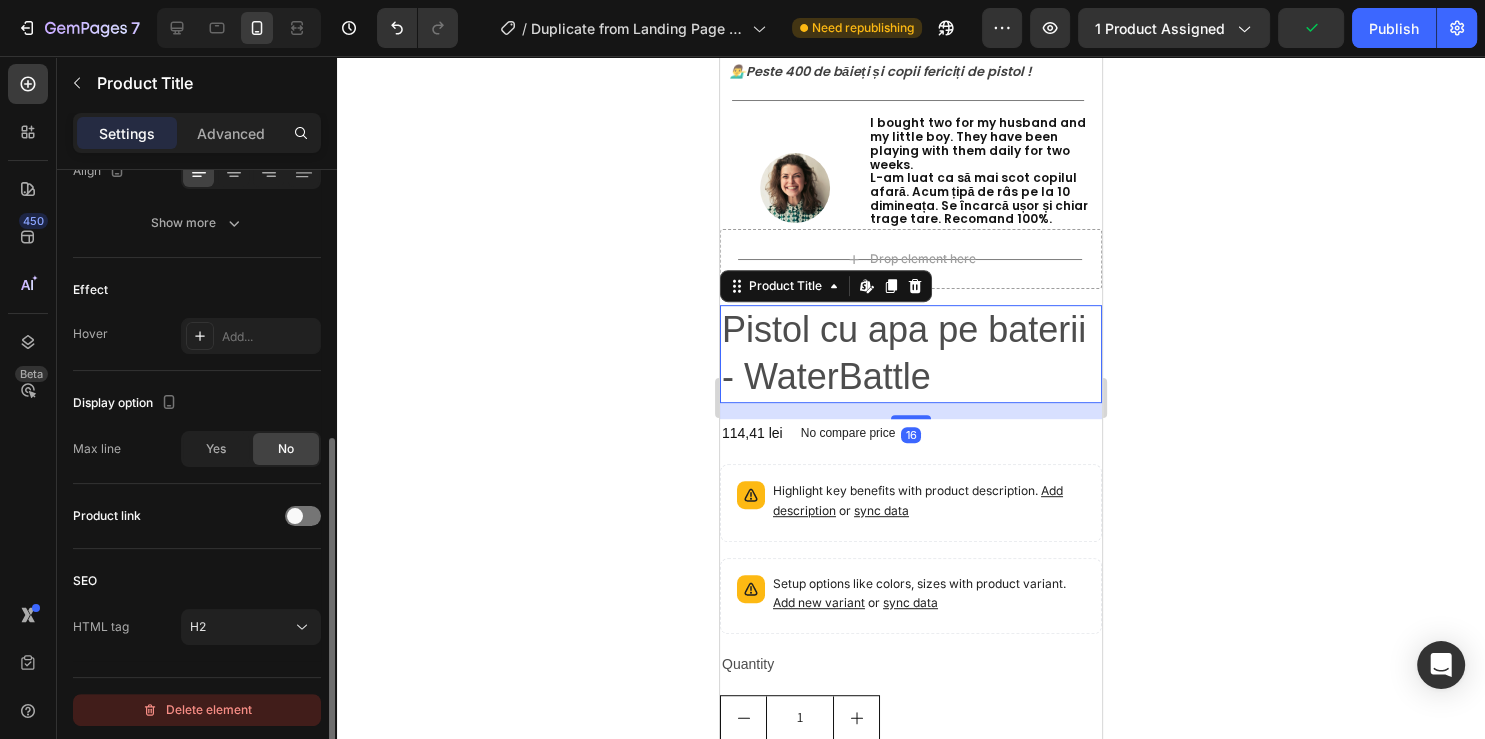 click on "Delete element" at bounding box center [197, 710] 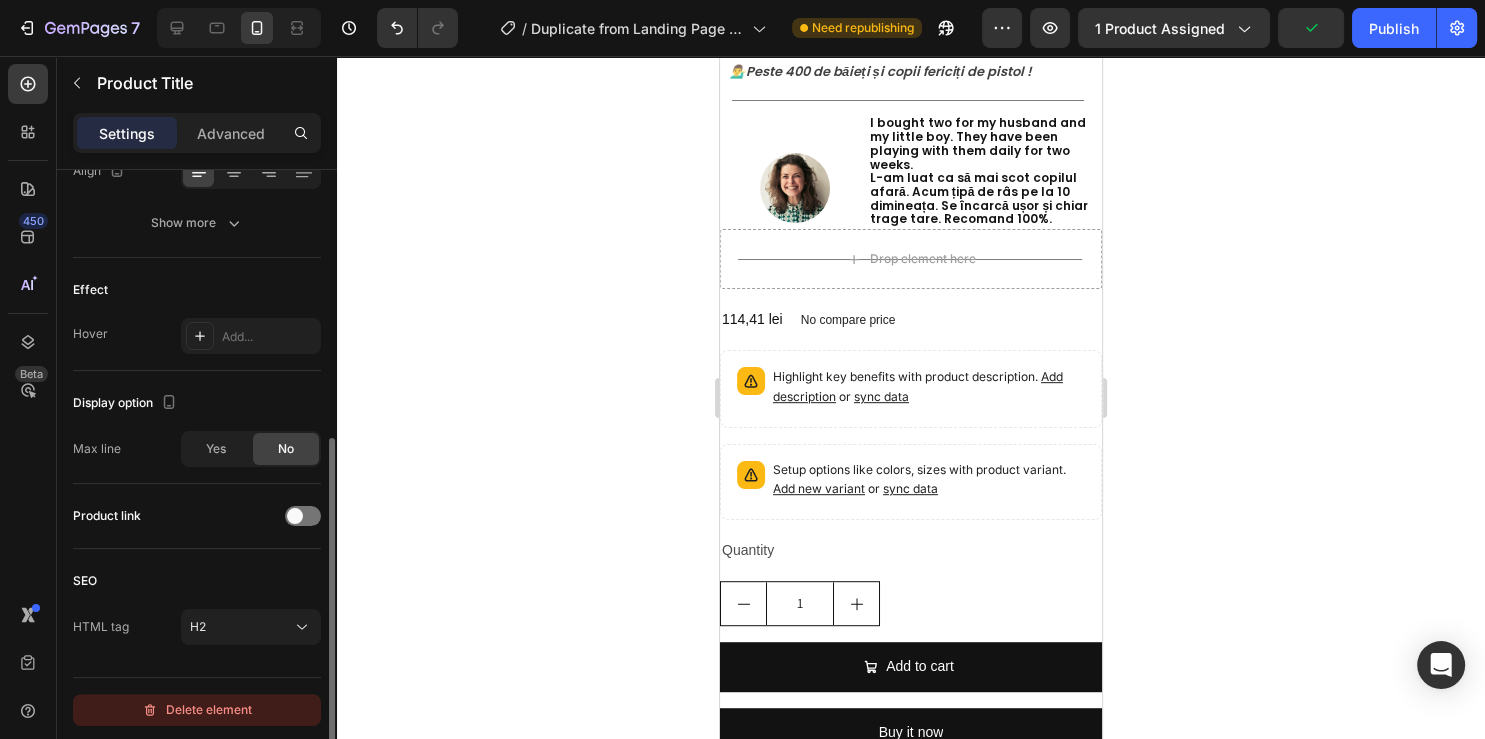 scroll, scrollTop: 216, scrollLeft: 0, axis: vertical 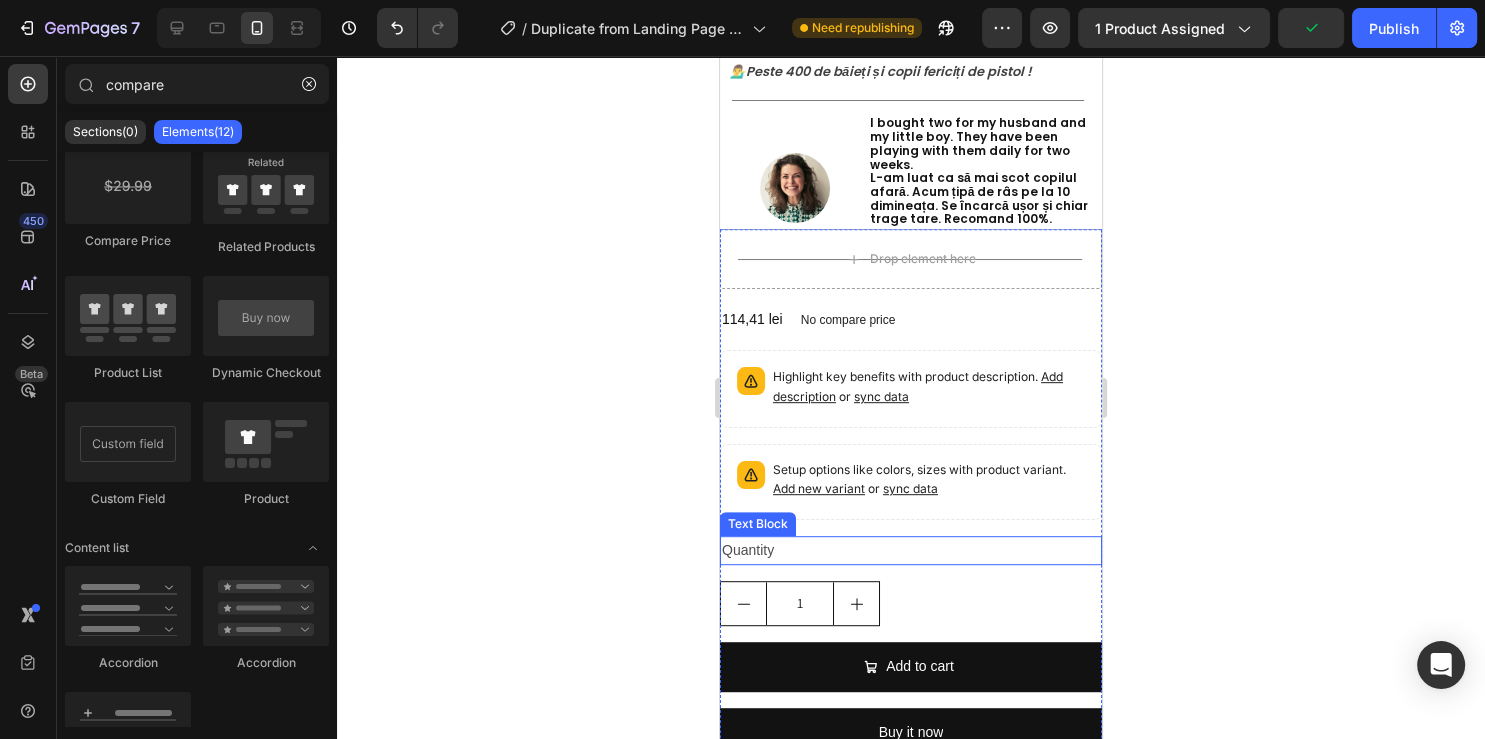 click on "Quantity" at bounding box center (911, 550) 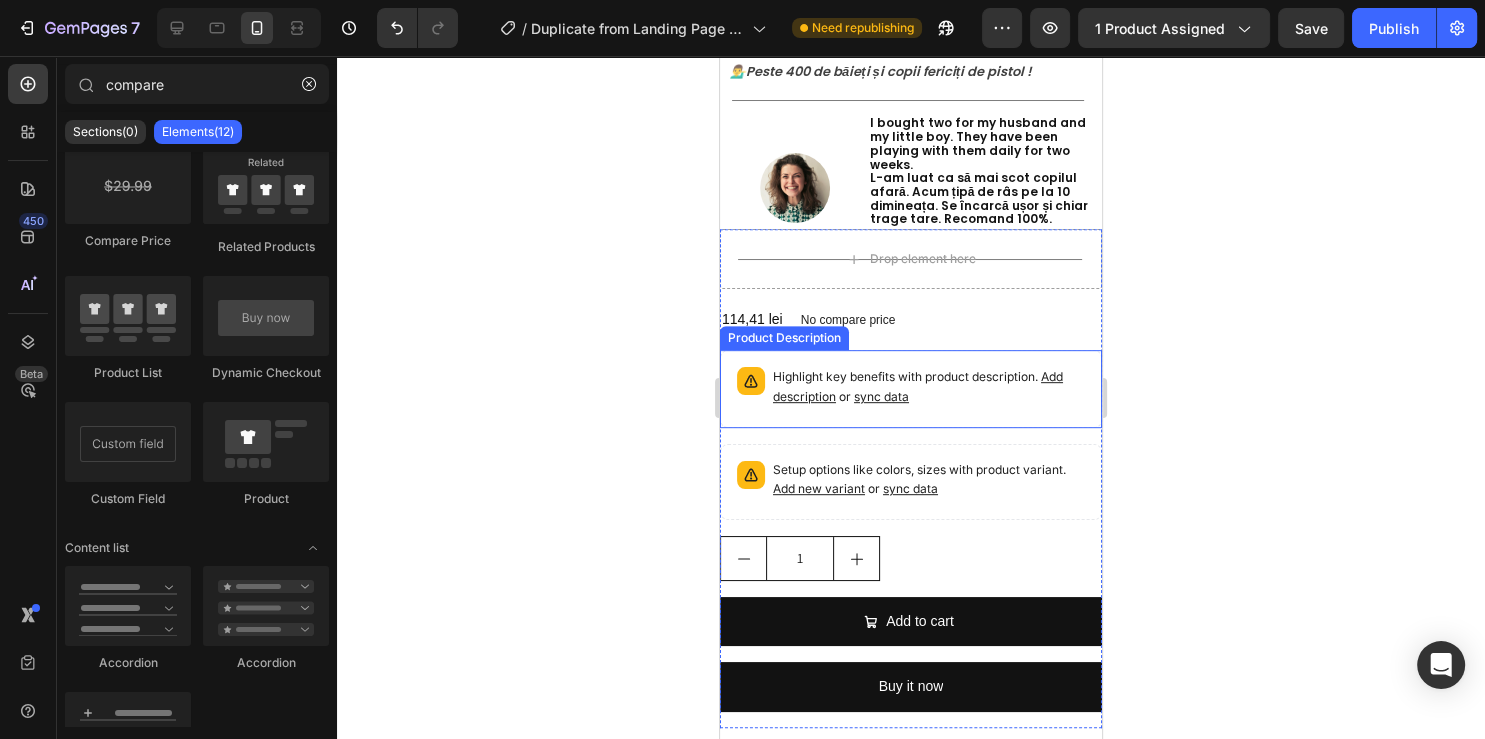 click on "Highlight key benefits with product description.       Add description   or   sync data" at bounding box center [911, 389] 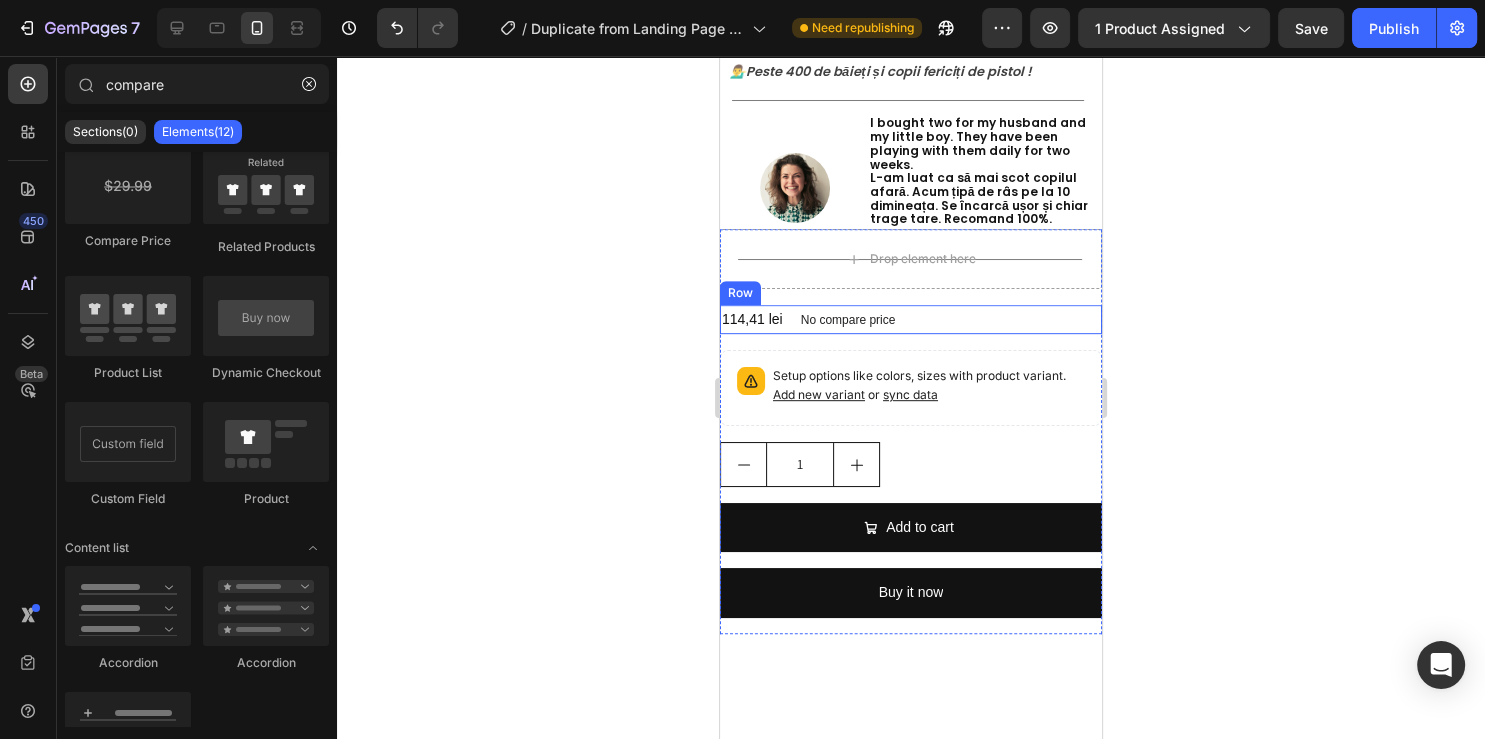 click on "[PRICE] Product Price Product Price No compare price Product Price Row" at bounding box center [911, 319] 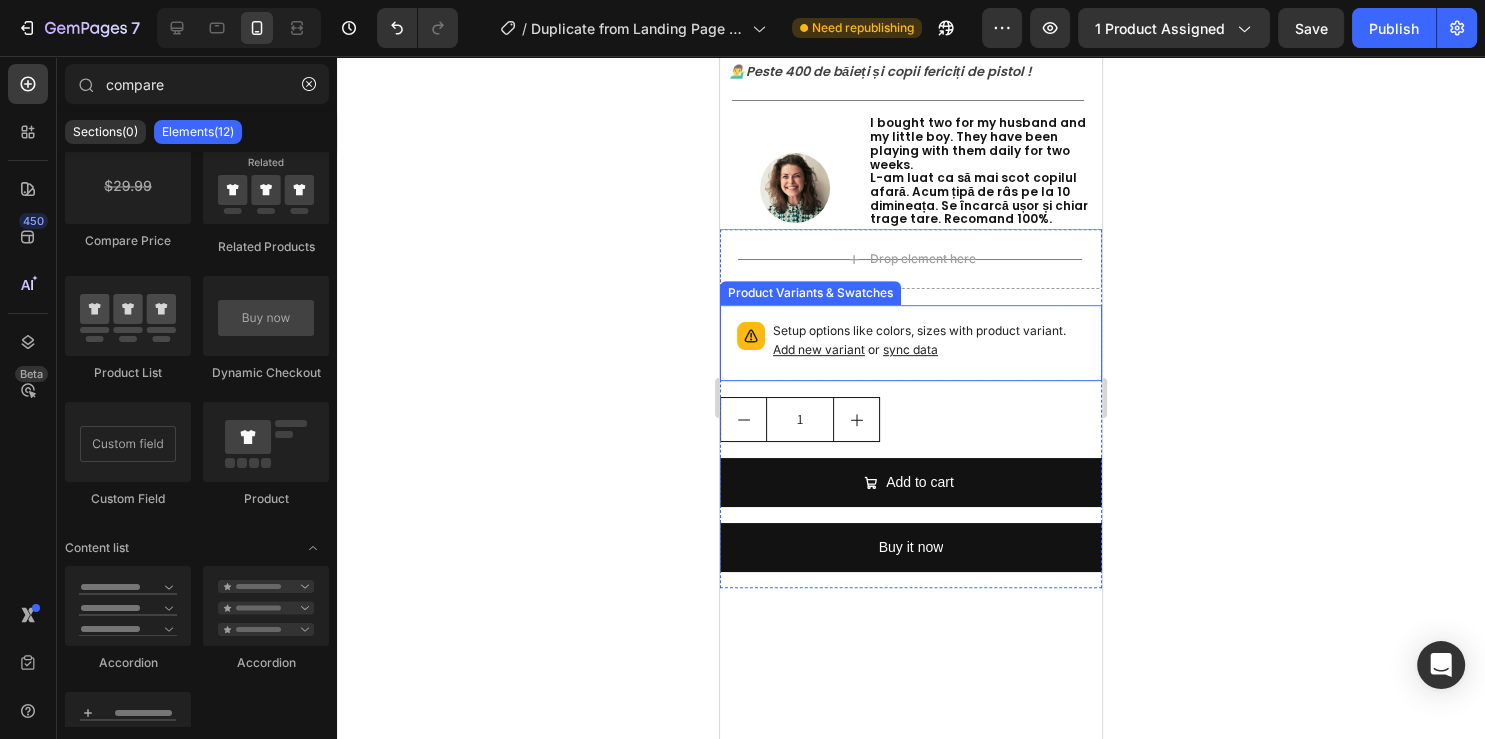 scroll, scrollTop: 216, scrollLeft: 0, axis: vertical 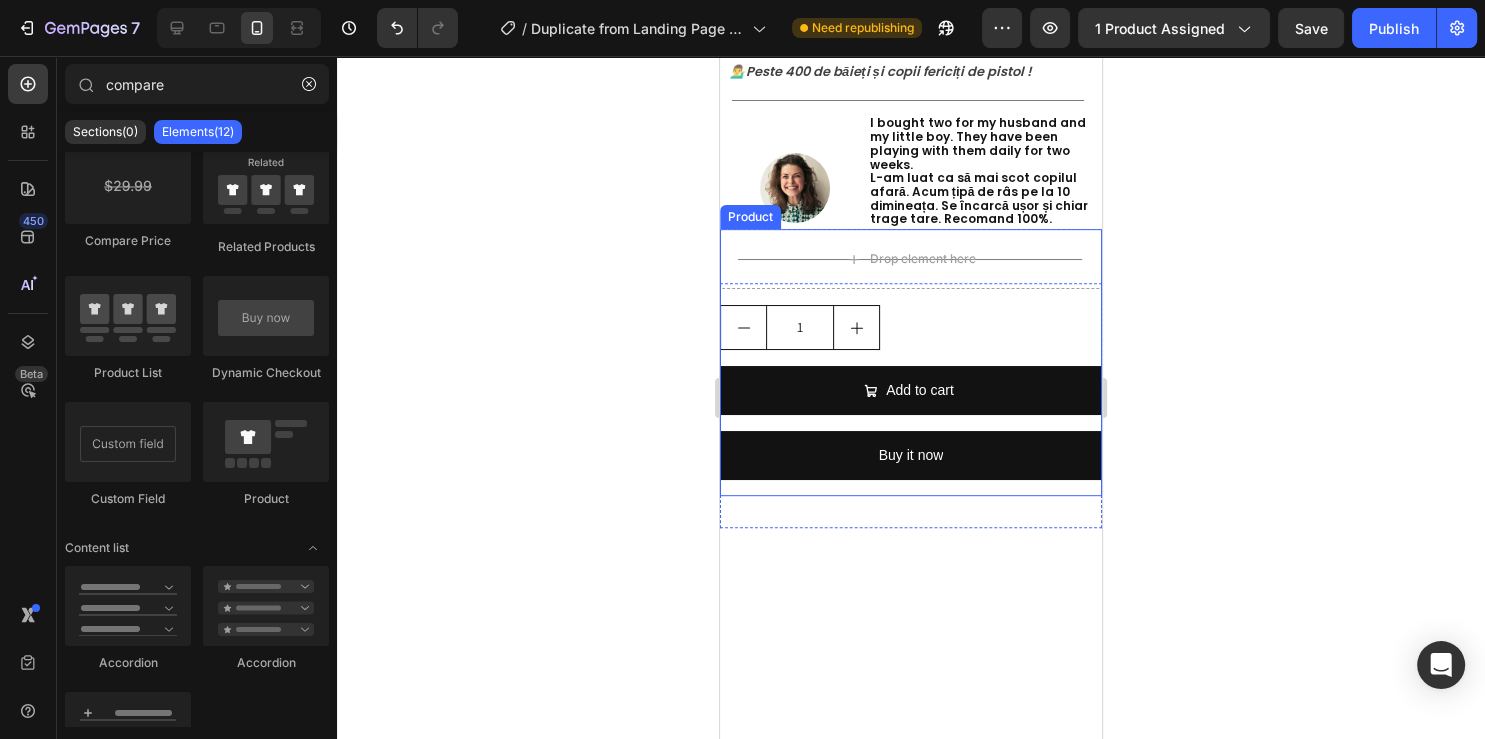 click on "Add to cart Add to Cart" at bounding box center [911, 398] 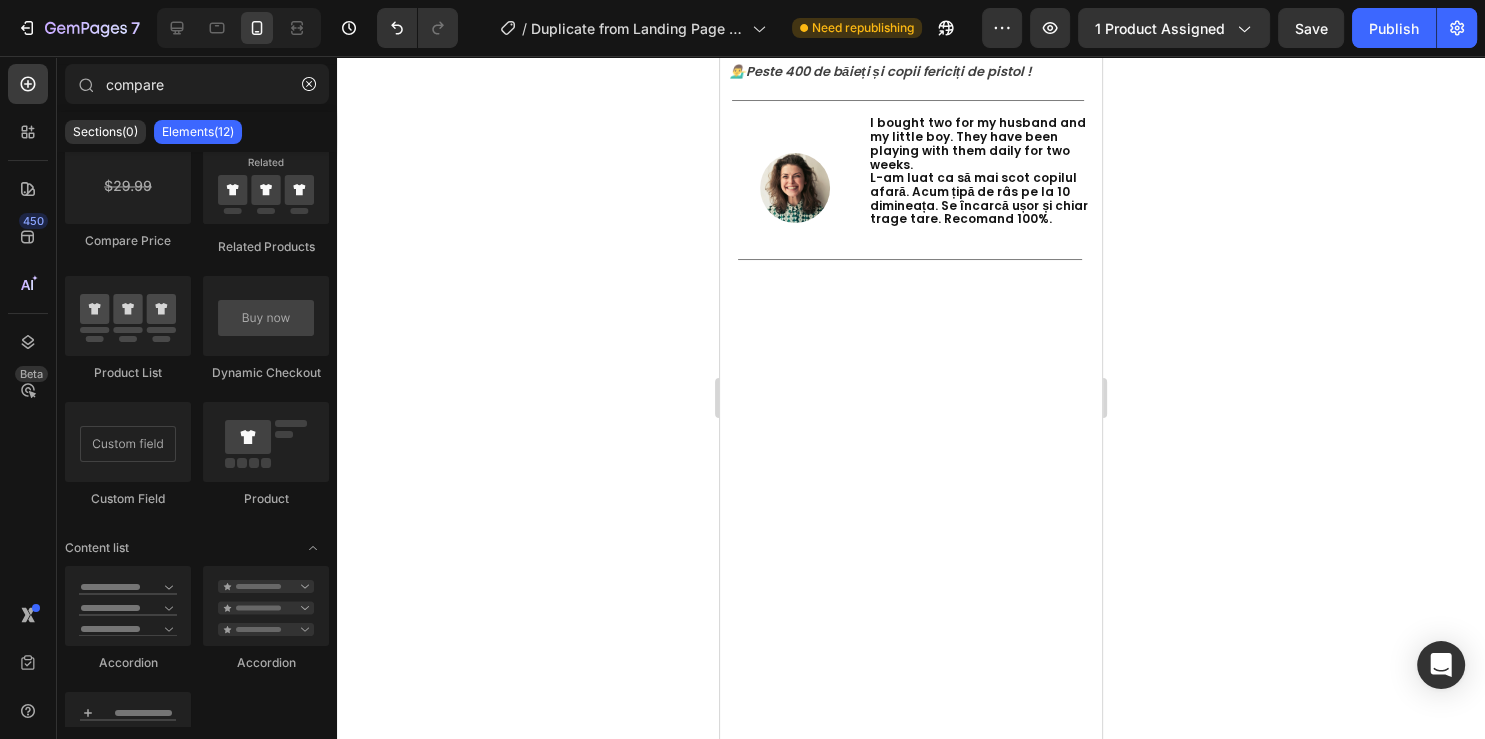 scroll, scrollTop: 216, scrollLeft: 0, axis: vertical 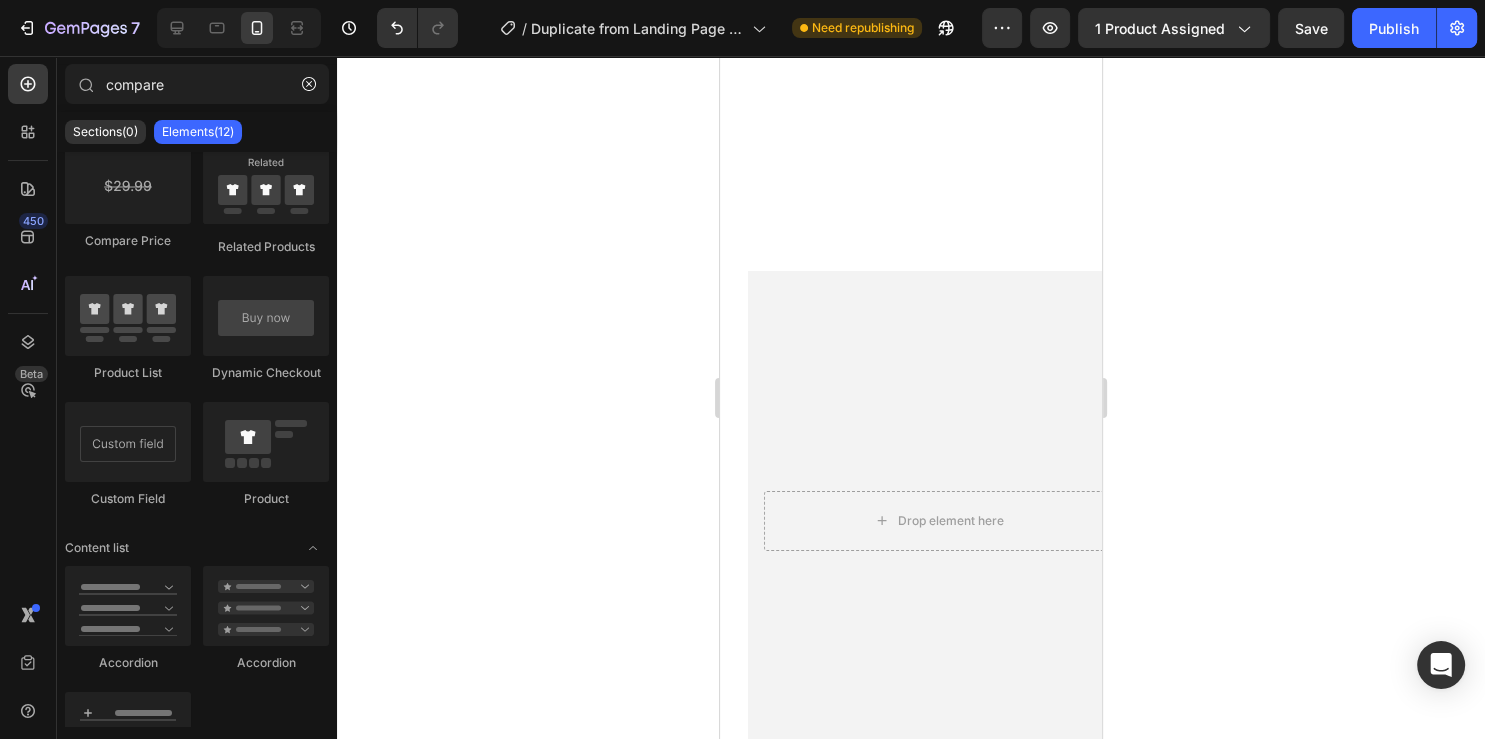 drag, startPoint x: 1095, startPoint y: 161, endPoint x: 1139, endPoint y: 122, distance: 58.796257 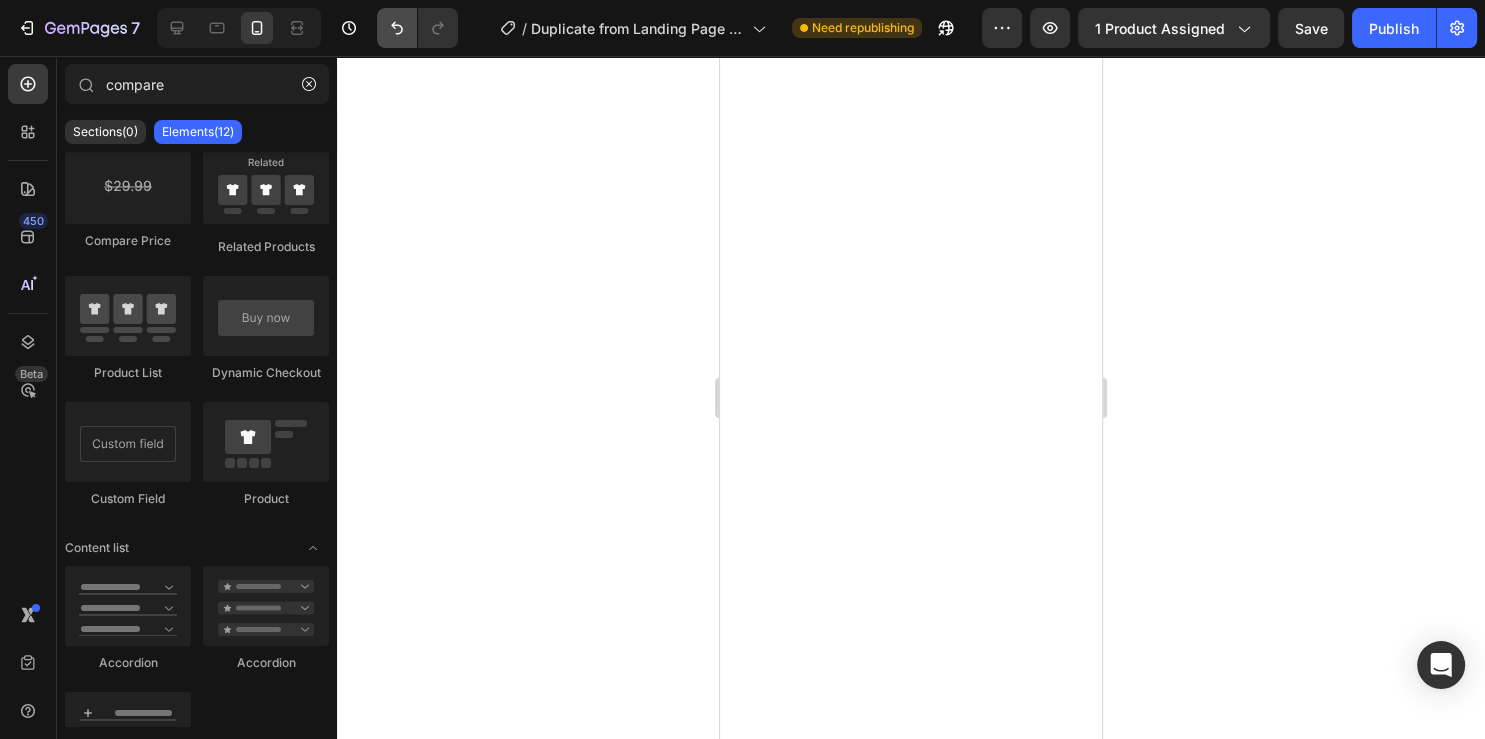 scroll, scrollTop: 0, scrollLeft: 0, axis: both 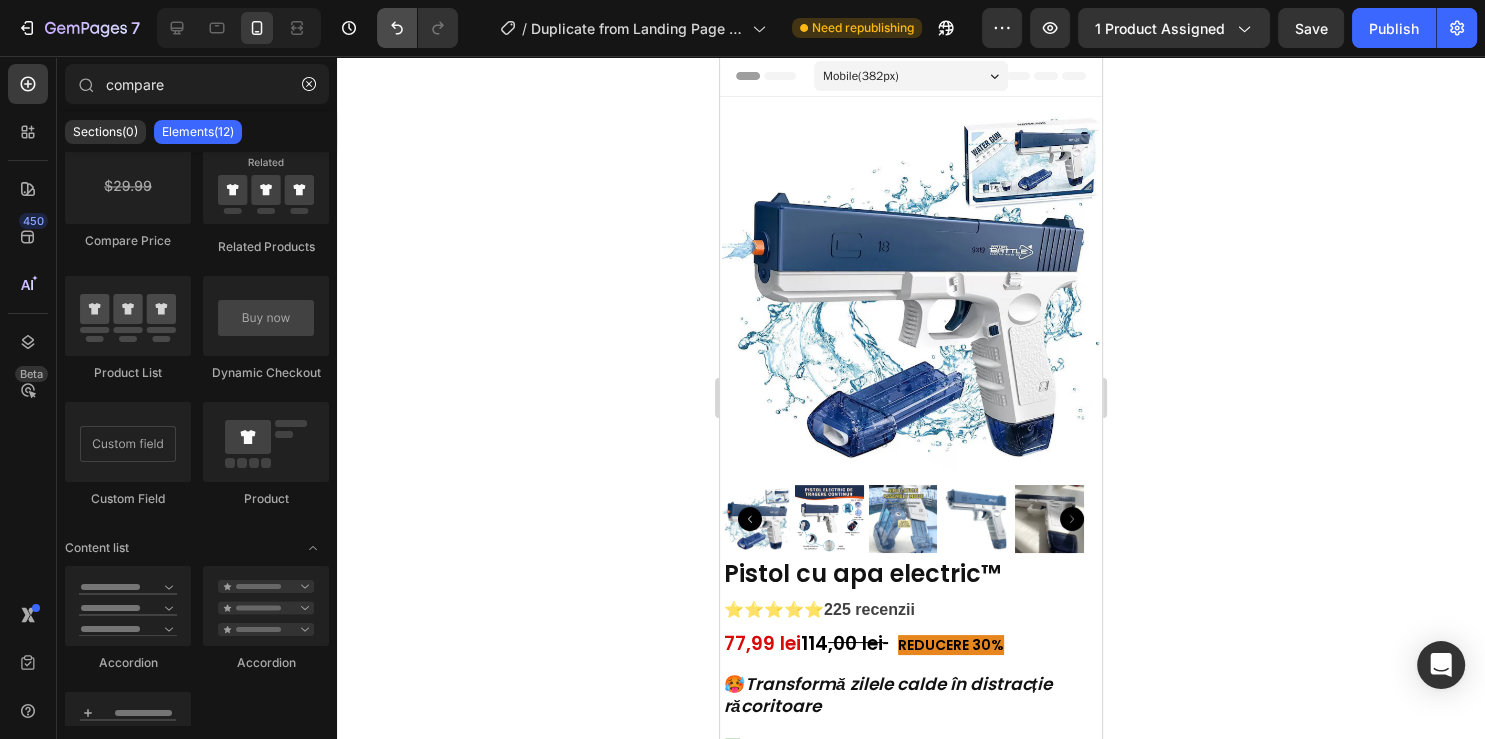 click 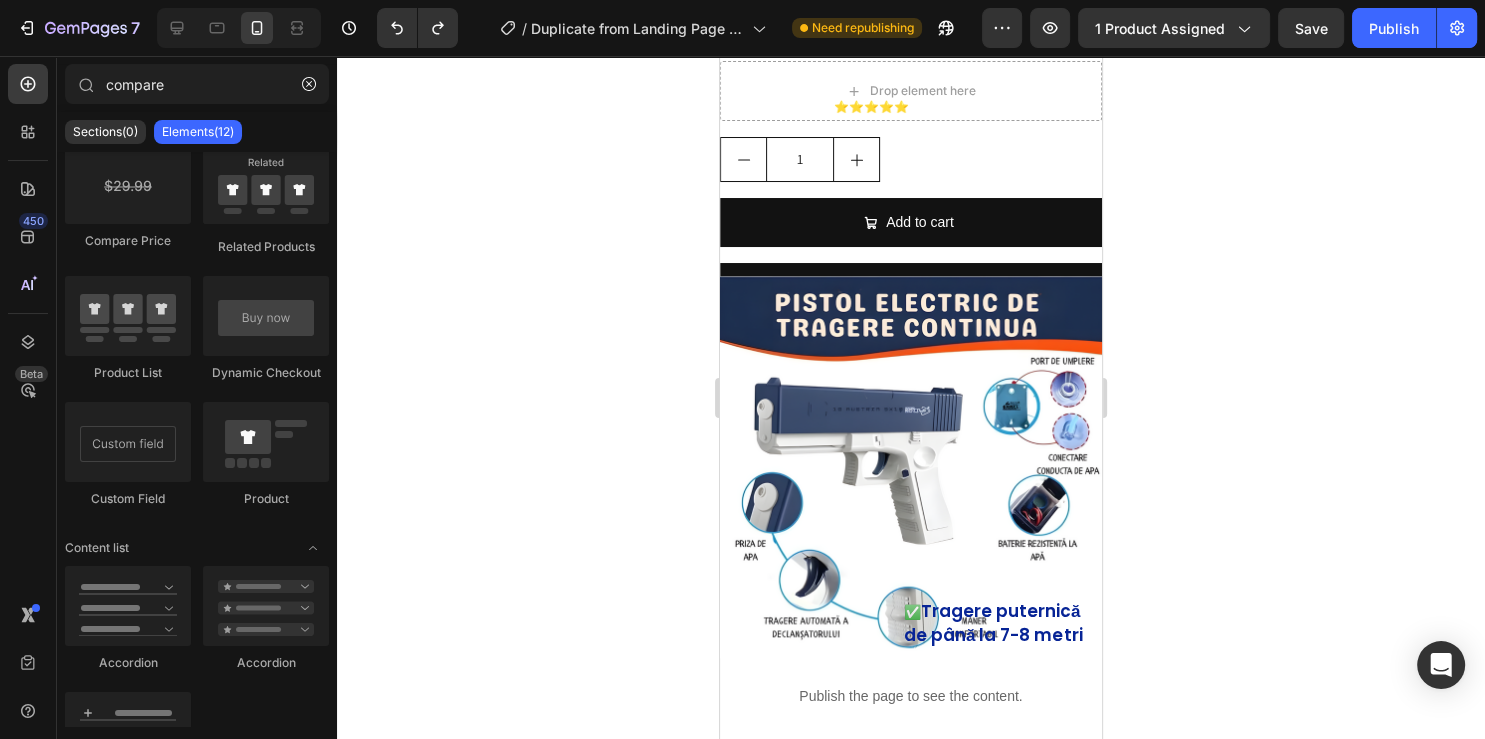 scroll, scrollTop: 633, scrollLeft: 0, axis: vertical 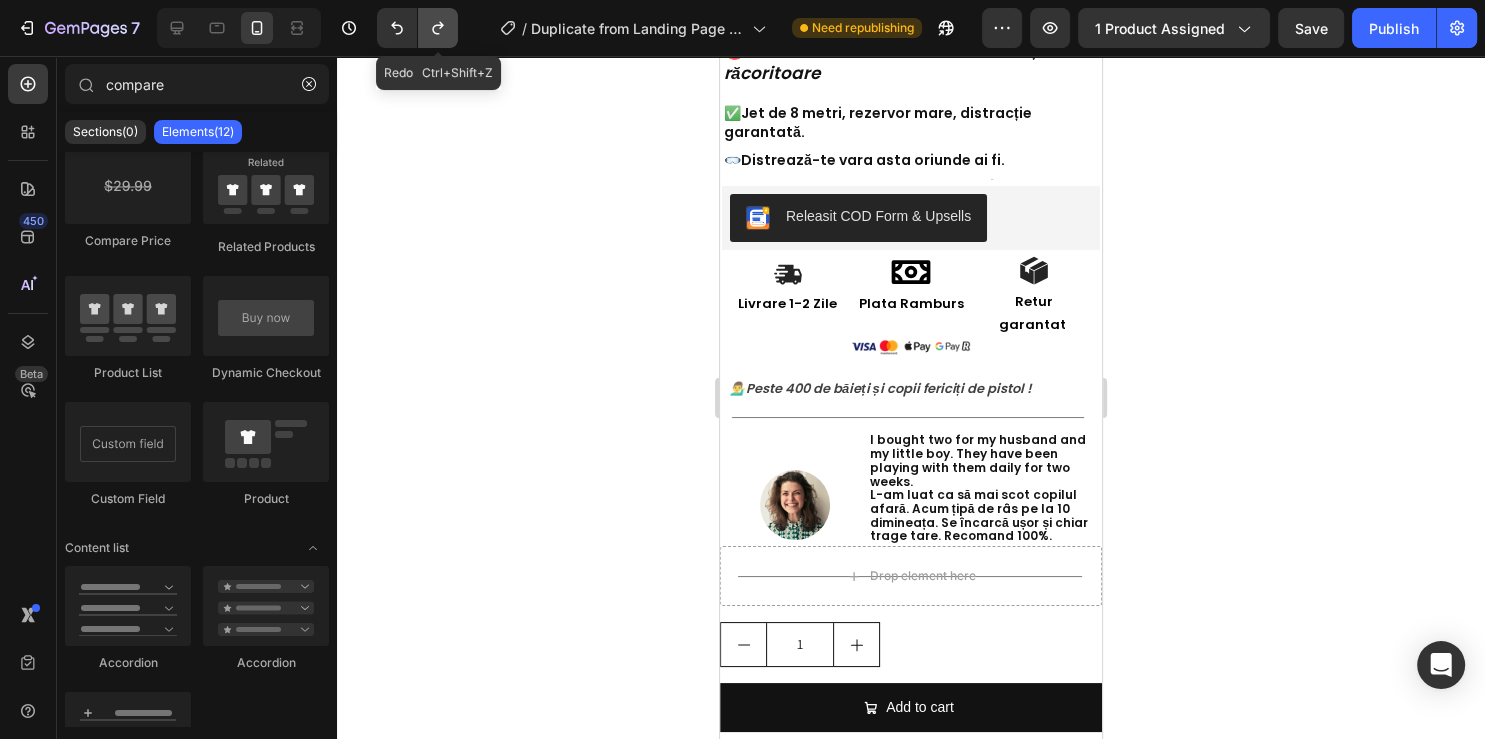 click 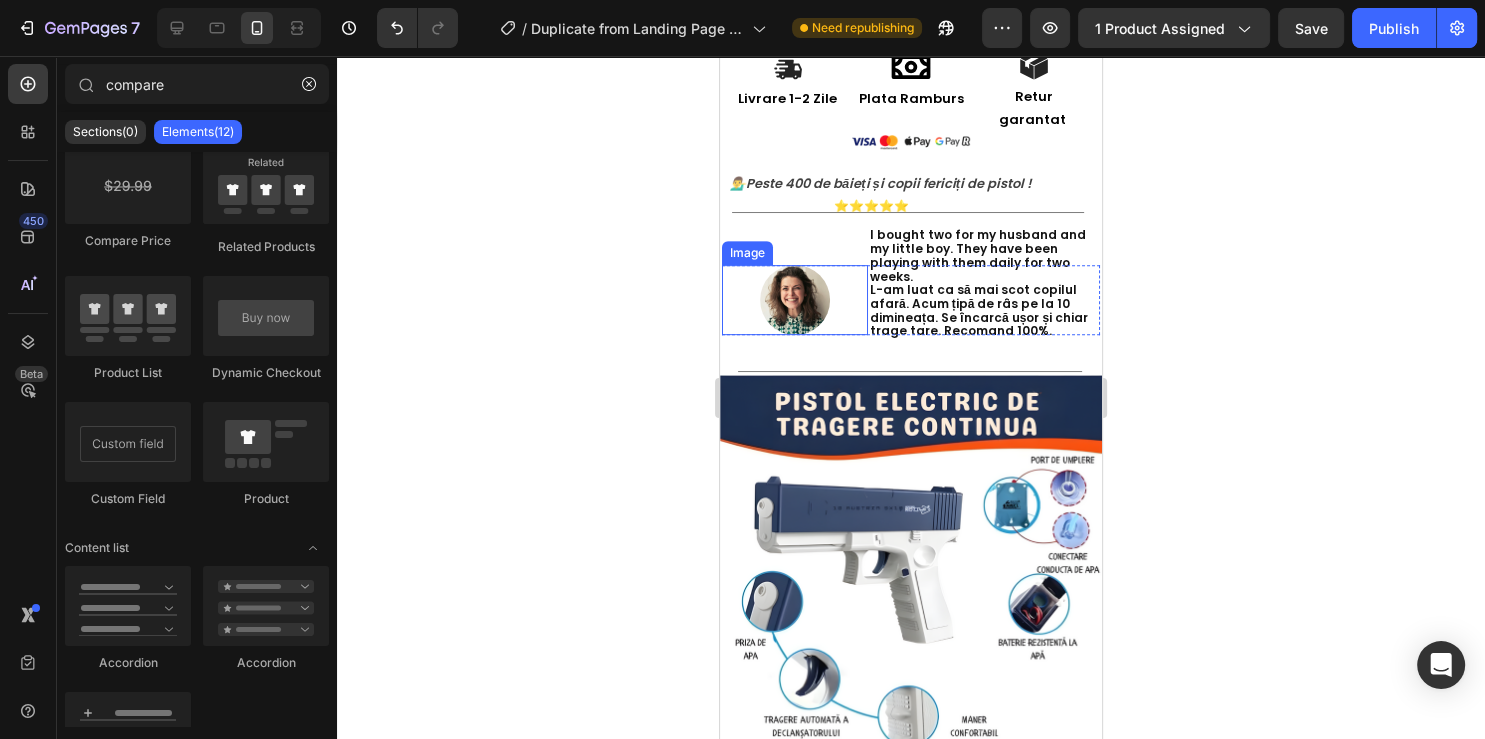 scroll, scrollTop: 844, scrollLeft: 0, axis: vertical 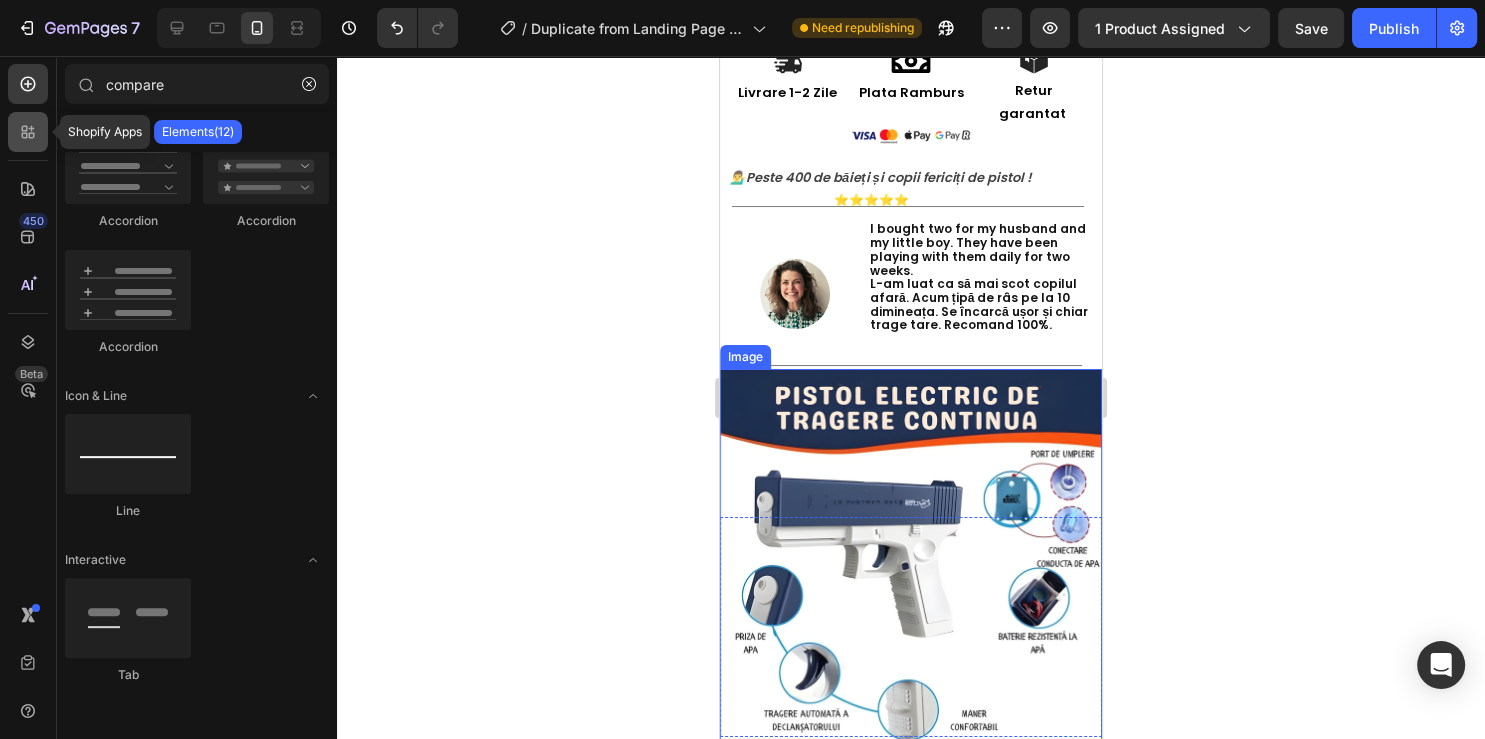click 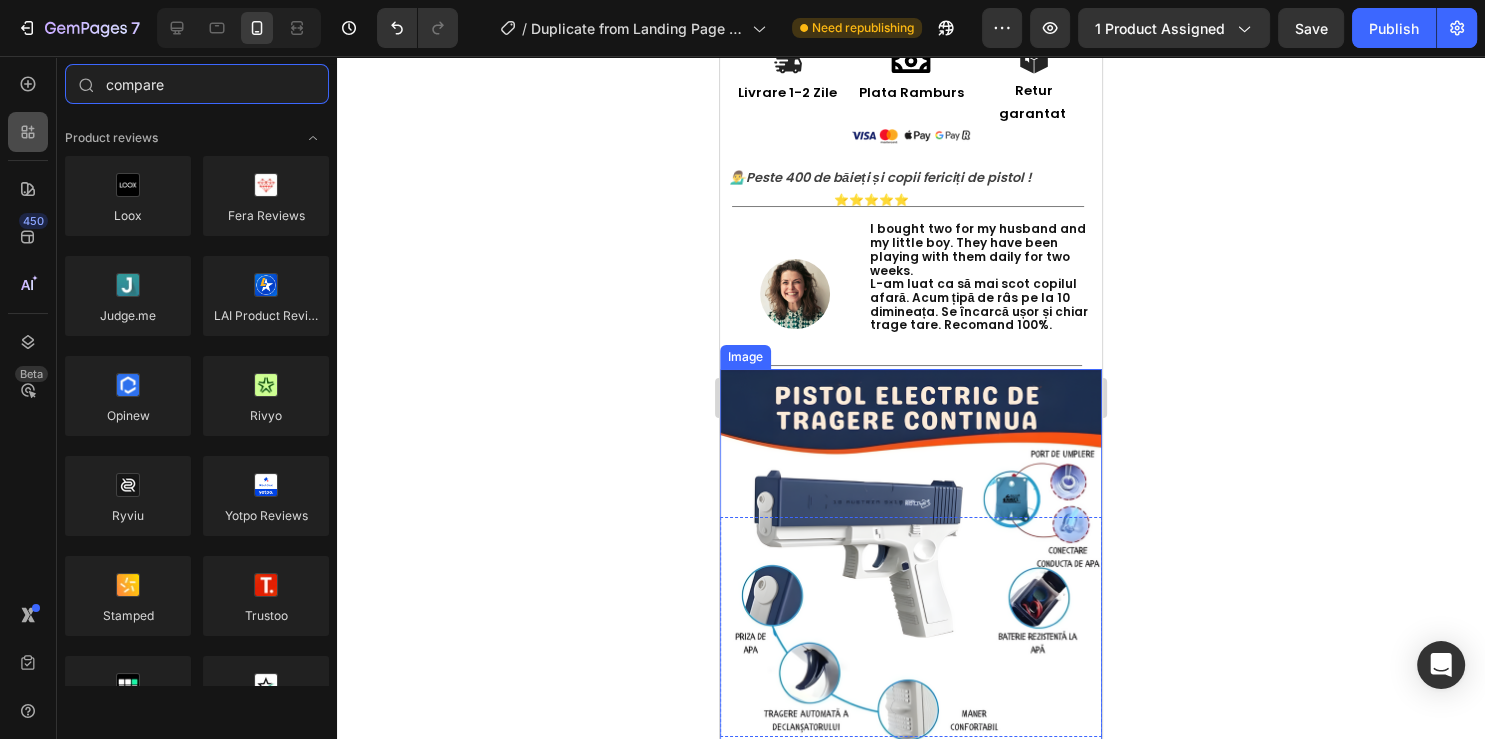 type 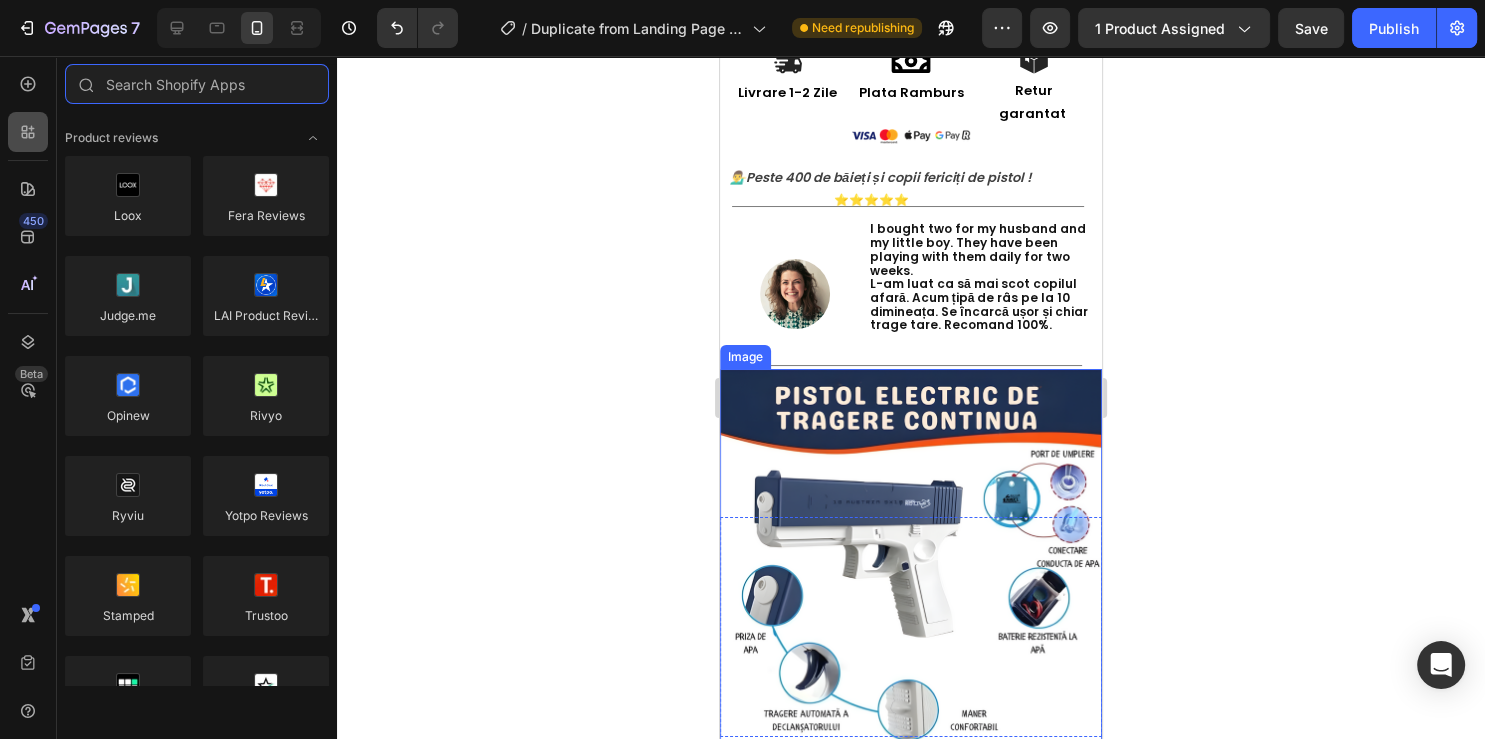 scroll, scrollTop: 108, scrollLeft: 0, axis: vertical 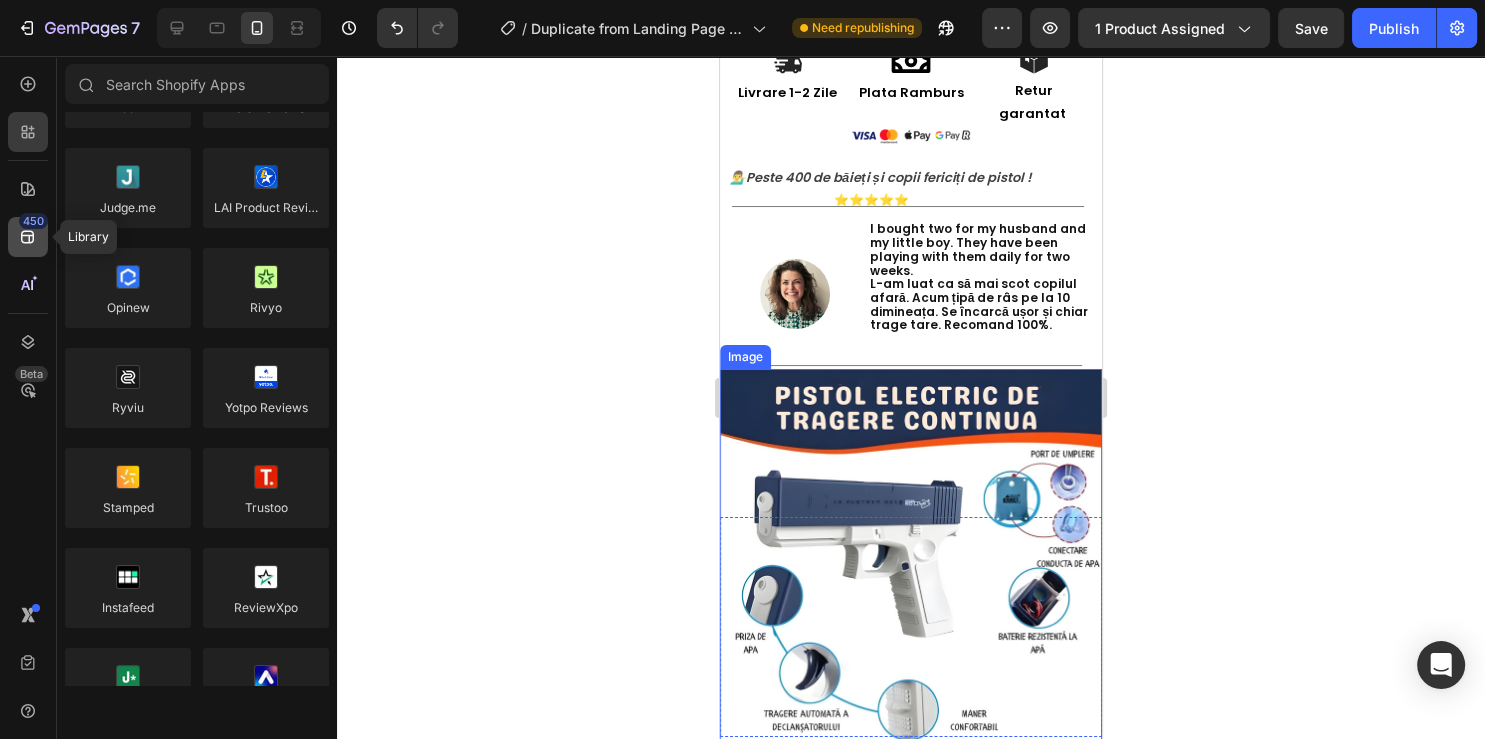 click 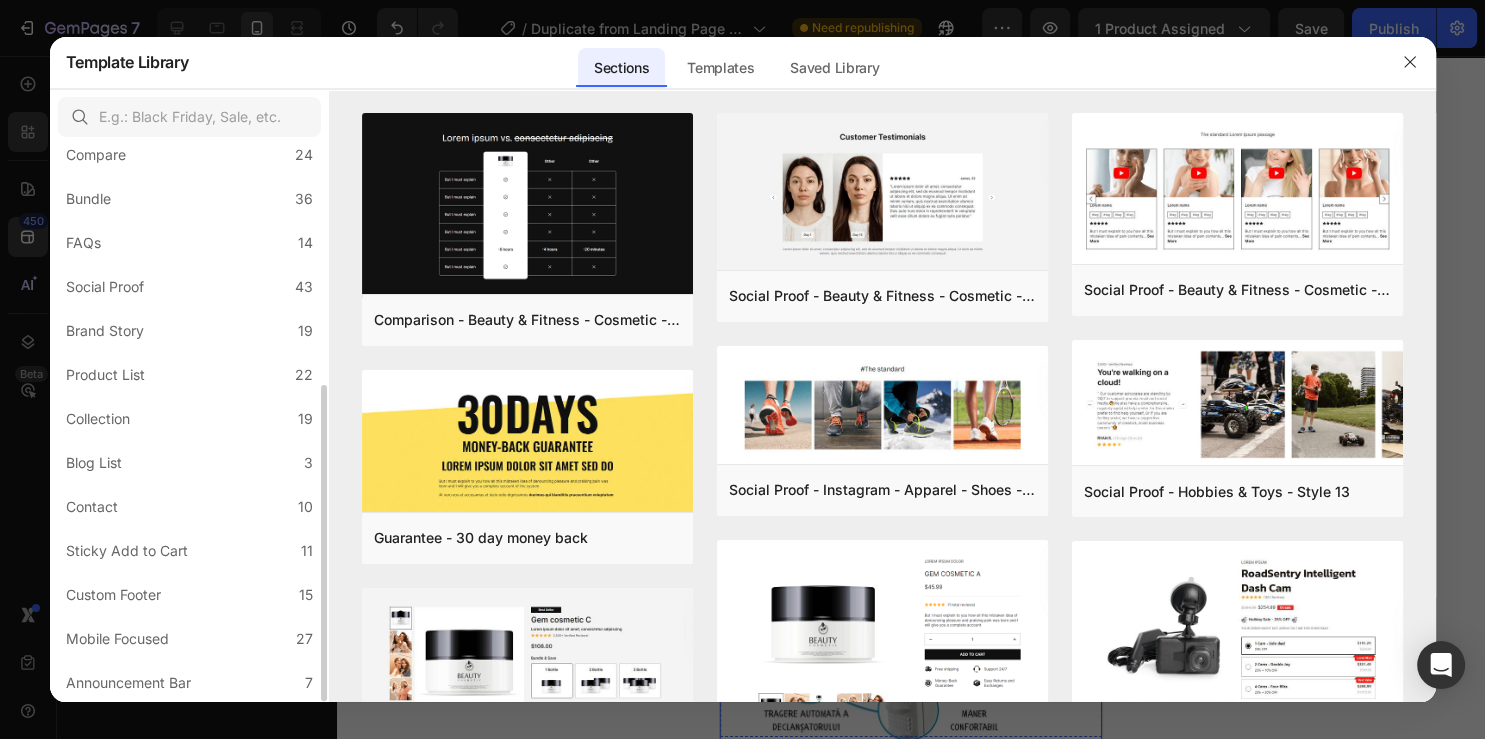 scroll, scrollTop: 108, scrollLeft: 0, axis: vertical 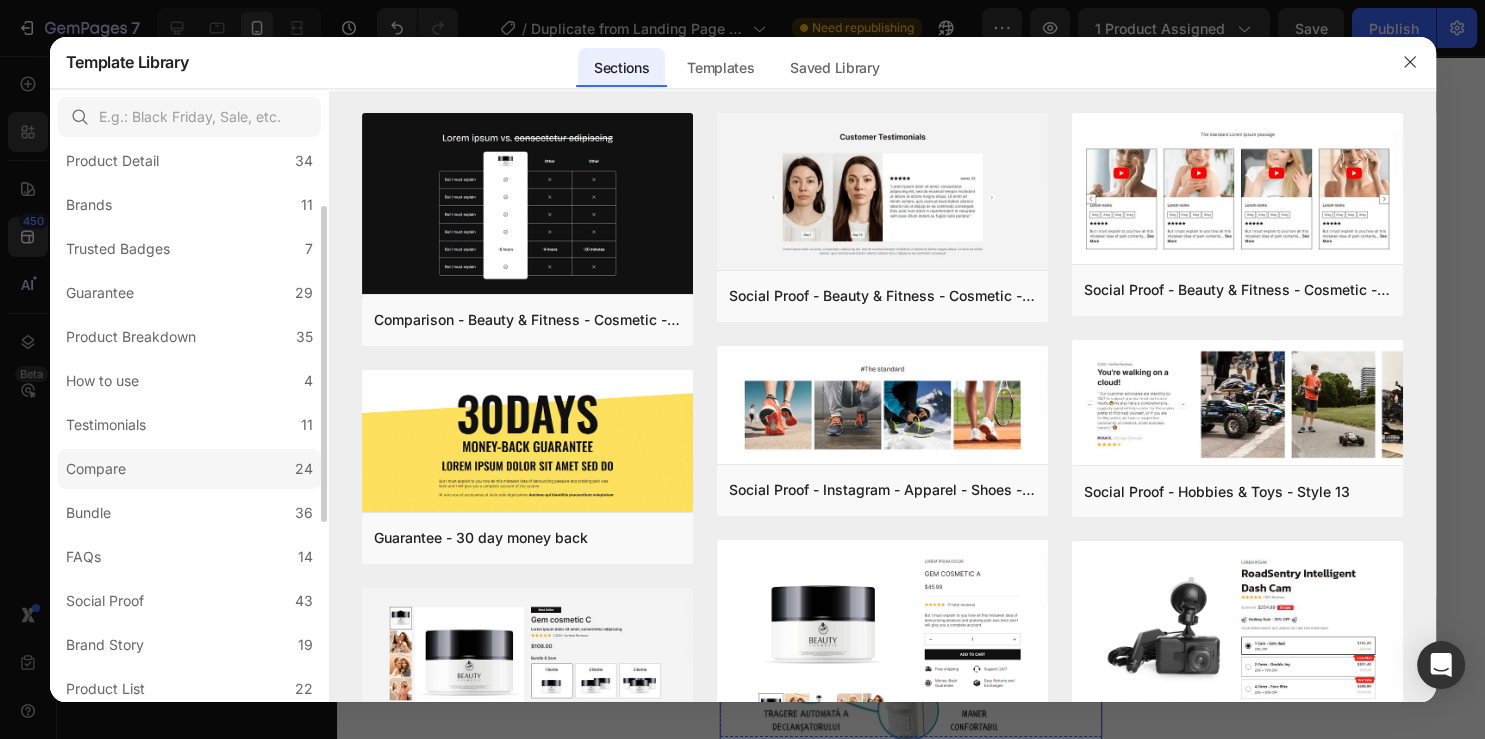 click on "Compare 24" 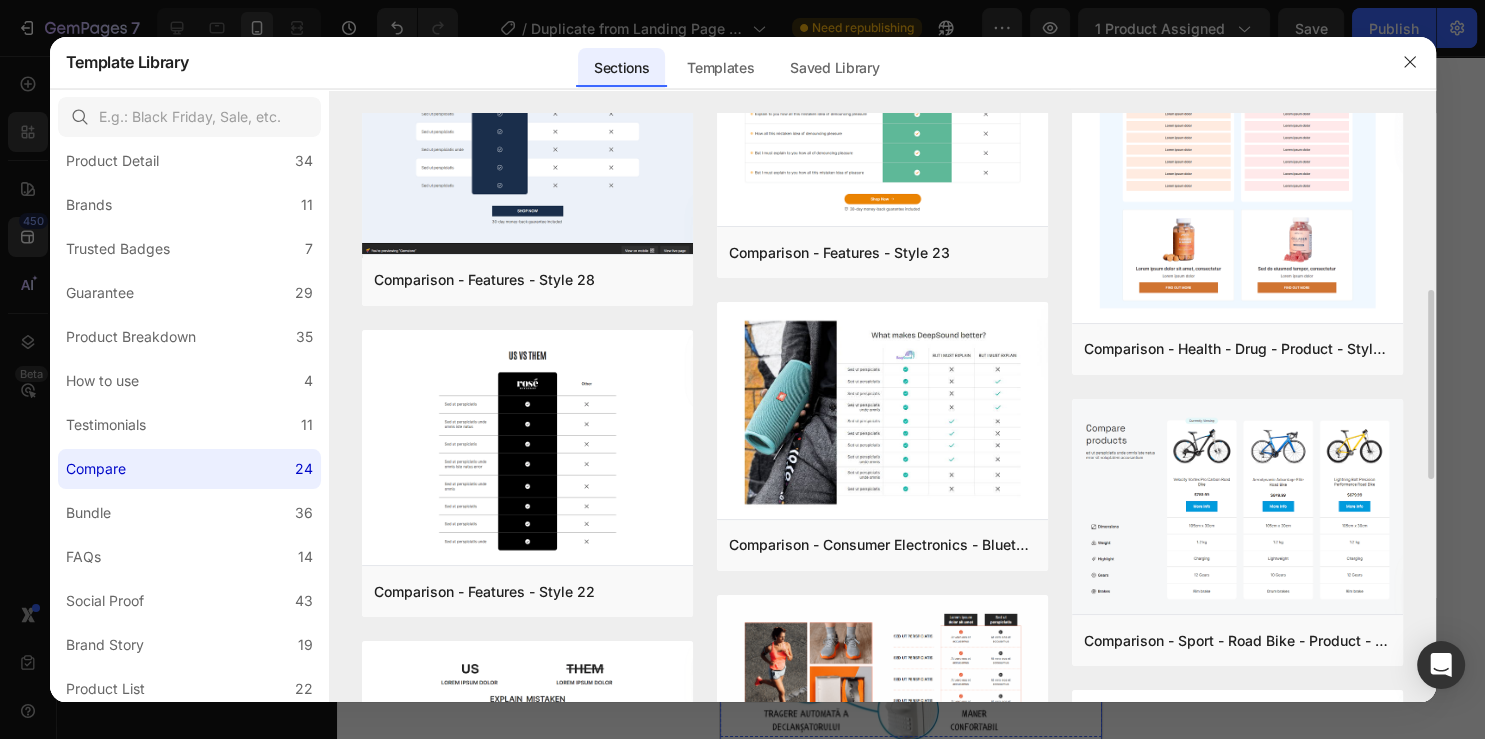 scroll, scrollTop: 216, scrollLeft: 0, axis: vertical 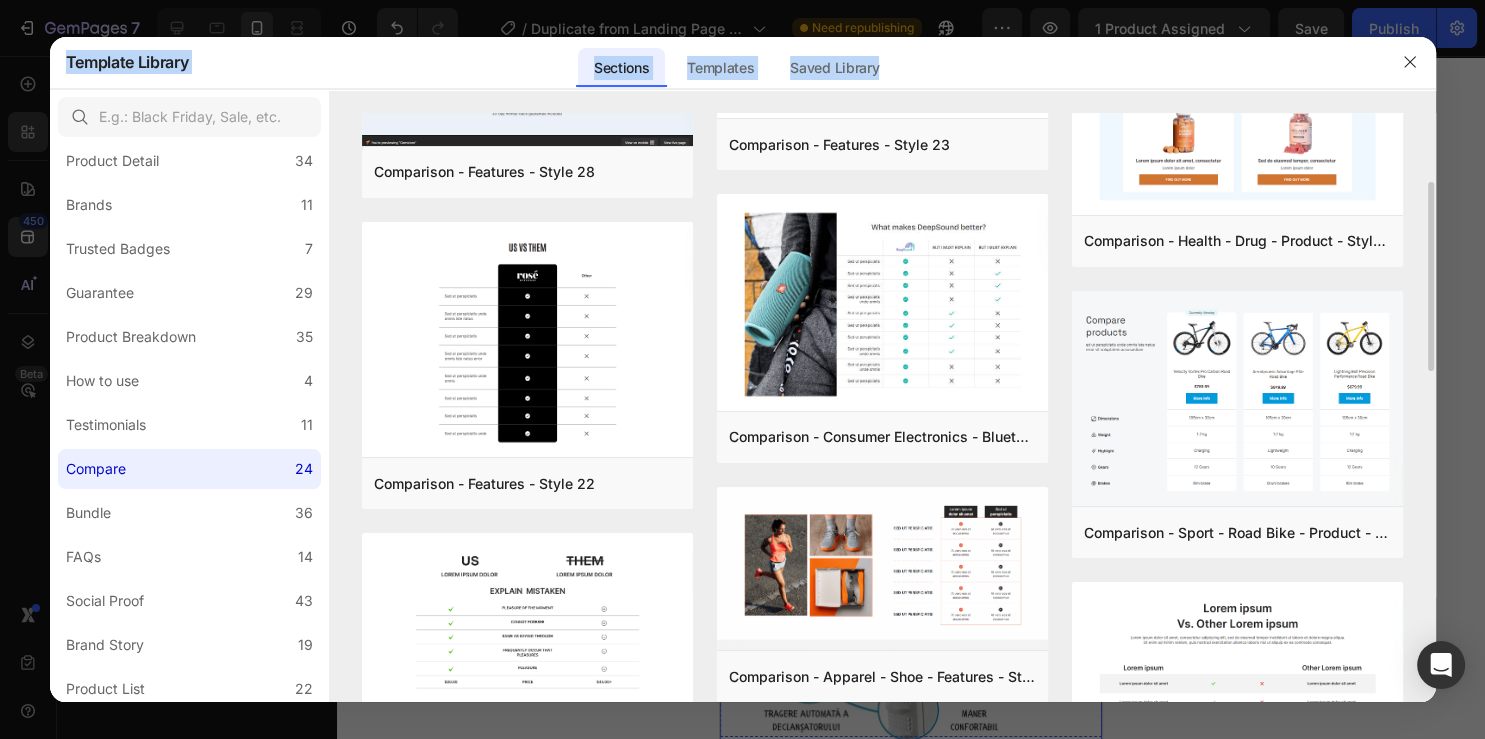 drag, startPoint x: 1434, startPoint y: 286, endPoint x: 1438, endPoint y: 391, distance: 105.076164 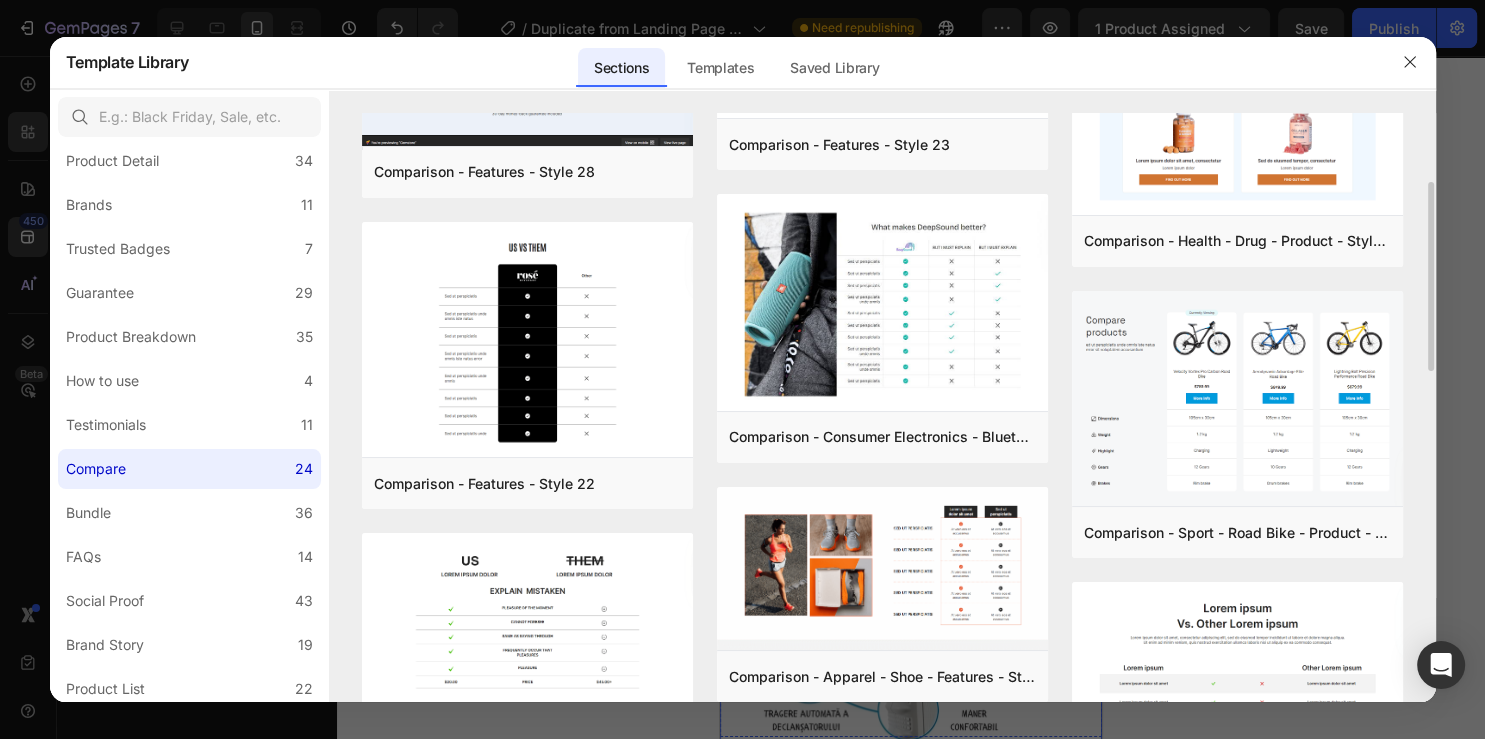 drag, startPoint x: 1429, startPoint y: 330, endPoint x: 1432, endPoint y: 397, distance: 67.06713 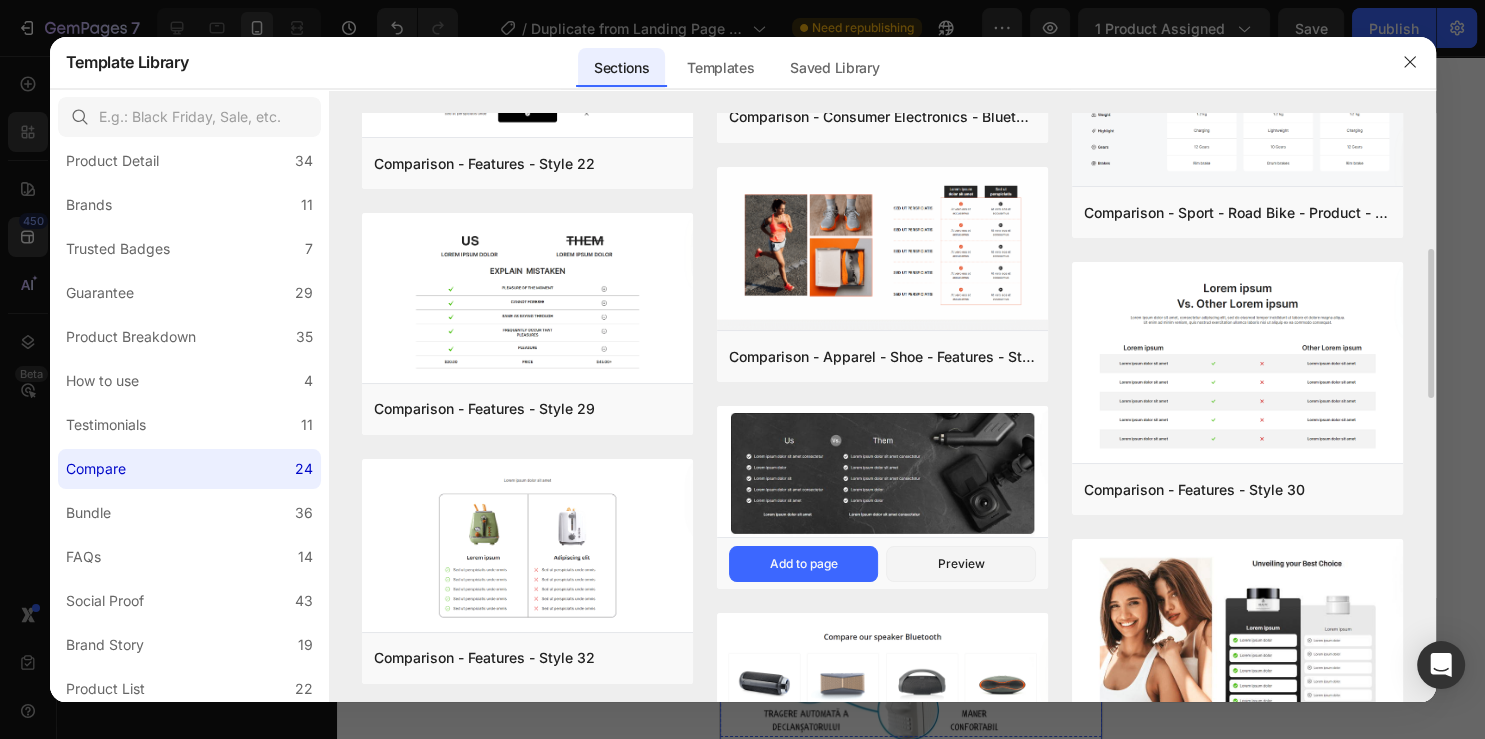 scroll, scrollTop: 0, scrollLeft: 0, axis: both 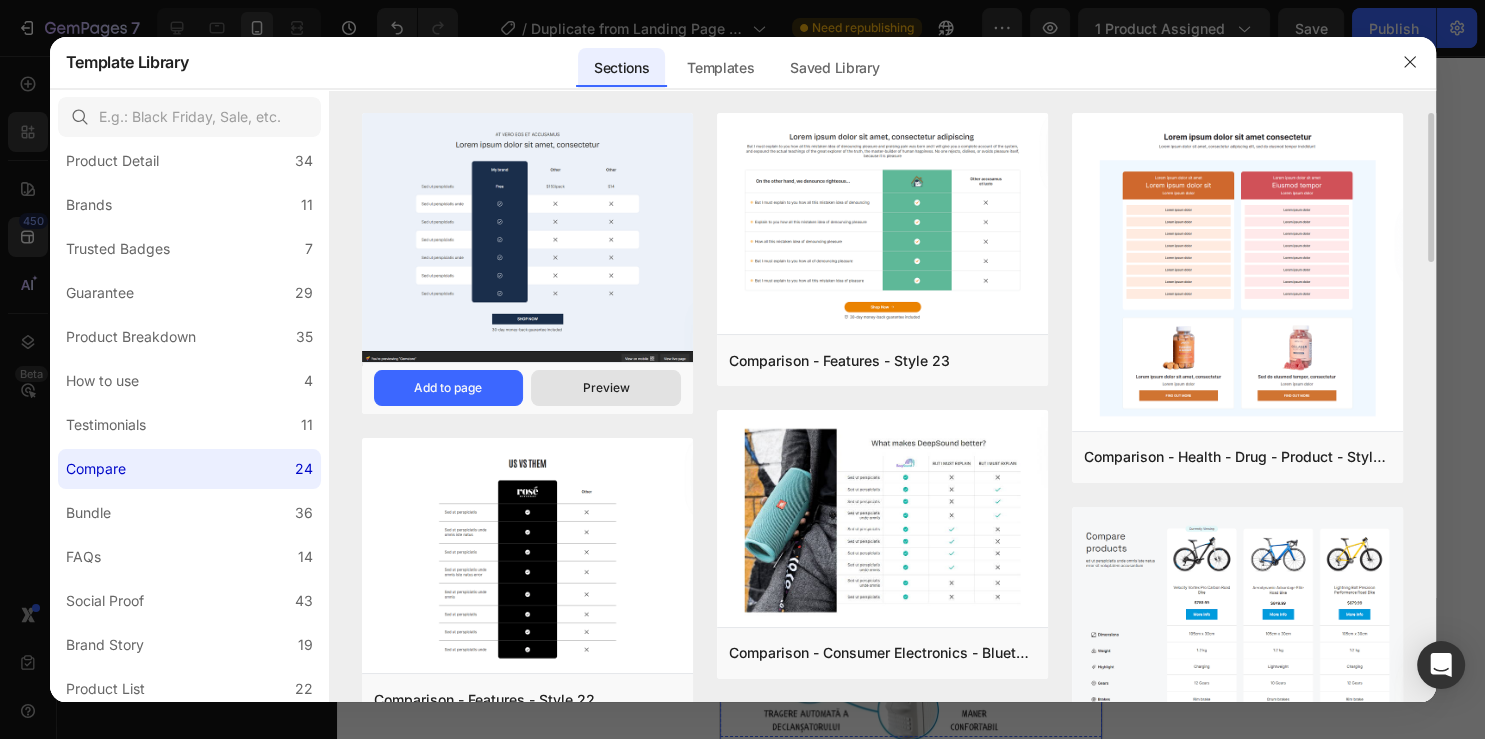 click on "Preview" at bounding box center (605, 388) 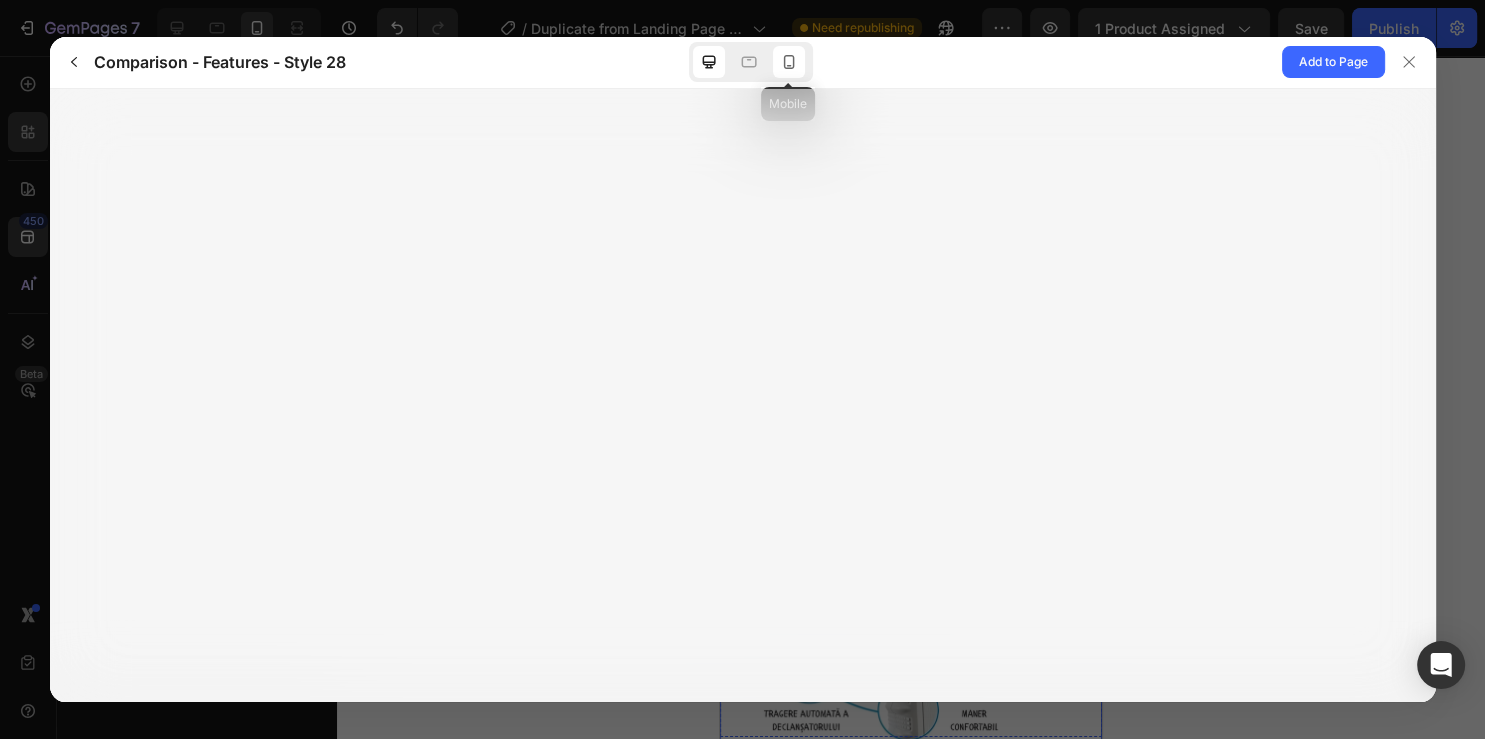 click 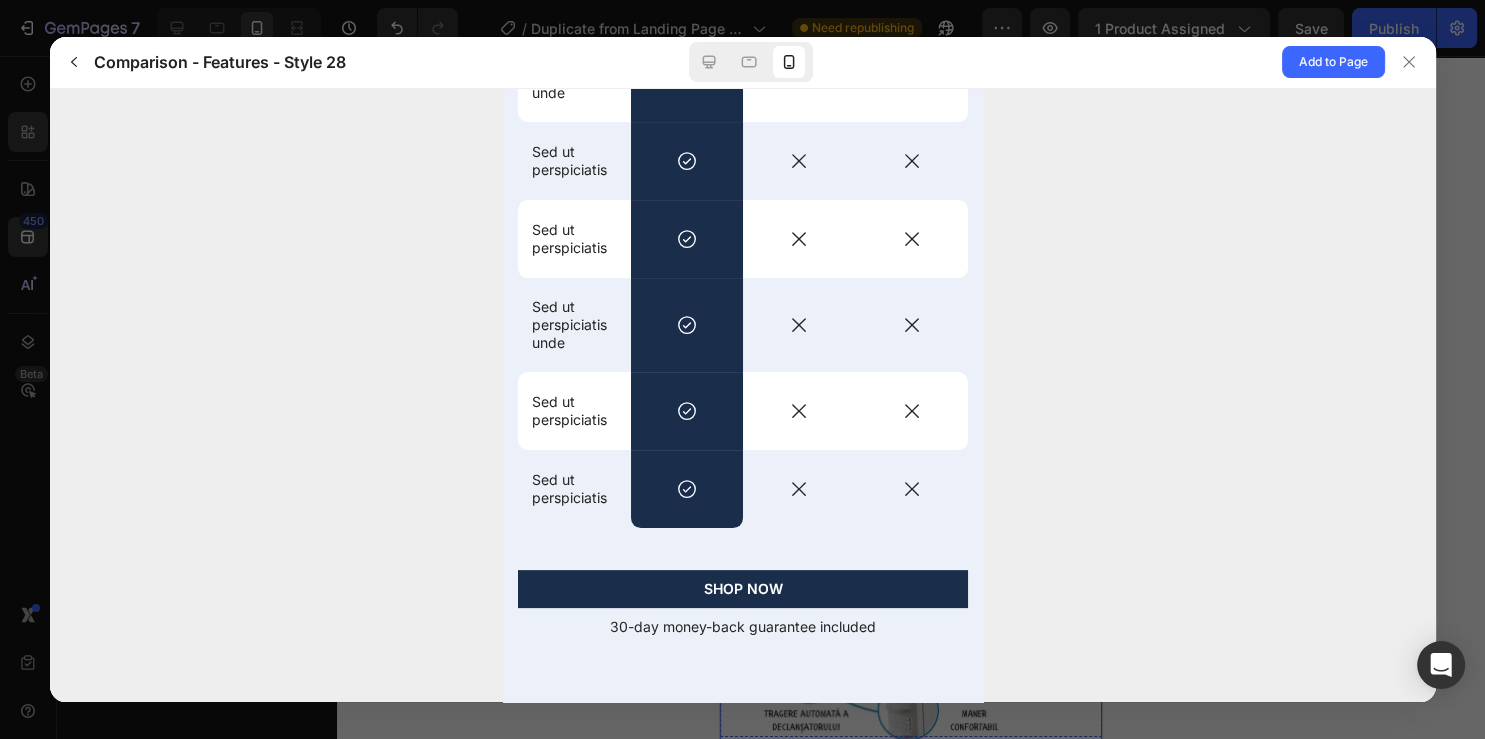 scroll, scrollTop: 0, scrollLeft: 0, axis: both 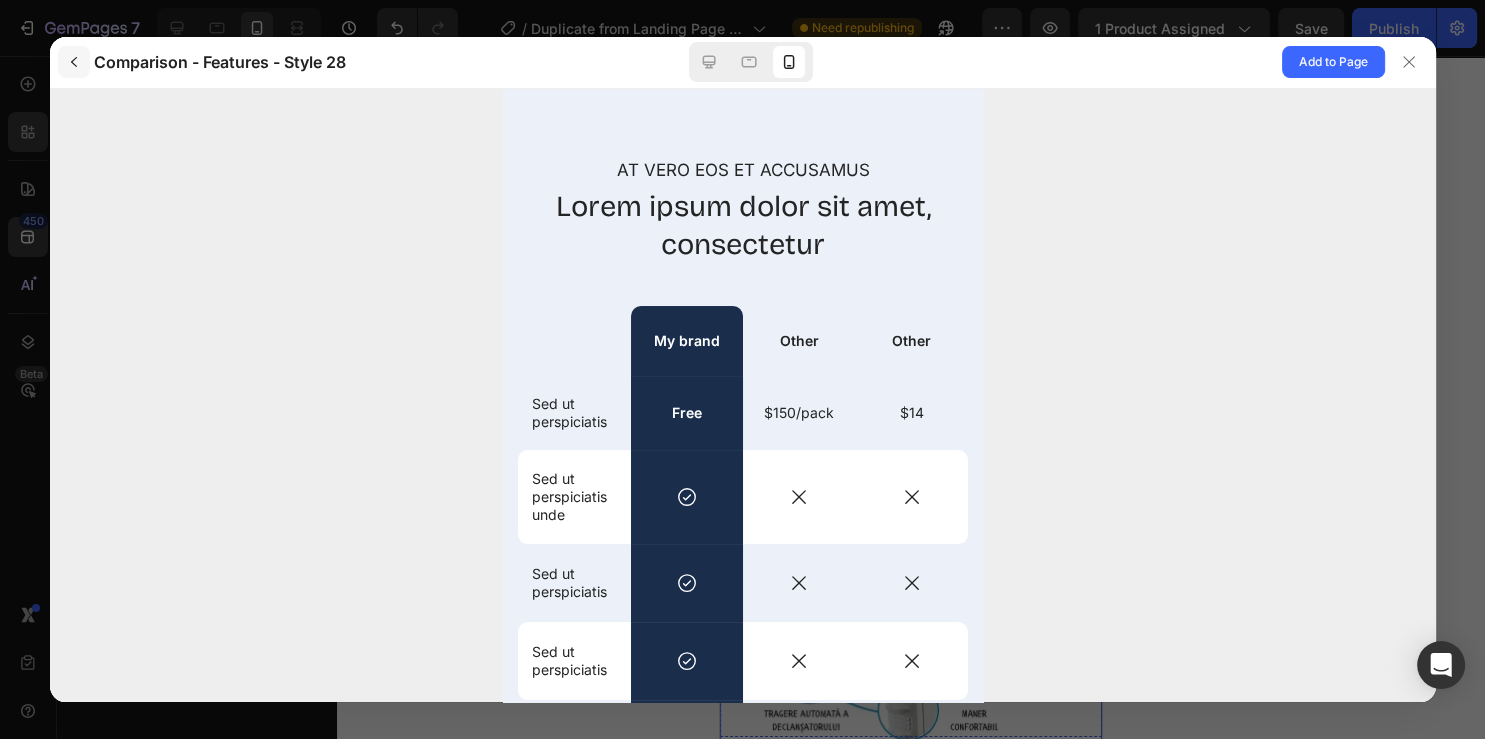 click 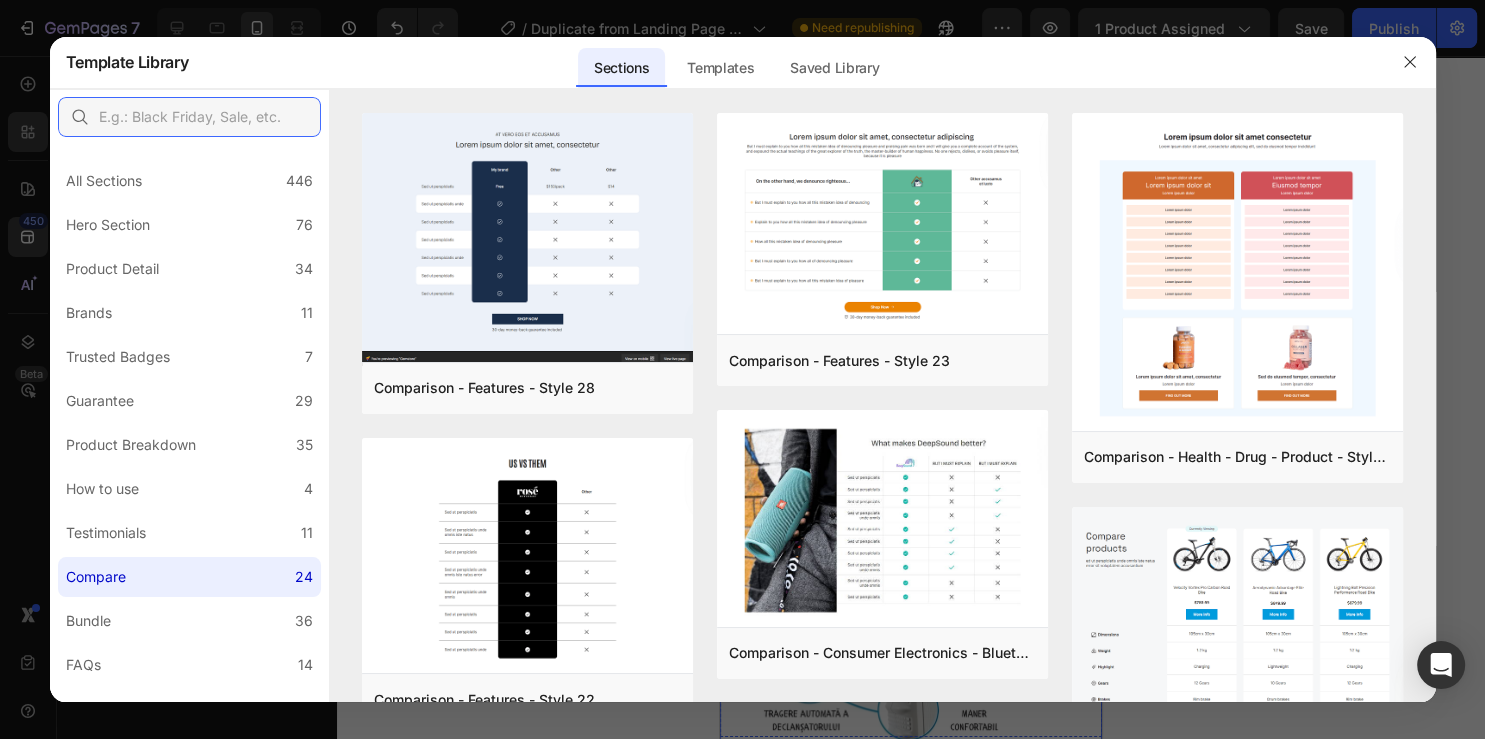 click at bounding box center (189, 117) 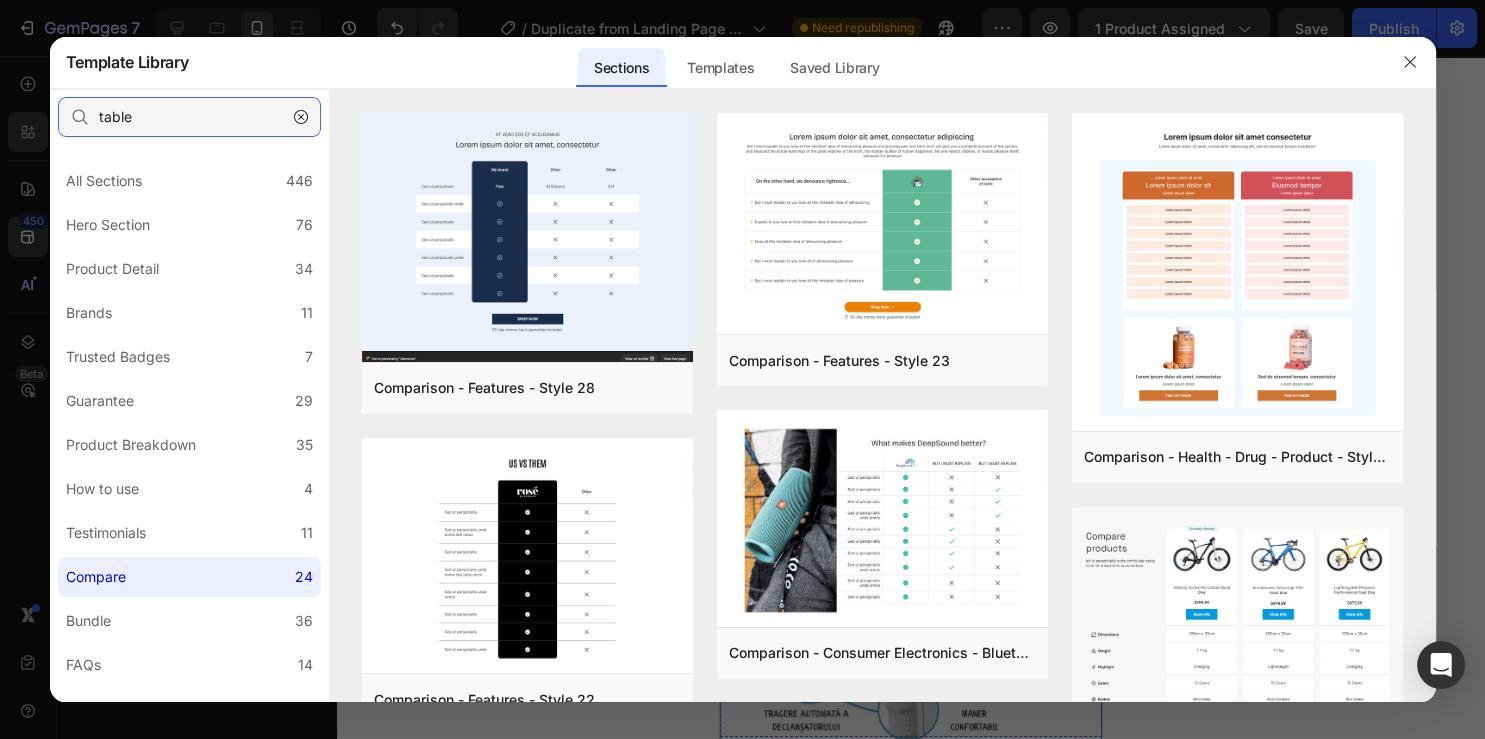 type on "table" 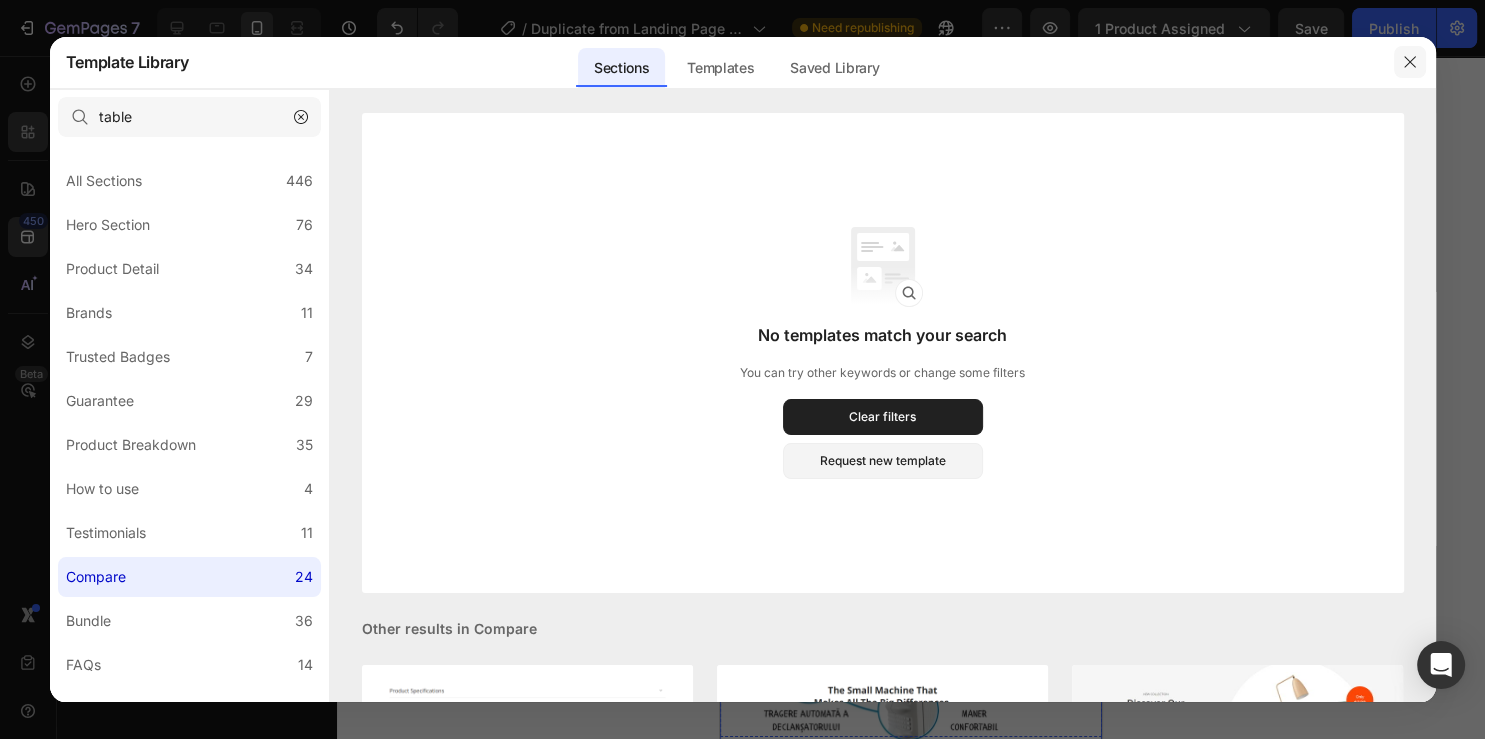 click at bounding box center [1410, 62] 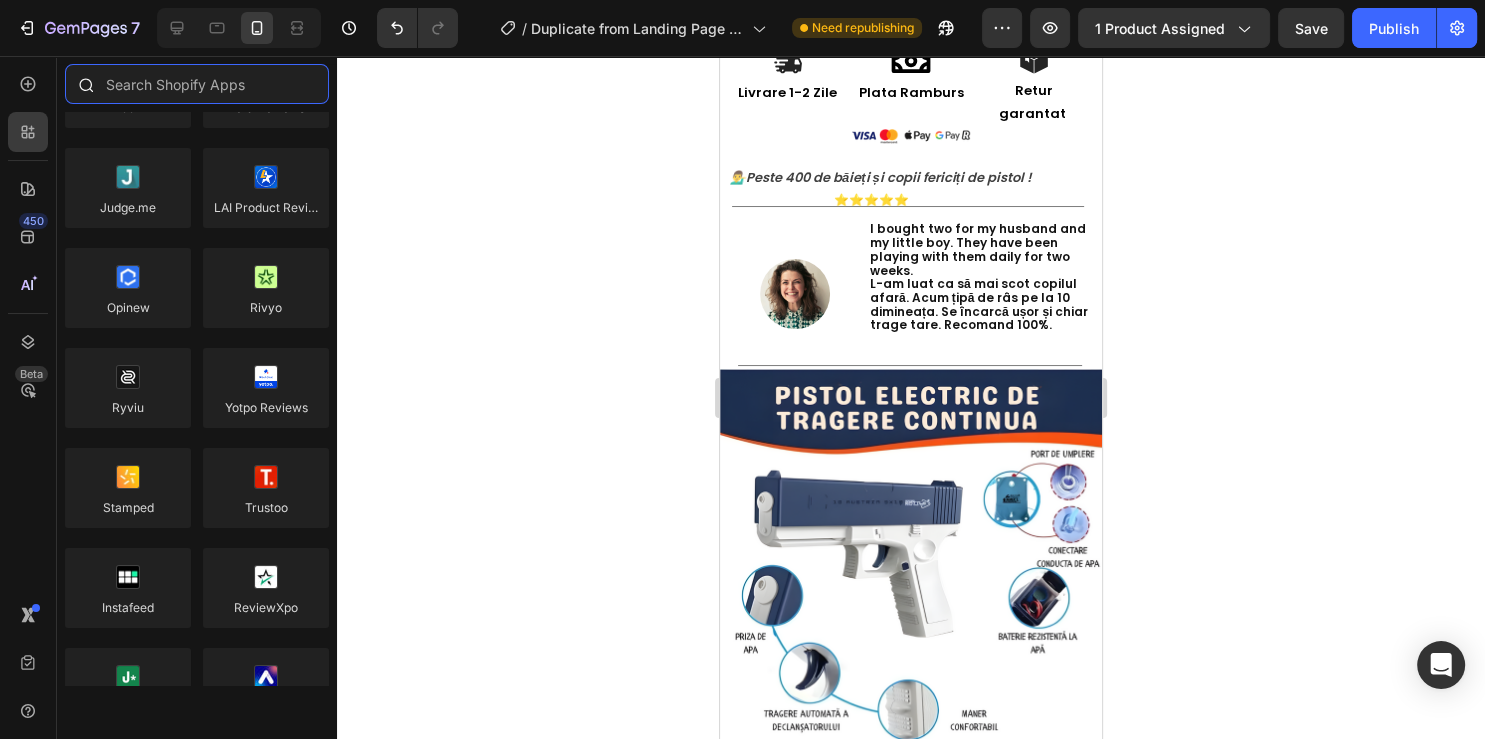 click at bounding box center [197, 84] 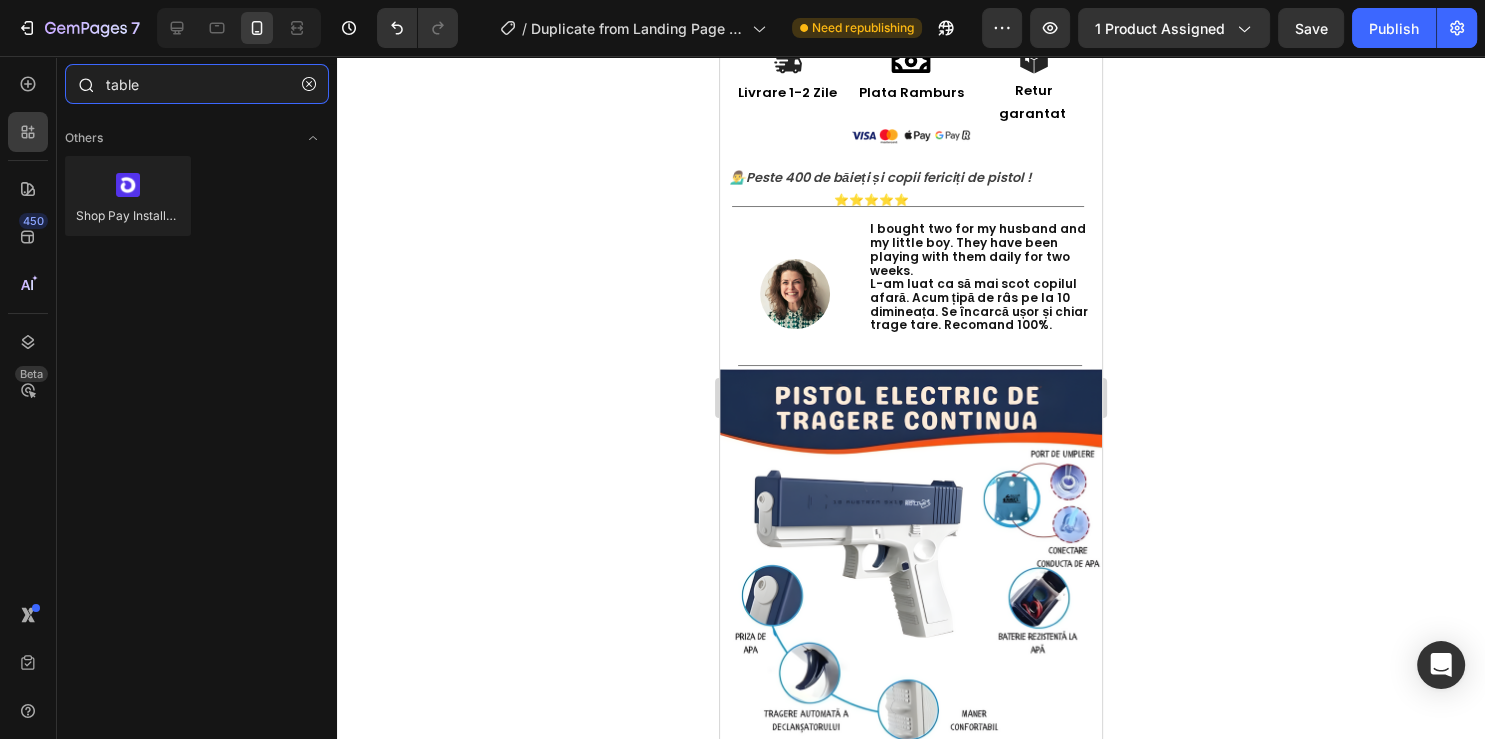 type on "table" 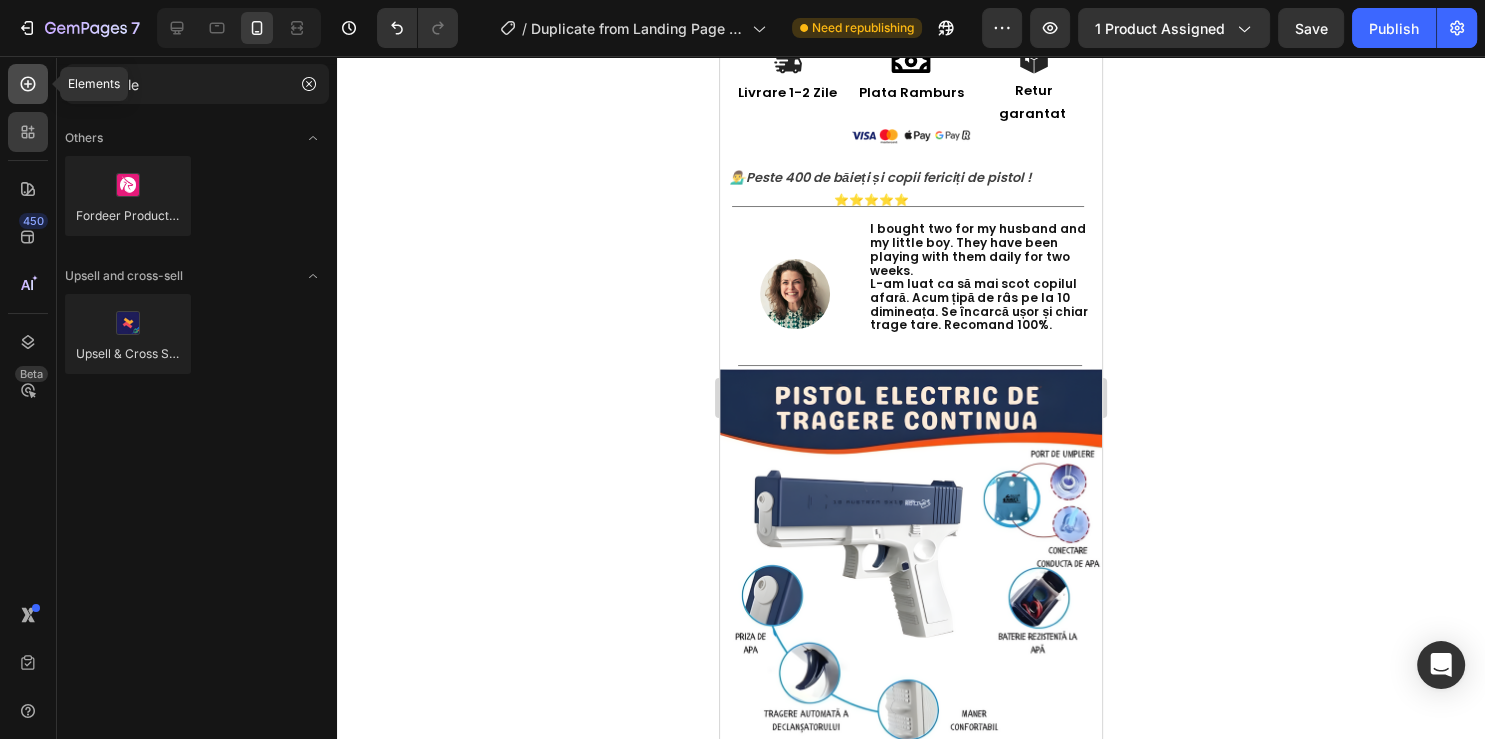 click 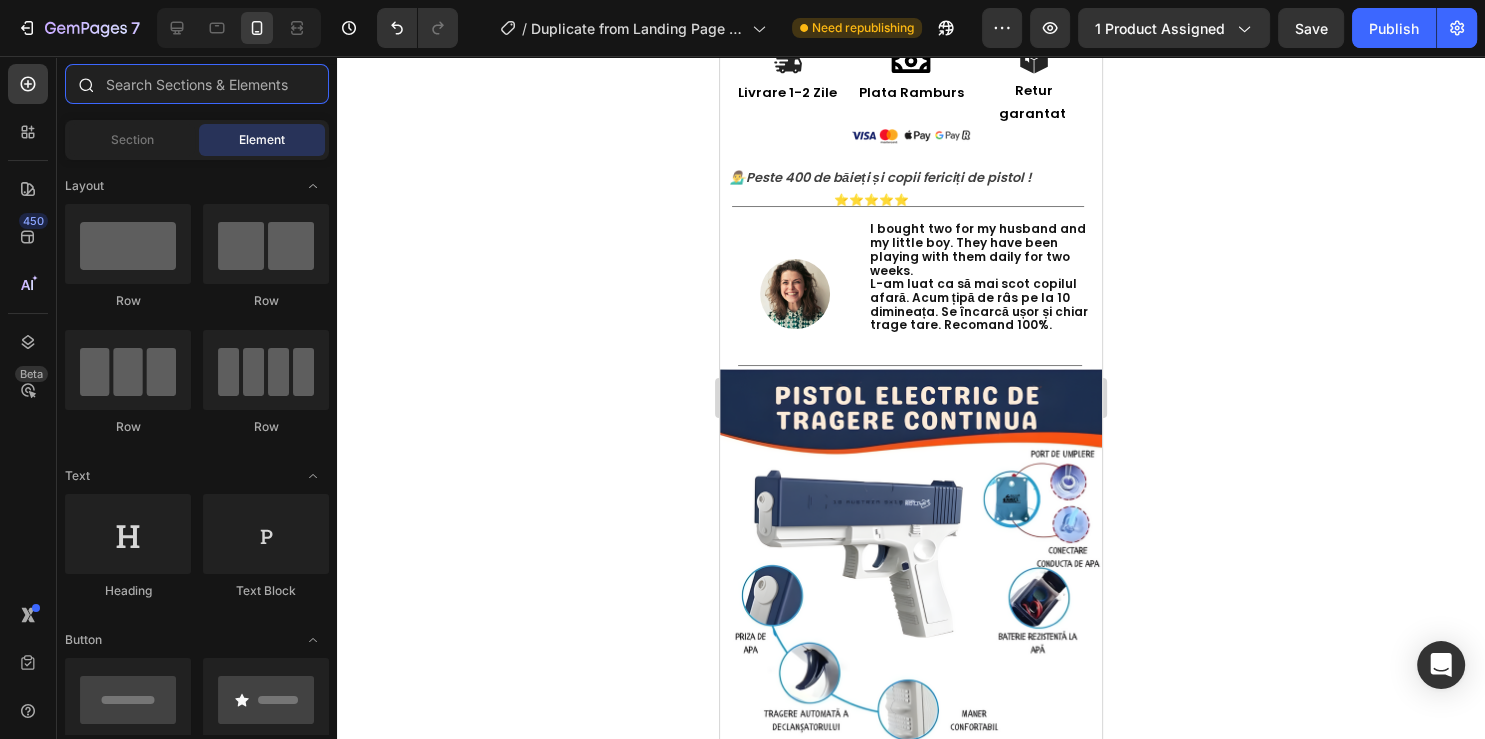 click at bounding box center [197, 84] 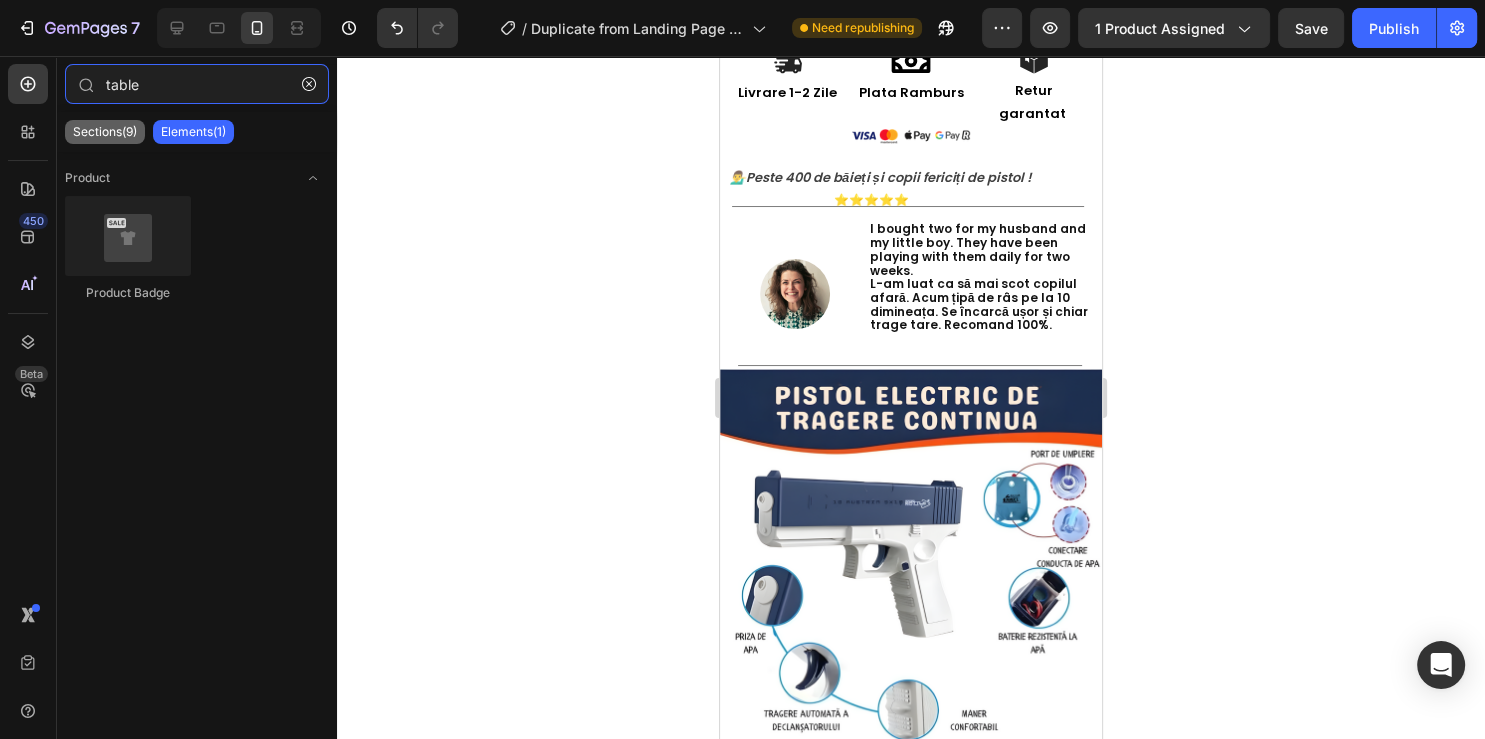 type on "table" 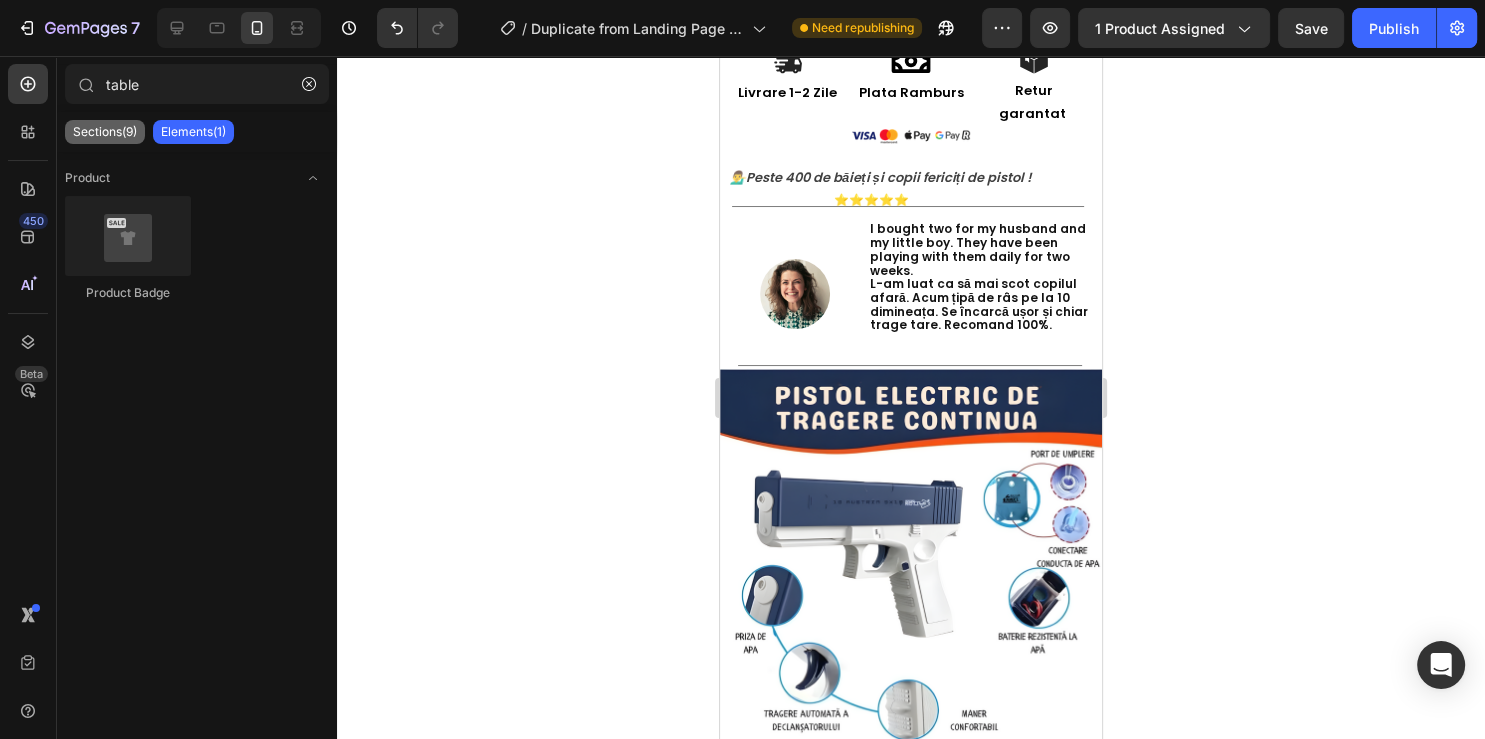 click on "Sections(9)" 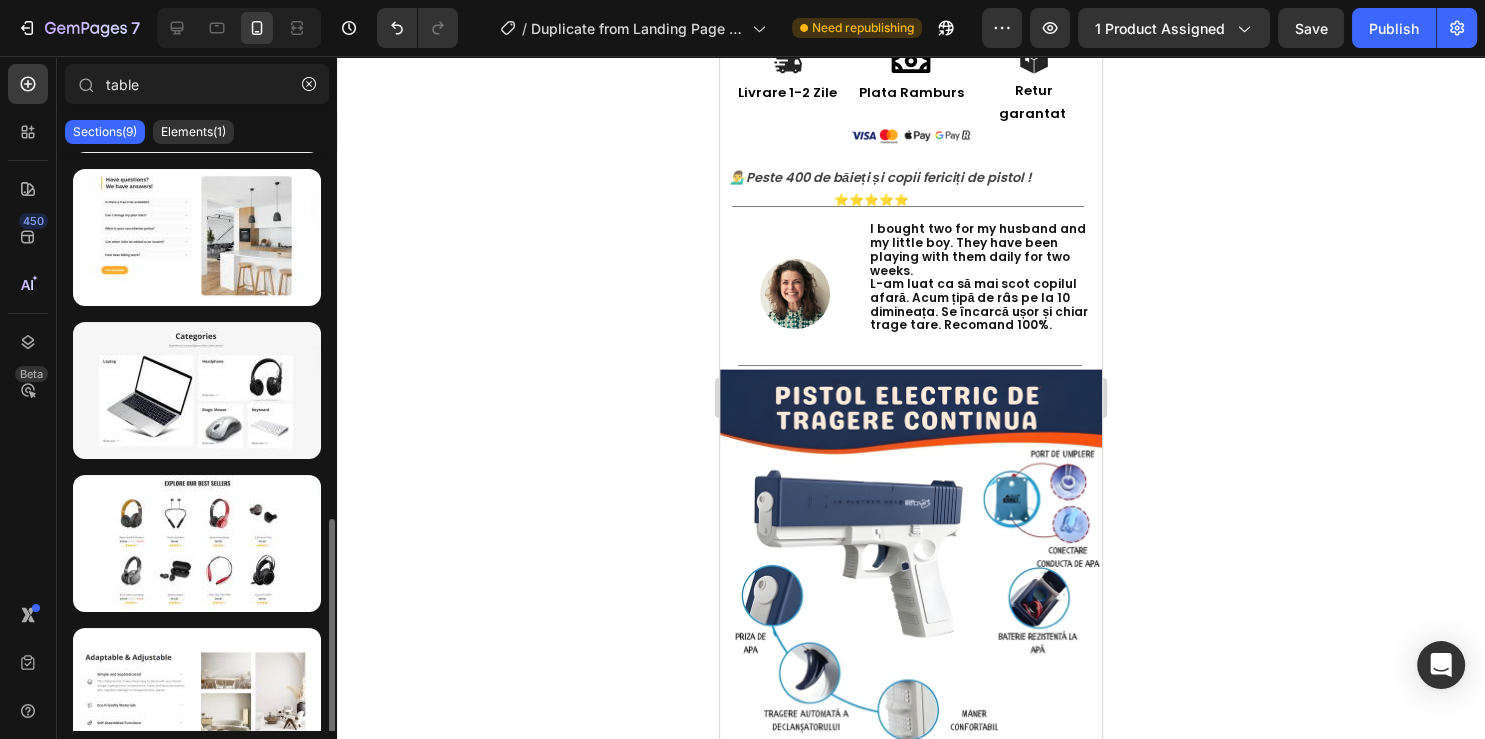 scroll, scrollTop: 789, scrollLeft: 0, axis: vertical 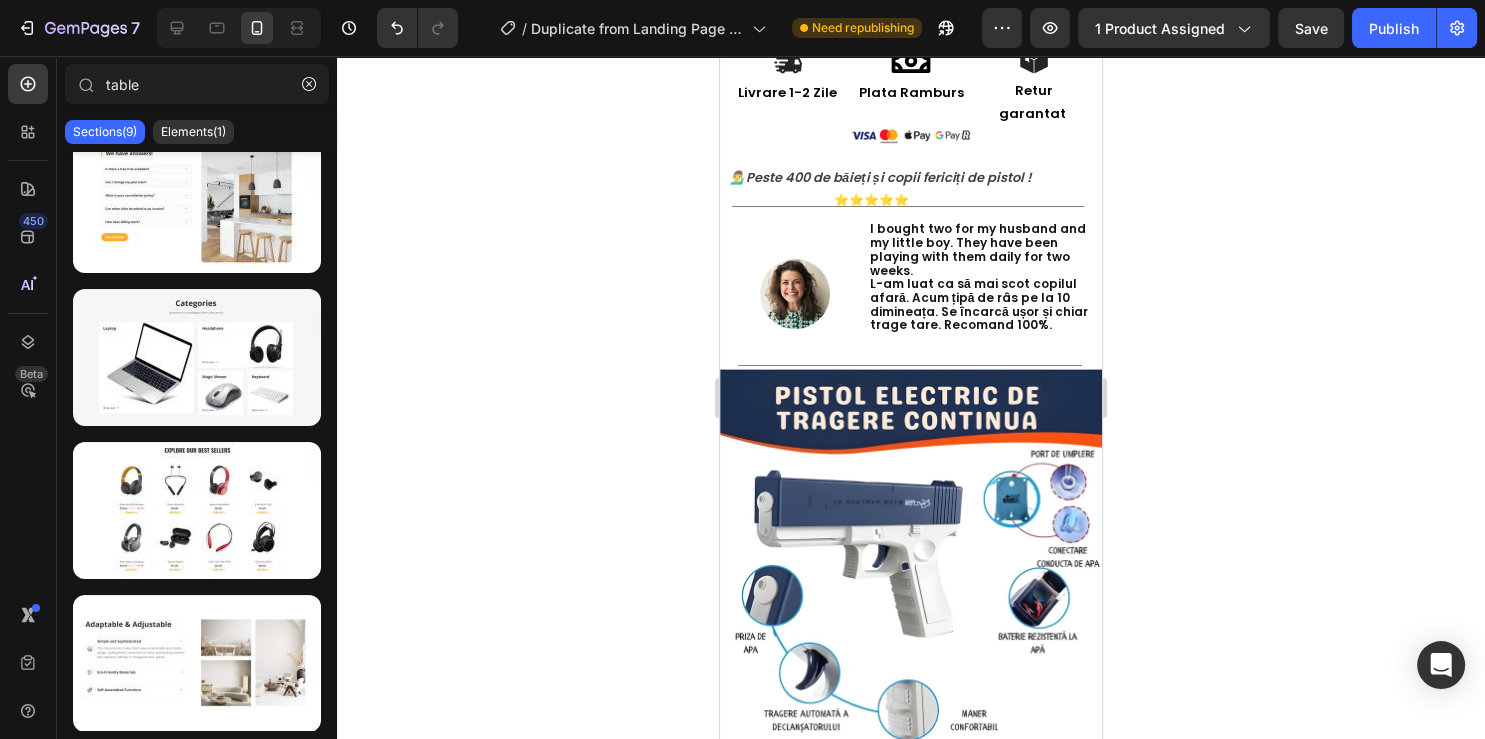 click on "450 Beta" at bounding box center (28, 329) 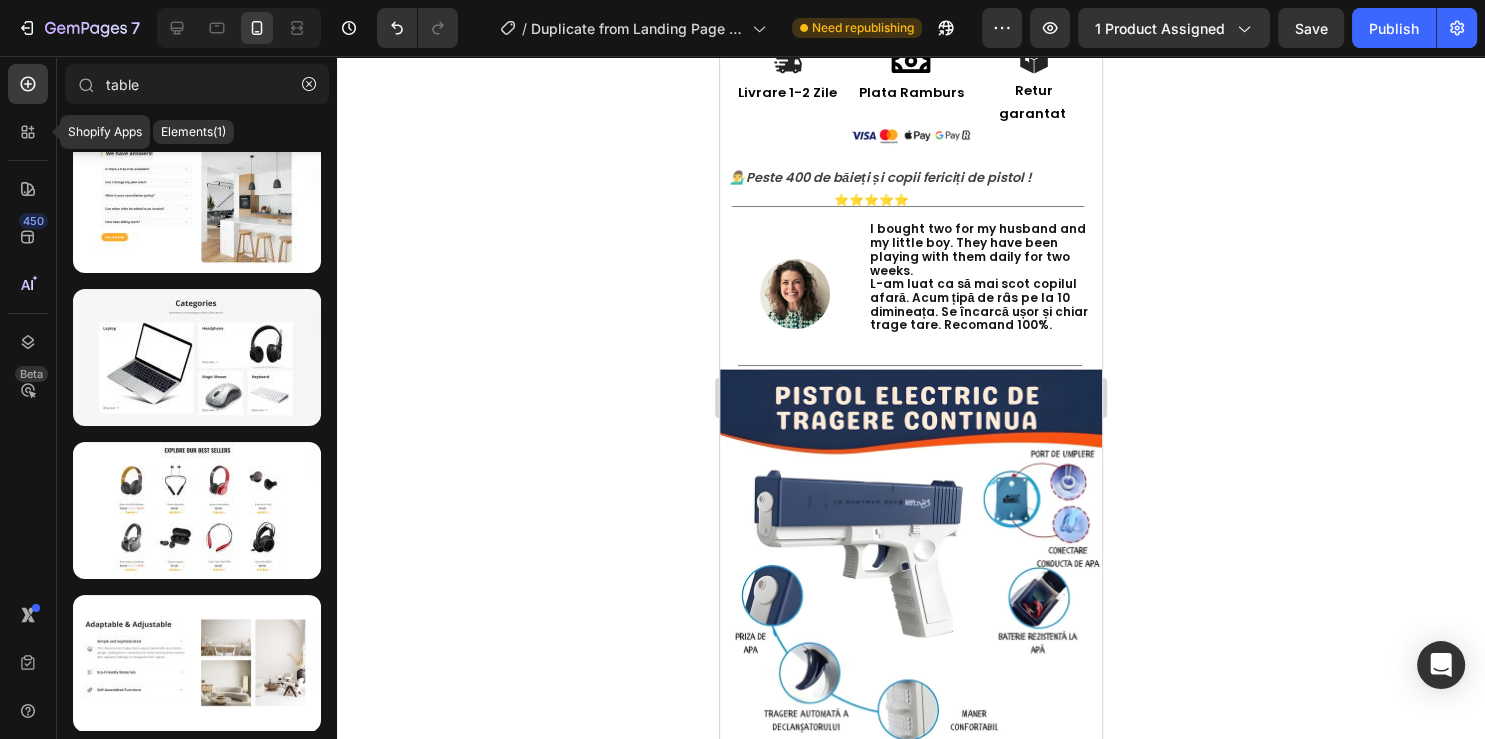click 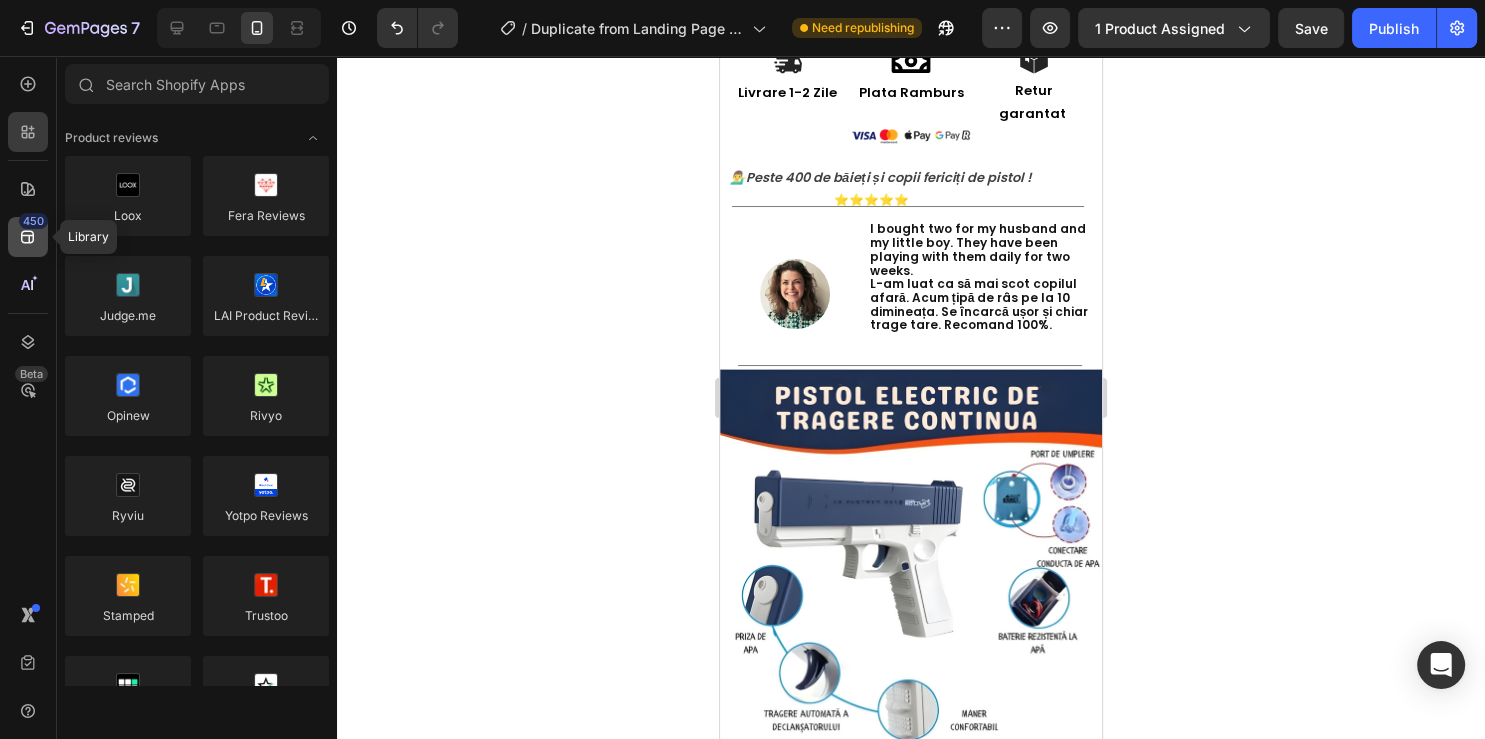 click on "450" 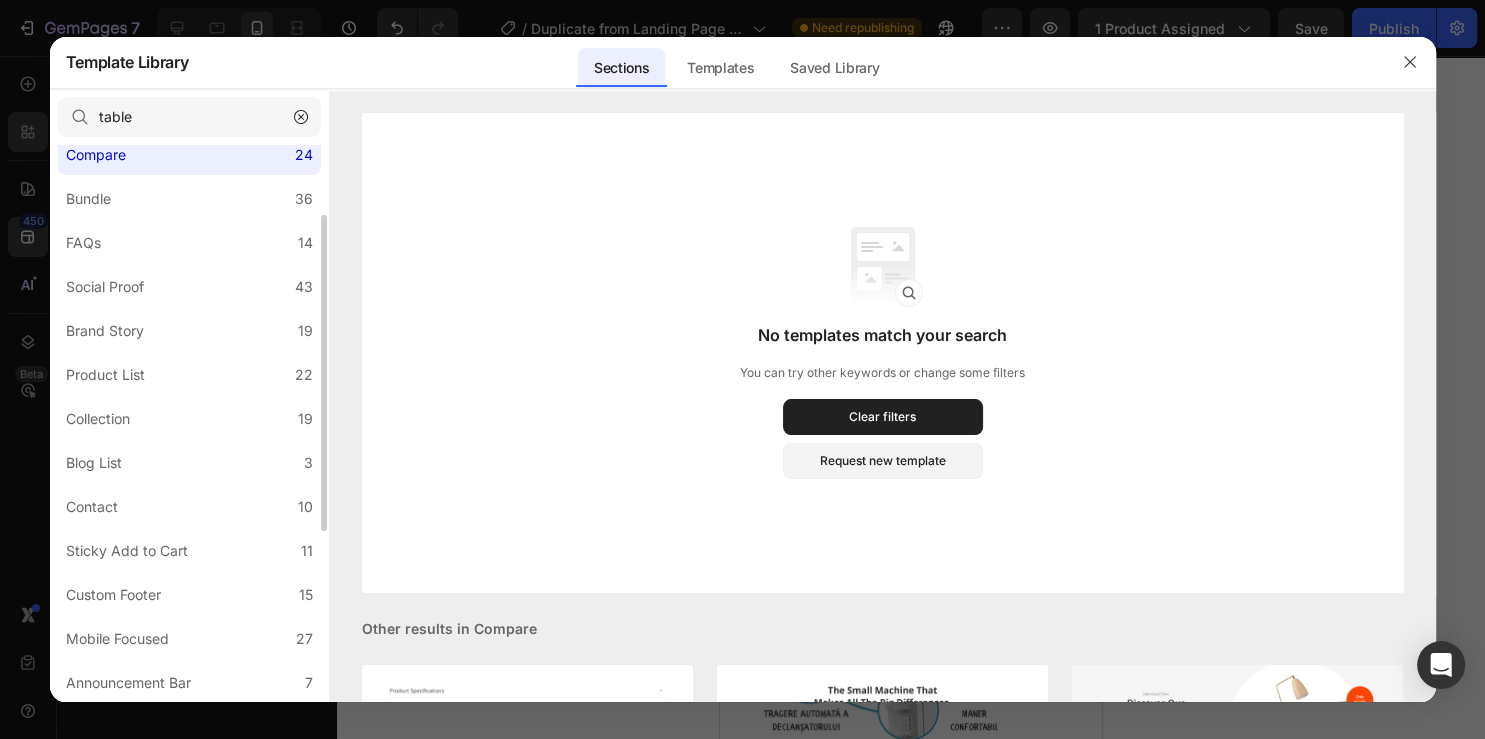 scroll, scrollTop: 422, scrollLeft: 0, axis: vertical 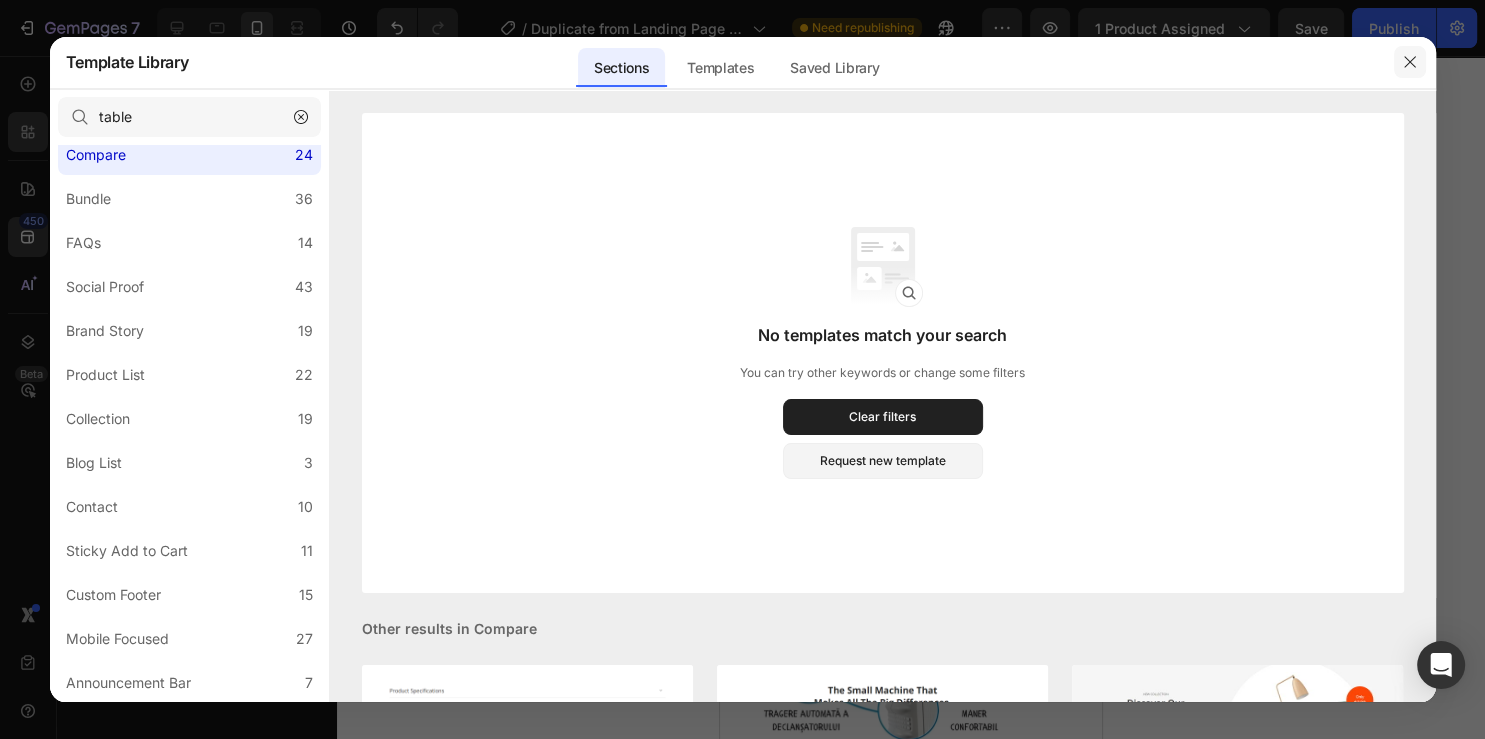 click at bounding box center [1410, 62] 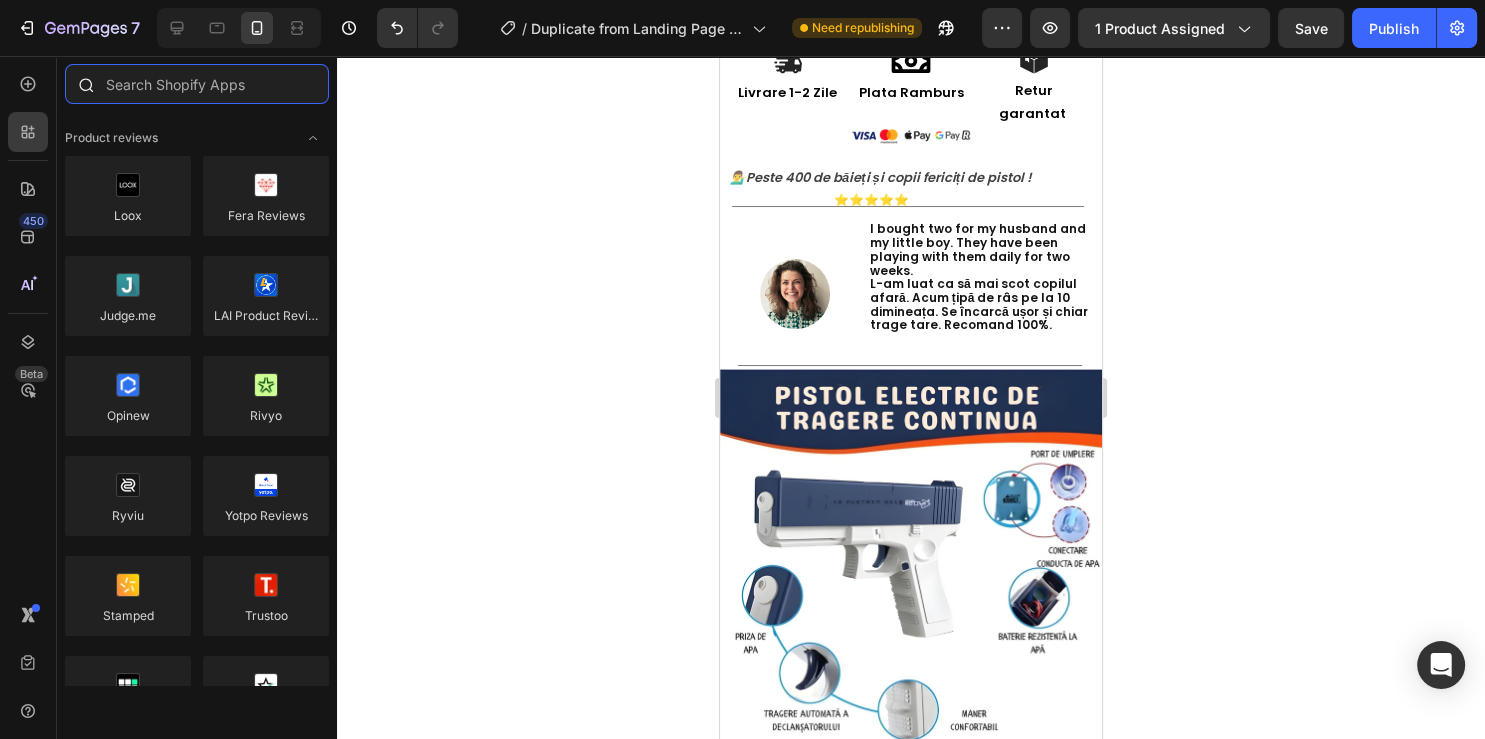 click at bounding box center [197, 84] 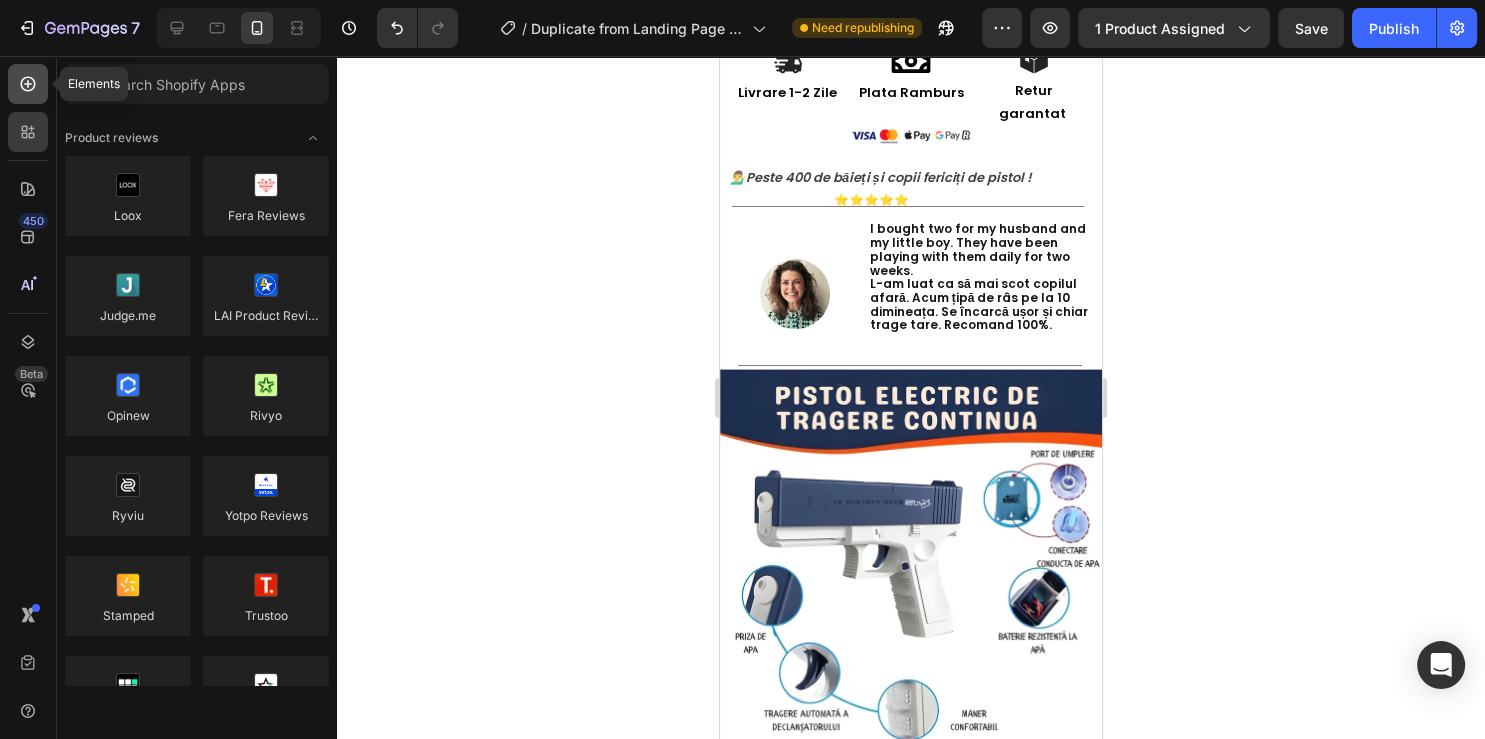 click 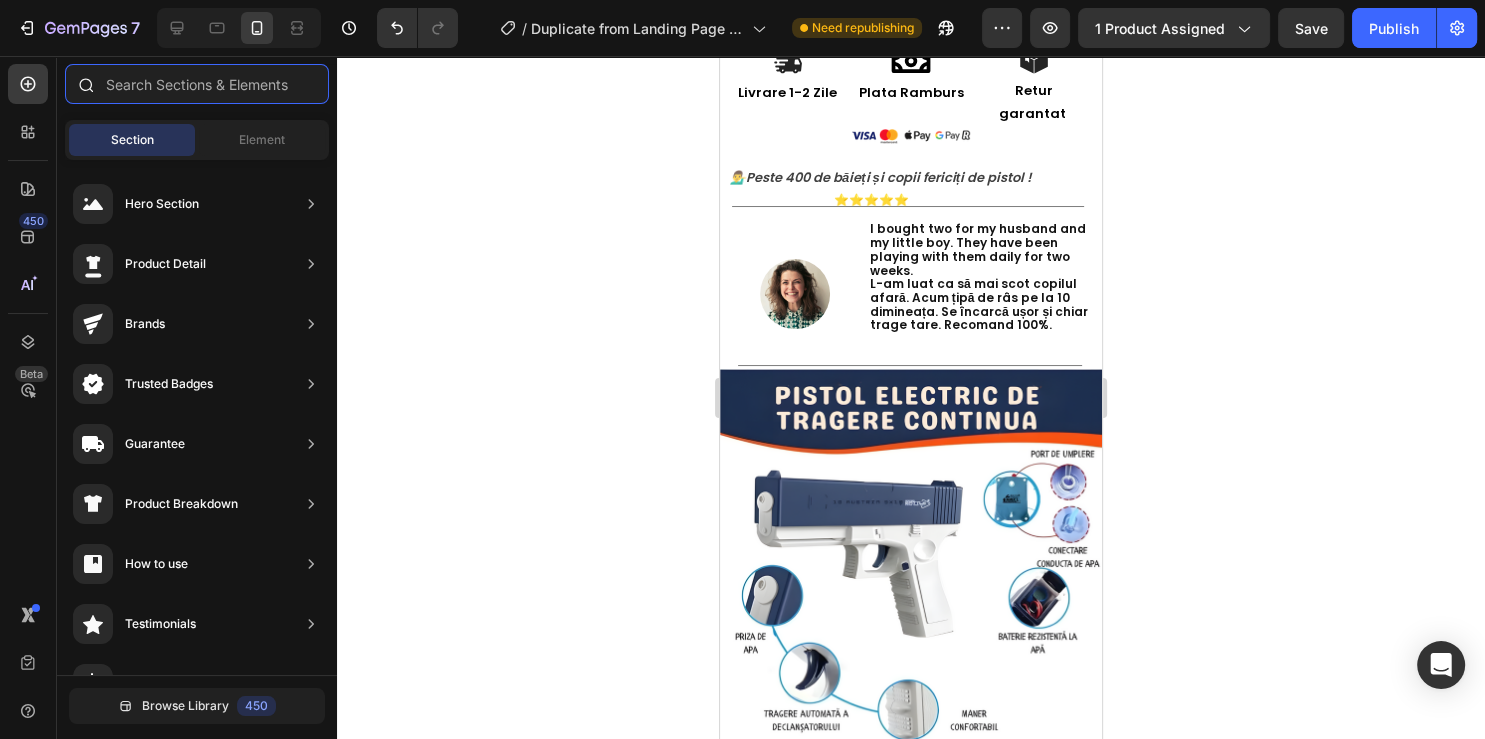 click at bounding box center [197, 84] 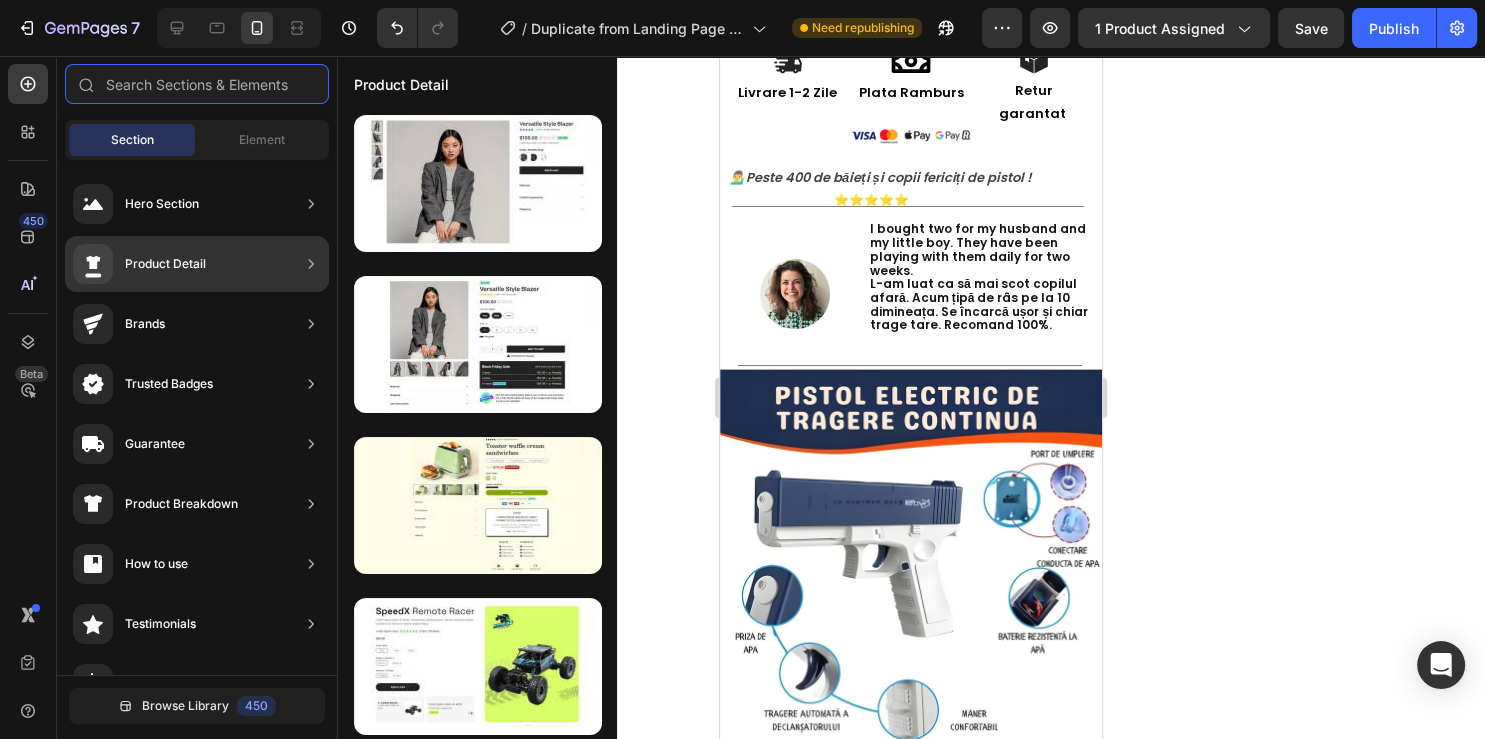 scroll, scrollTop: 644, scrollLeft: 0, axis: vertical 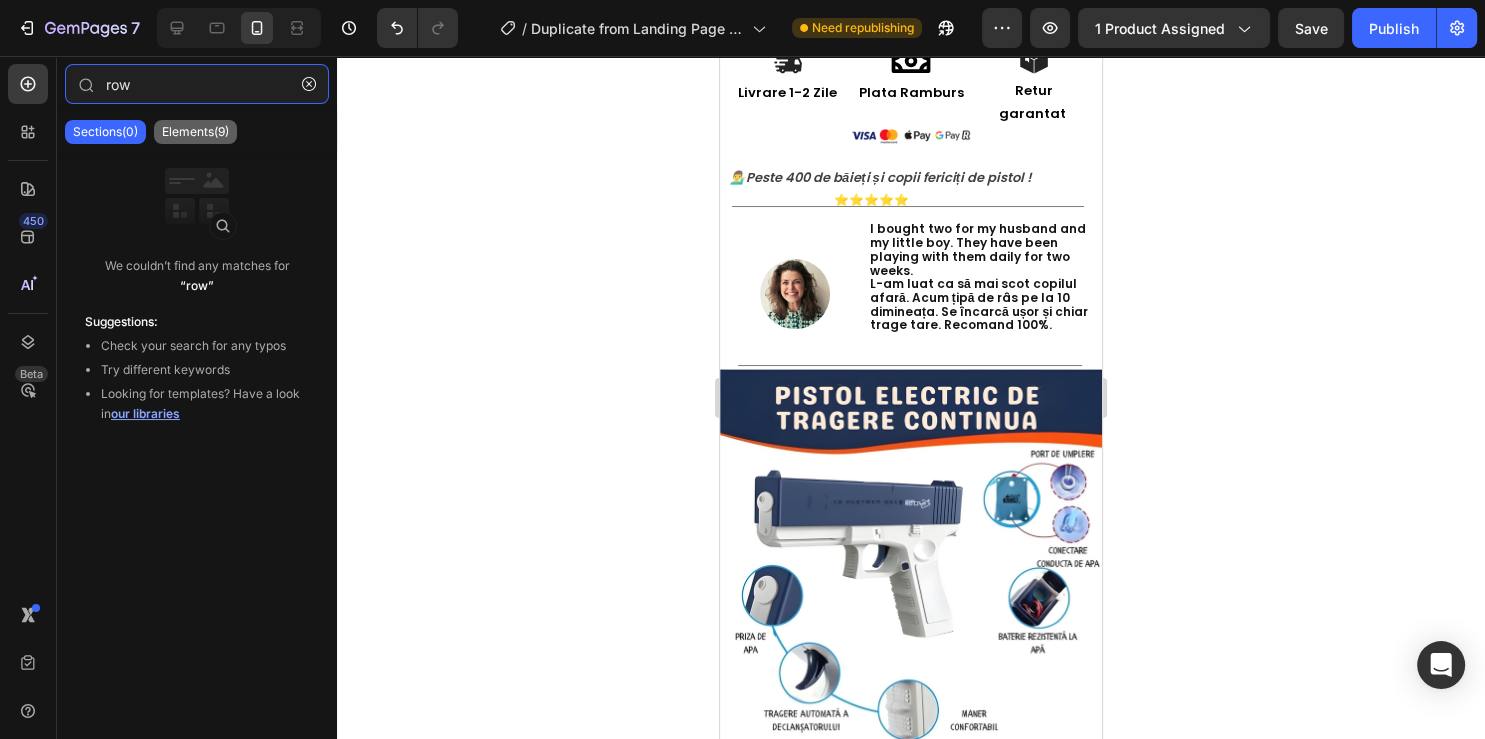 type on "row" 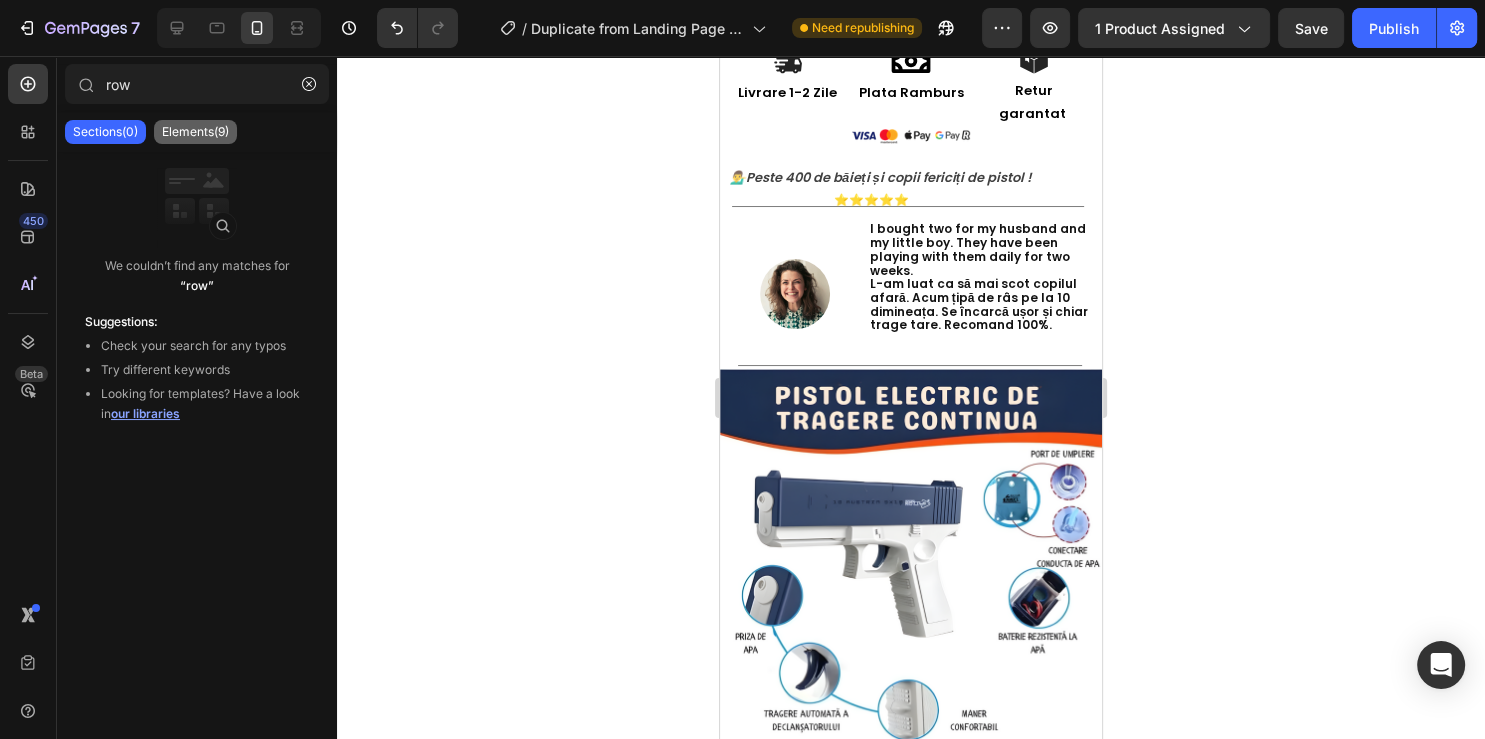 click on "Elements(9)" at bounding box center [195, 132] 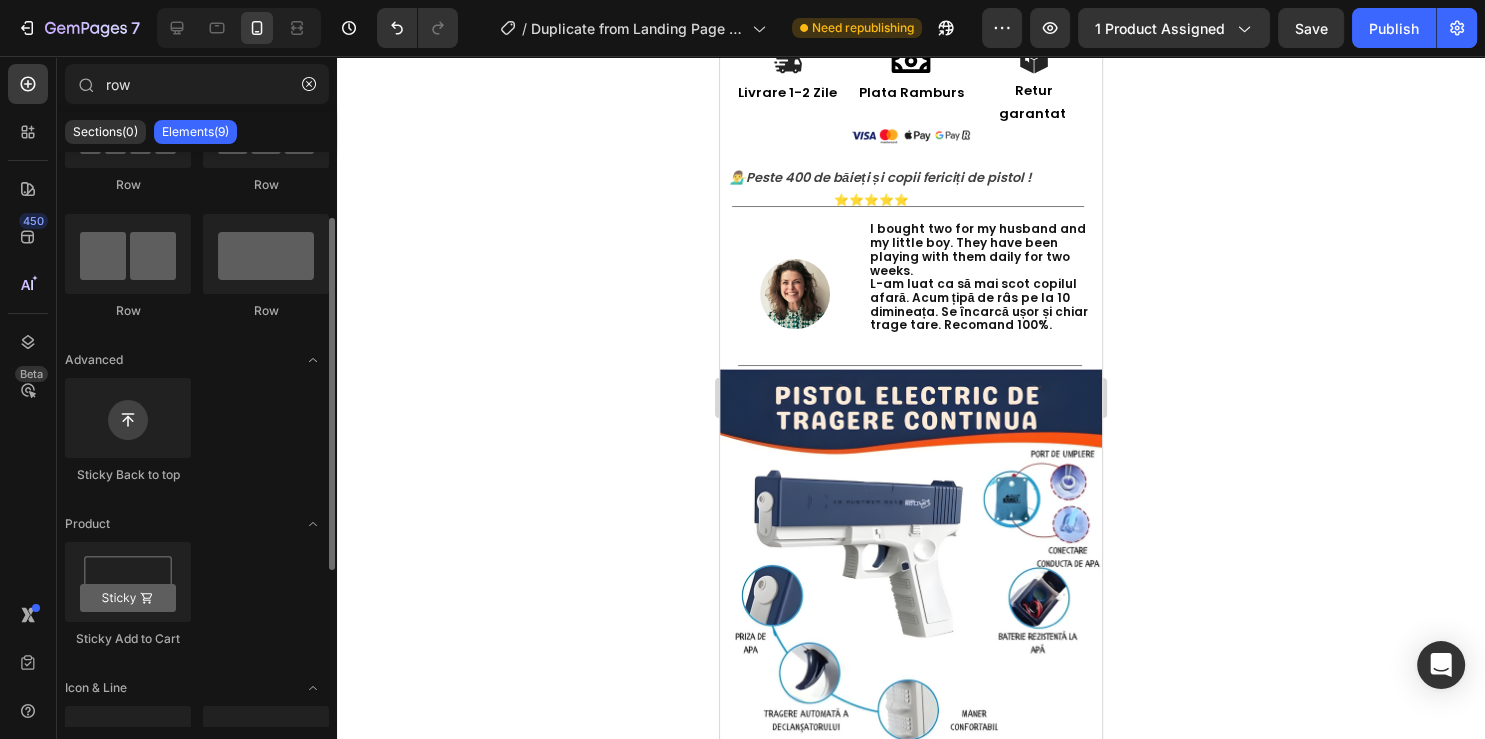 scroll, scrollTop: 0, scrollLeft: 0, axis: both 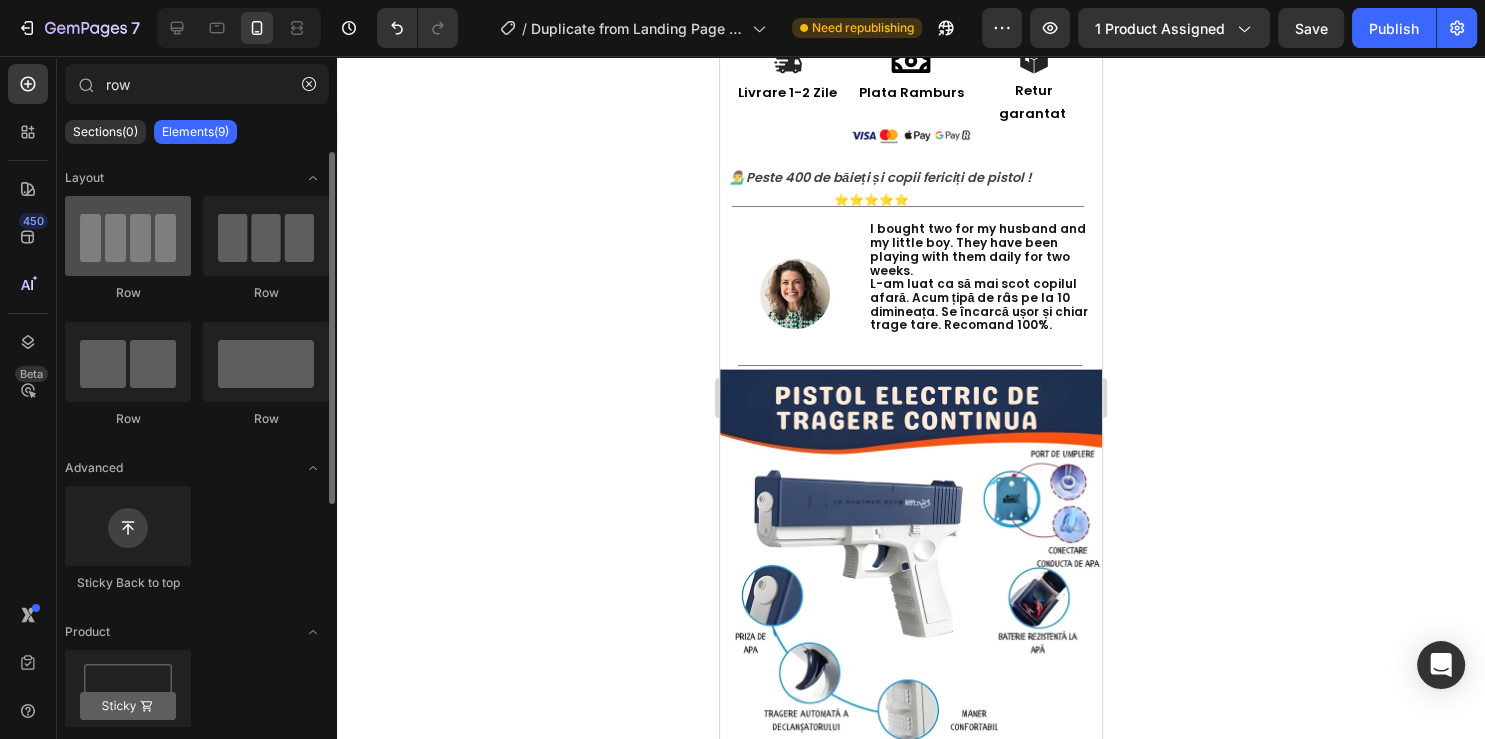 click at bounding box center (128, 236) 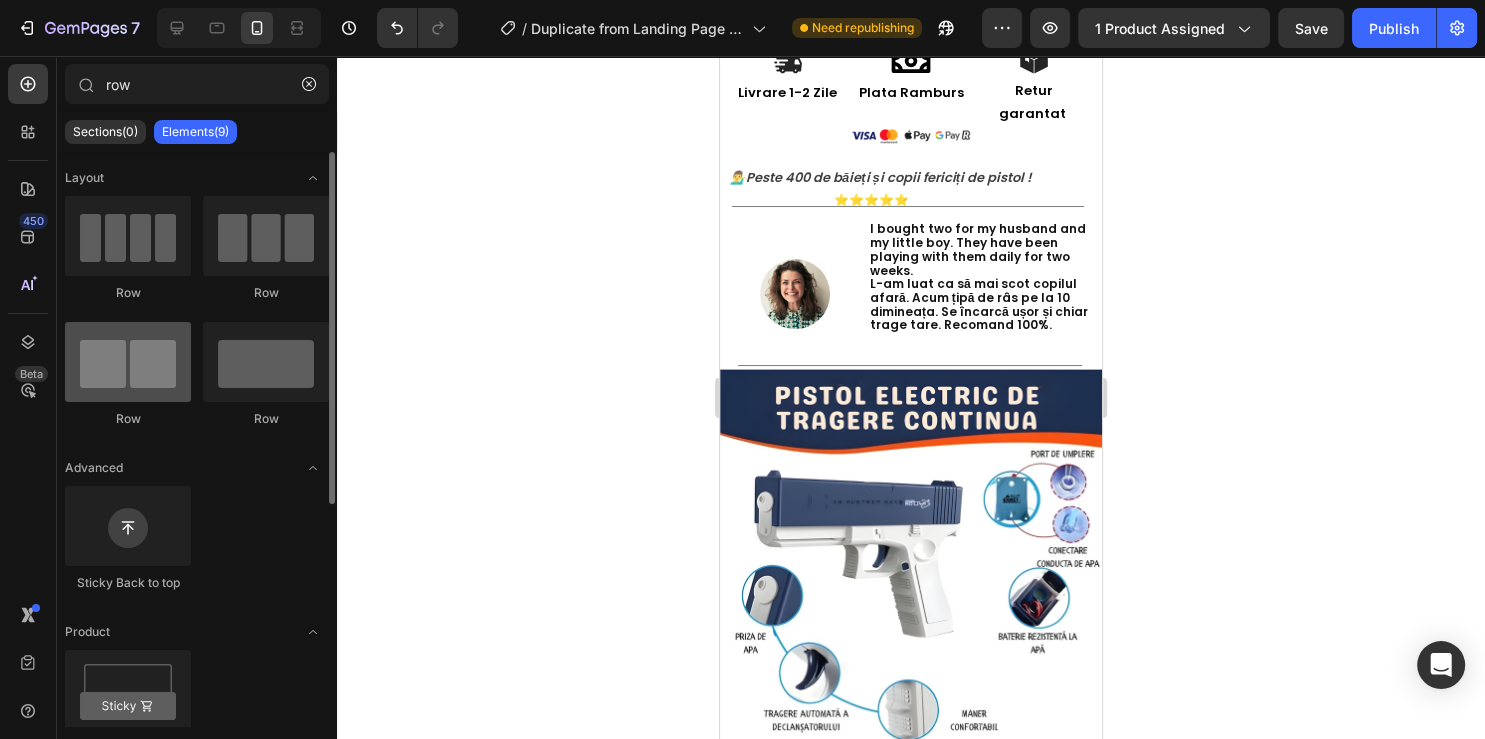 scroll, scrollTop: 361, scrollLeft: 0, axis: vertical 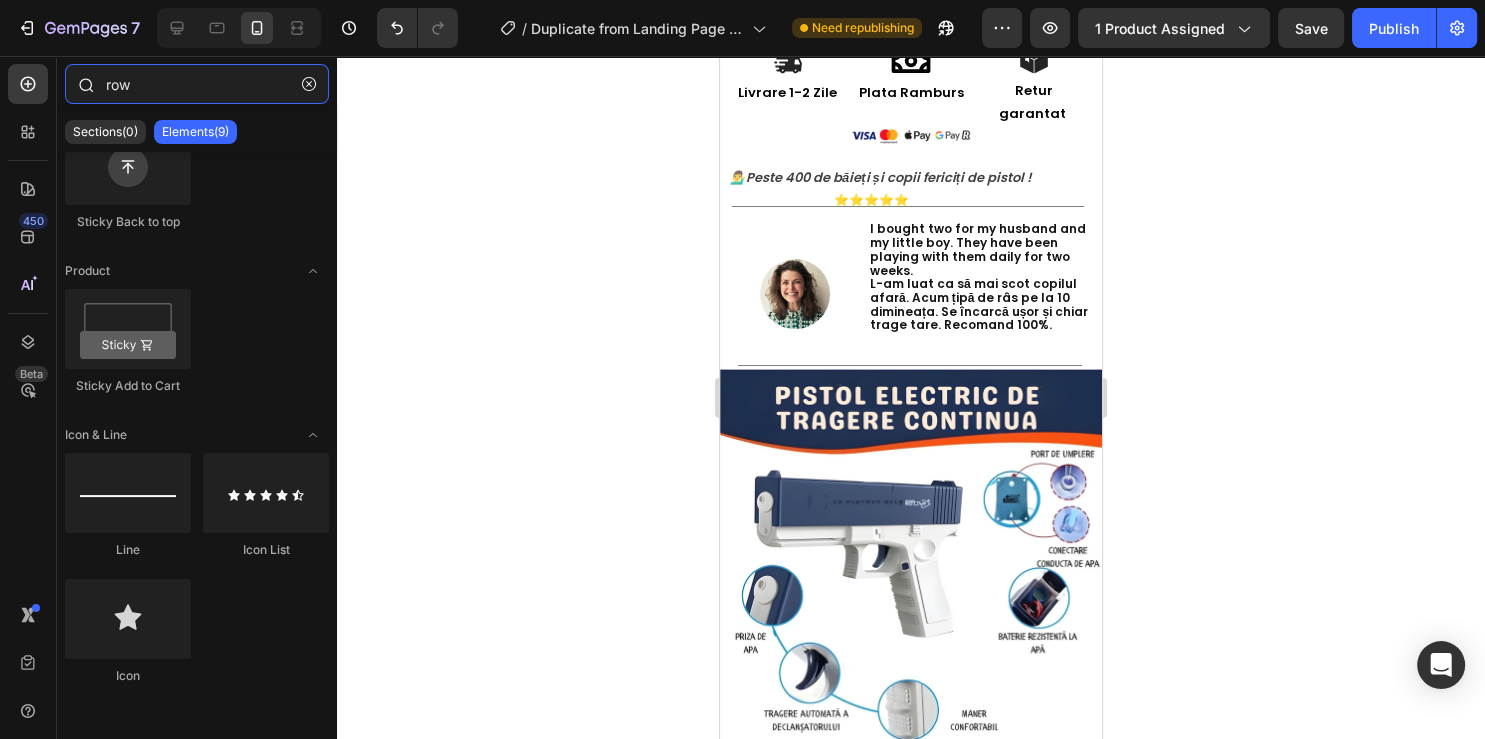 drag, startPoint x: 195, startPoint y: 70, endPoint x: -28, endPoint y: 70, distance: 223 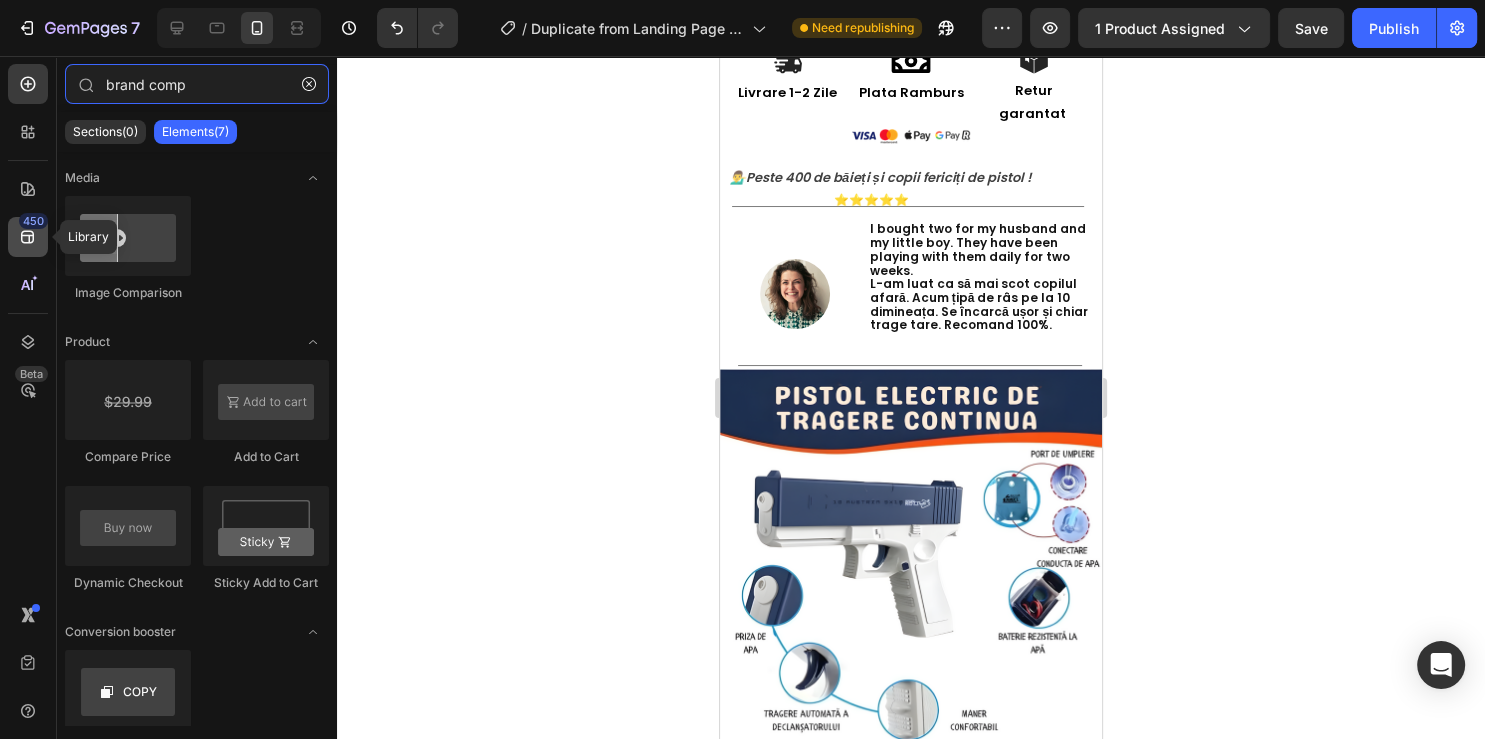 type on "brand comp" 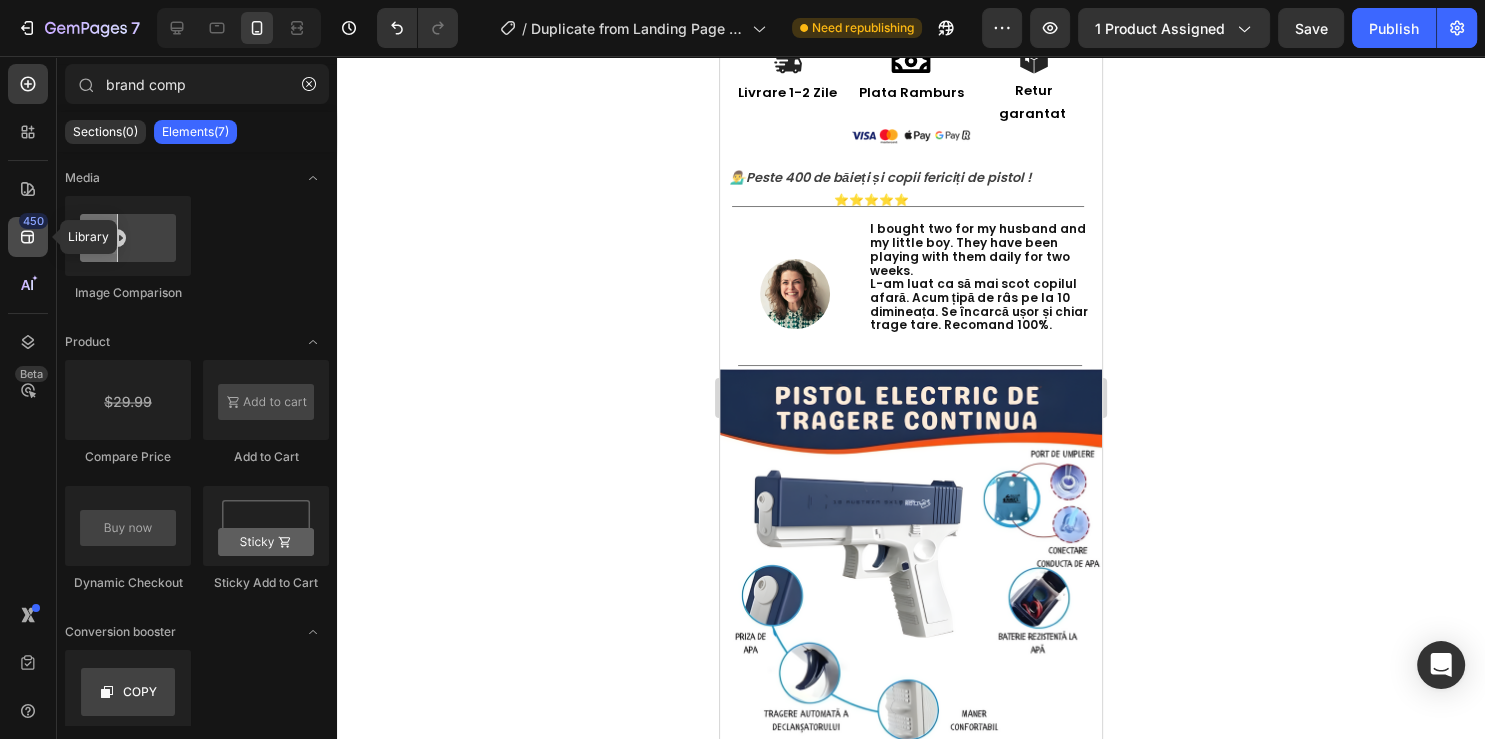 click 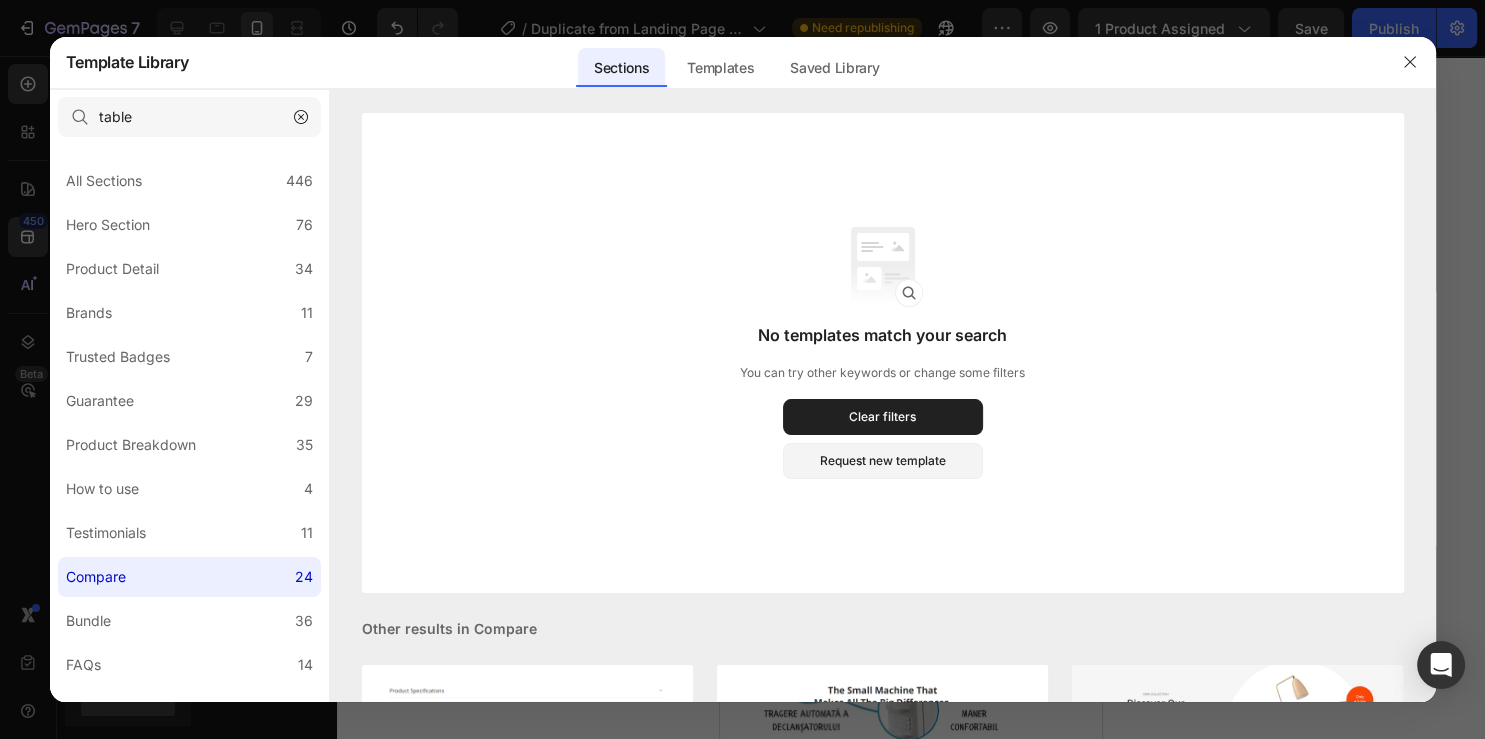 click 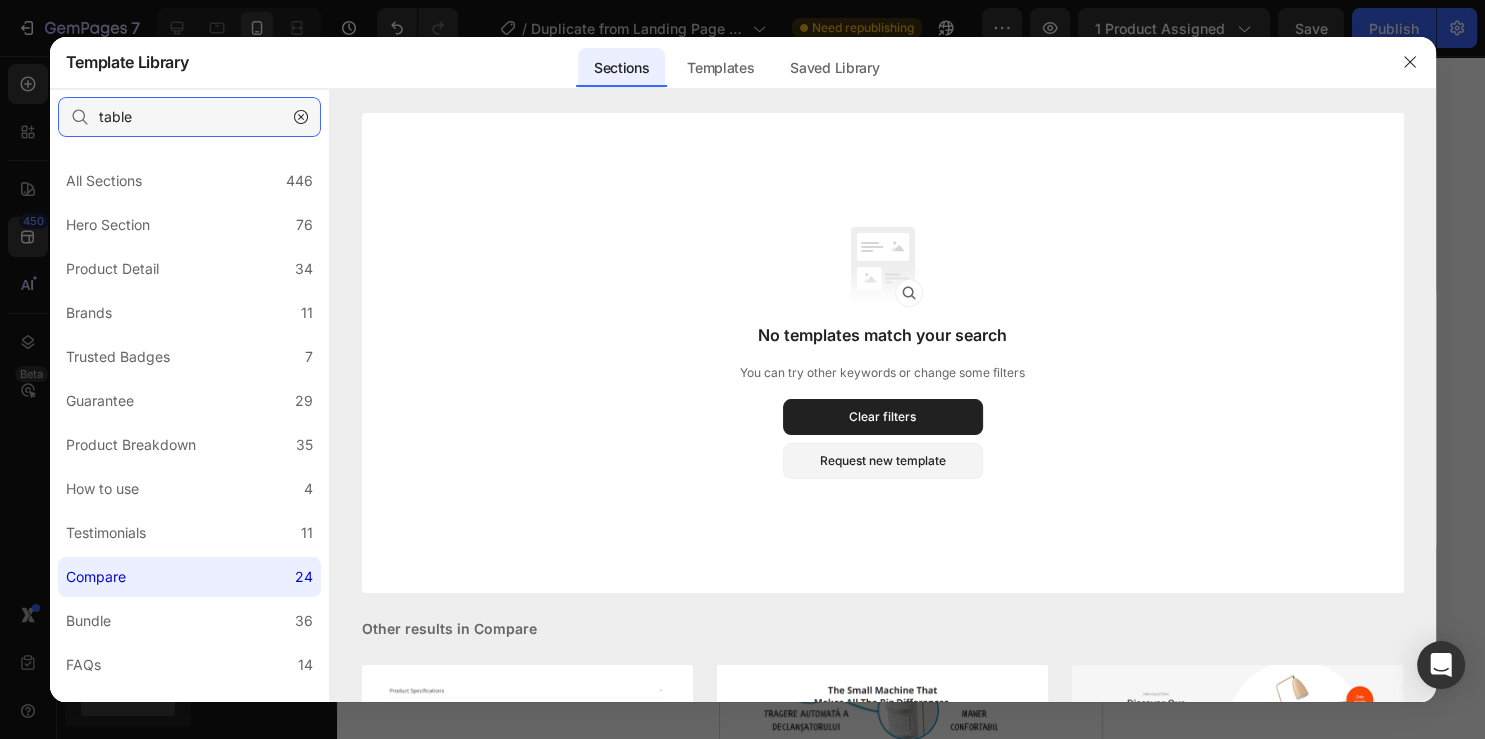 click on "table" at bounding box center [189, 117] 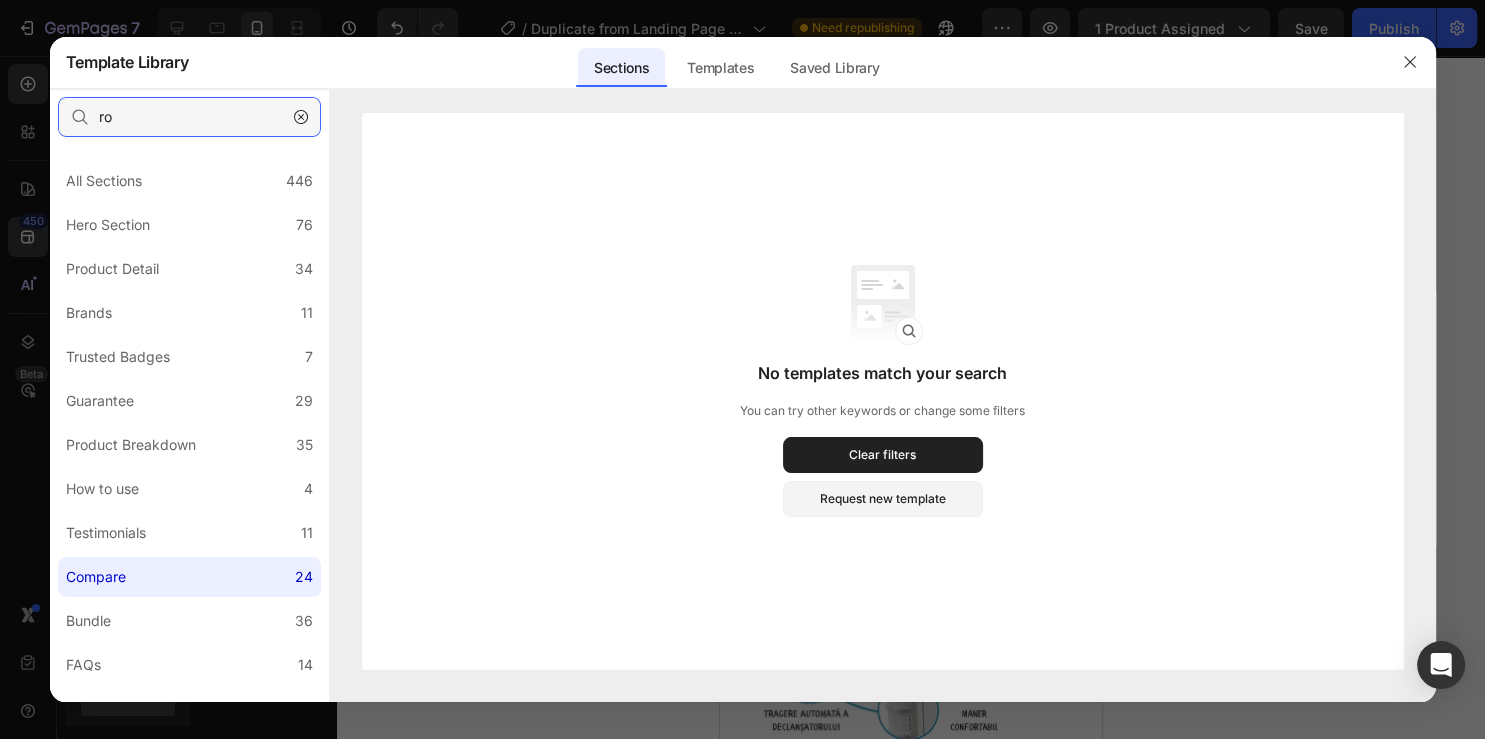 type on "r" 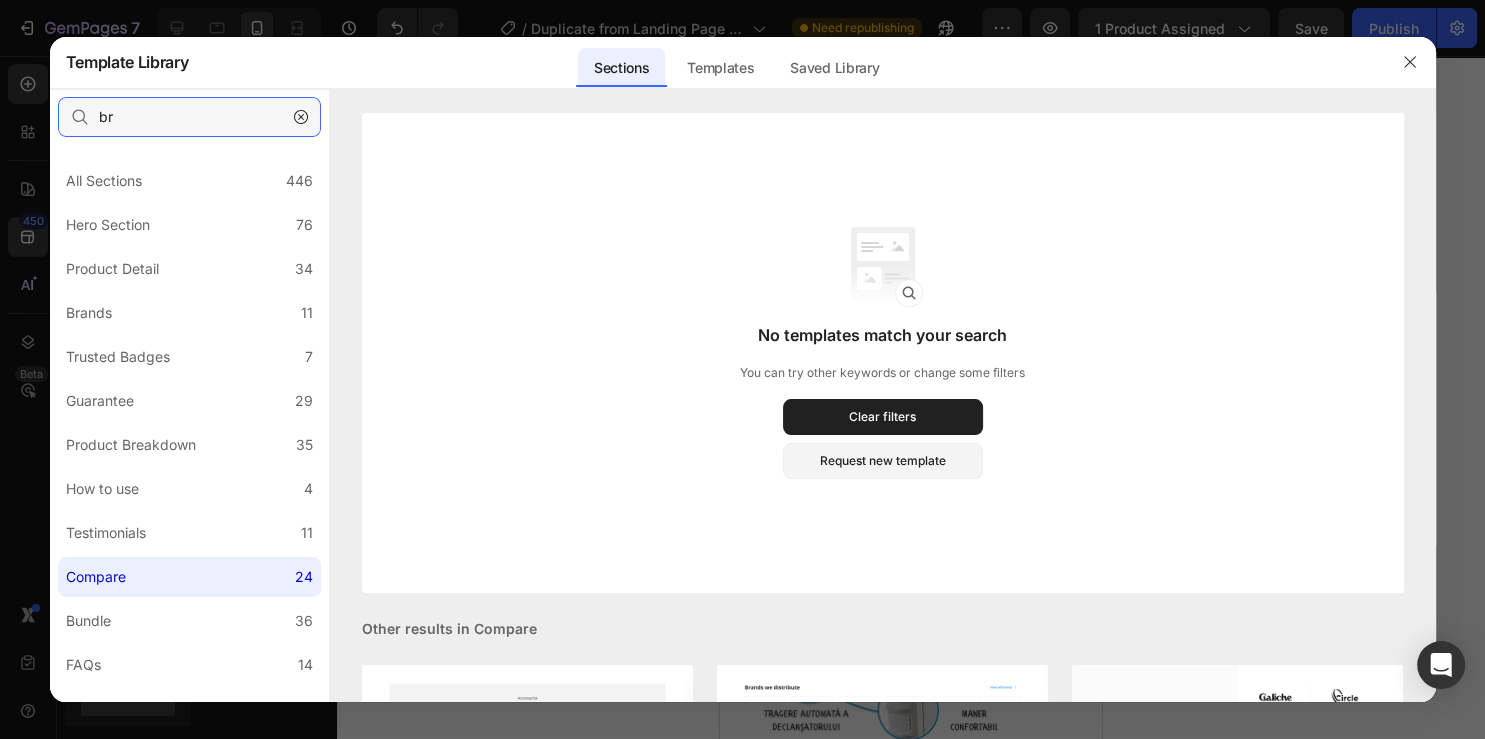 type on "b" 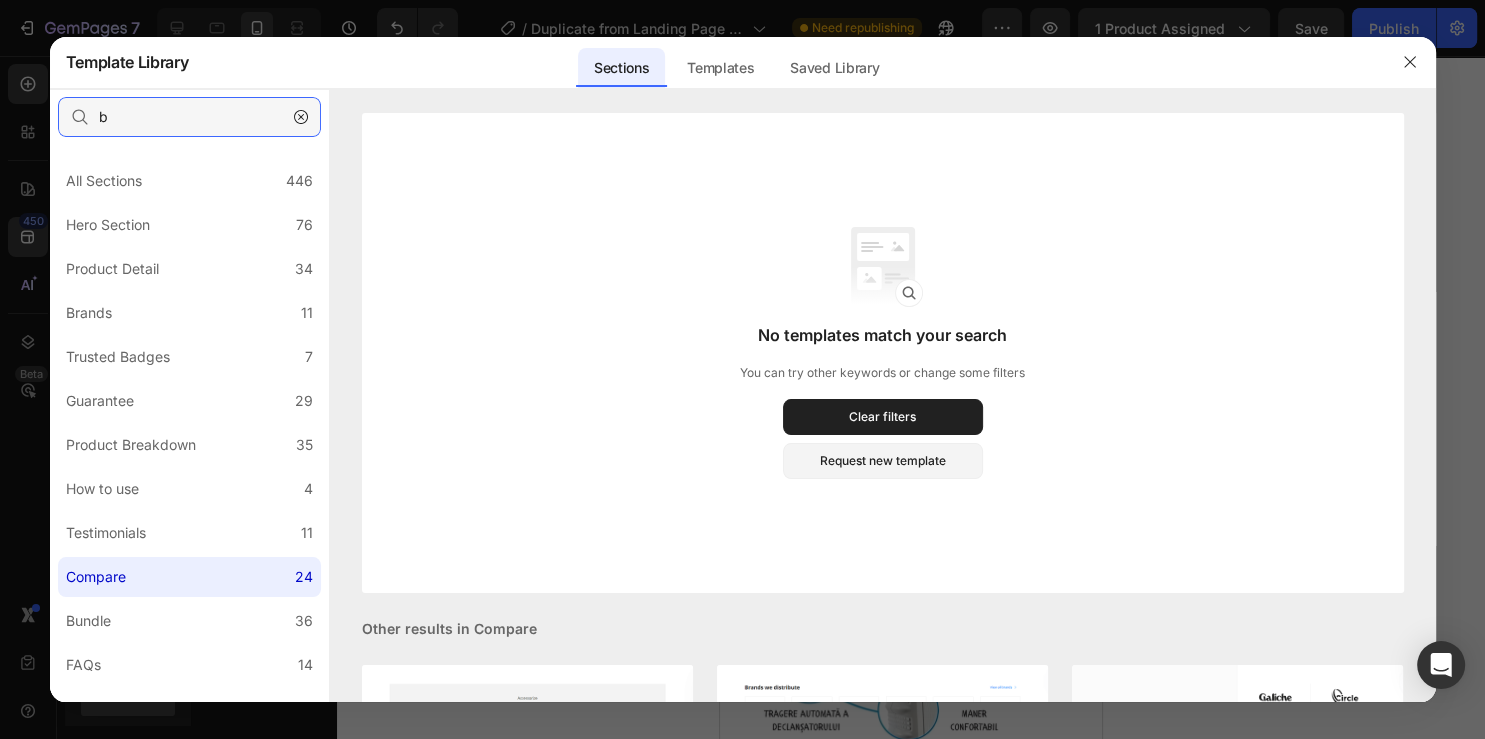 type 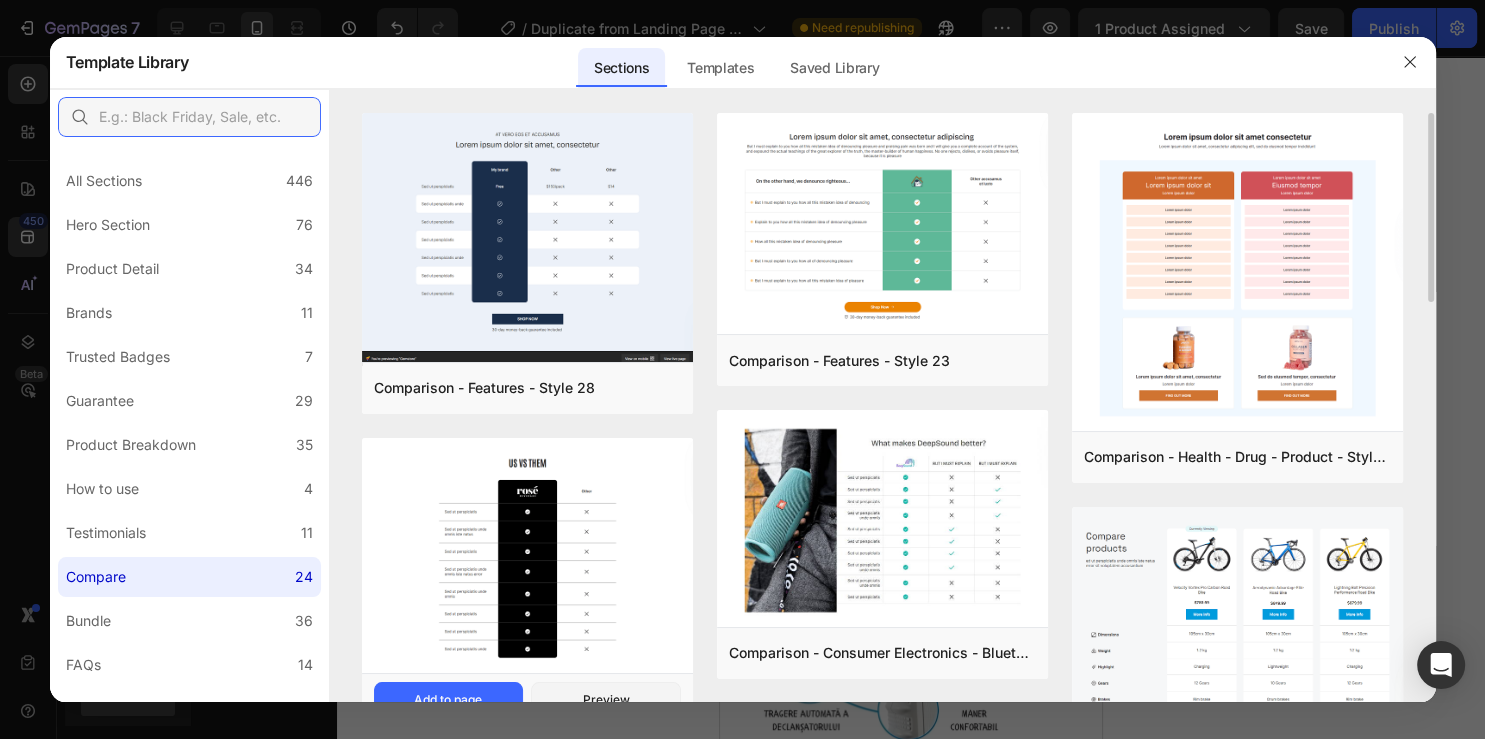 scroll, scrollTop: 108, scrollLeft: 0, axis: vertical 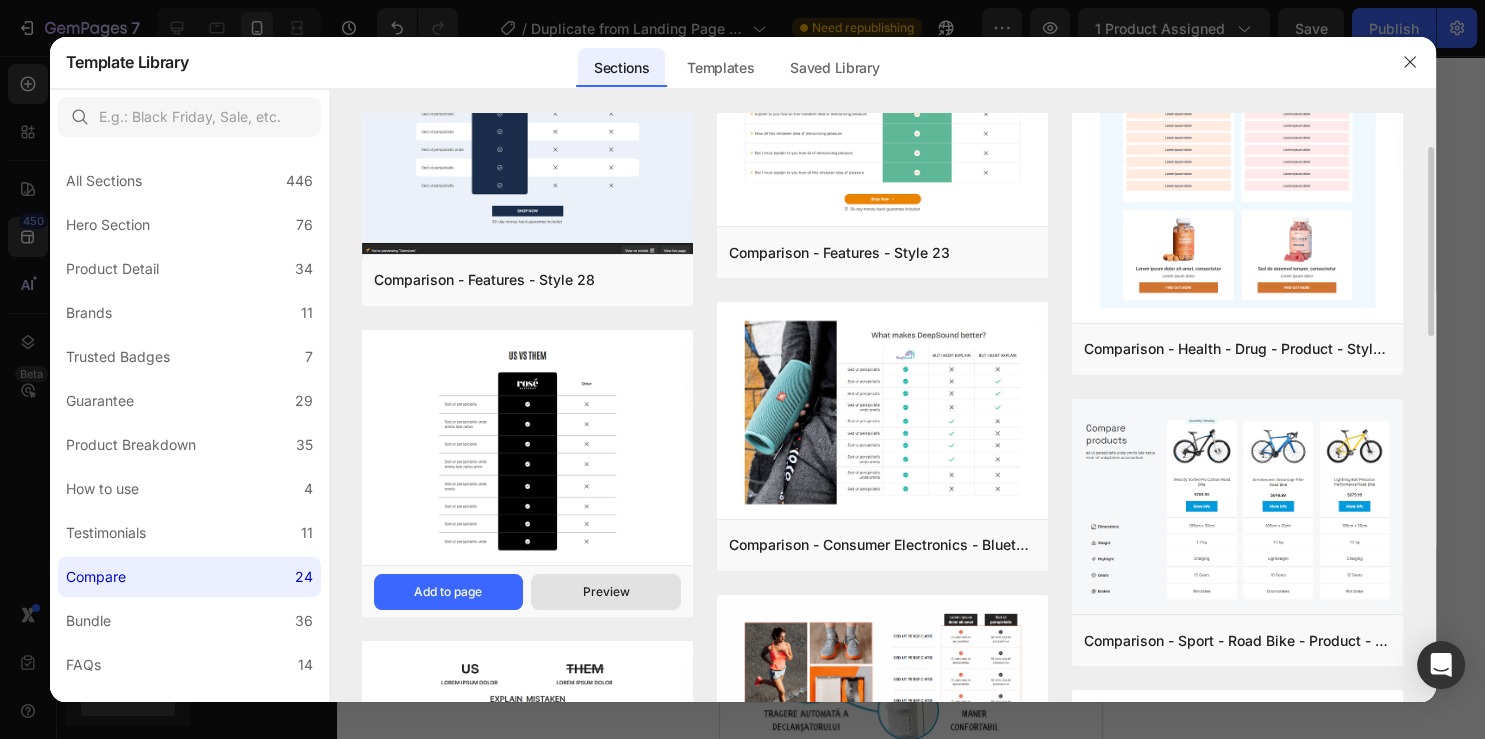 click on "Preview" at bounding box center [605, 592] 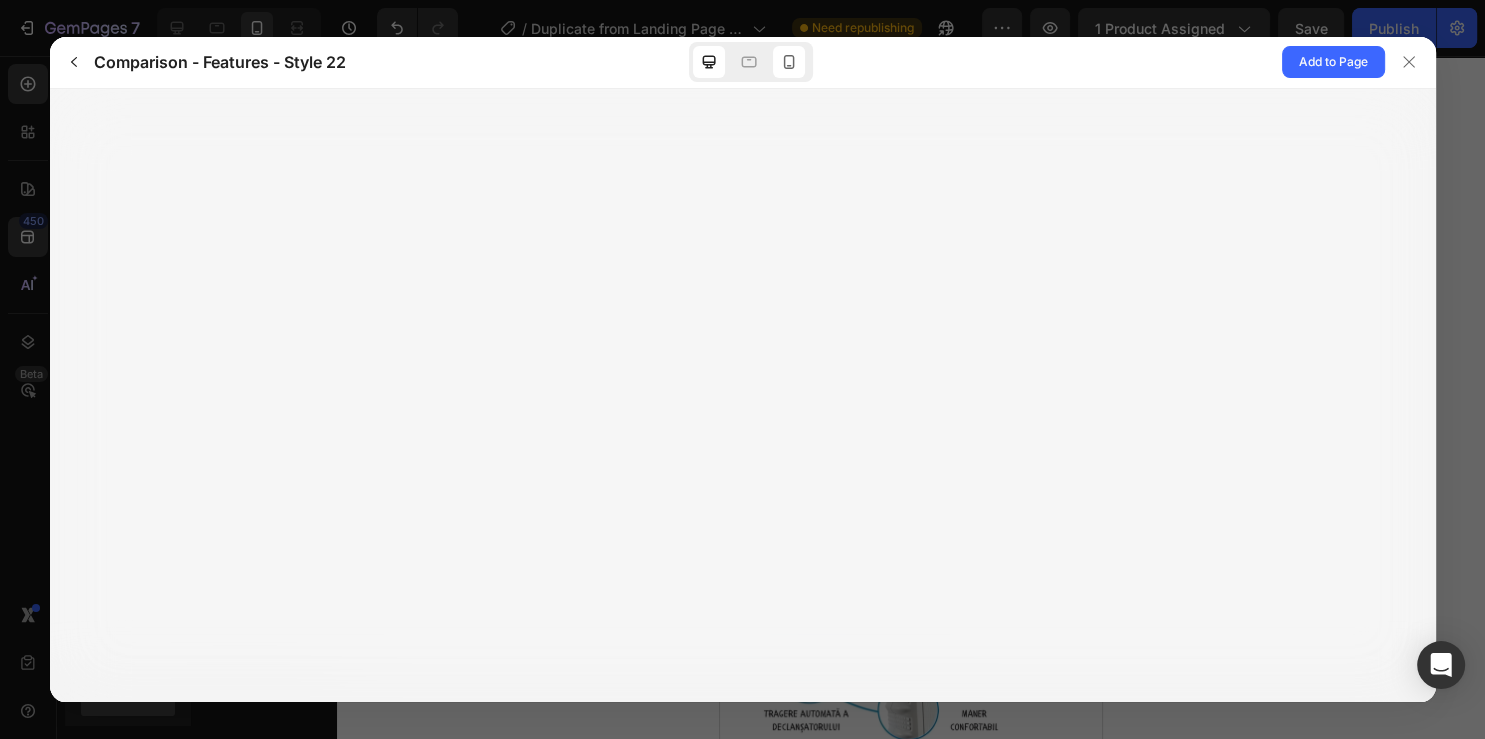 click 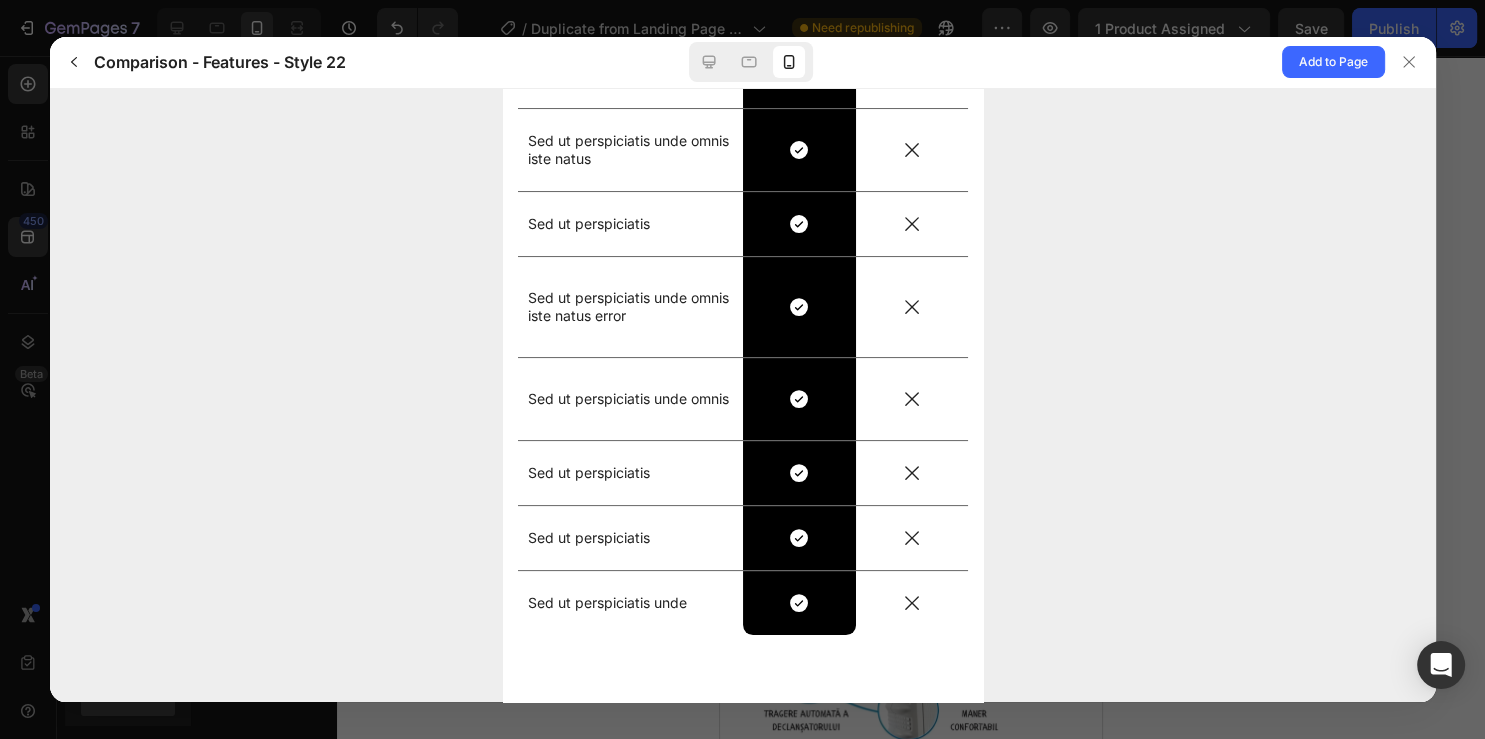 scroll, scrollTop: 0, scrollLeft: 0, axis: both 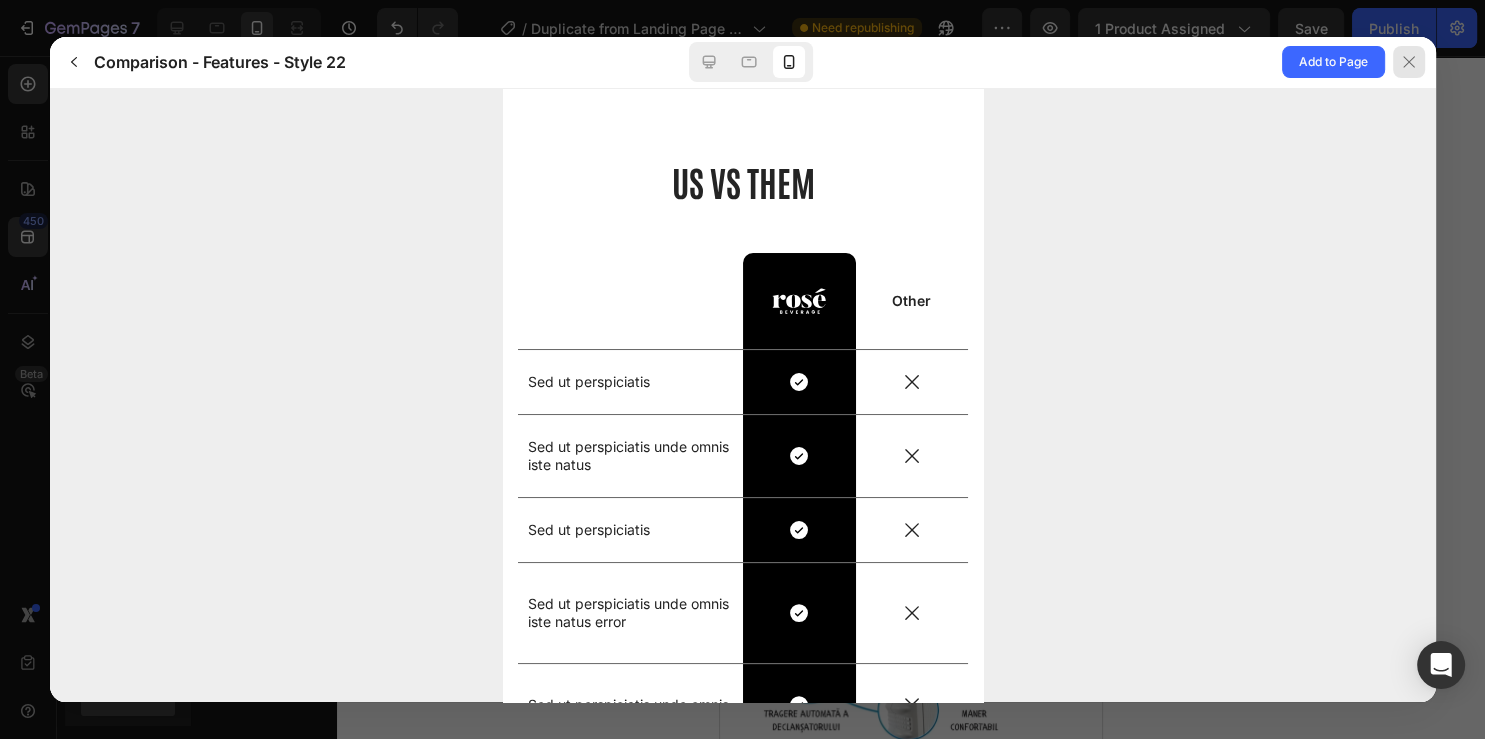 click 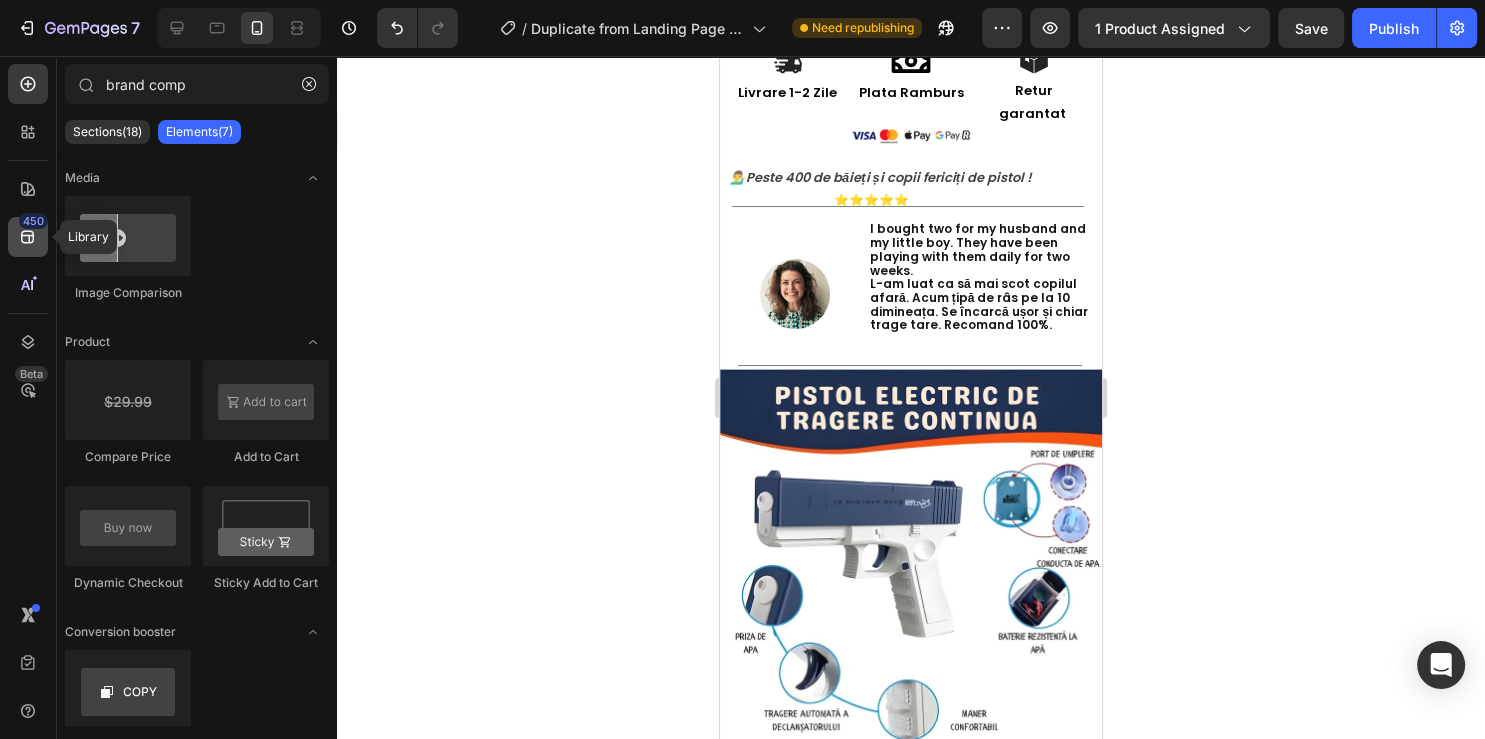click 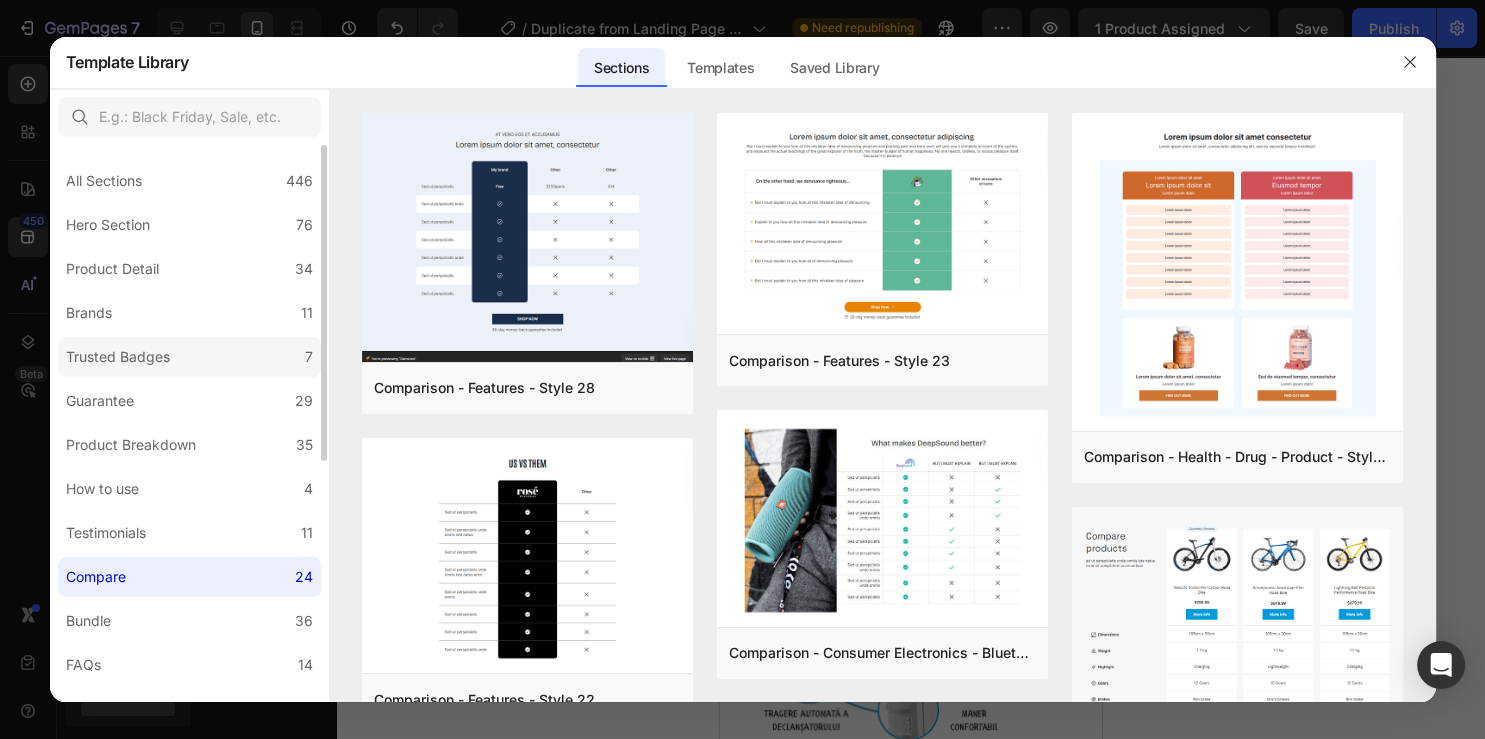 scroll, scrollTop: 108, scrollLeft: 0, axis: vertical 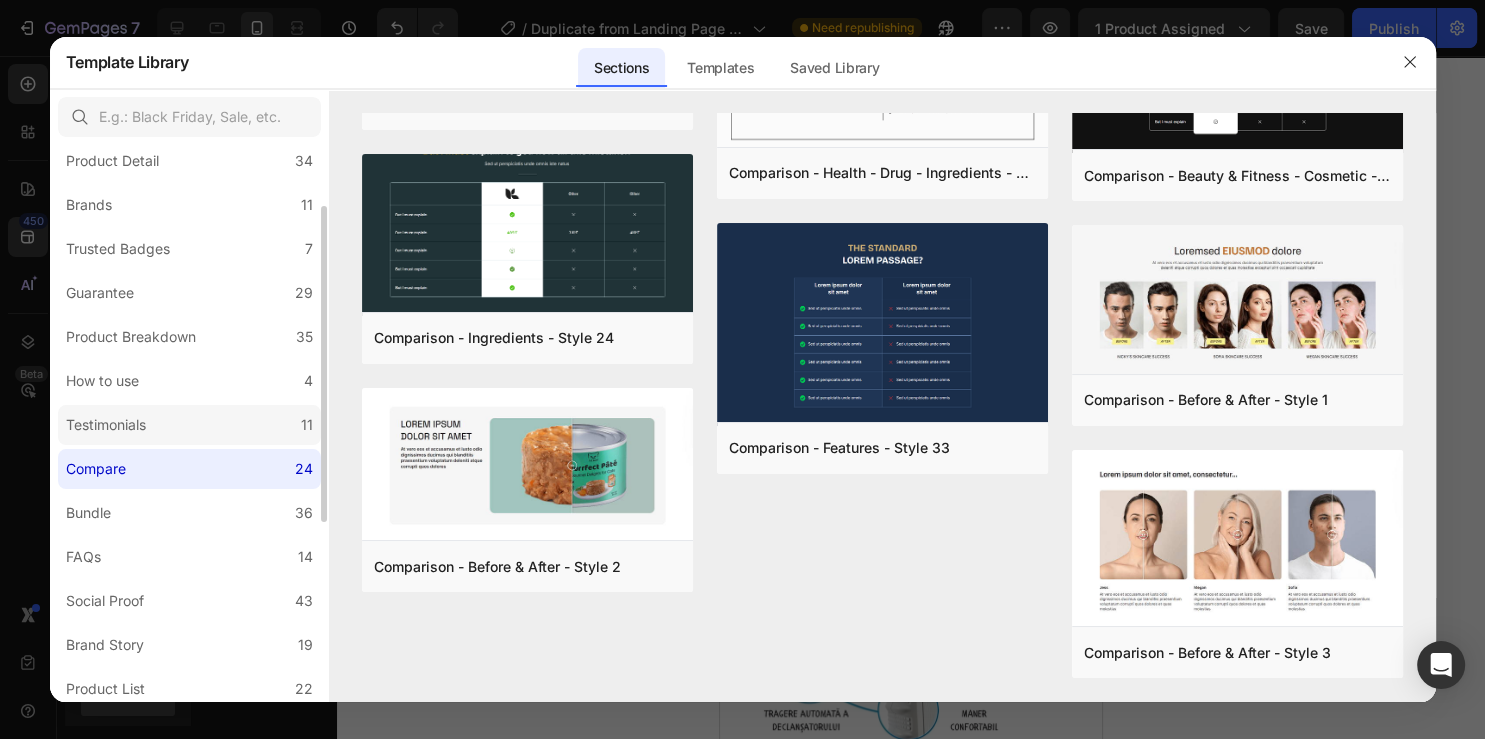 click on "Testimonials 11" 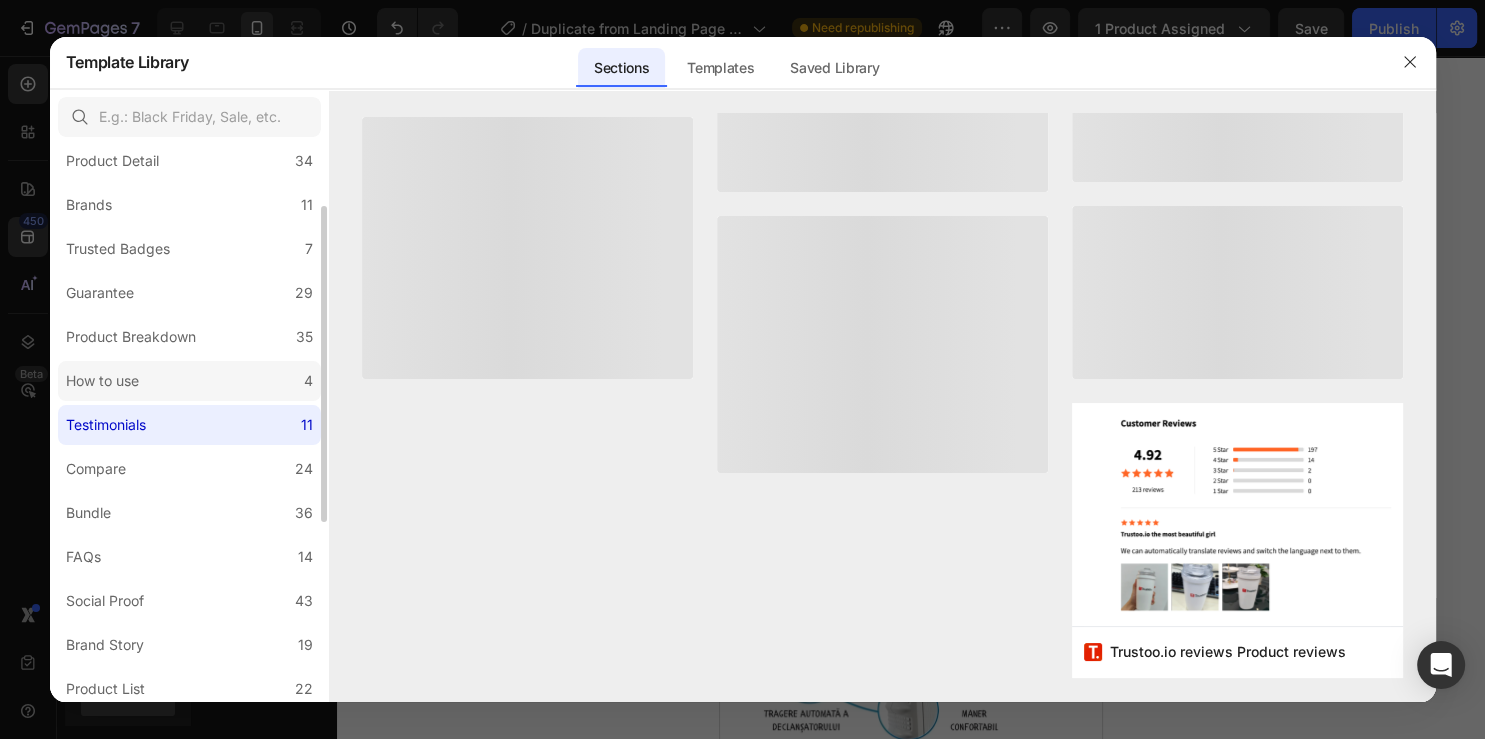 scroll, scrollTop: 0, scrollLeft: 0, axis: both 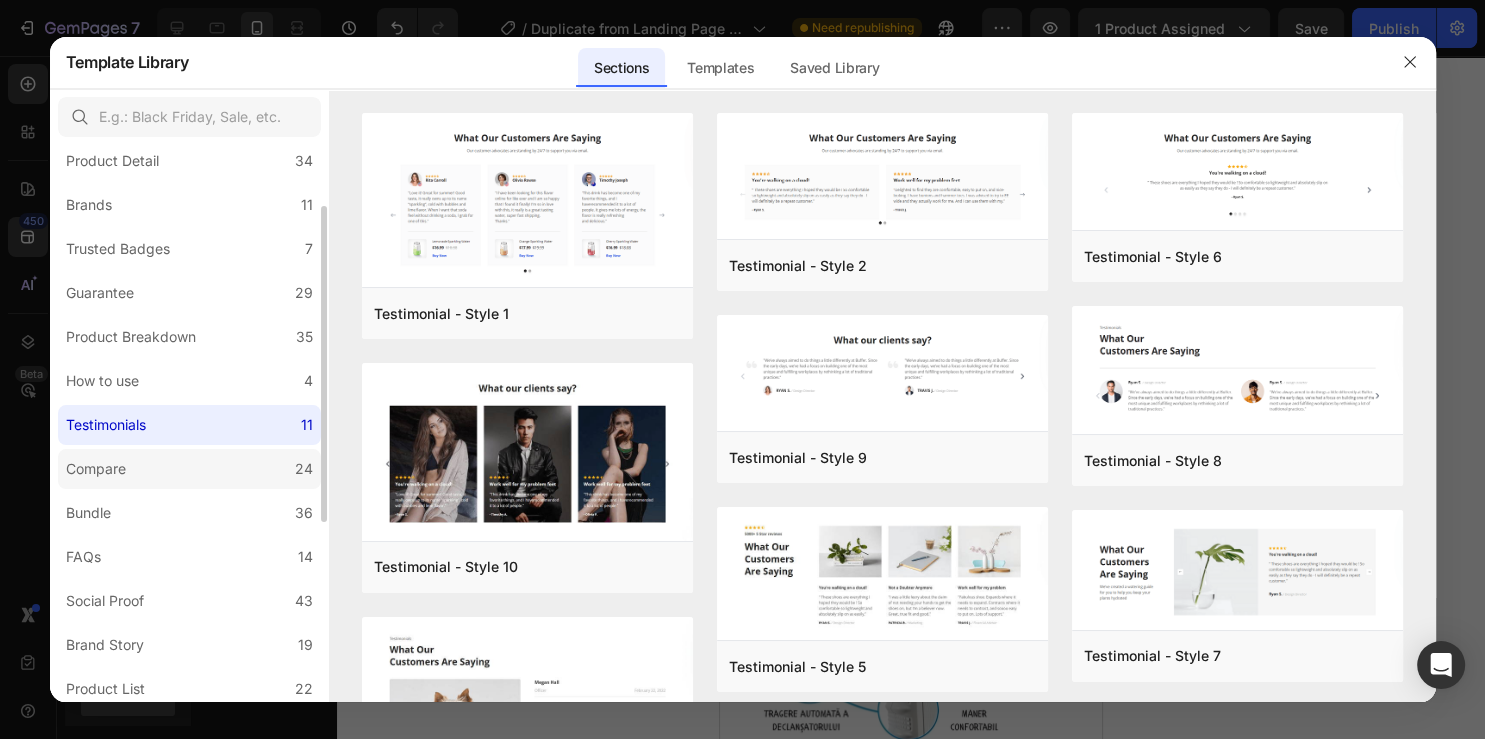 click on "Compare 24" 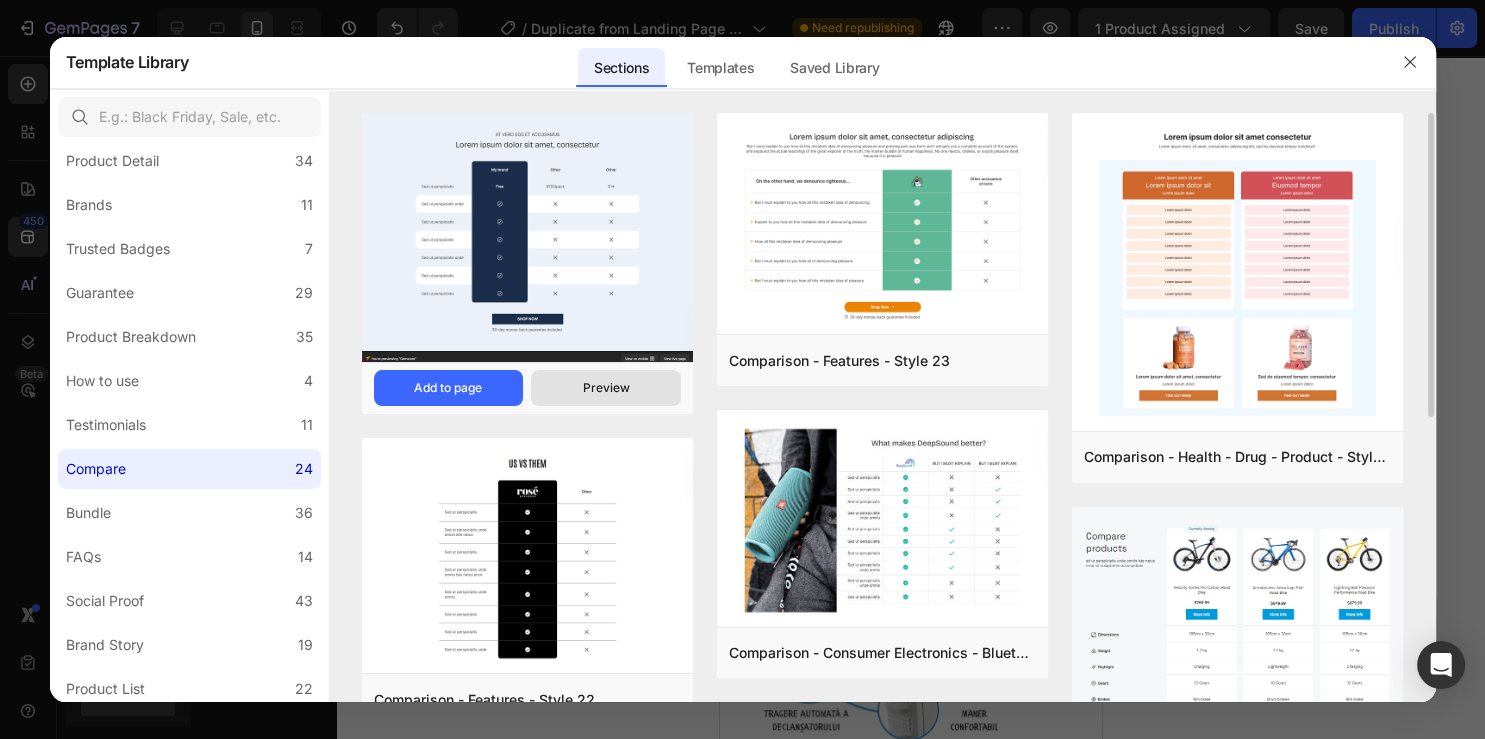 click on "Preview" at bounding box center (606, 388) 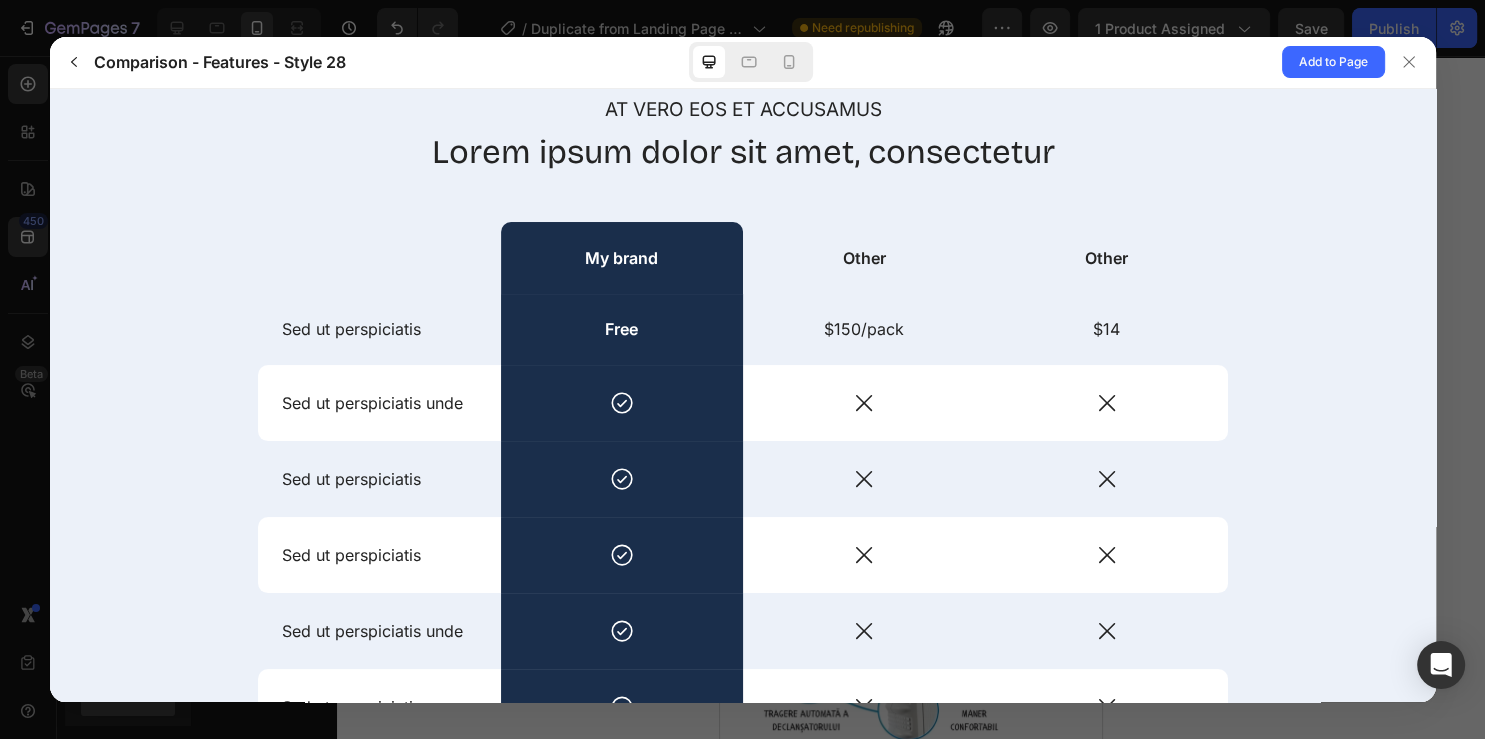 scroll, scrollTop: 105, scrollLeft: 0, axis: vertical 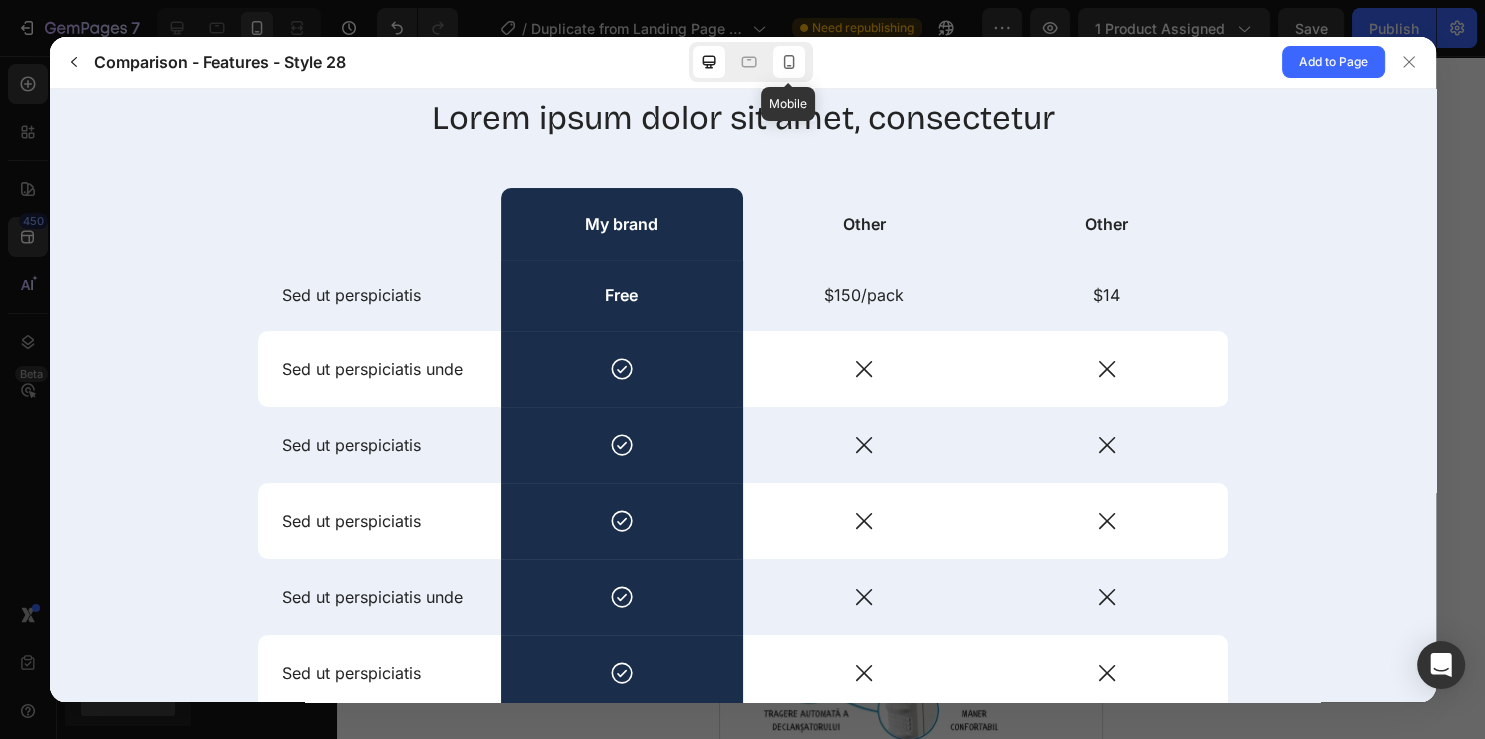 click 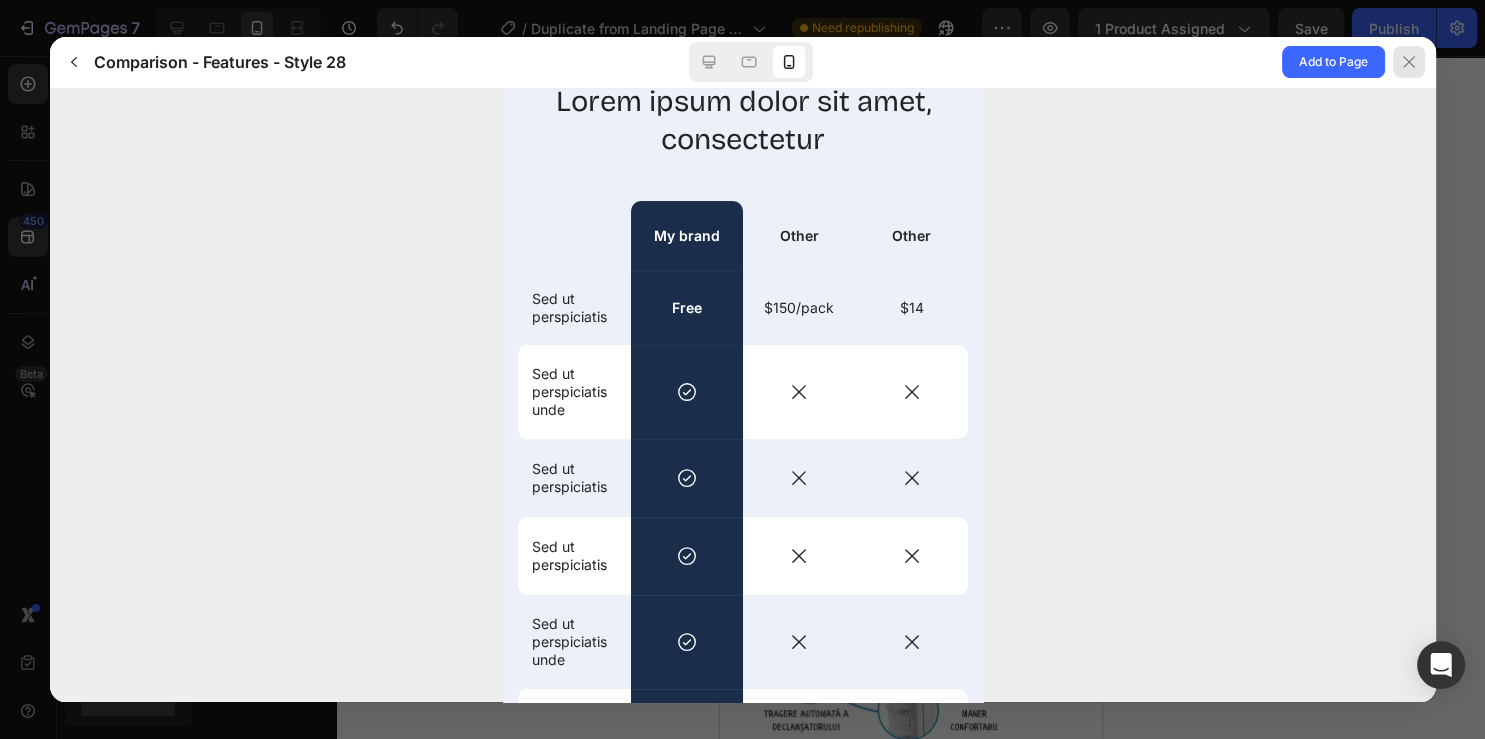 click 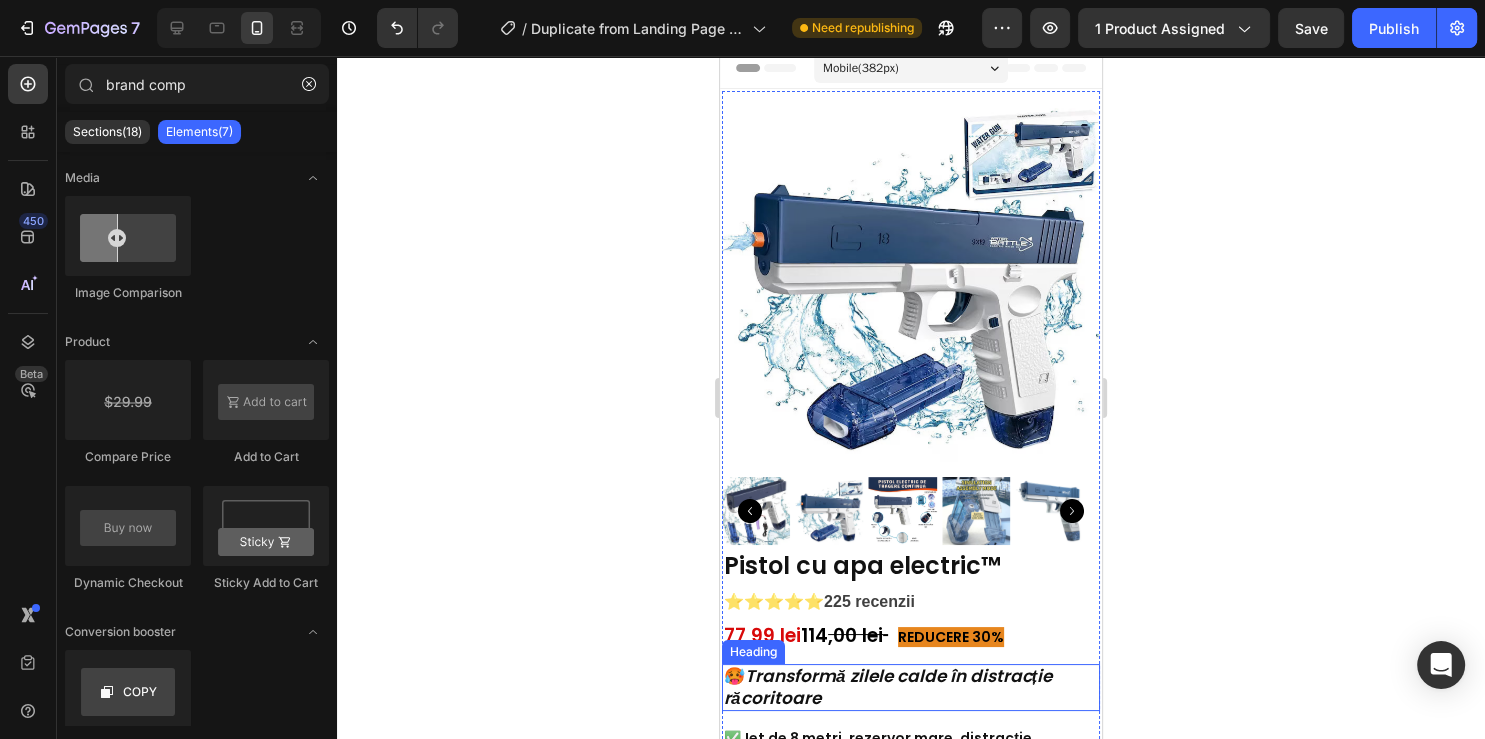 scroll, scrollTop: 0, scrollLeft: 0, axis: both 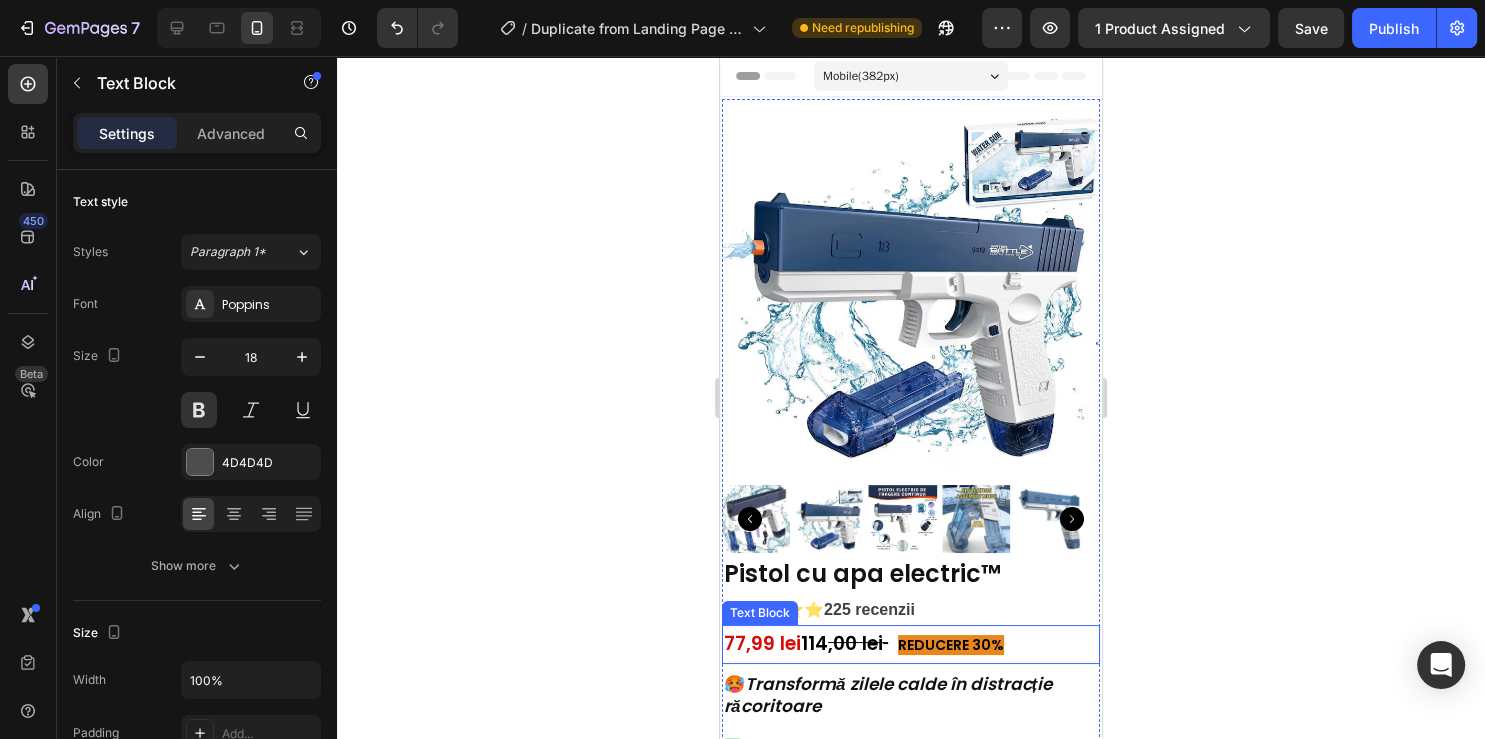 click on "REDUCERE 30%" at bounding box center [951, 645] 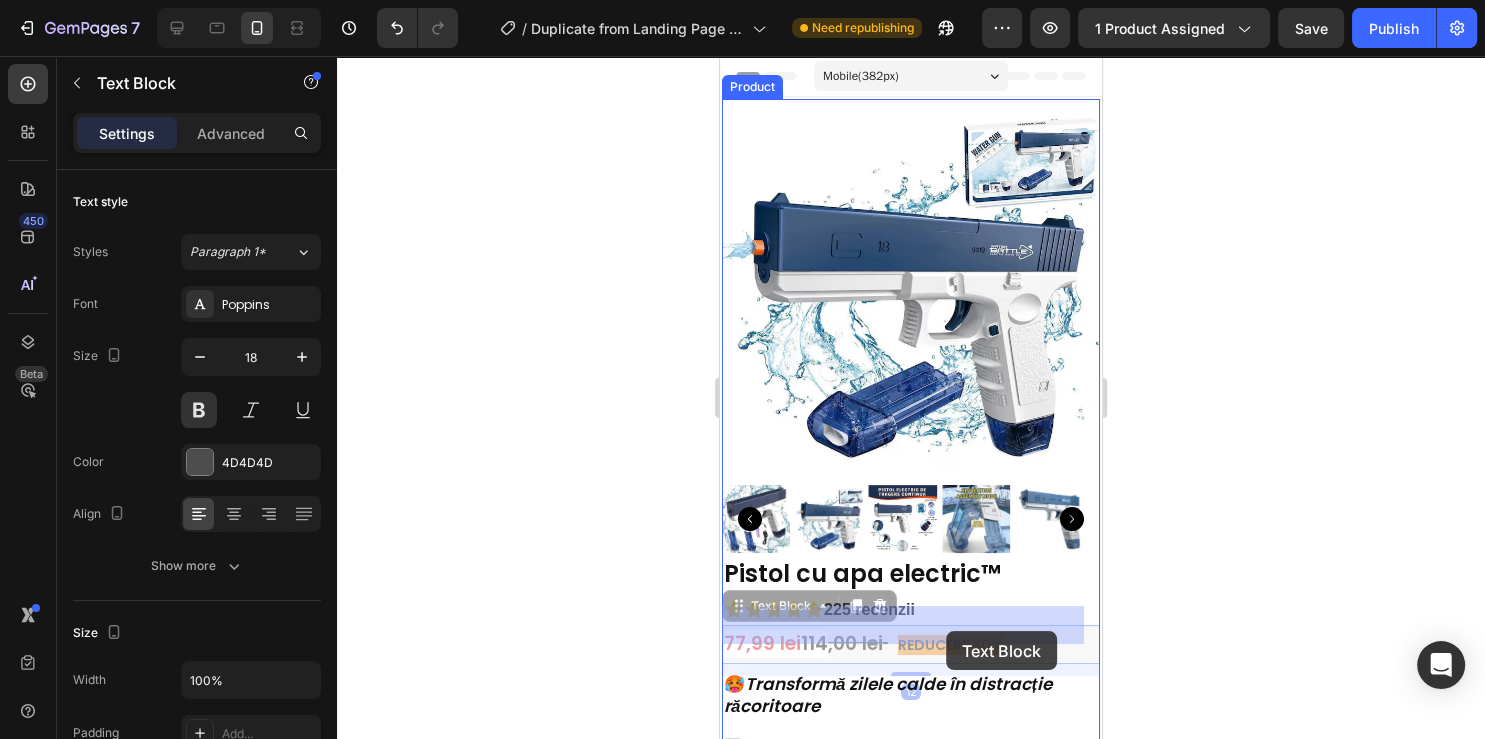 drag, startPoint x: 1016, startPoint y: 623, endPoint x: 945, endPoint y: 631, distance: 71.44928 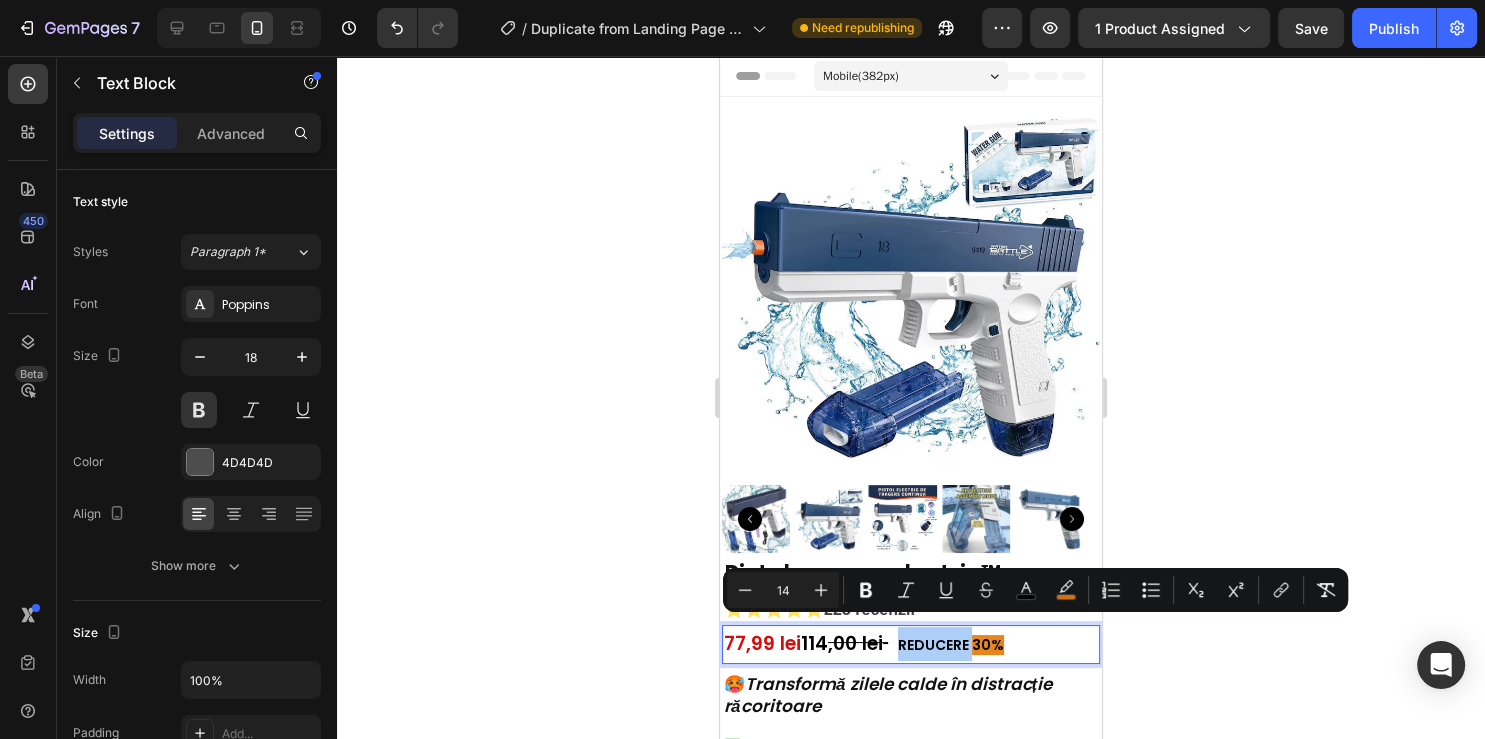 click 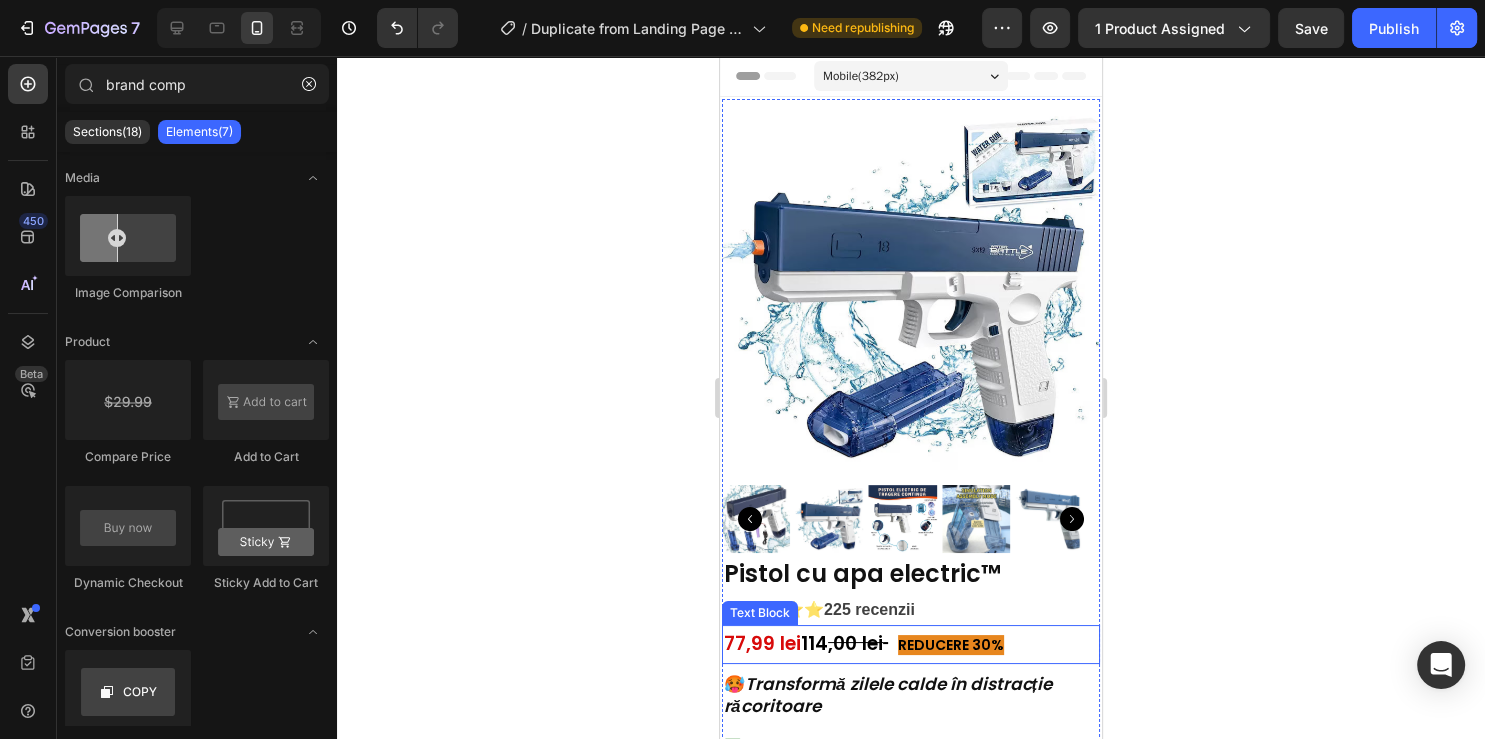 click on "77,99 lei   114 ,00 lei      REDUCERE 30%" at bounding box center (911, 644) 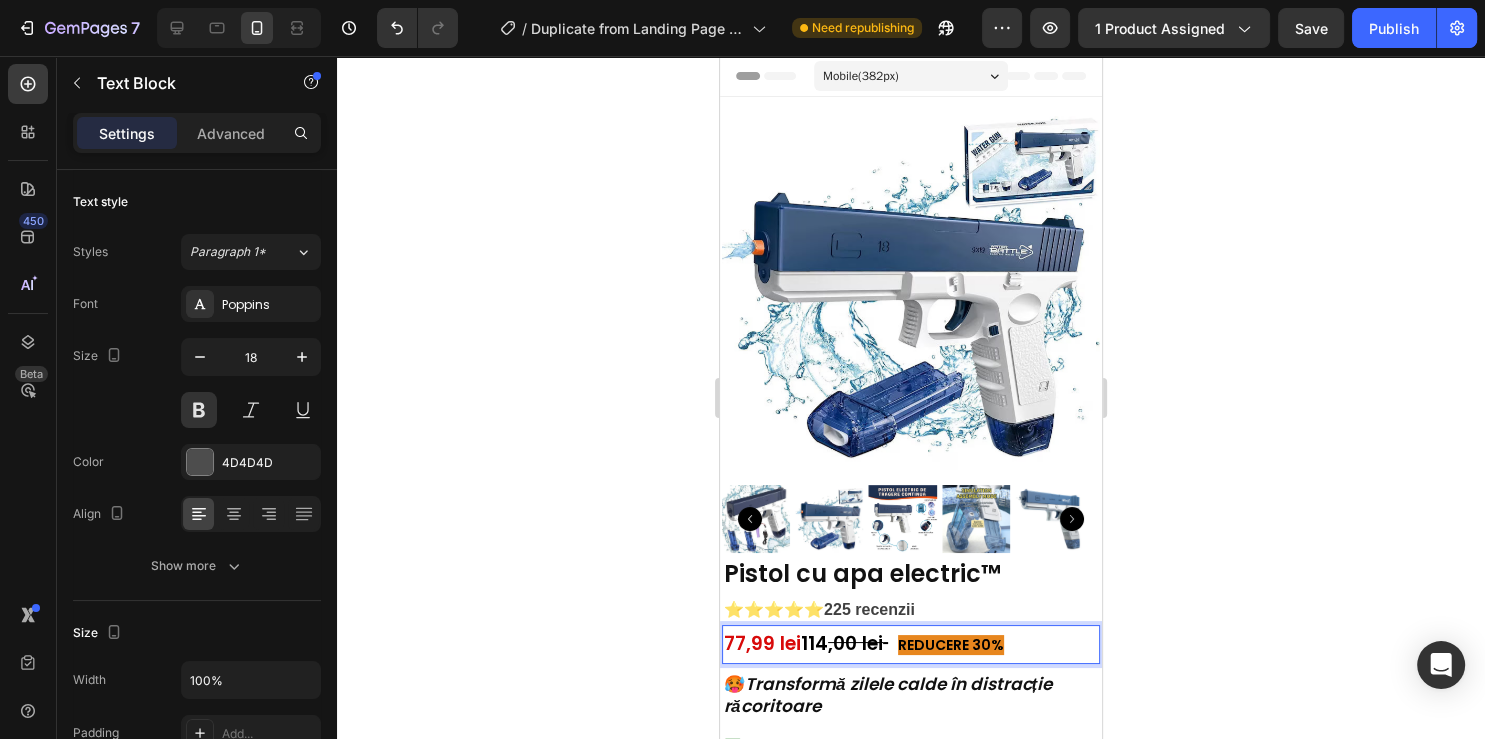 click on "77,99 lei   114 ,00 lei      REDUCERE 30%" at bounding box center (911, 644) 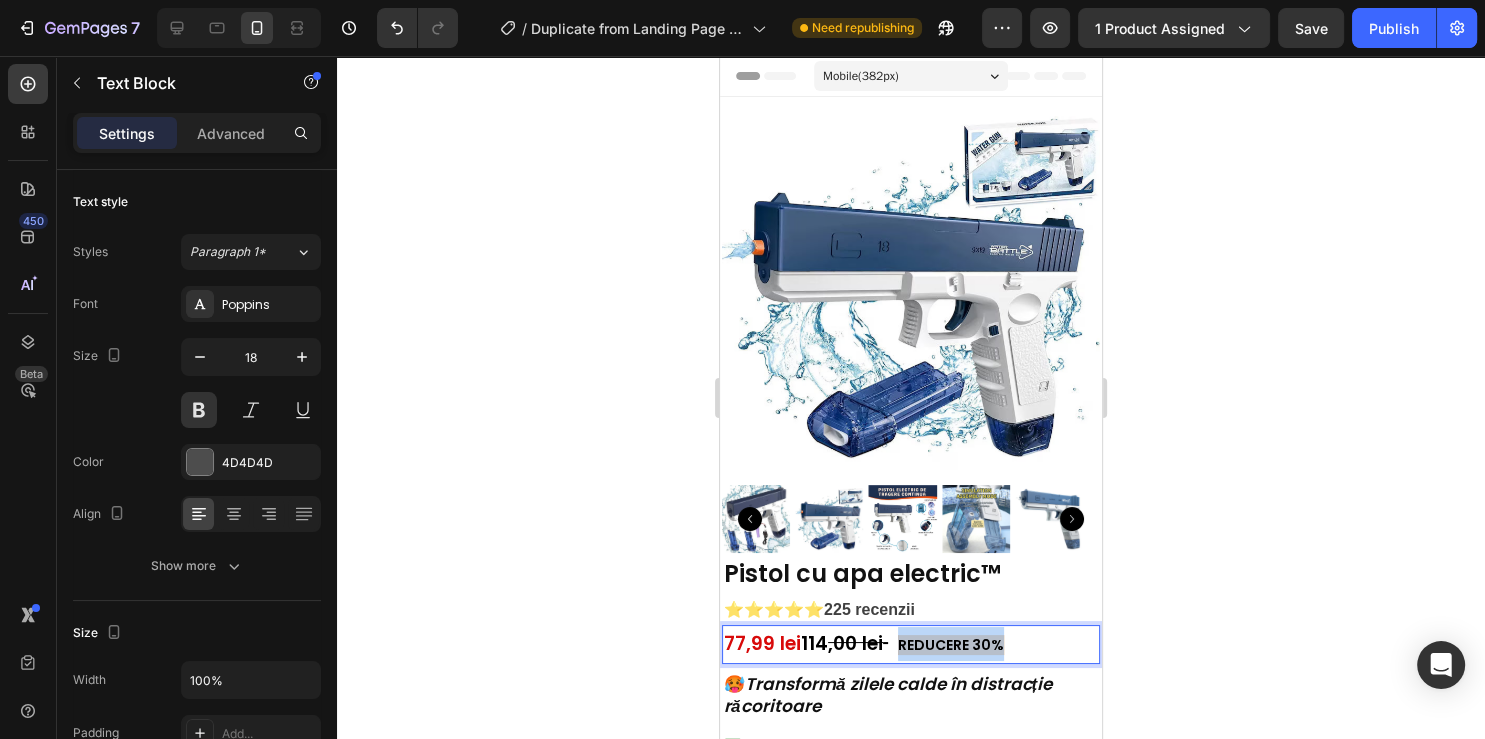drag, startPoint x: 1031, startPoint y: 634, endPoint x: 908, endPoint y: 631, distance: 123.03658 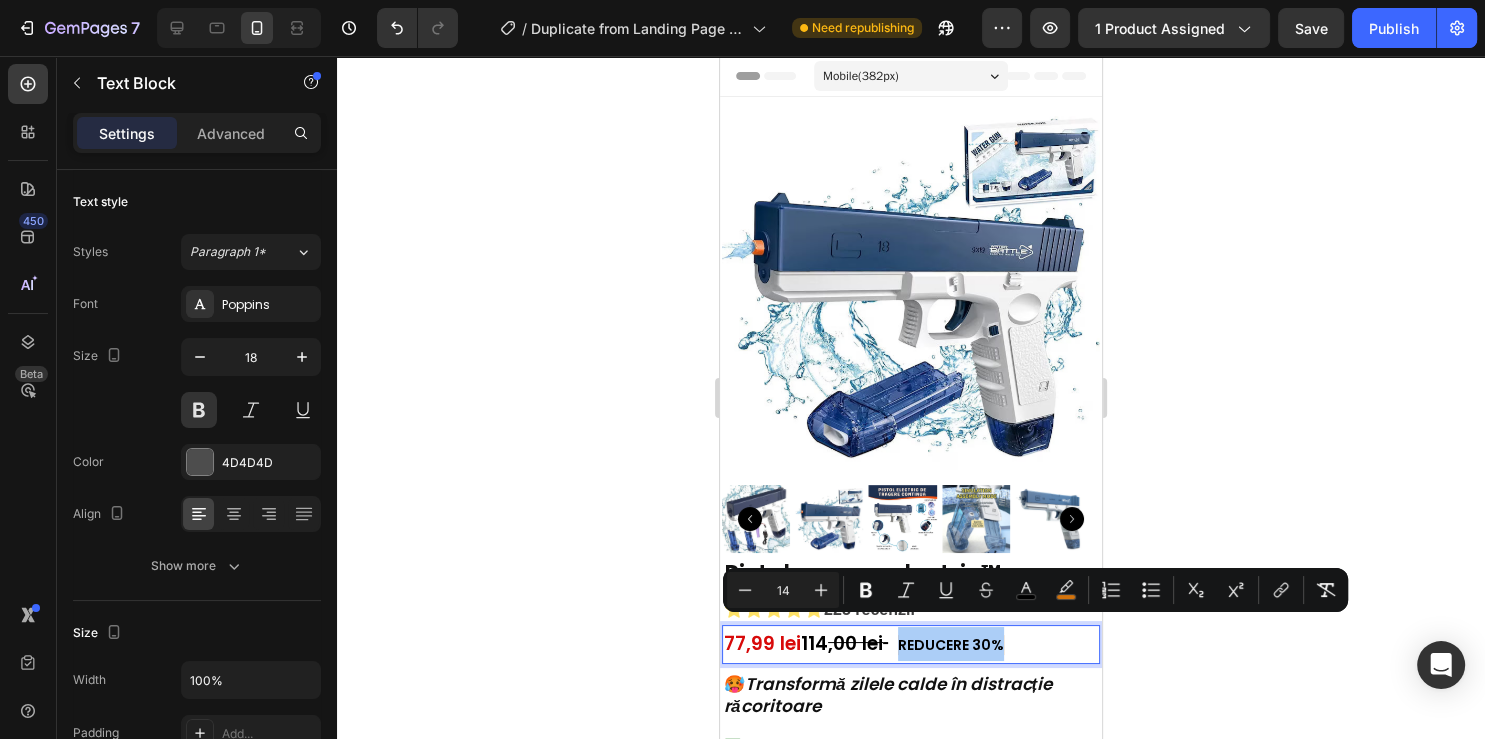 click 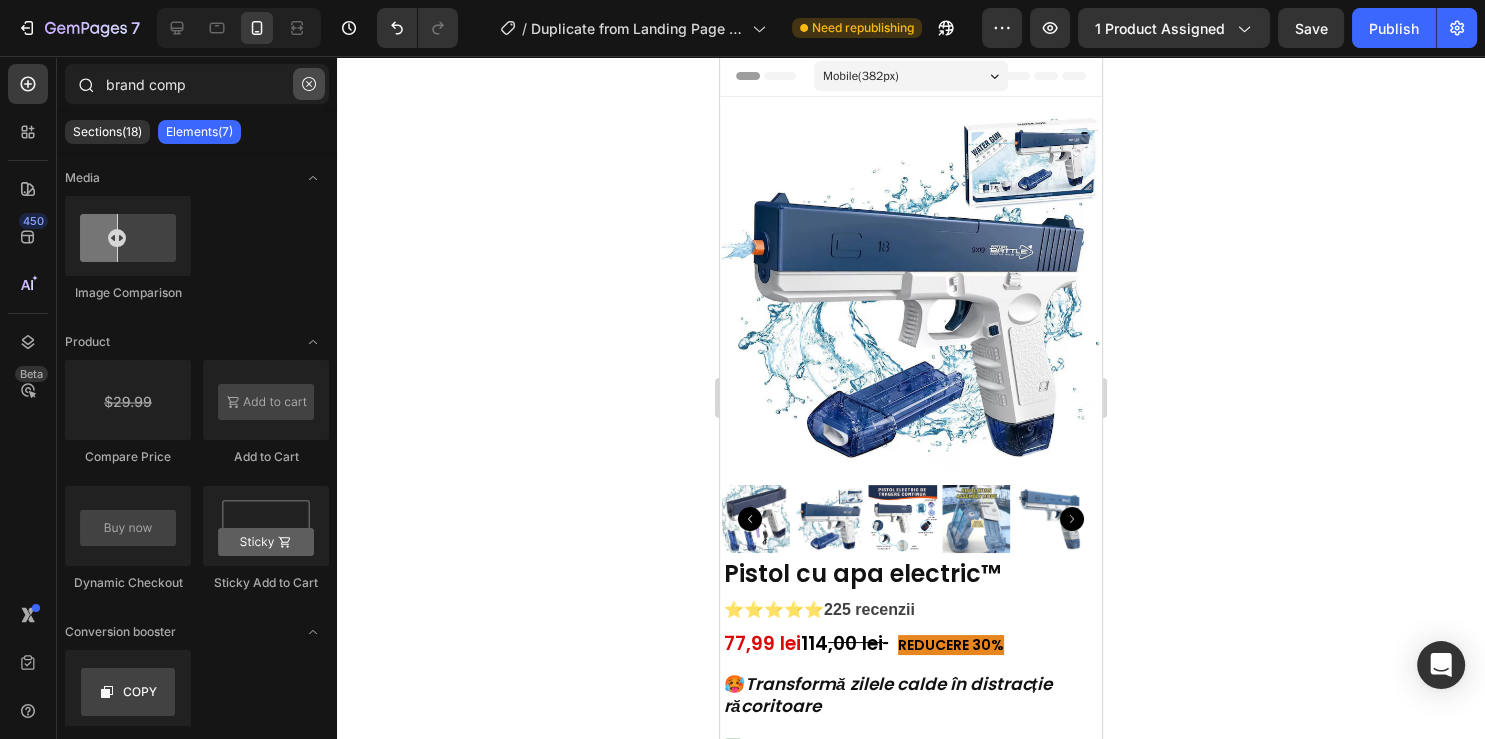 click 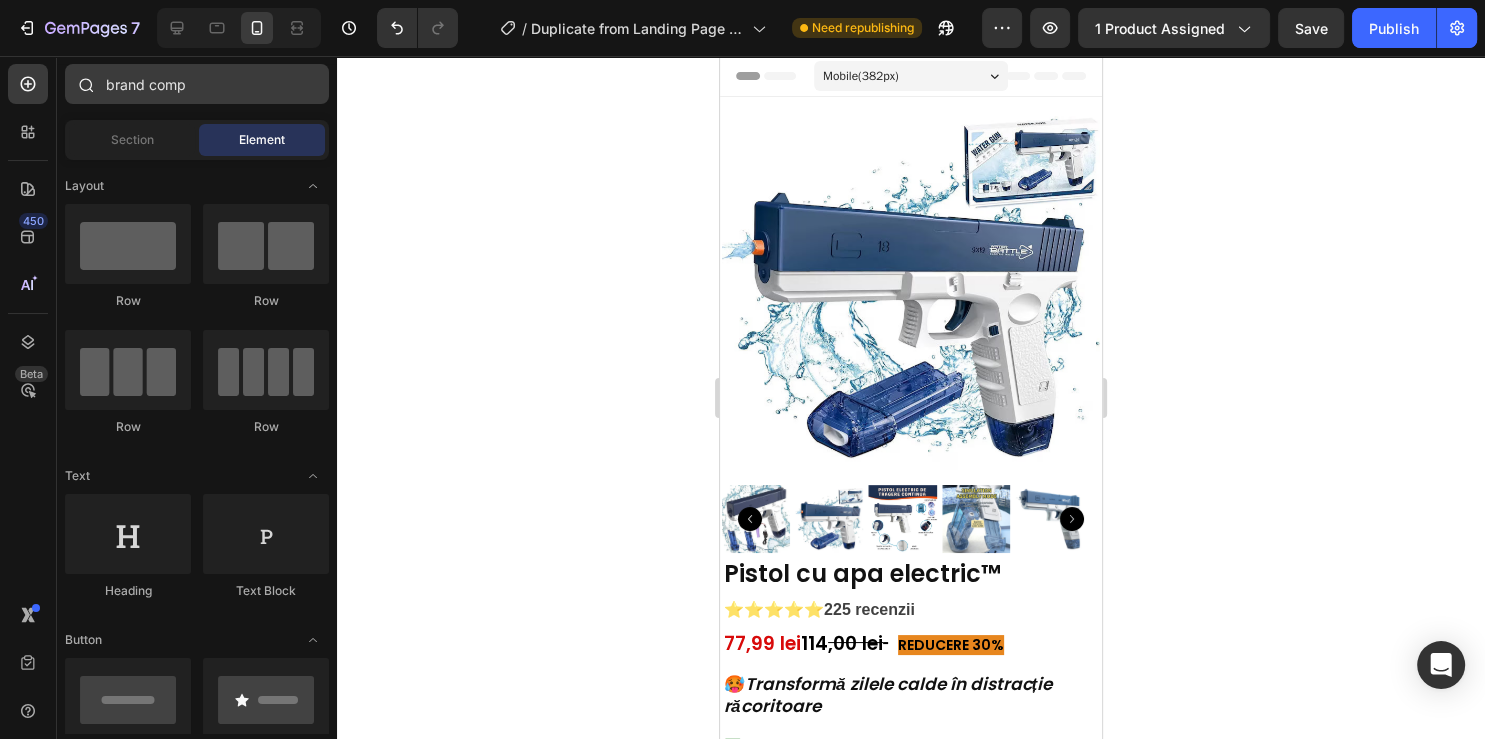 type 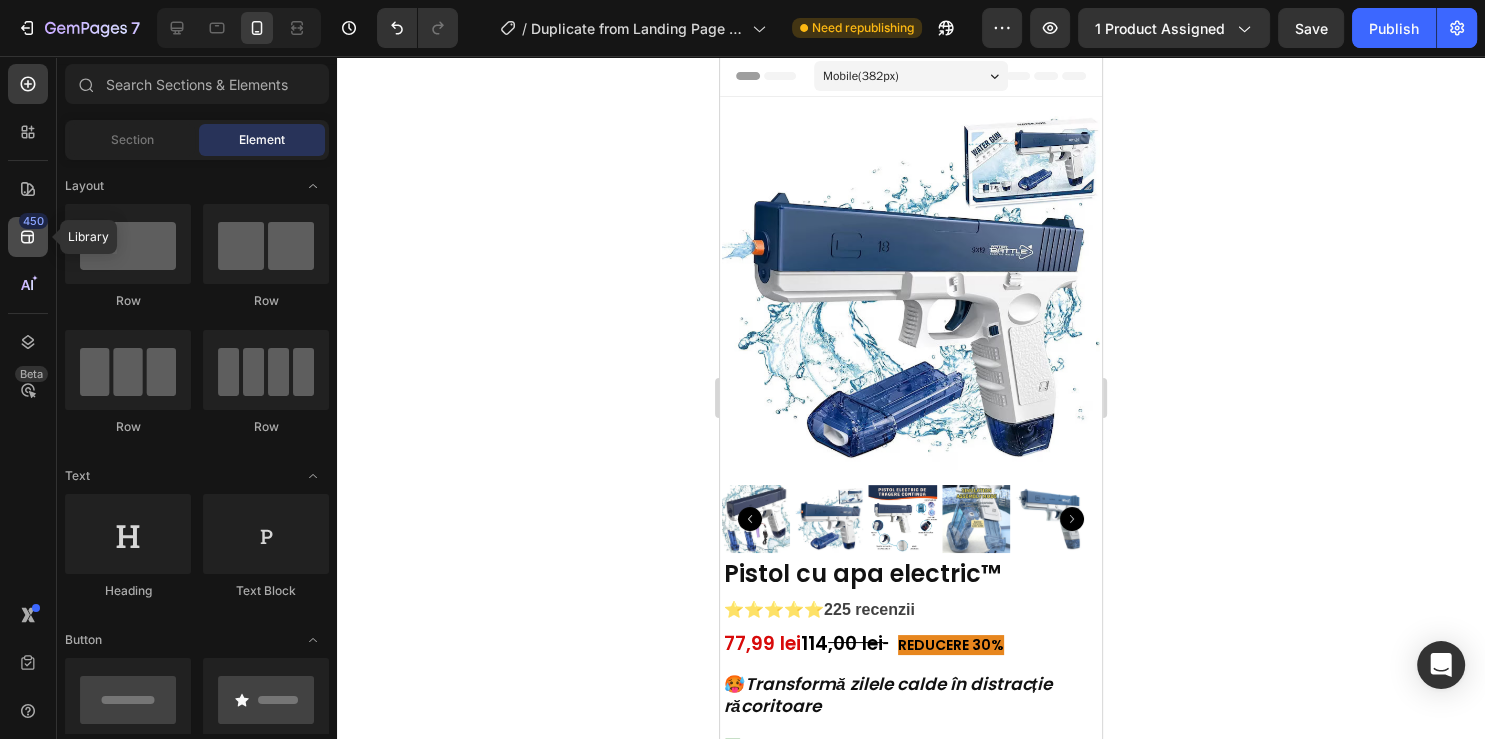 click on "450" at bounding box center [33, 221] 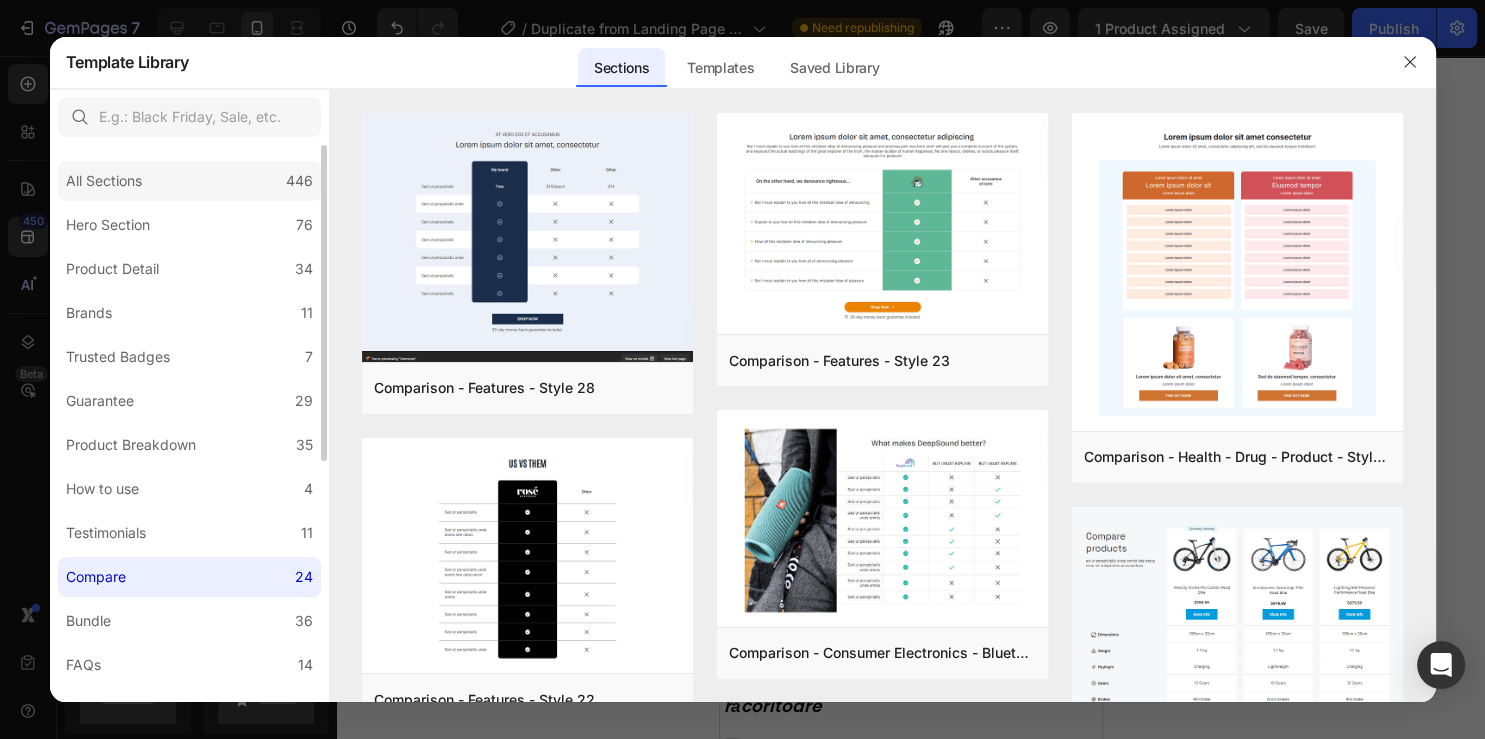 click on "All Sections 446" 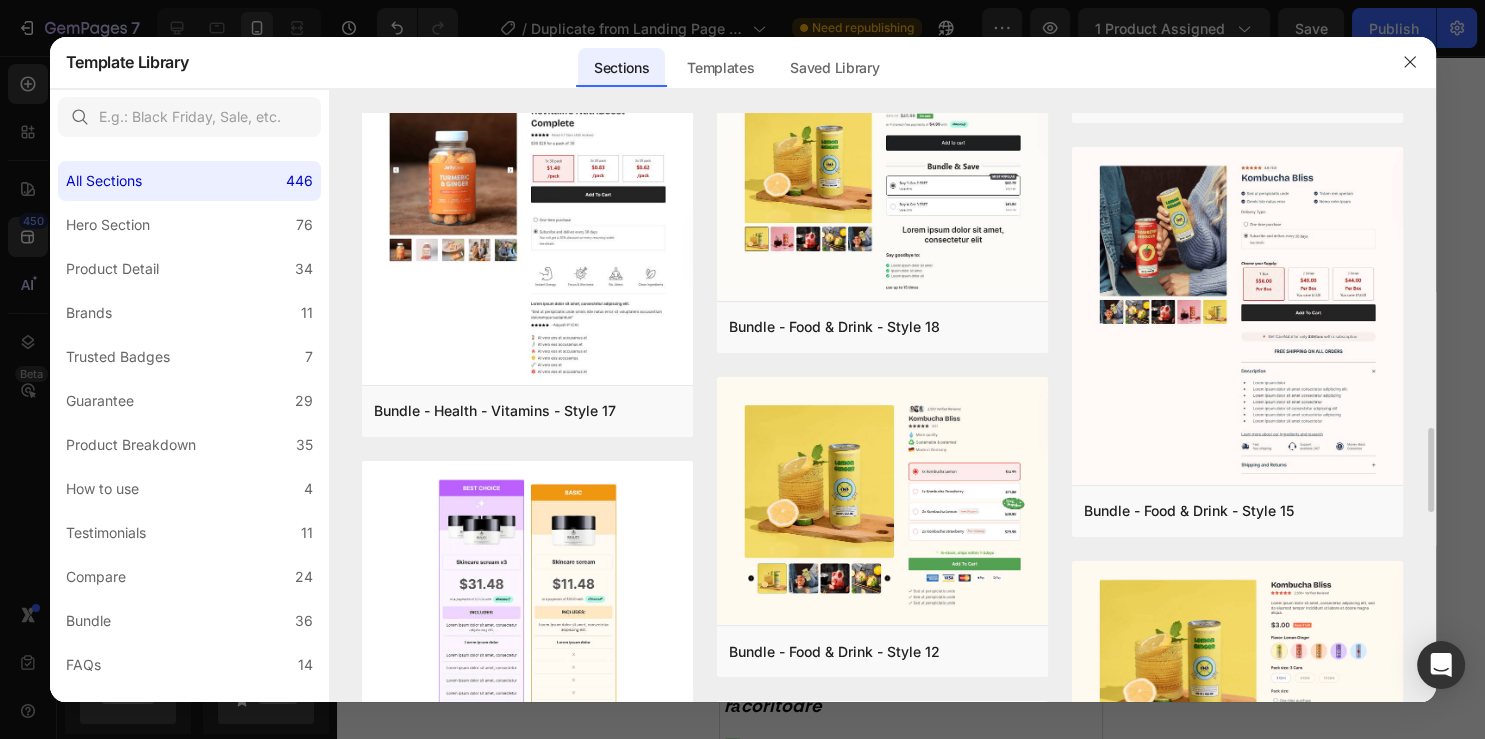 scroll, scrollTop: 2636, scrollLeft: 0, axis: vertical 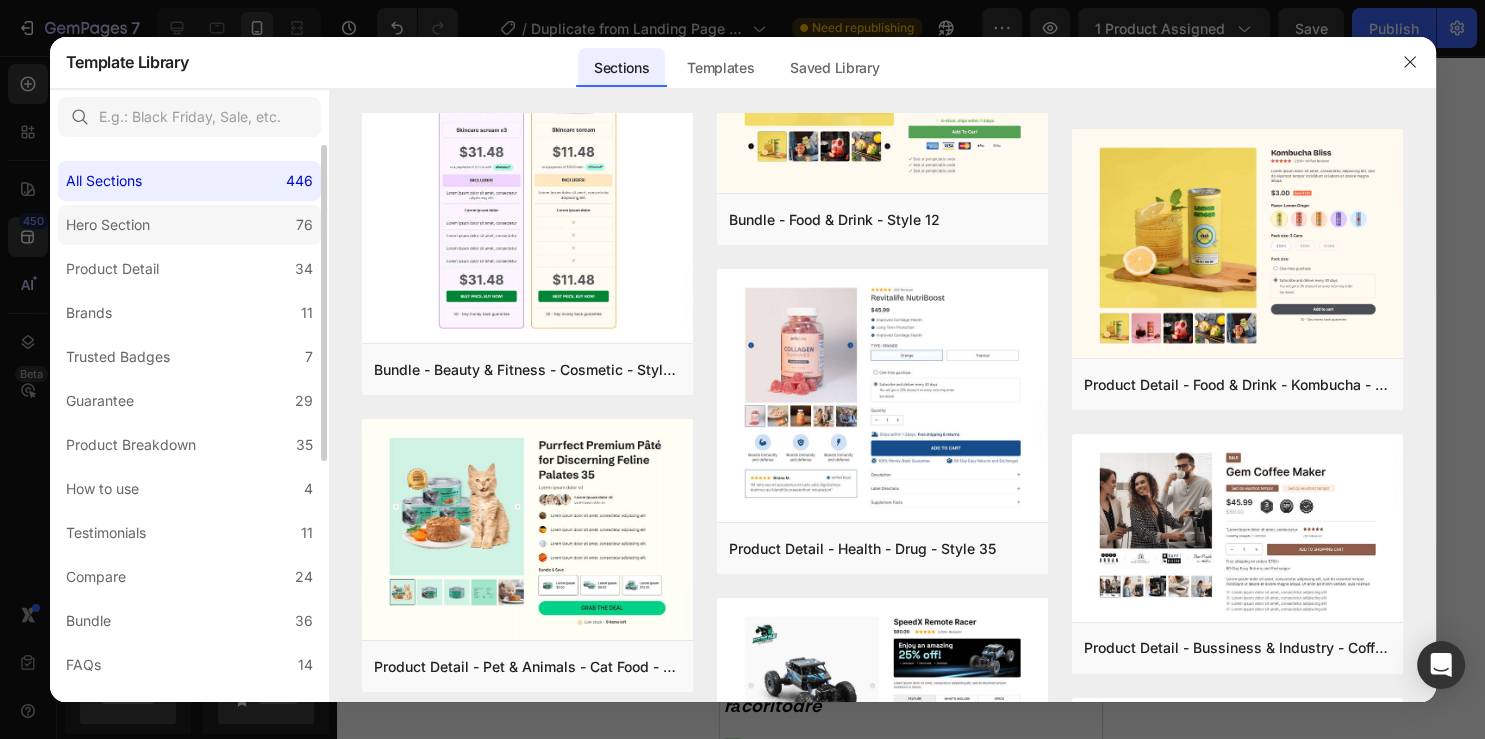 click on "Hero Section 76" 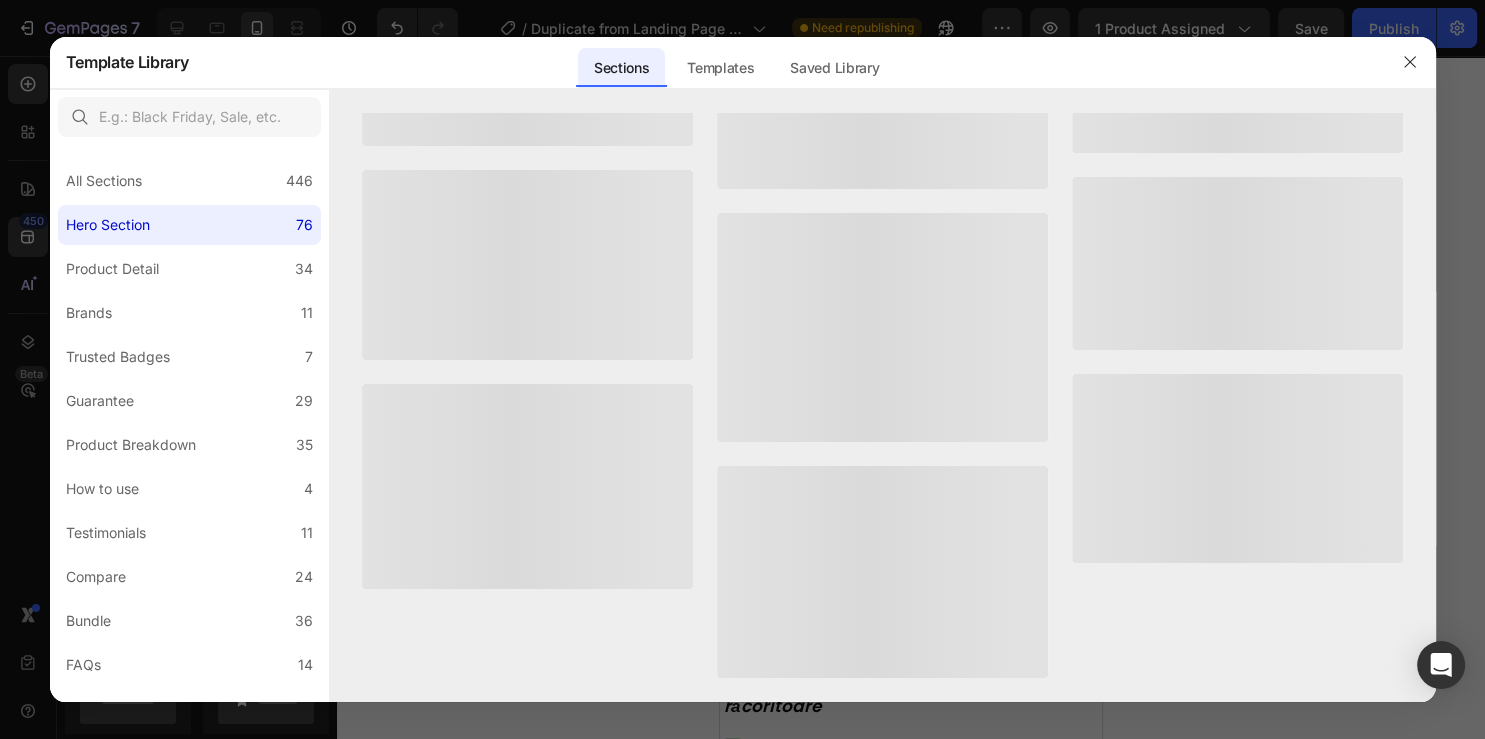 scroll, scrollTop: 0, scrollLeft: 0, axis: both 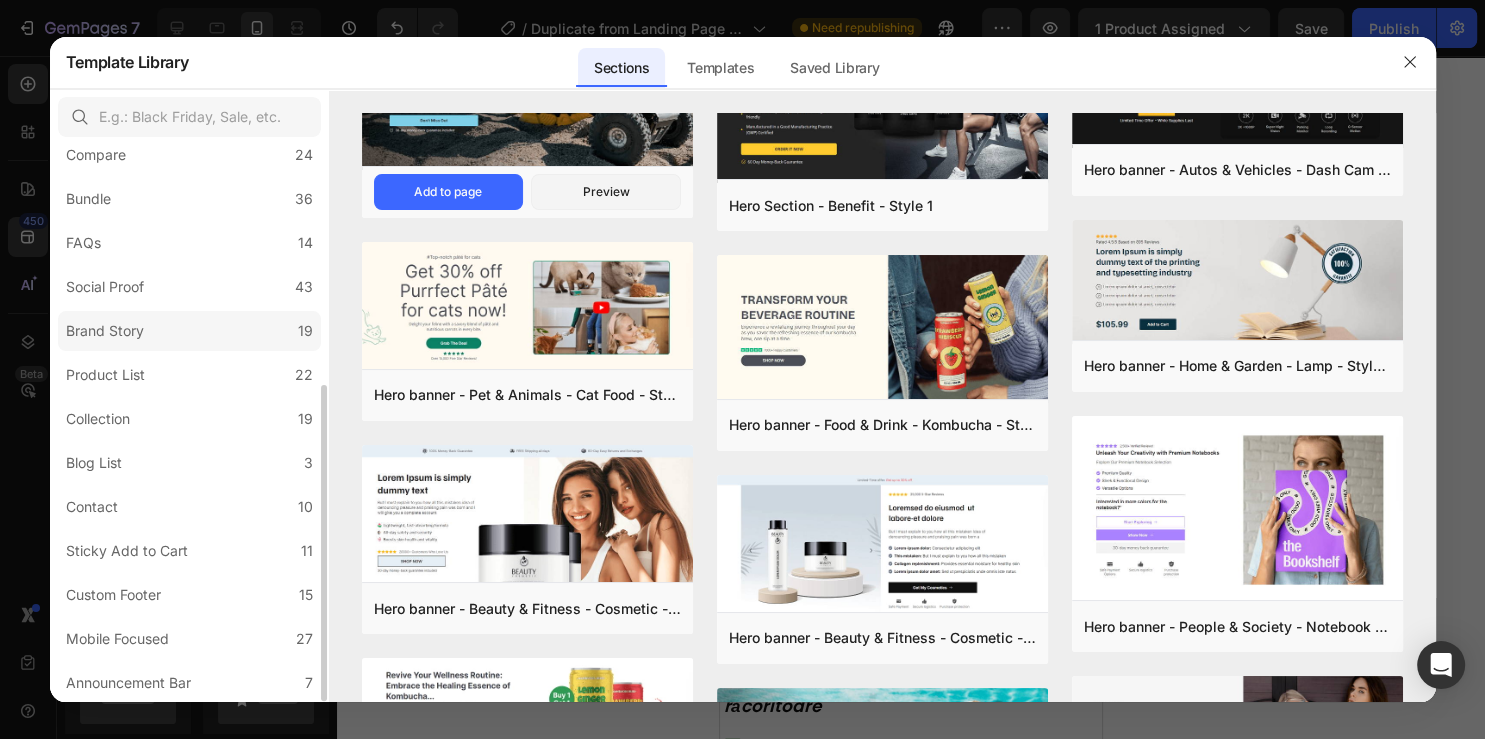 click on "Brand Story 19" 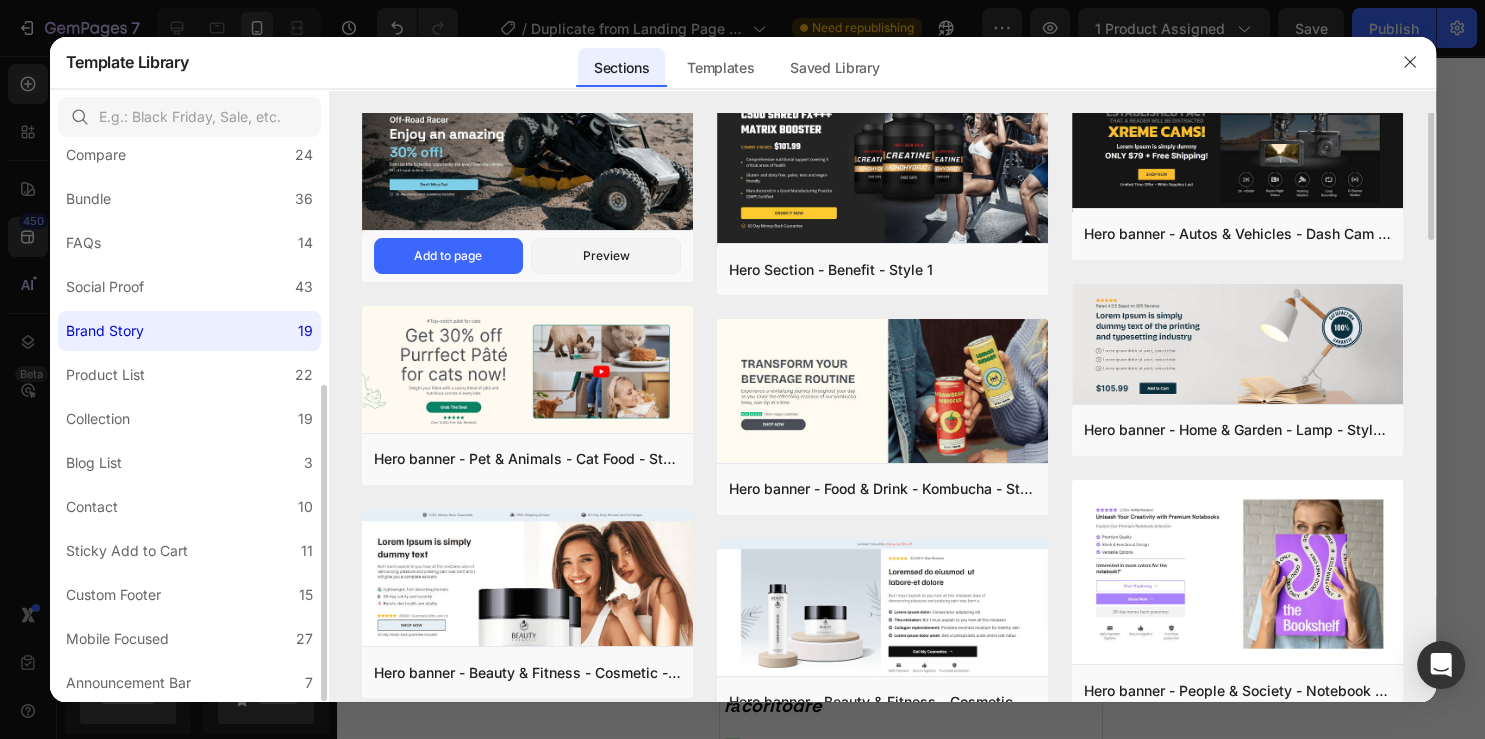 scroll, scrollTop: 0, scrollLeft: 0, axis: both 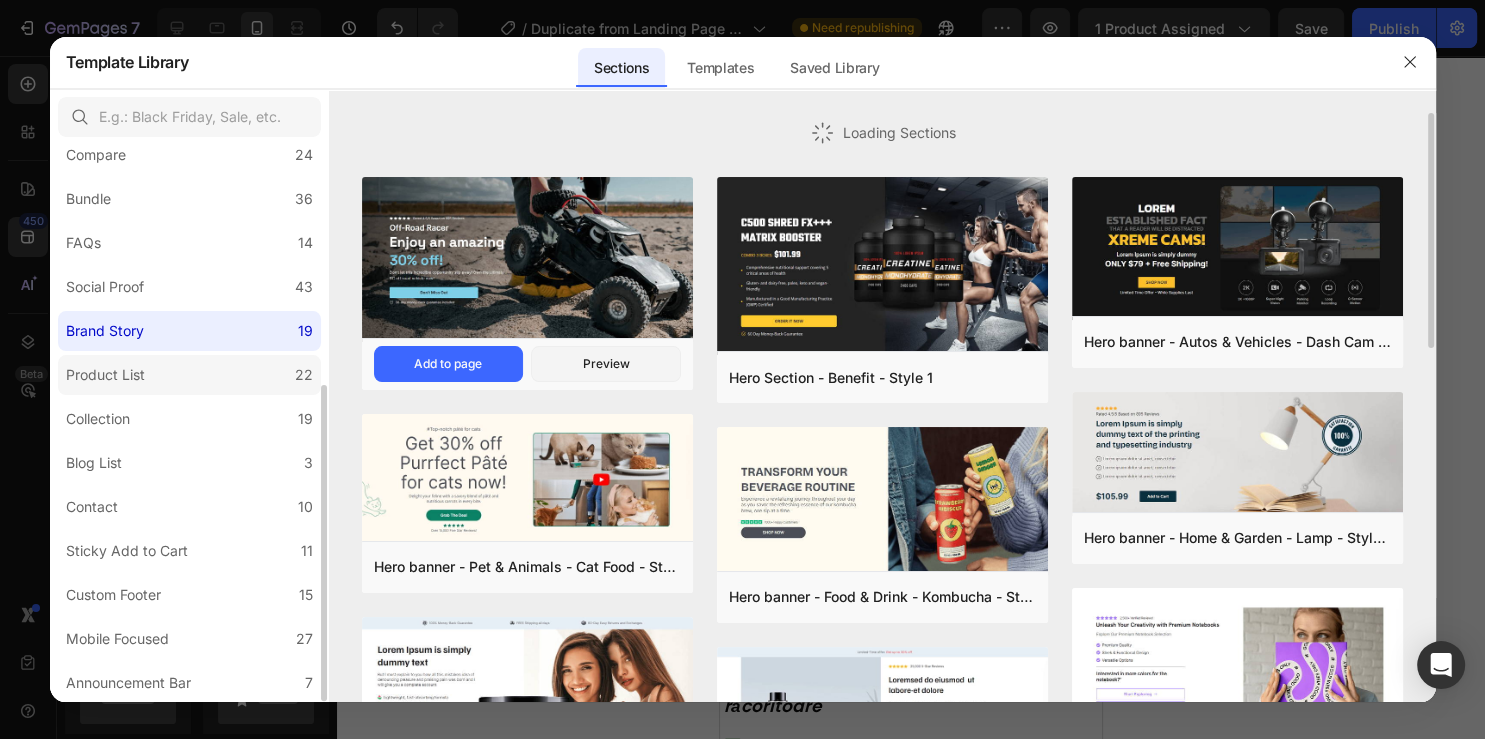 click on "Product List 22" 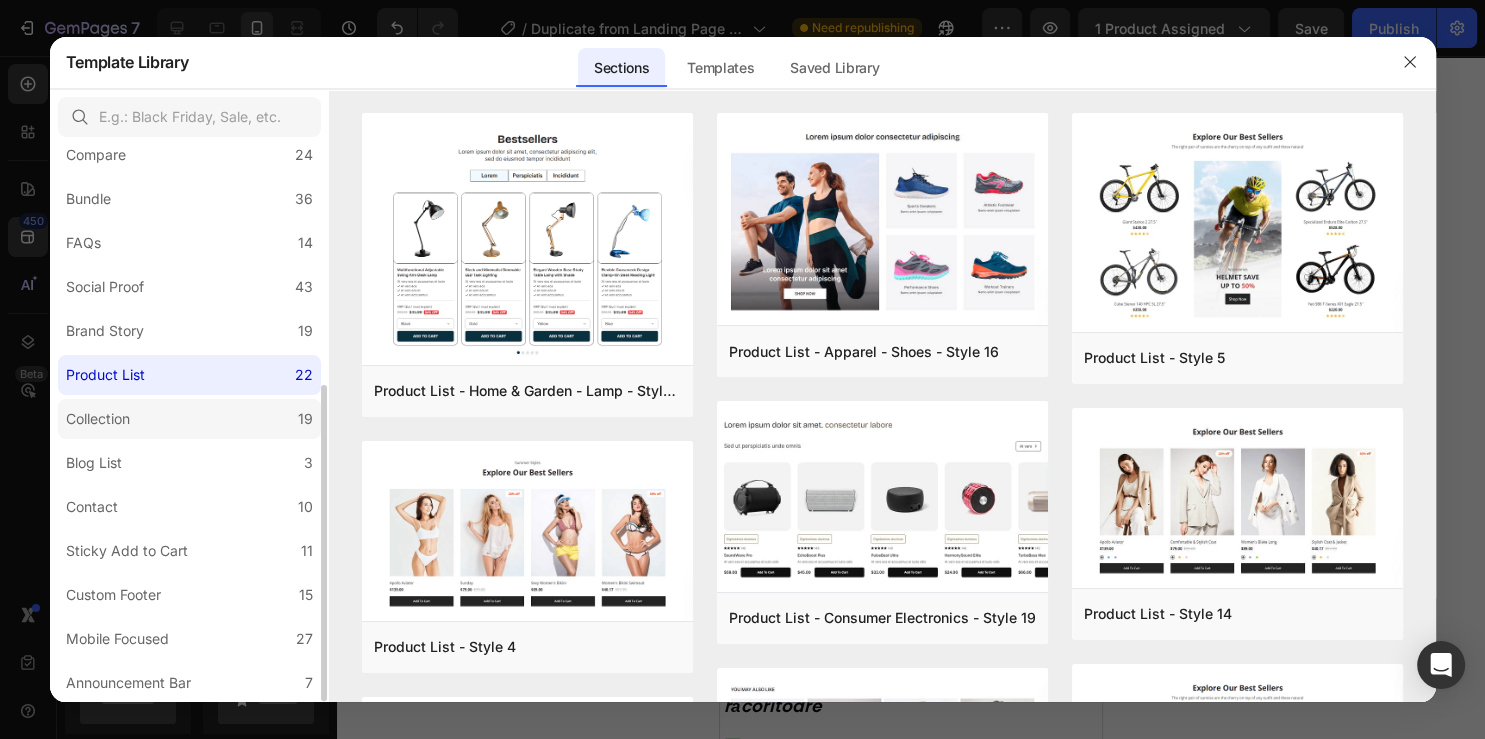 click on "Collection 19" 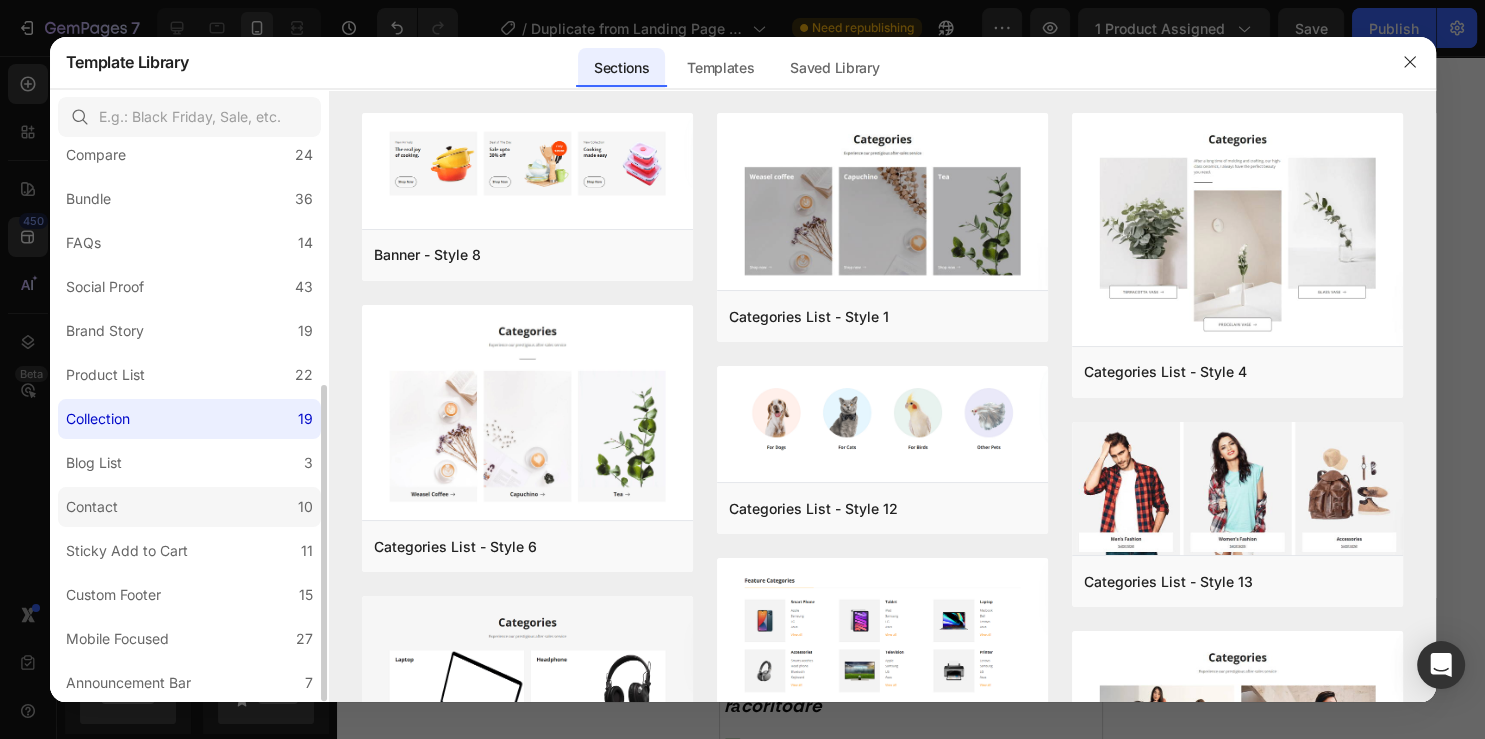 click on "Contact 10" 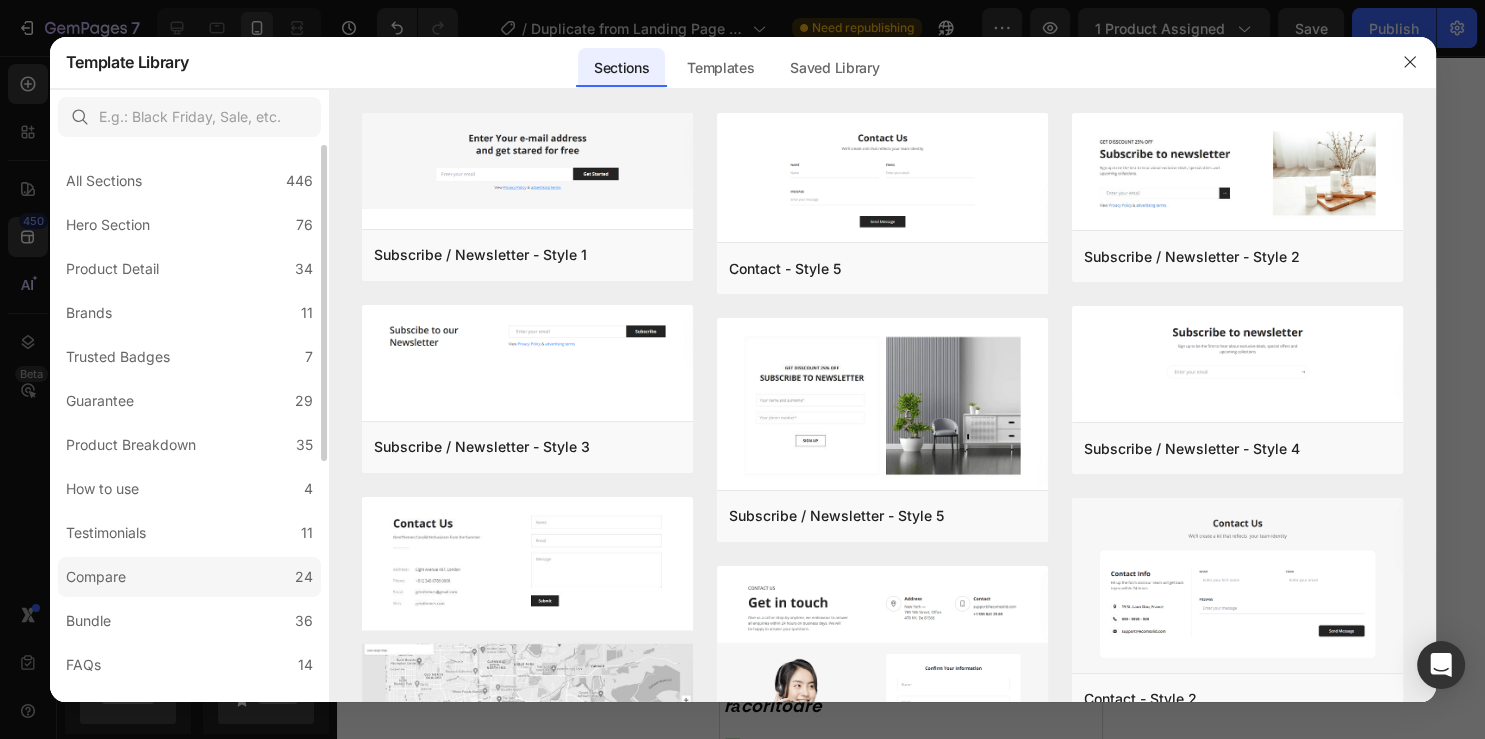 scroll, scrollTop: 0, scrollLeft: 0, axis: both 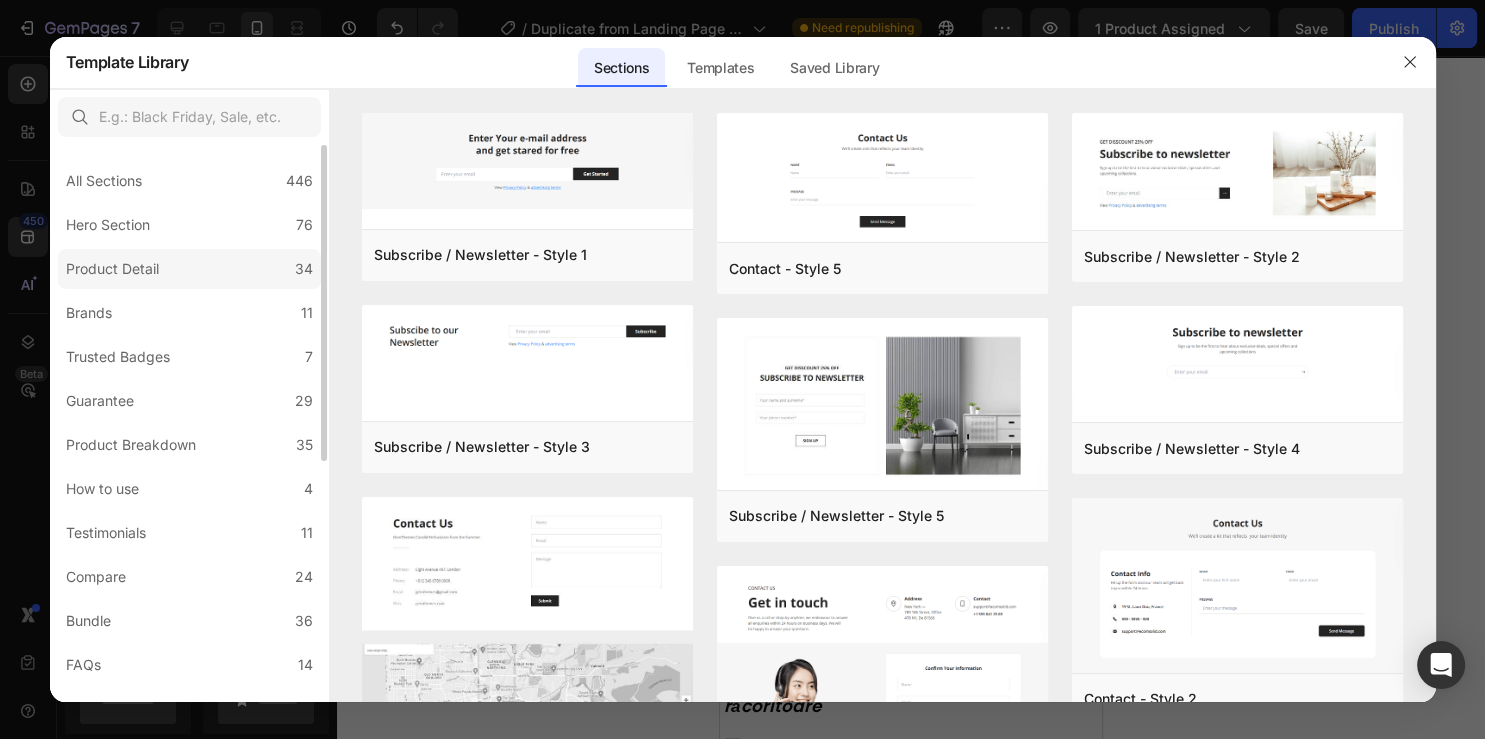 drag, startPoint x: 192, startPoint y: 234, endPoint x: 189, endPoint y: 266, distance: 32.140316 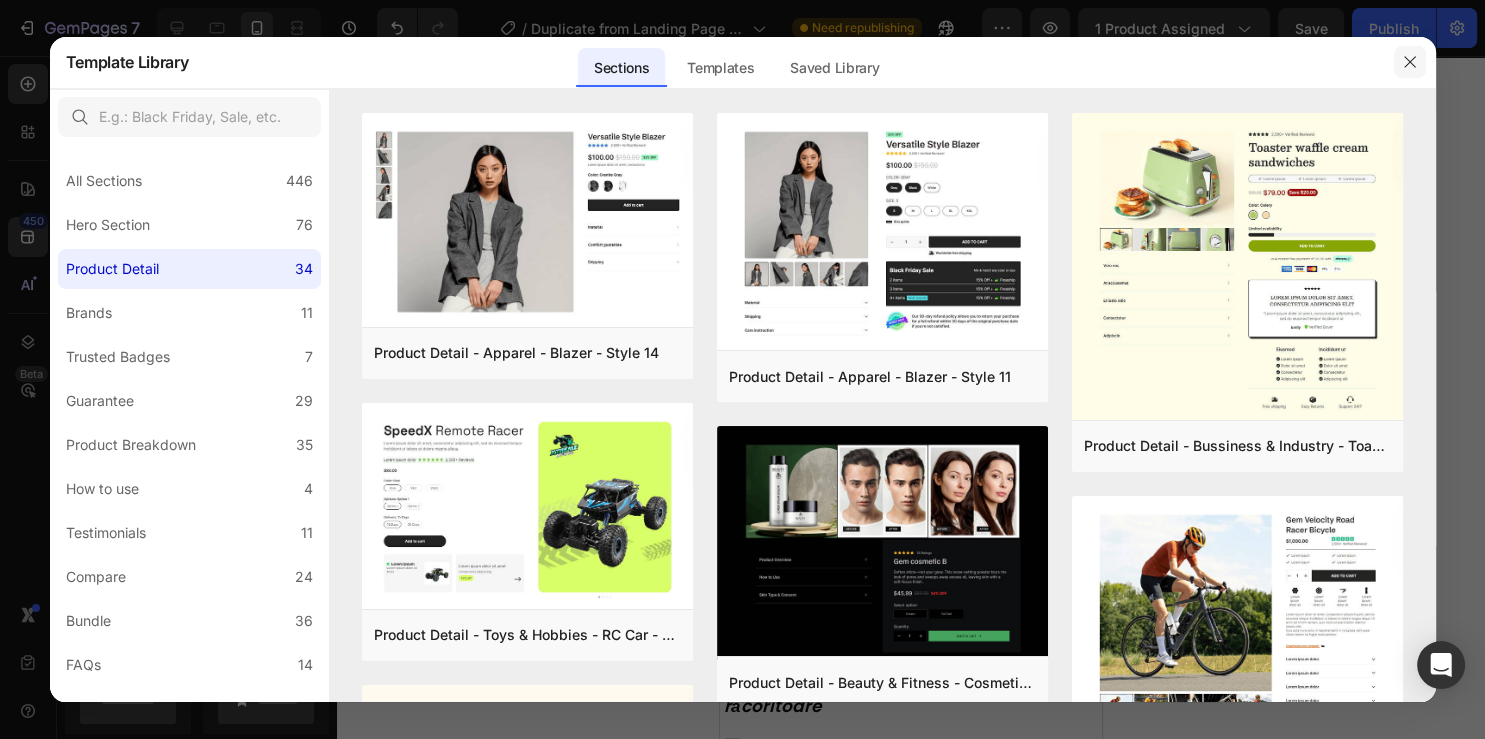 click 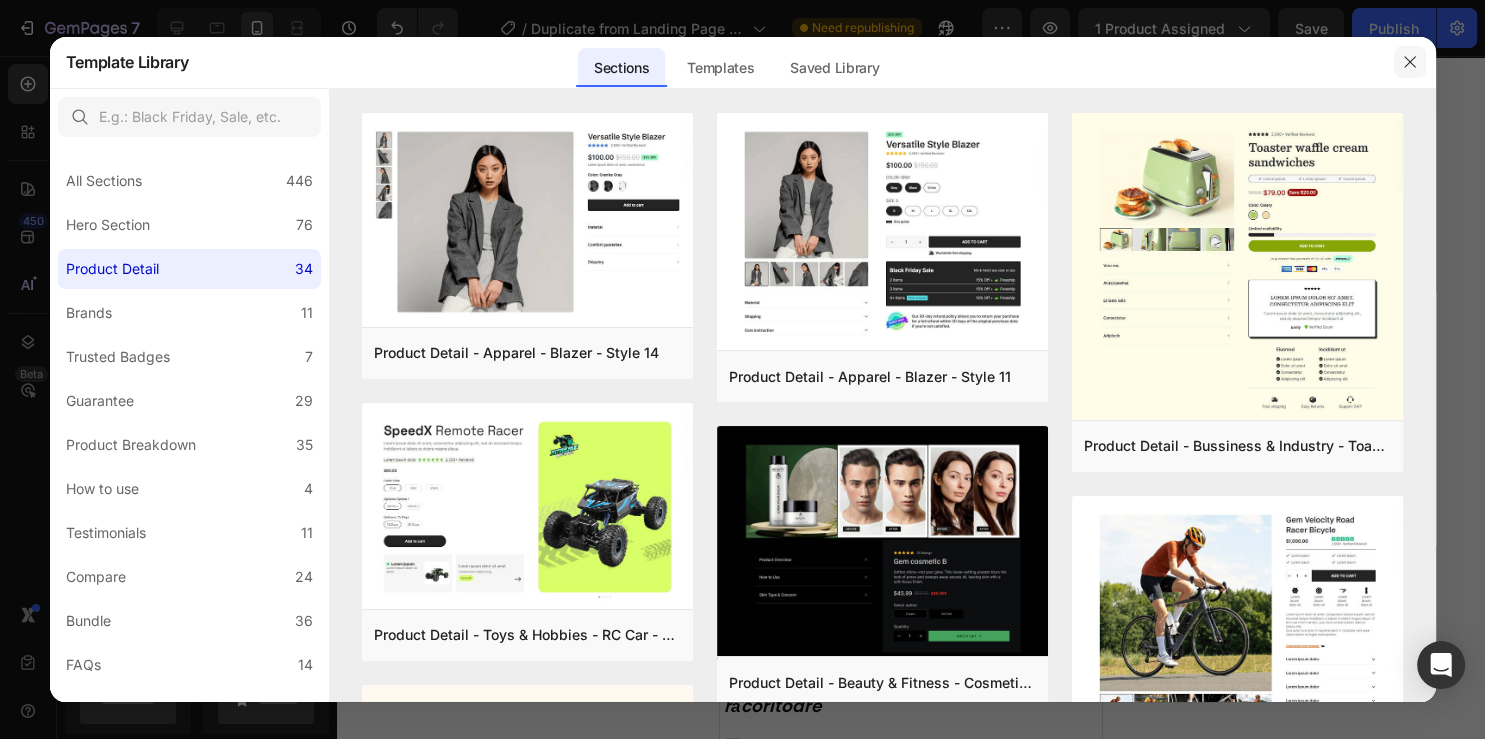 click 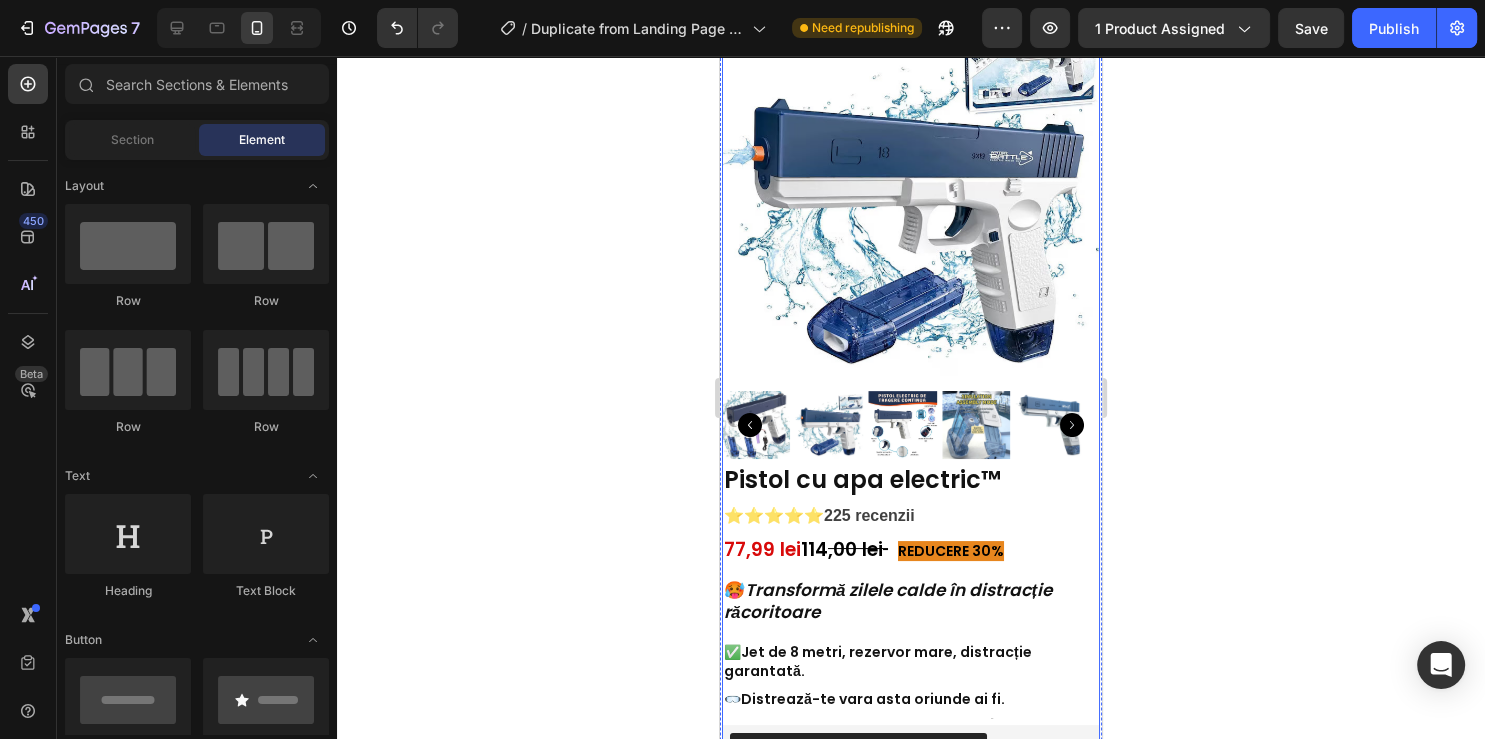scroll, scrollTop: 0, scrollLeft: 0, axis: both 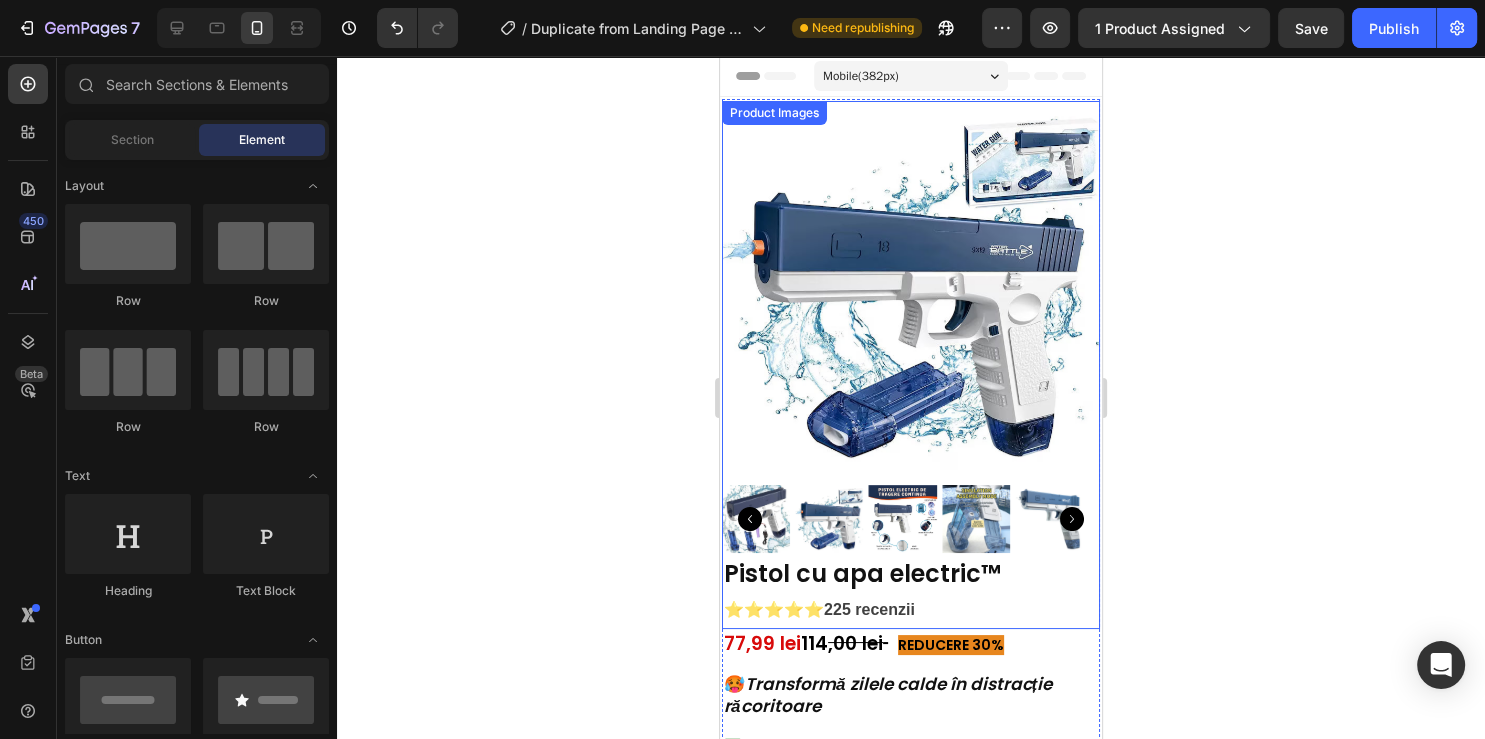click 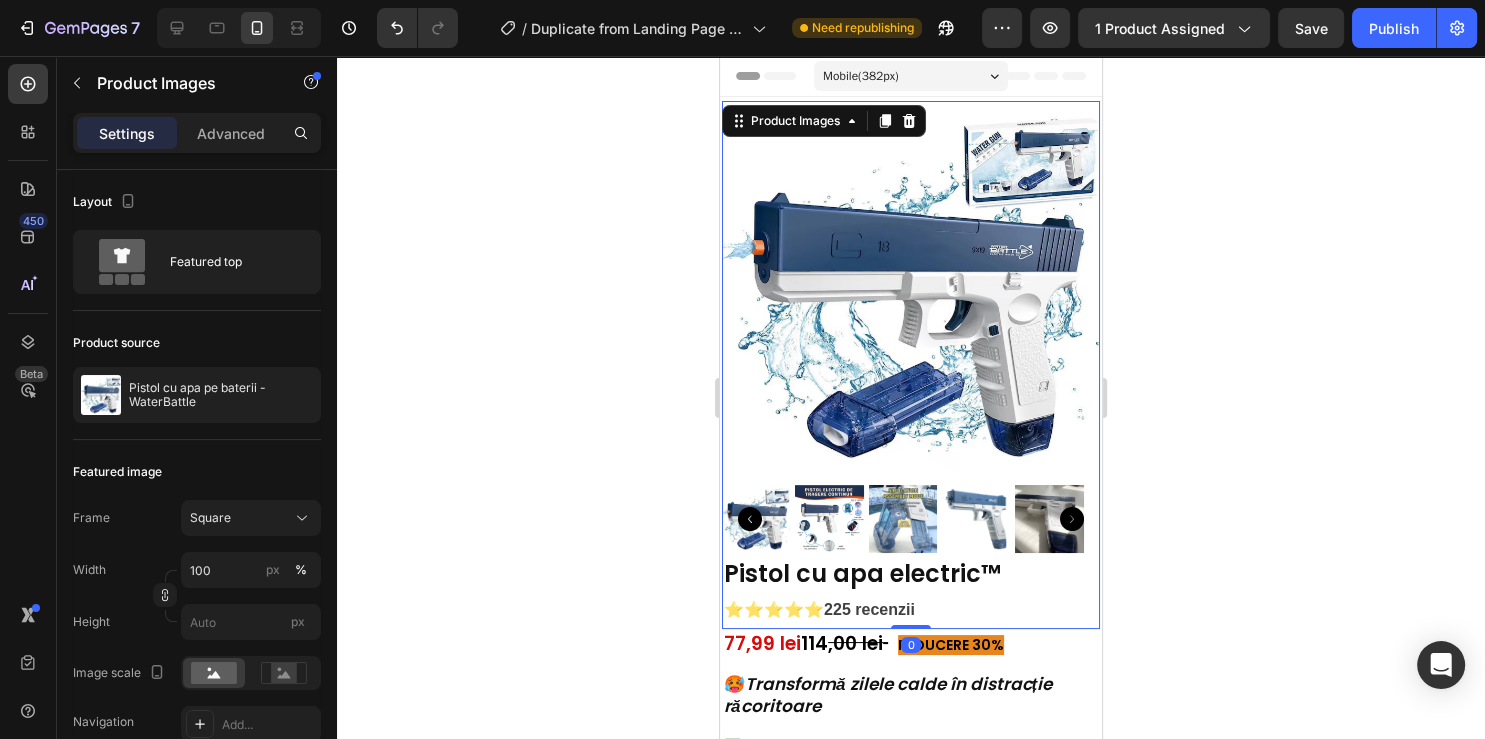 click 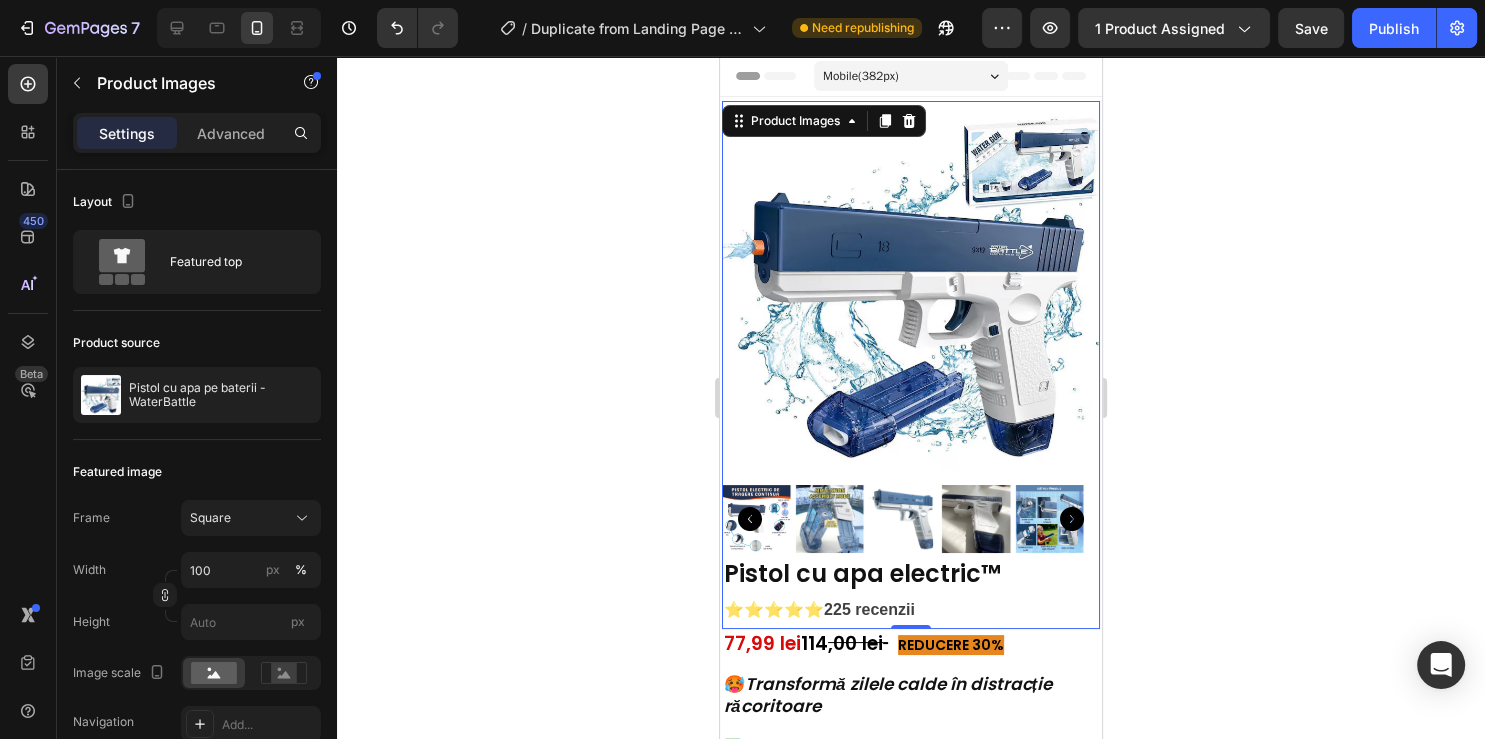 click at bounding box center (911, 288) 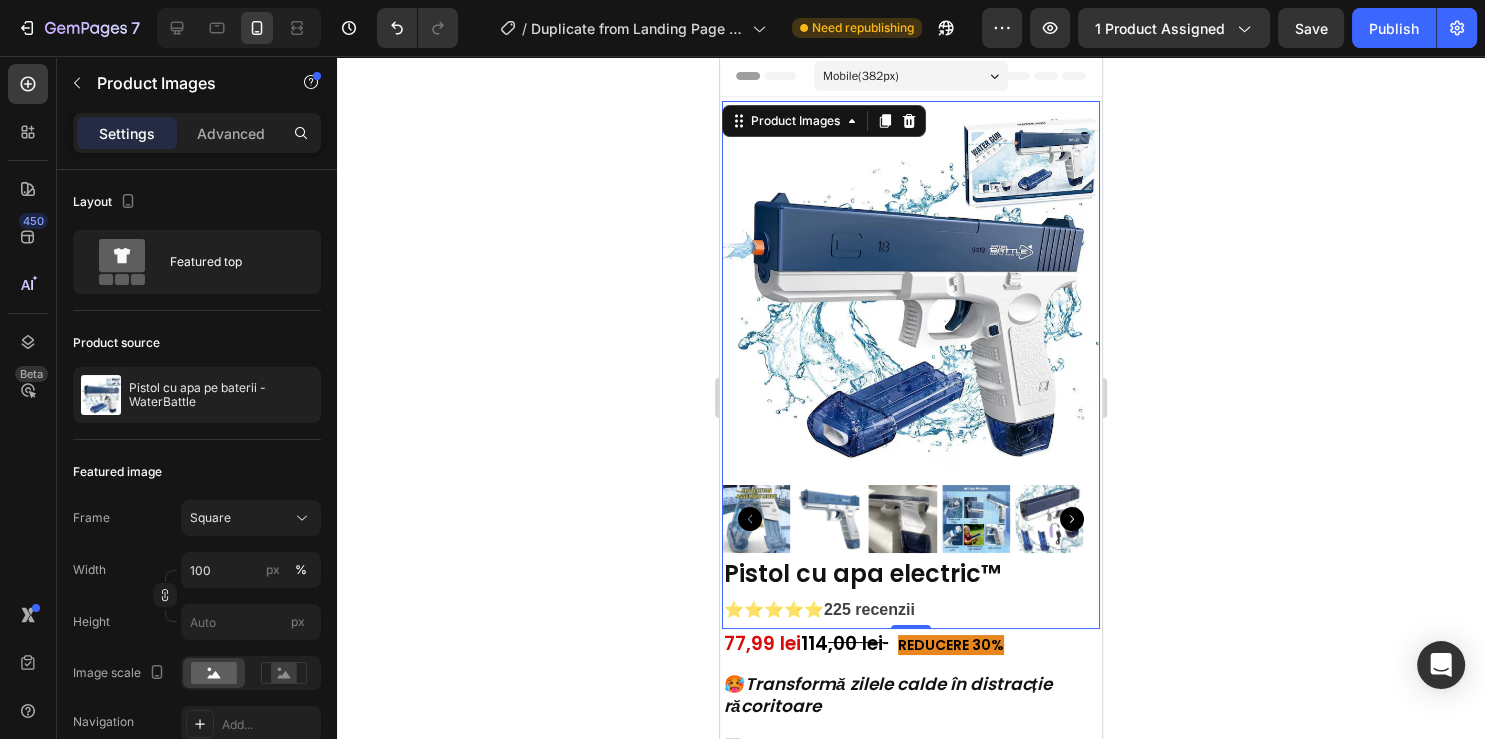 click 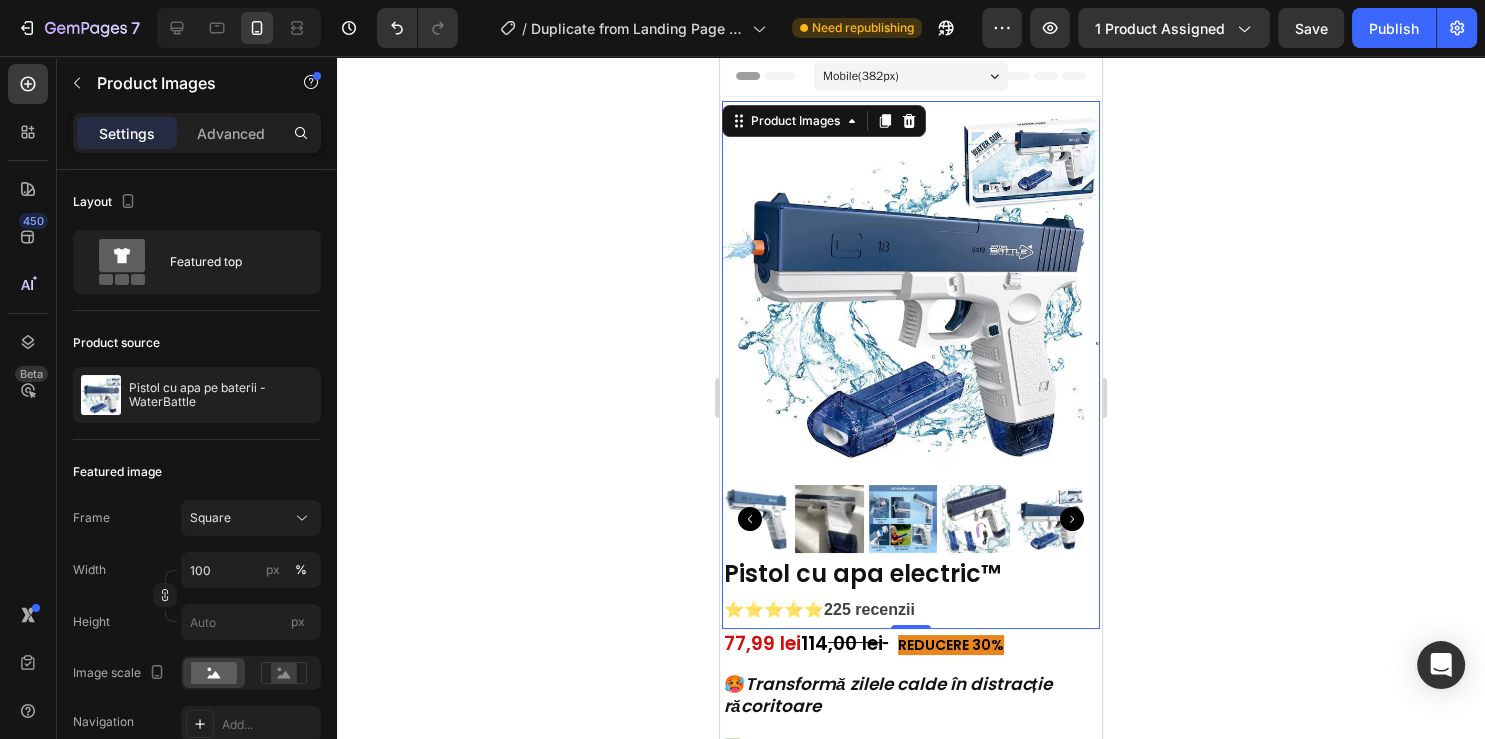 click at bounding box center (903, 519) 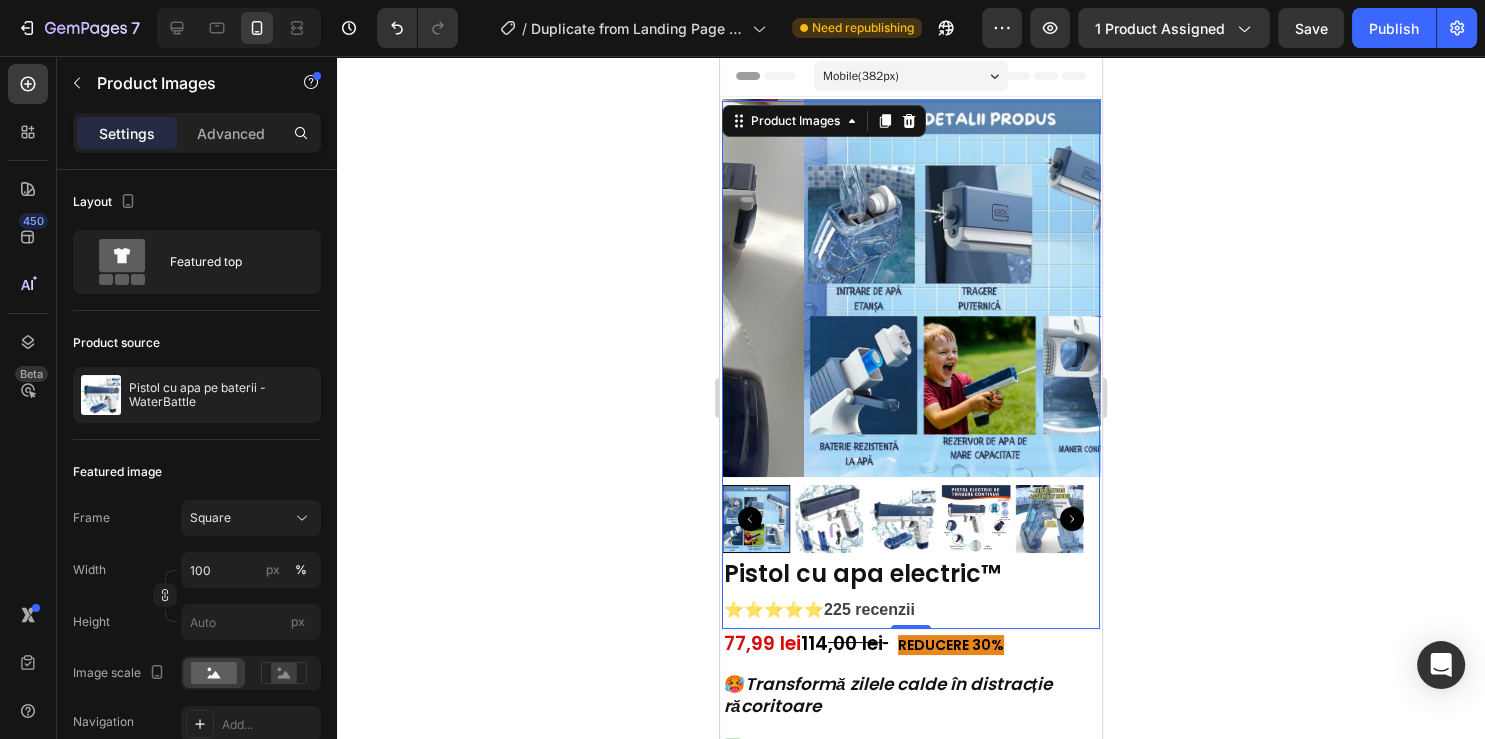 click at bounding box center [993, 288] 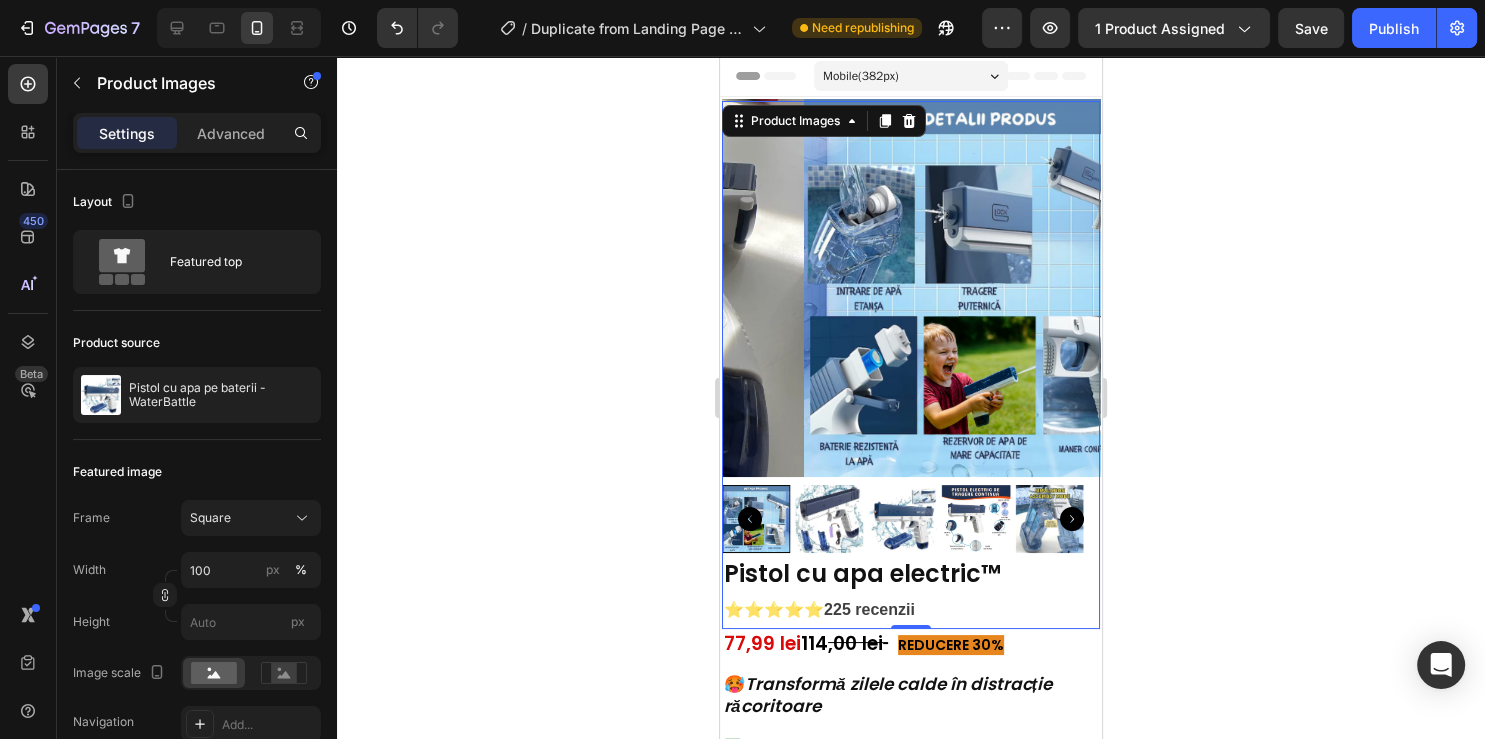 click at bounding box center [976, 519] 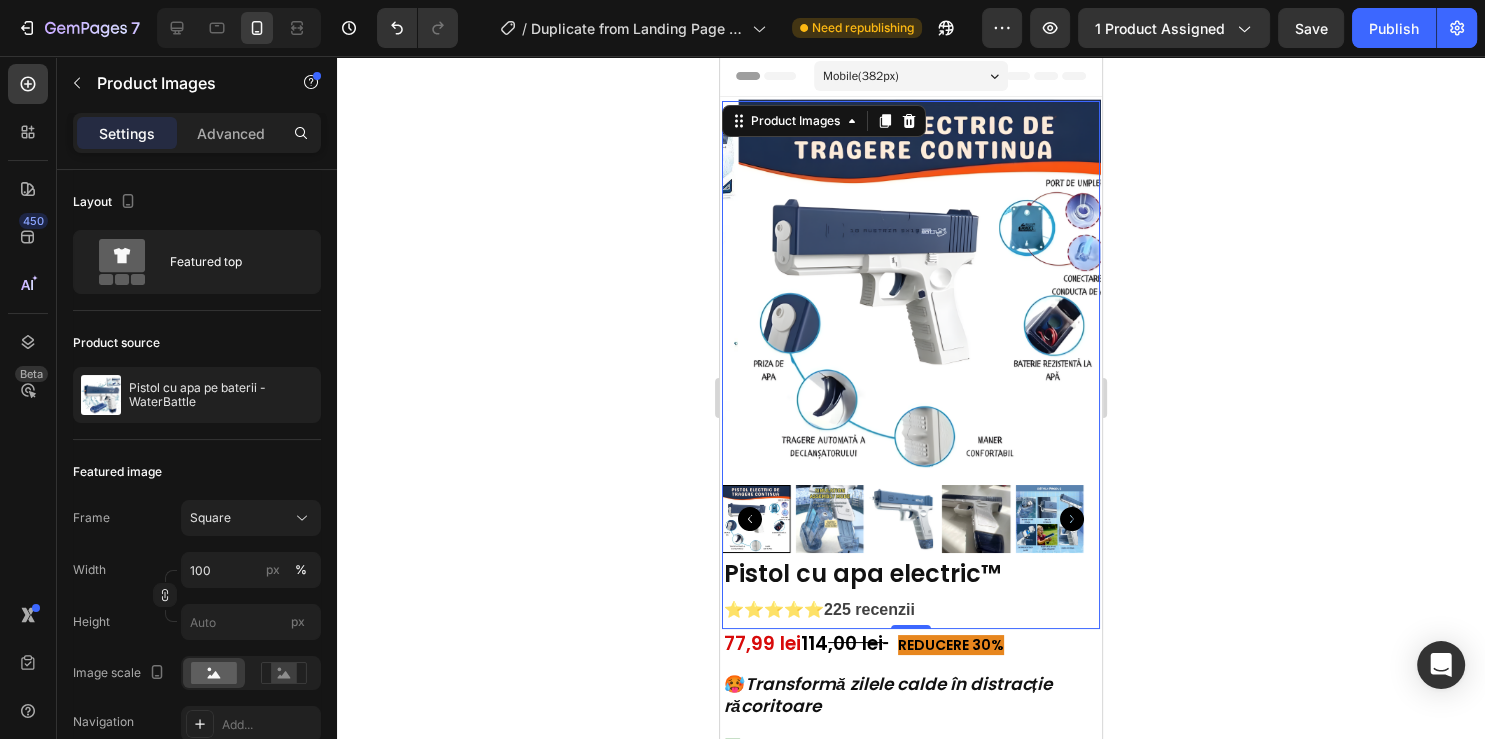 click at bounding box center (976, 519) 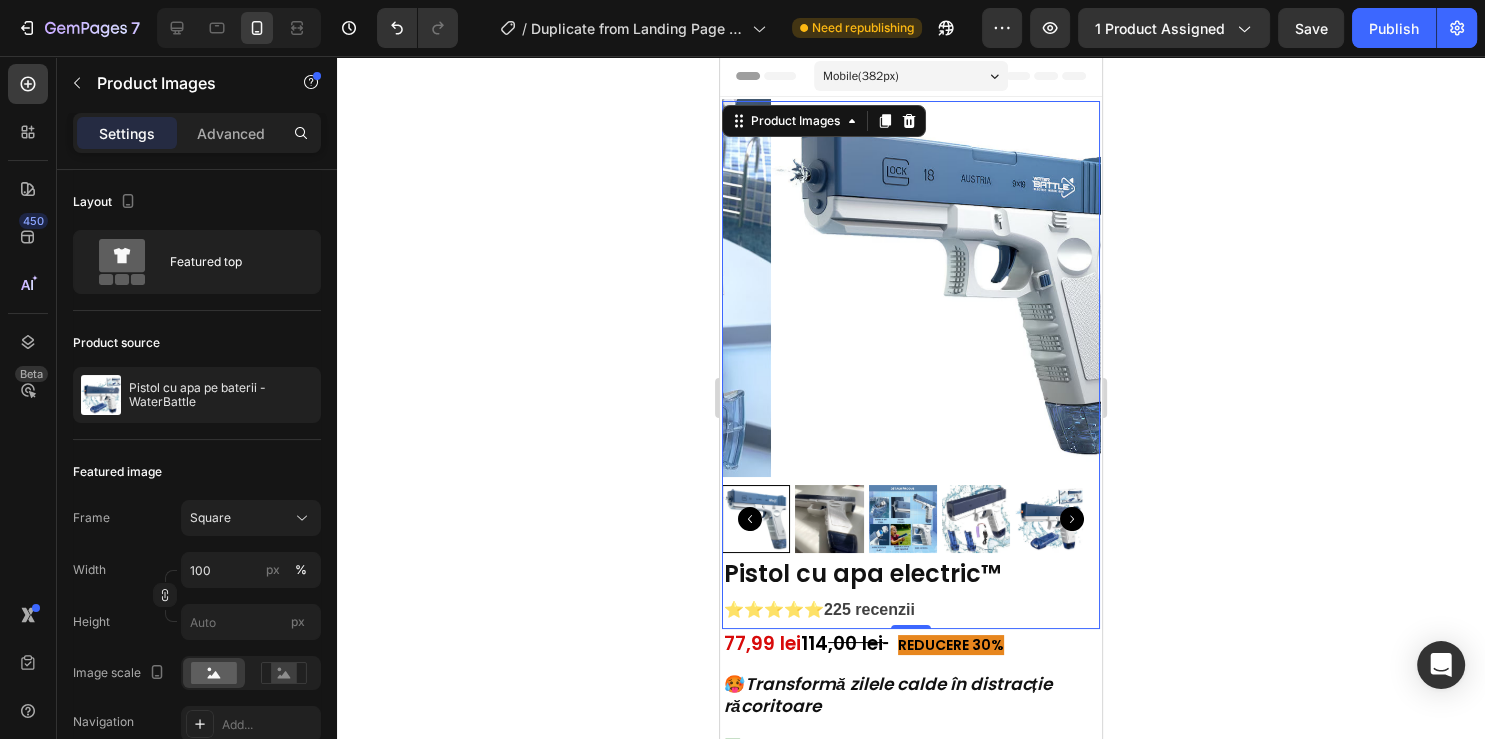 click 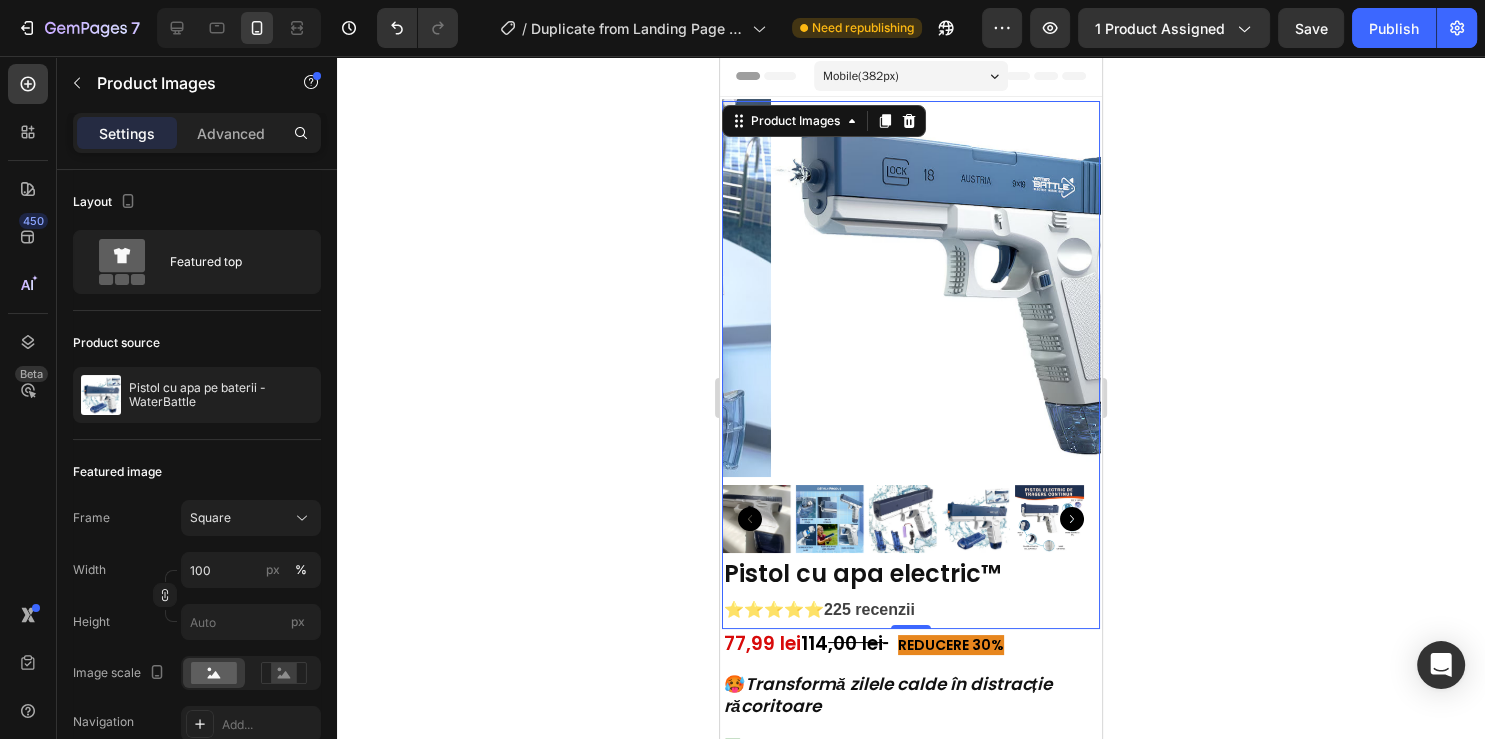 click at bounding box center [976, 519] 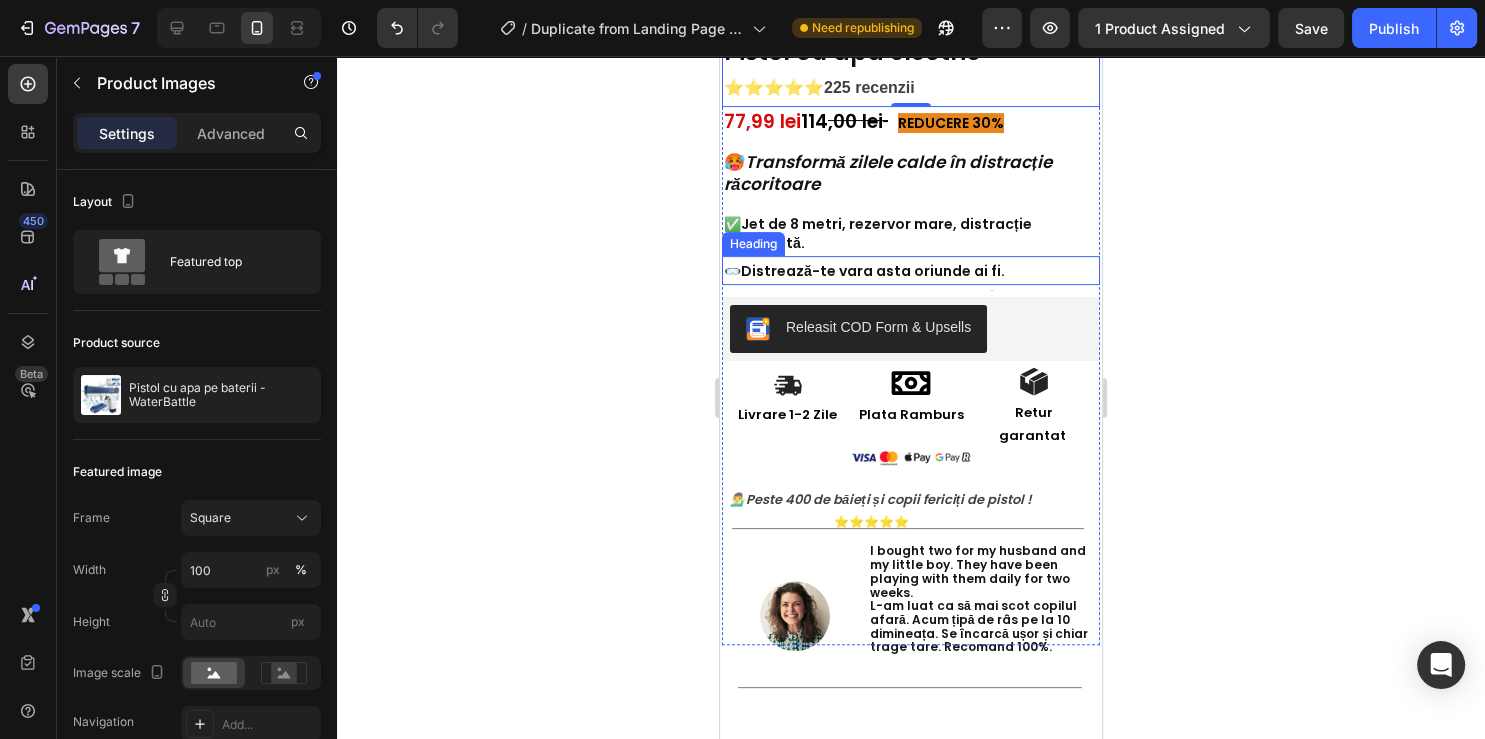 scroll, scrollTop: 528, scrollLeft: 0, axis: vertical 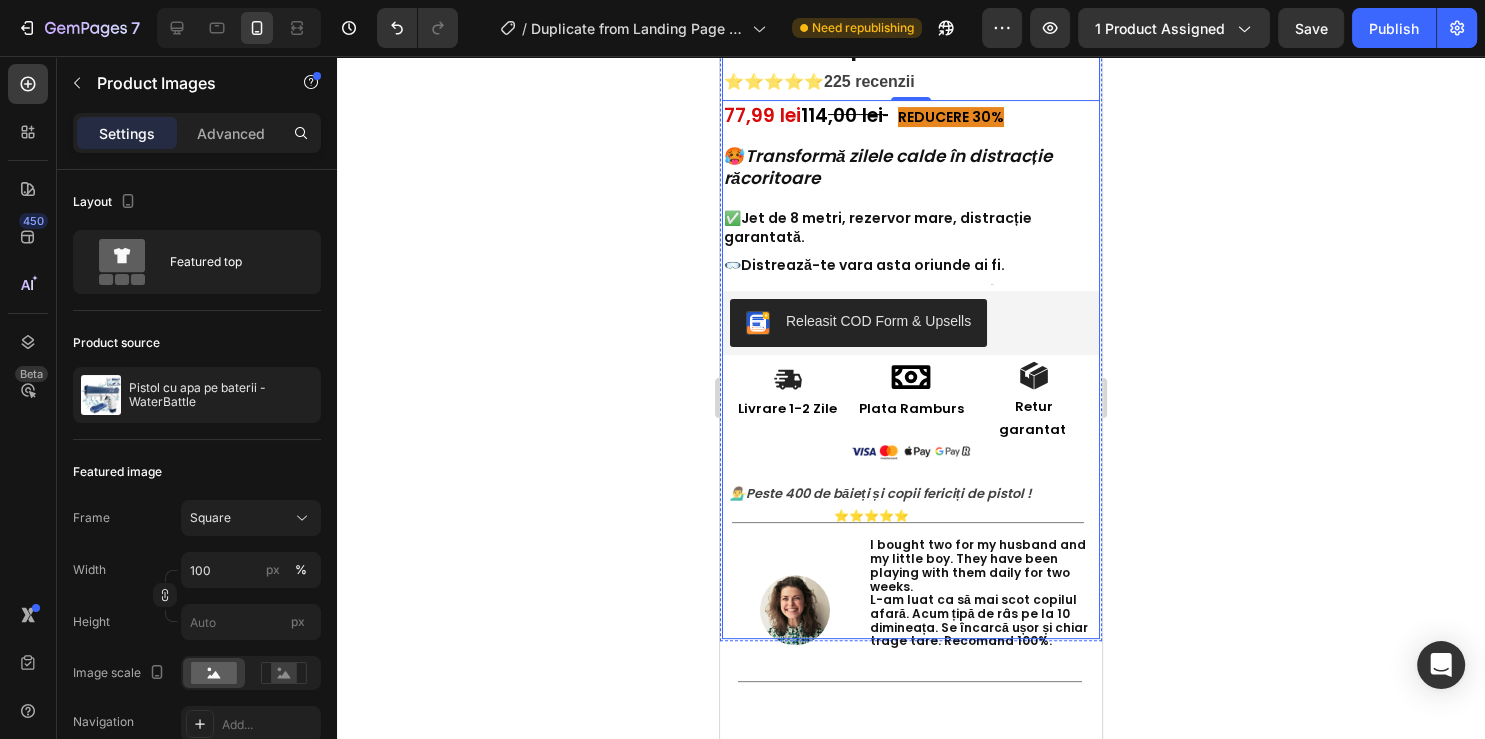 click on "77,99 lei   114 ,00 lei      REDUCERE 30% Text Block 🛒 REDUCERE 66 LEI  🛒 Heading 🥵  Transformă zilele calde în distracție răcoritoare  Heading ✅Jet de 8 metri, rezervor mare, distracție garantată. Heading 🥽Distrează-te vara asta oriunde ai fi. Heading Heading Releasit COD Form & Upsells Releasit COD Form & Upsells Image Livrare 1-2 Zile Text Block
Icon Plata Ramburs Text Block Image Retur garantat   Text Block Row Image                Title Line Image Row ✅  Nu iti trebuie aparat de sudat Text Block                Title Line ✅  Nu iti trebuie experienta! Text Block                Title Line ✅ Perfect pentru orice tip de metal Text Block                Title Line ✅  Economisiți bani si timp! Text Block                Title Line ✅ Sudati usor acasa cu o bricheta Text Block                Title Line" at bounding box center (911, 388) 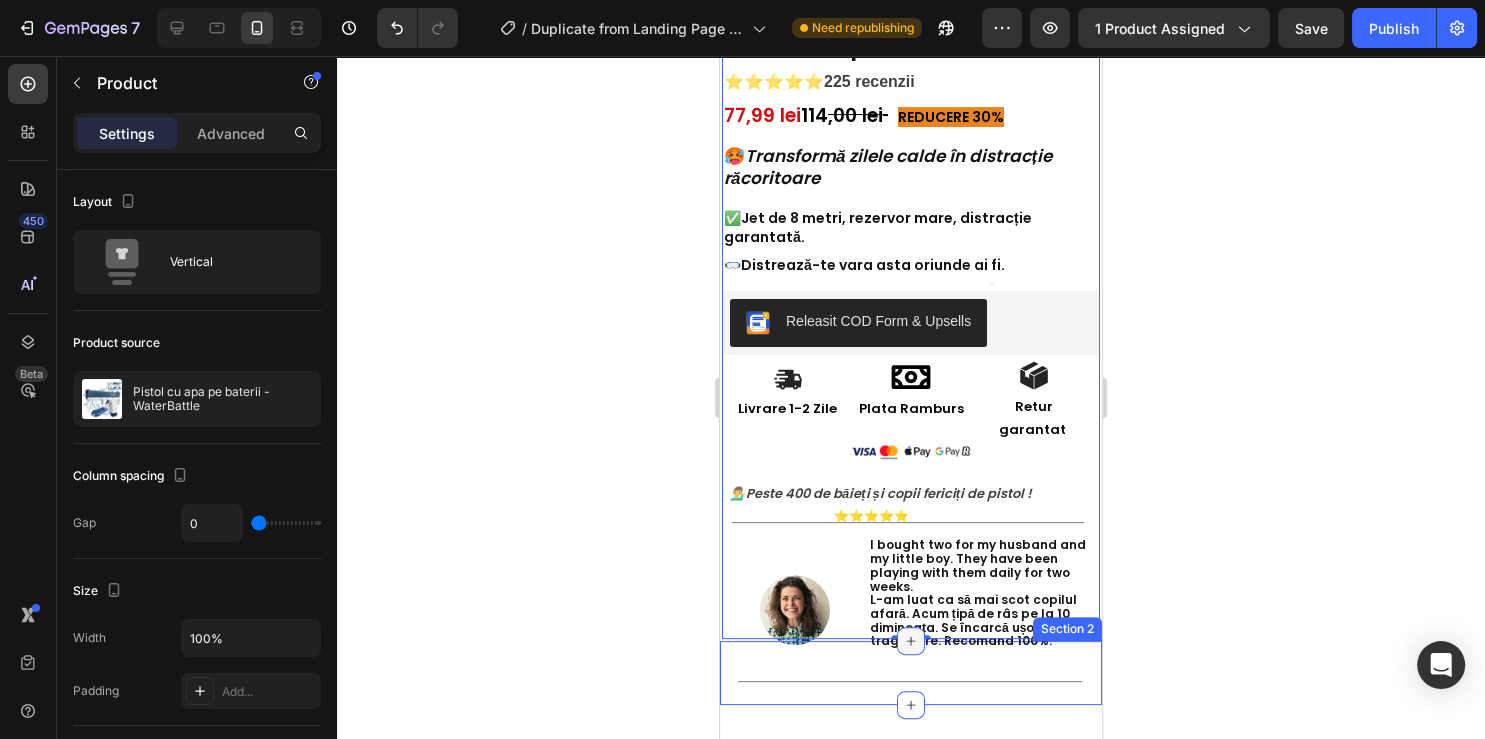 click 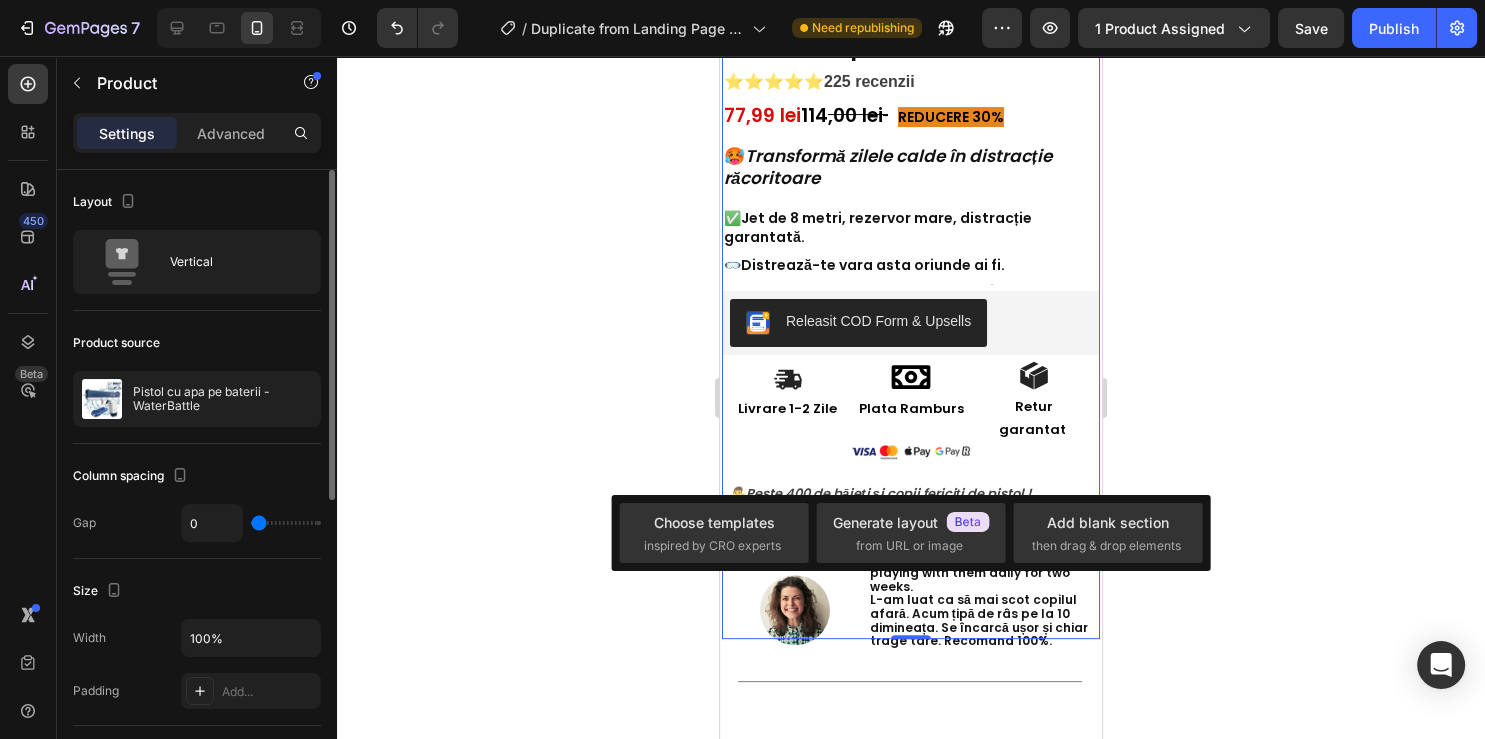 scroll, scrollTop: 216, scrollLeft: 0, axis: vertical 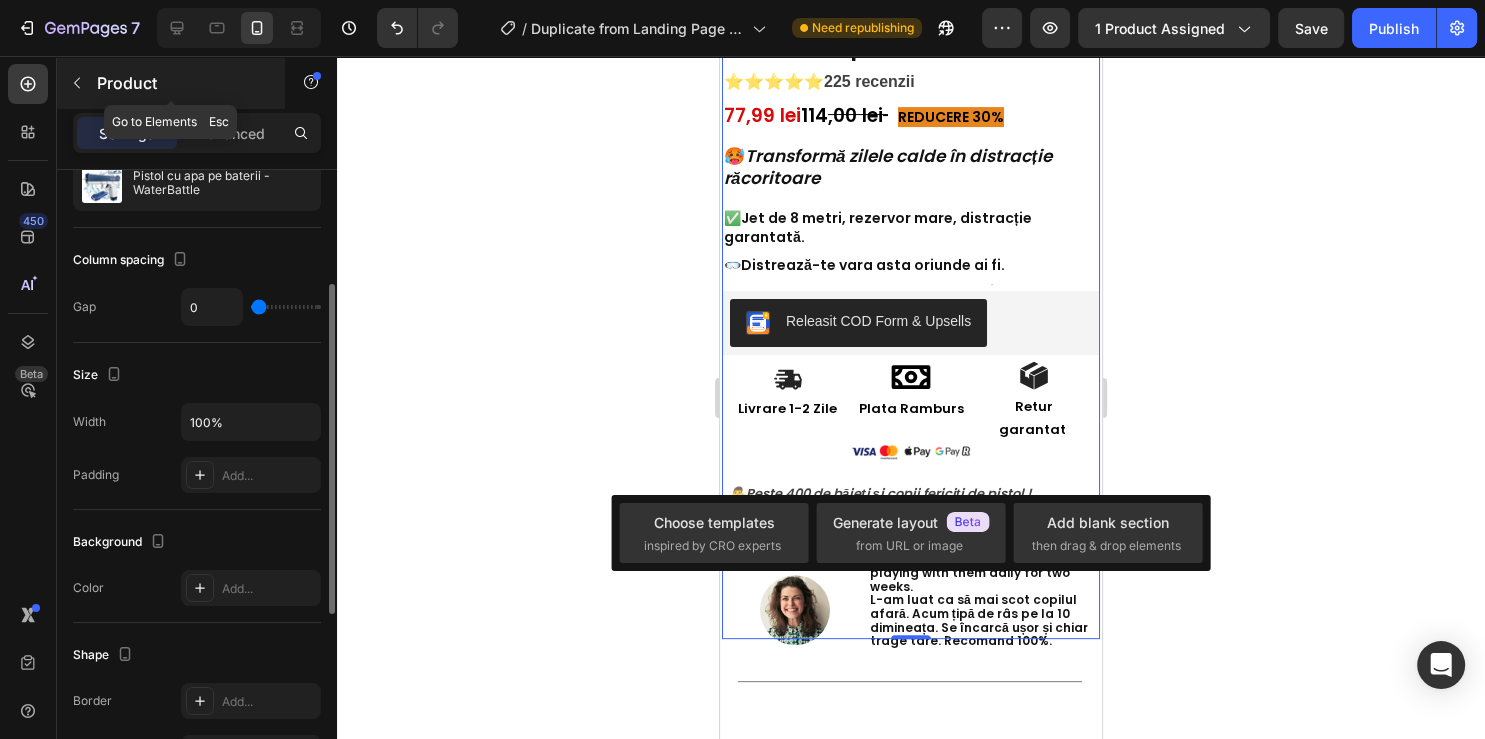 click at bounding box center (77, 83) 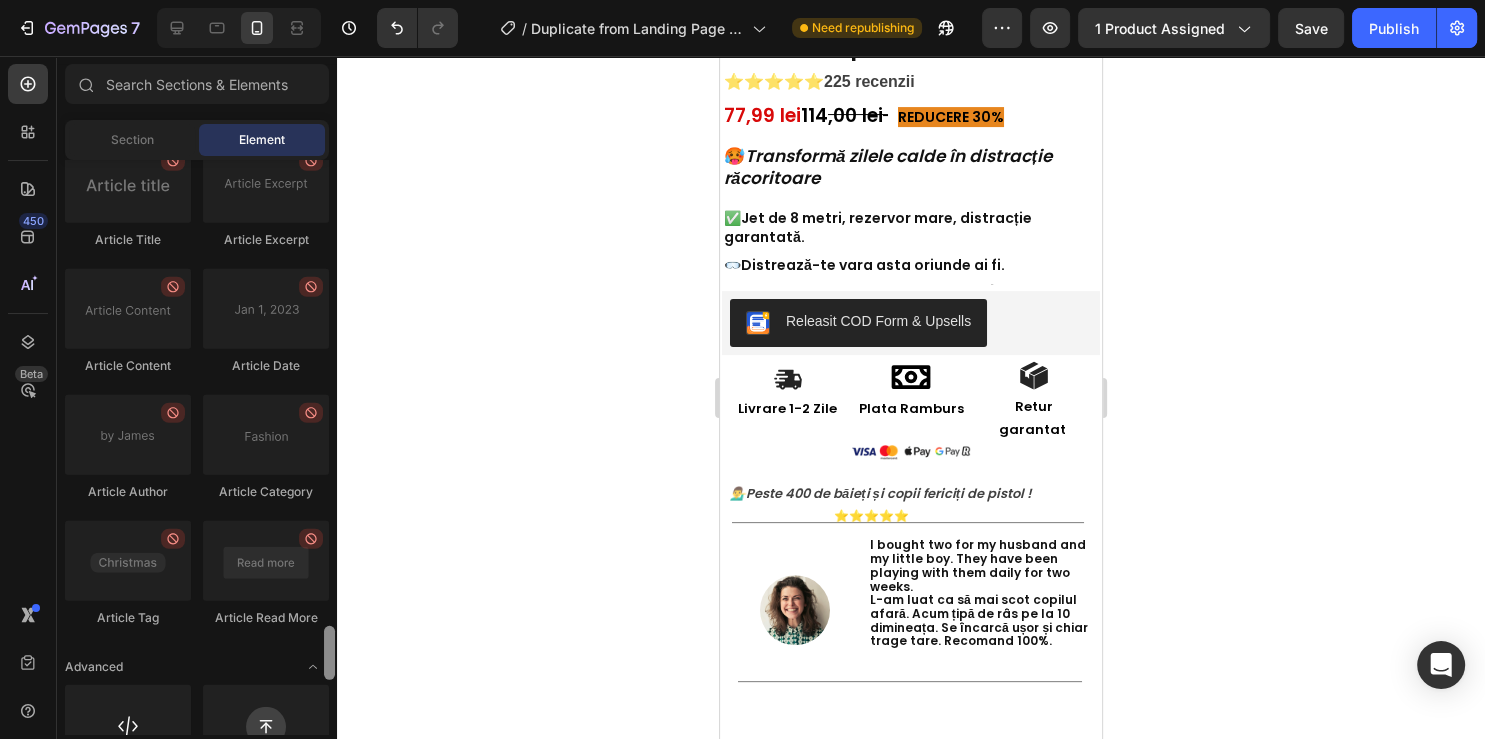 scroll, scrollTop: 5484, scrollLeft: 0, axis: vertical 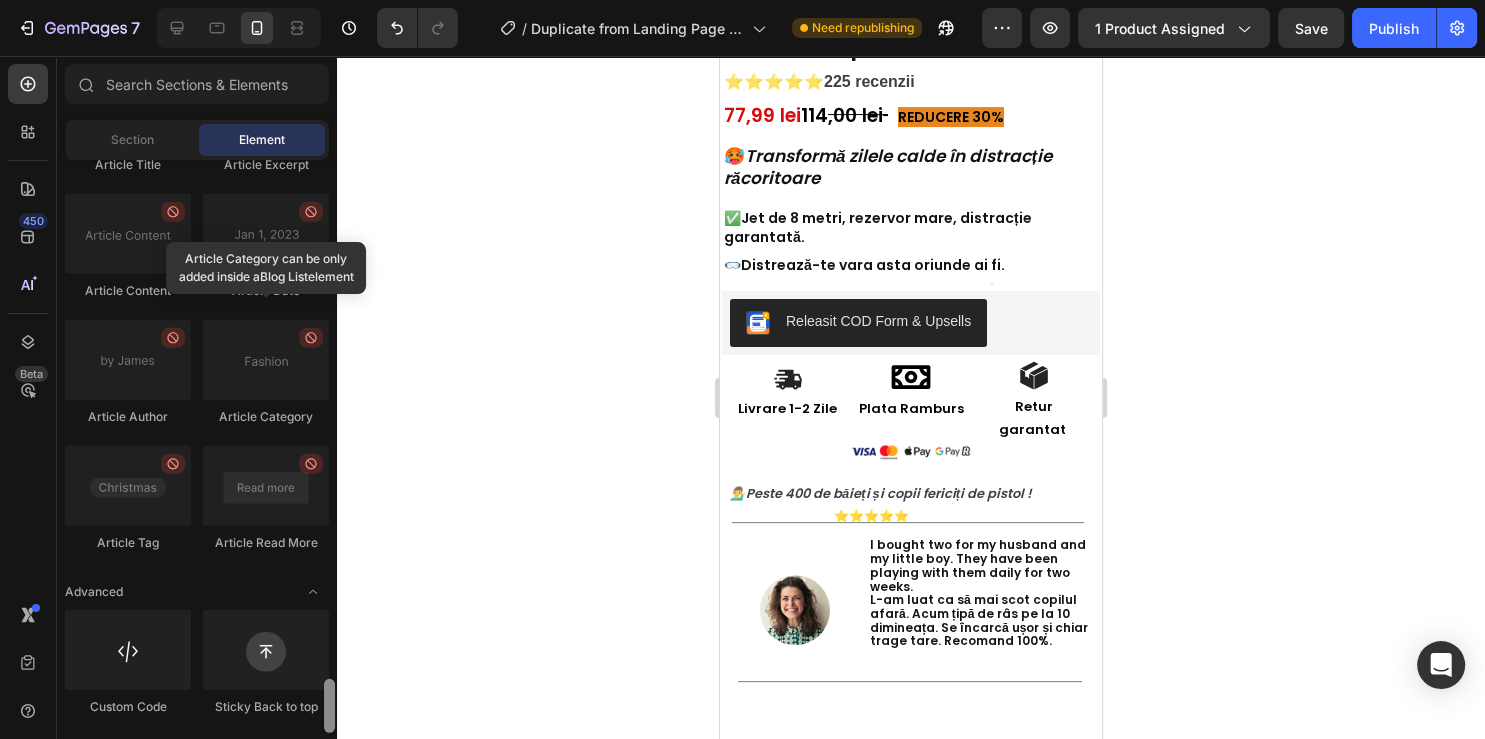 drag, startPoint x: 327, startPoint y: 358, endPoint x: 314, endPoint y: 726, distance: 368.22955 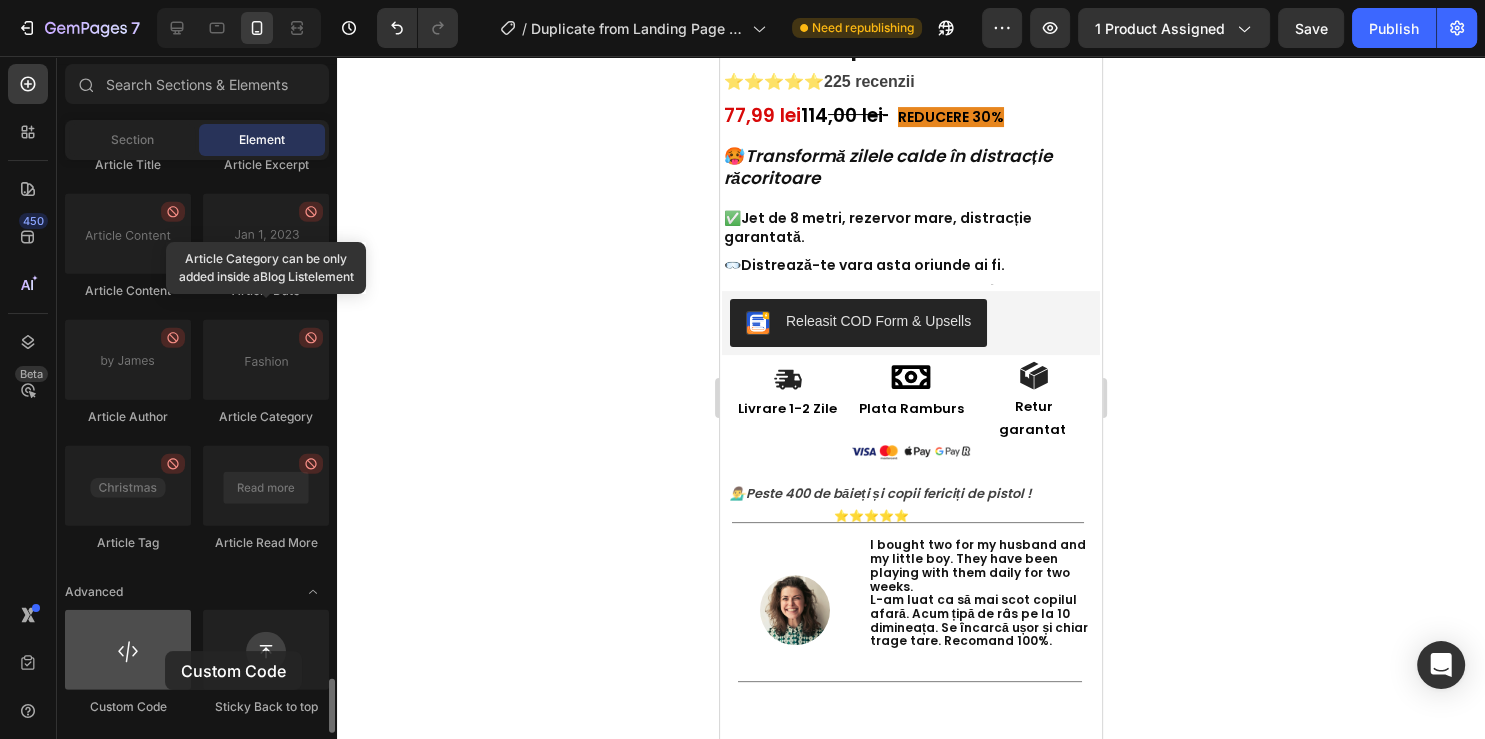 click at bounding box center [128, 650] 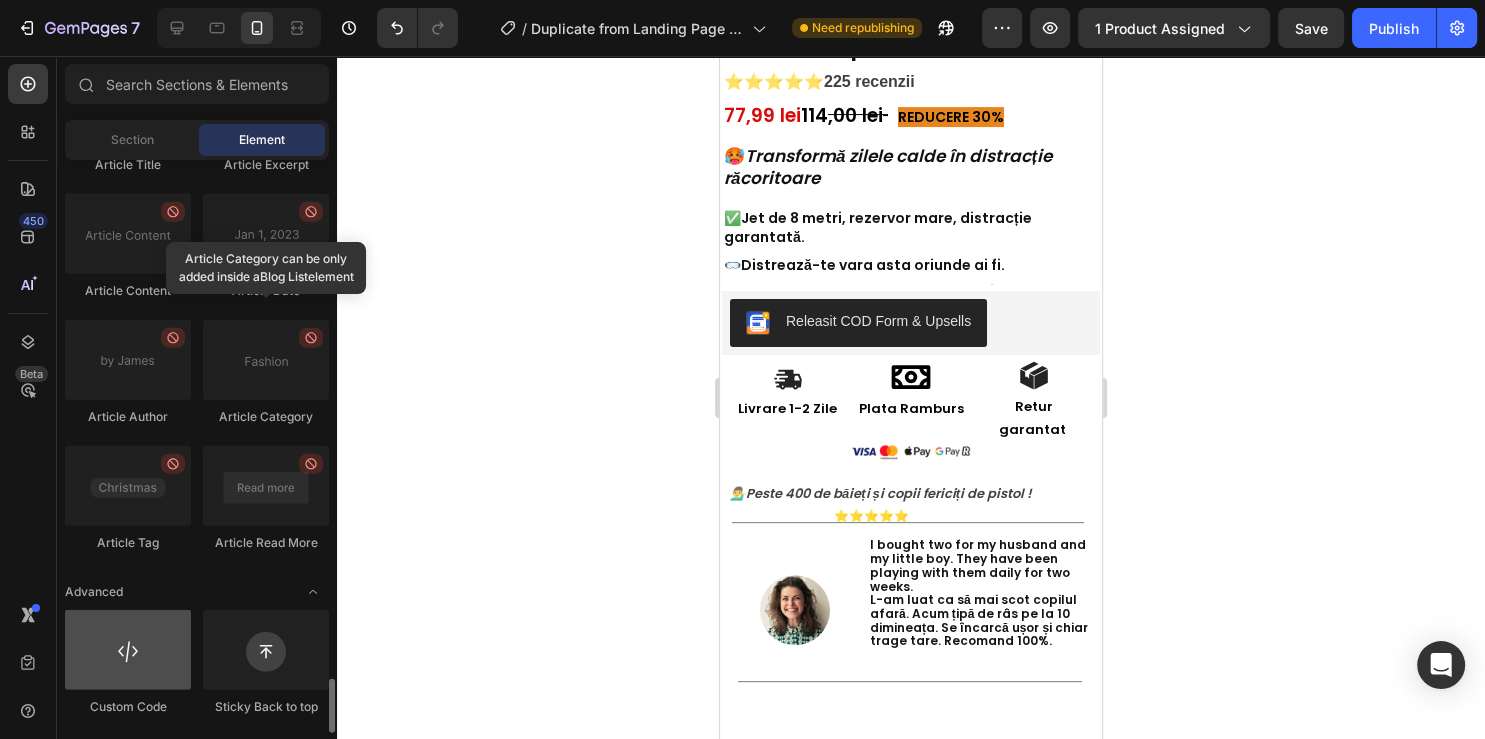 click at bounding box center (128, 650) 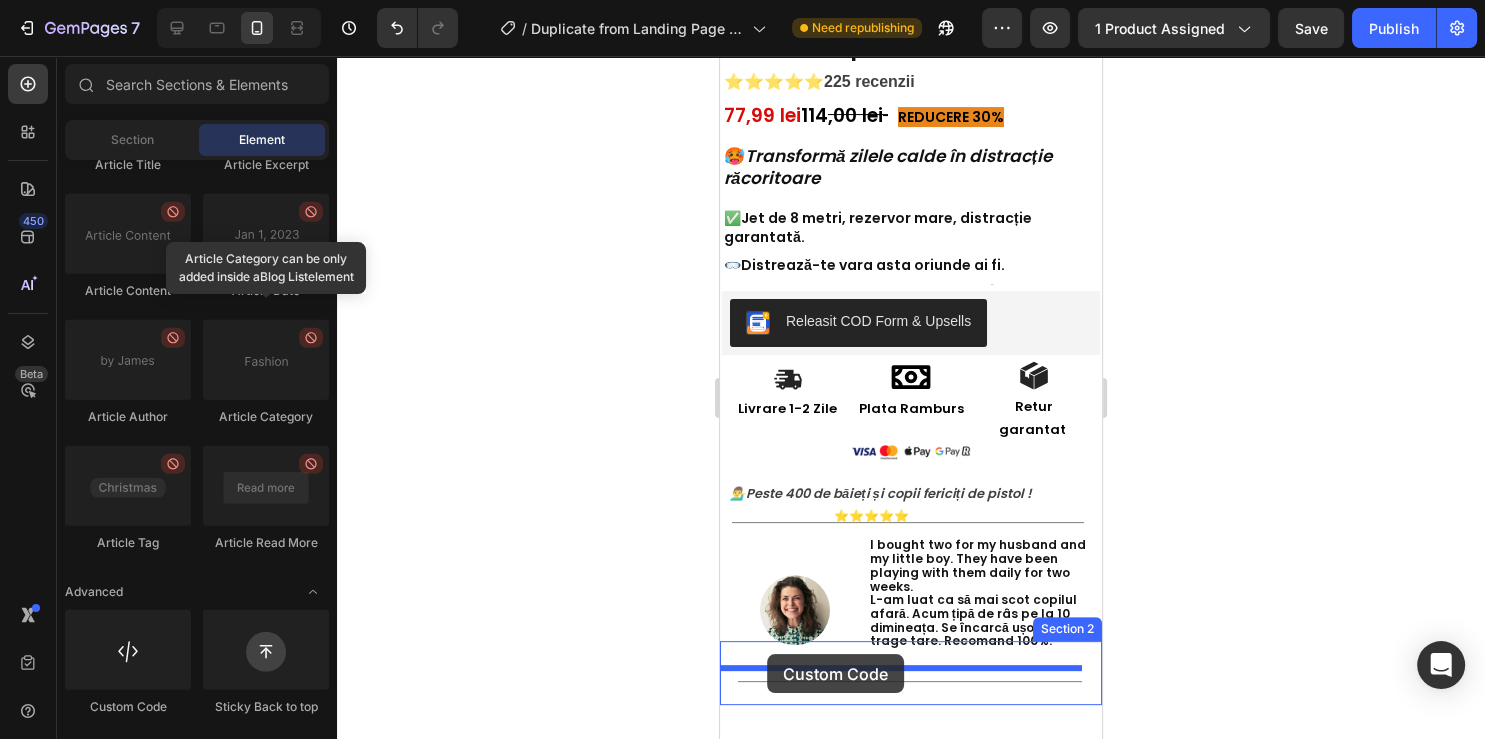 drag, startPoint x: 852, startPoint y: 694, endPoint x: 767, endPoint y: 654, distance: 93.941475 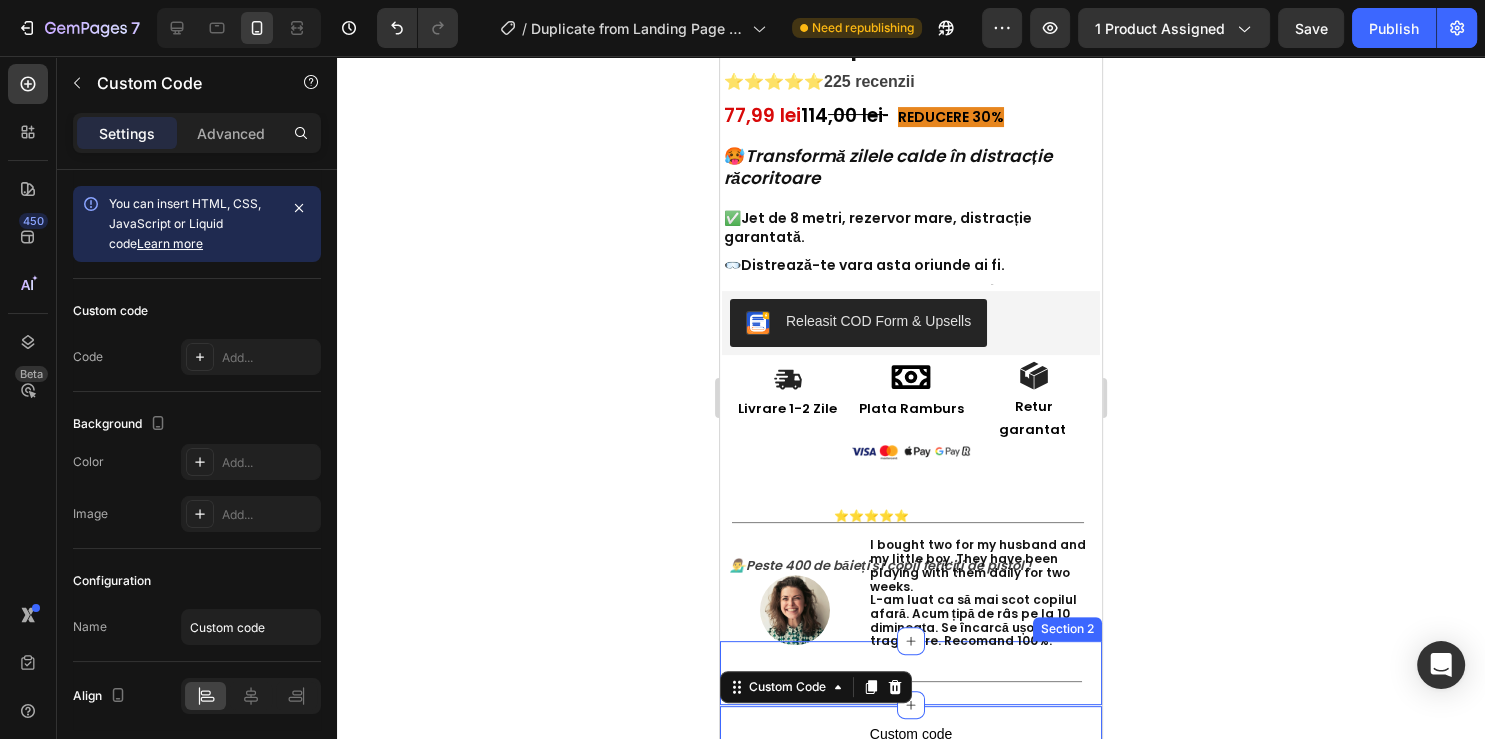 scroll, scrollTop: 739, scrollLeft: 0, axis: vertical 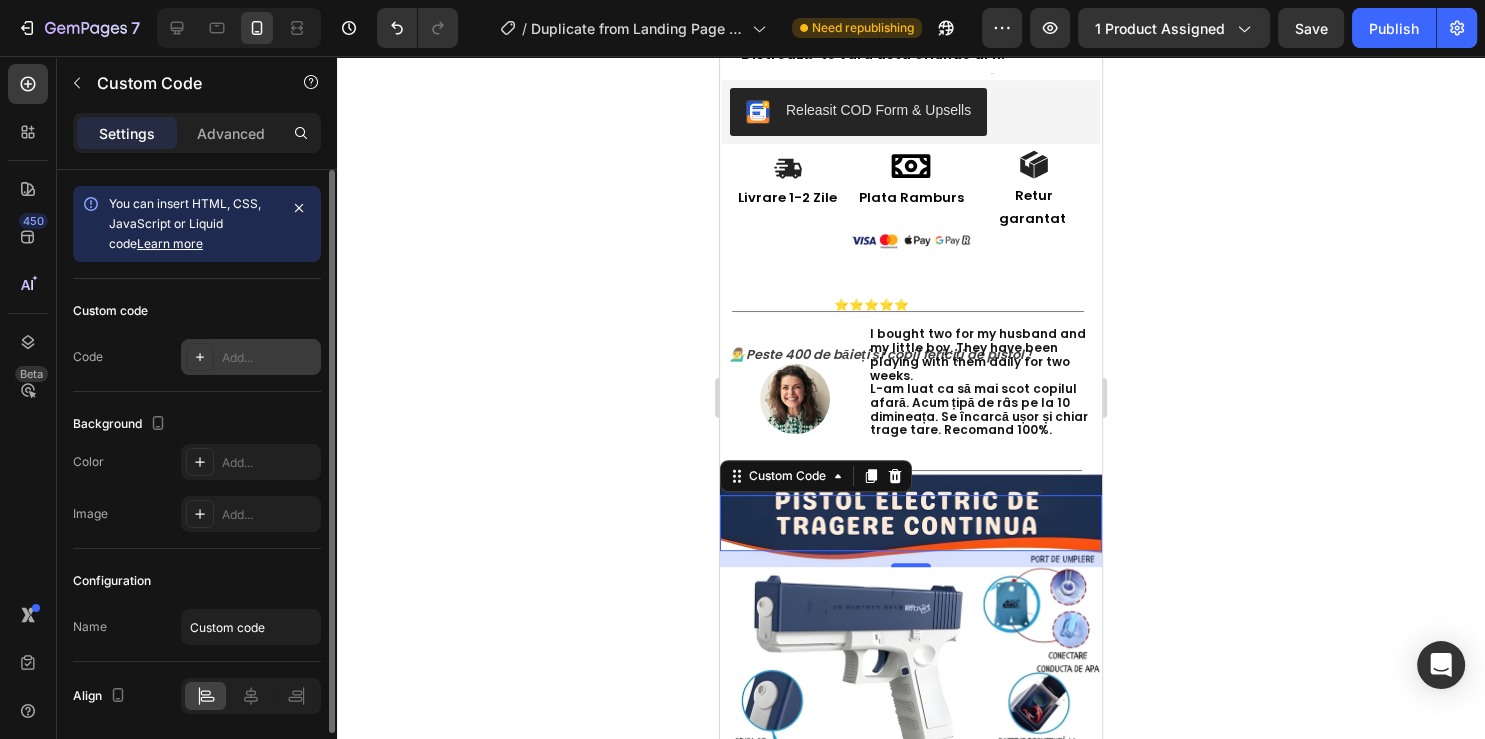 click on "Add..." at bounding box center (269, 358) 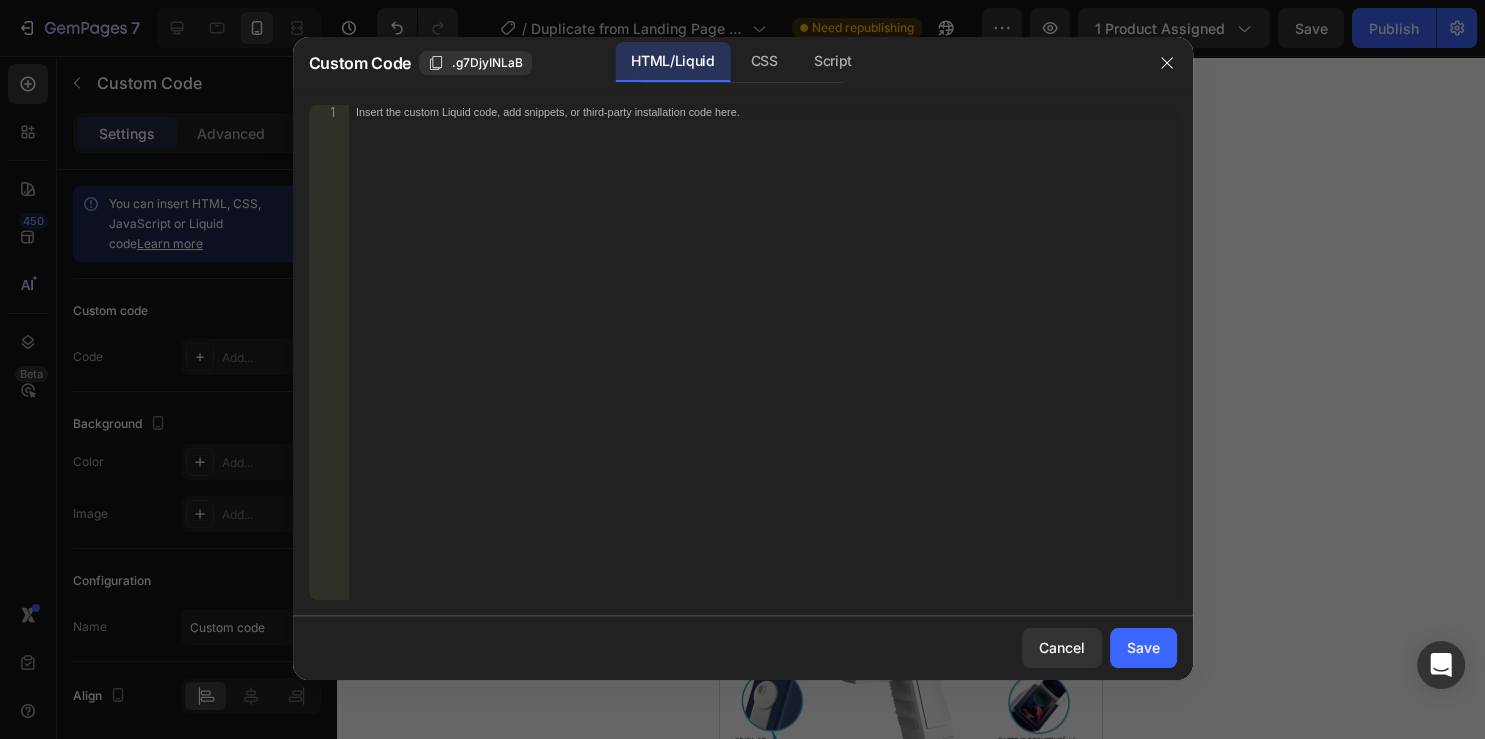 click on "Insert the custom Liquid code, add snippets, or third-party installation code here." at bounding box center [762, 366] 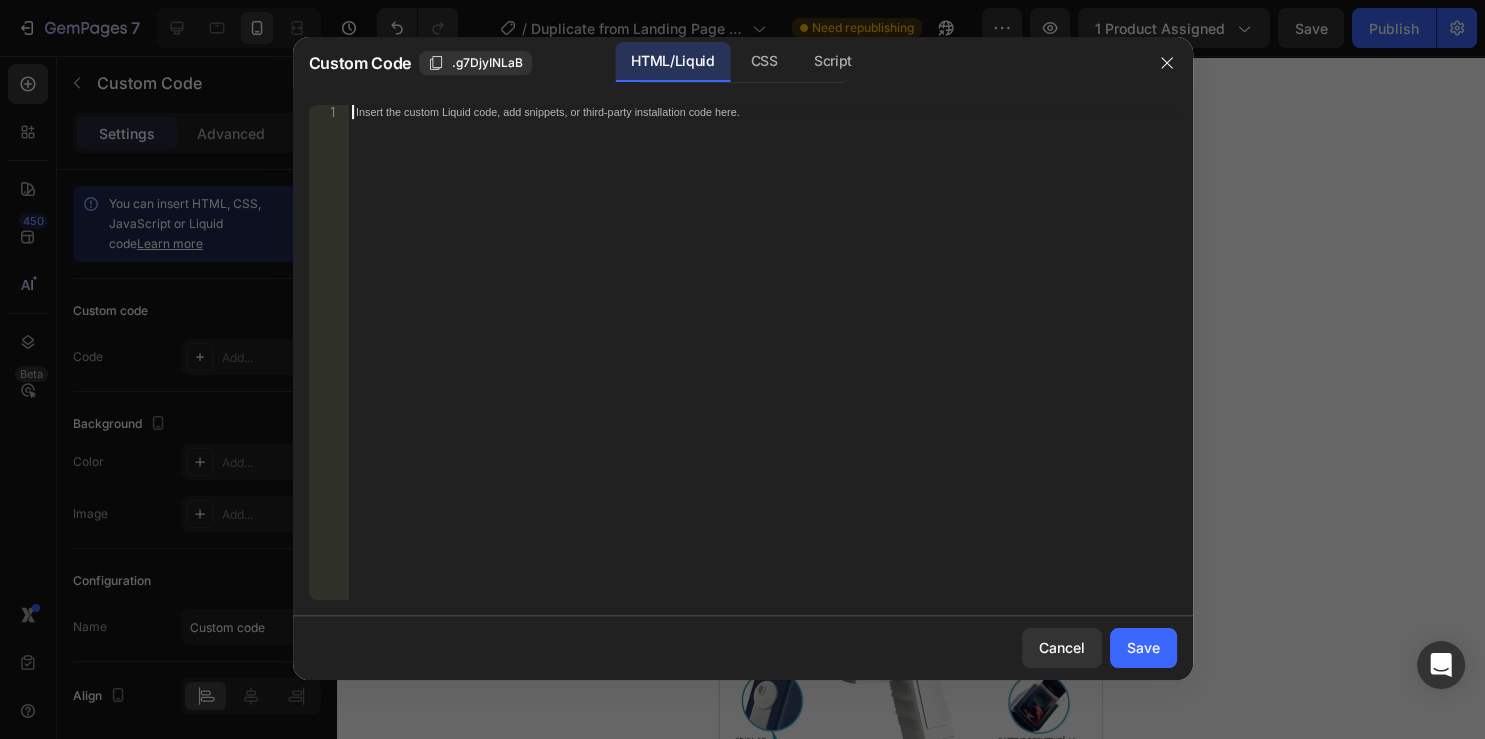 paste on "https://www.blogulmeu.net/" 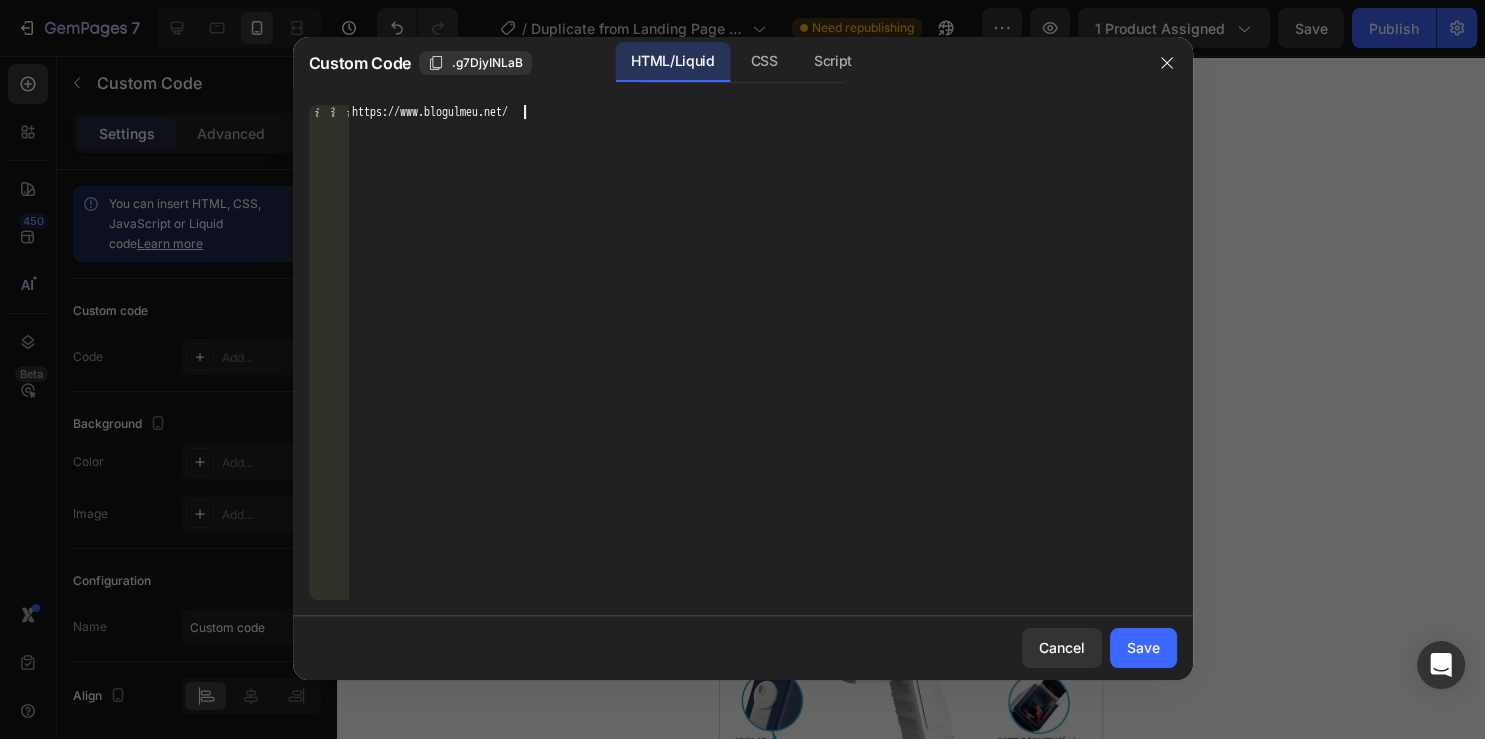 drag, startPoint x: 637, startPoint y: 116, endPoint x: 227, endPoint y: 146, distance: 411.0961 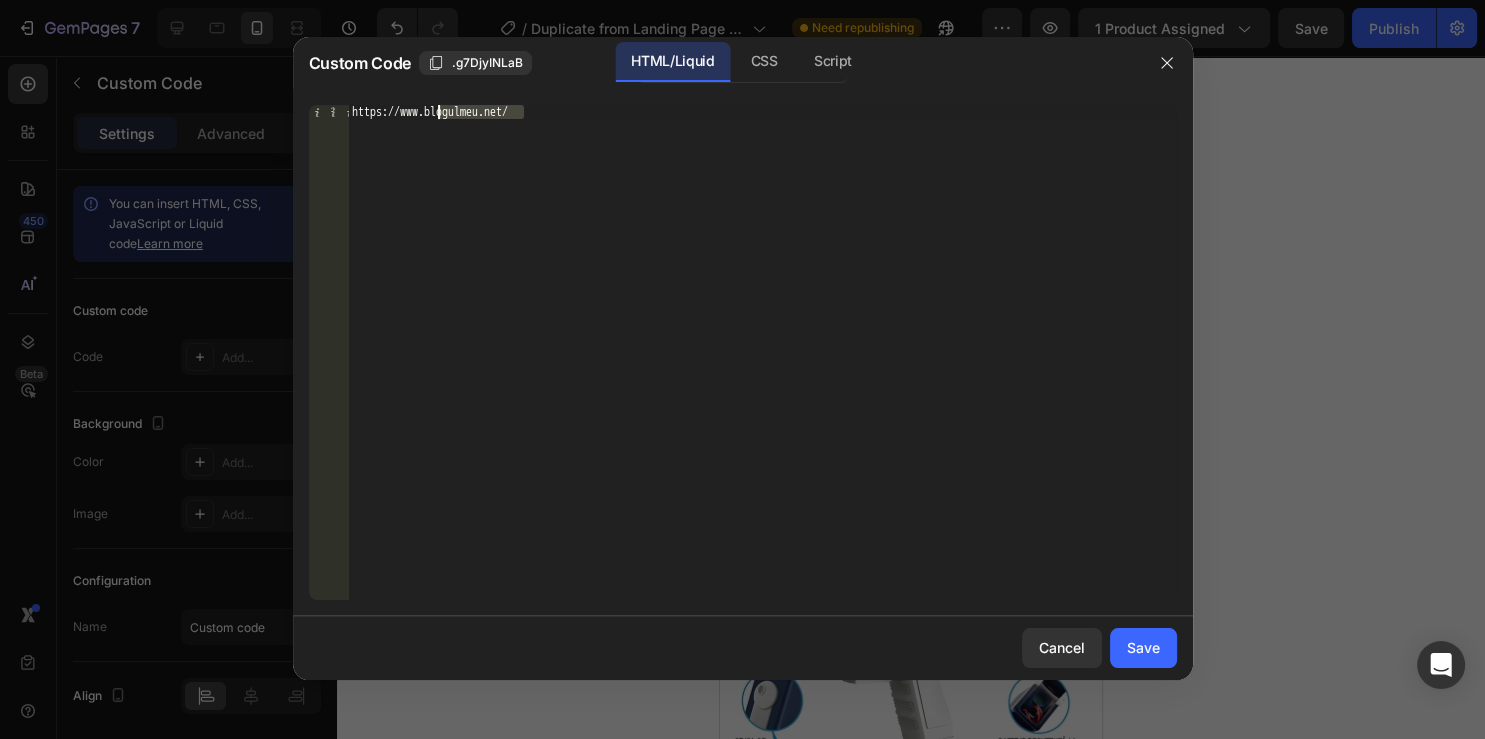 drag, startPoint x: 512, startPoint y: 109, endPoint x: 262, endPoint y: 108, distance: 250.002 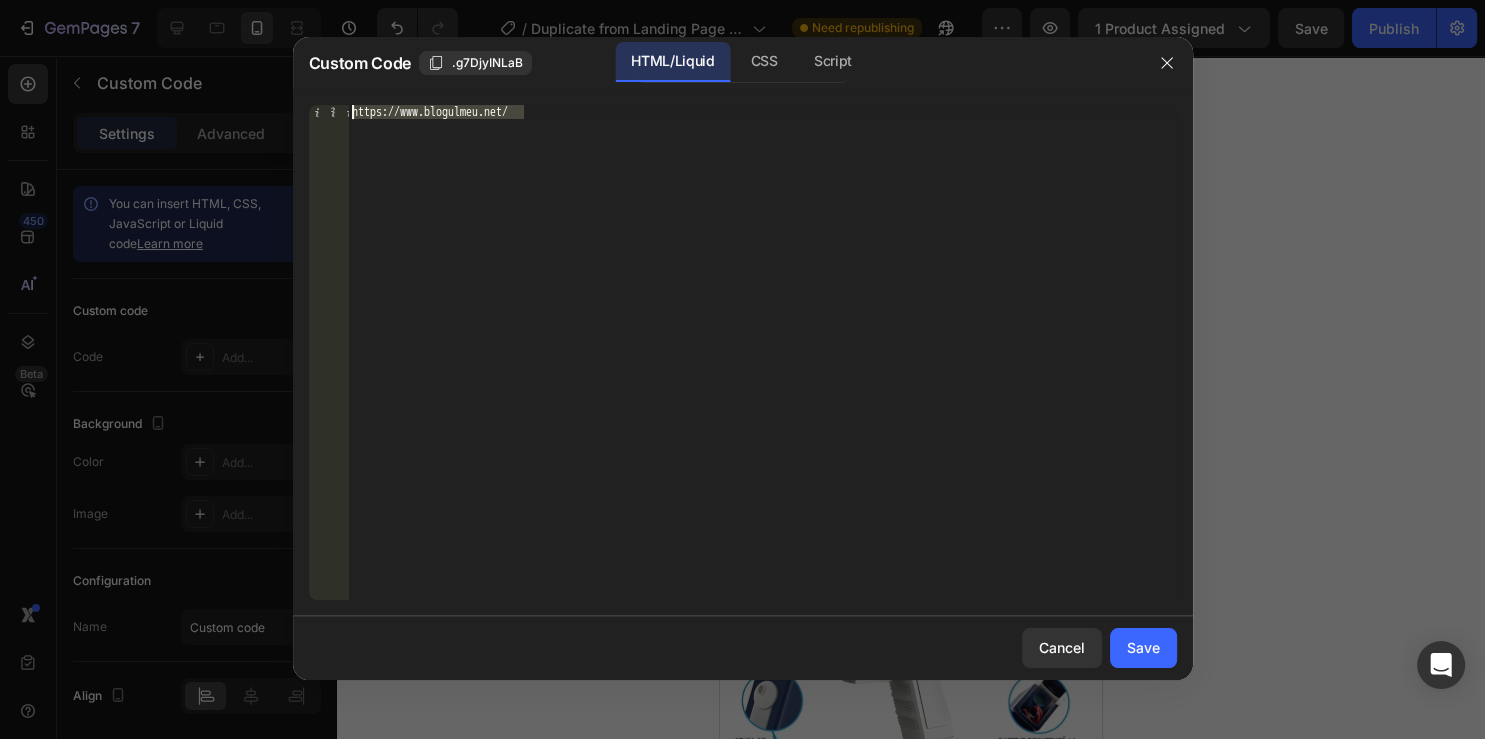 type 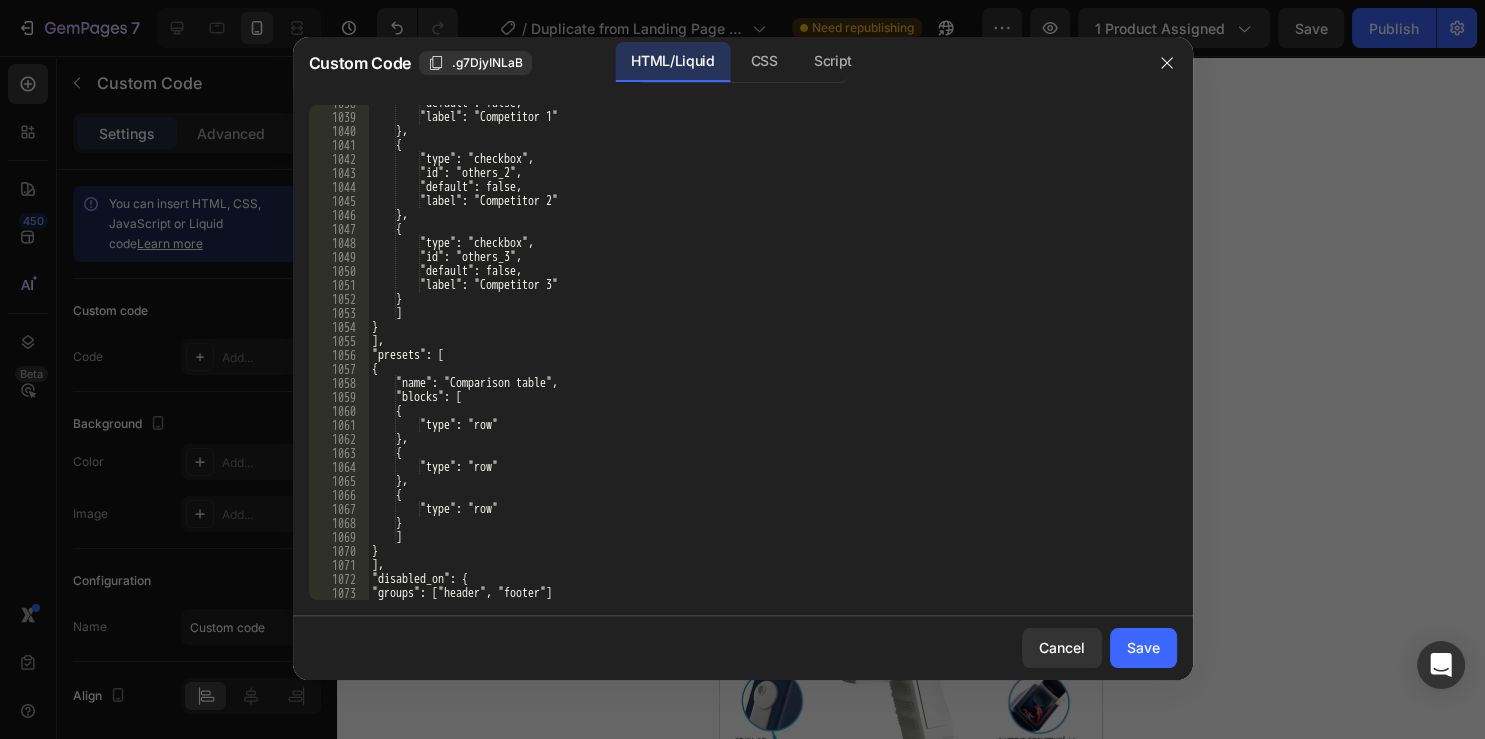 scroll, scrollTop: 15324, scrollLeft: 0, axis: vertical 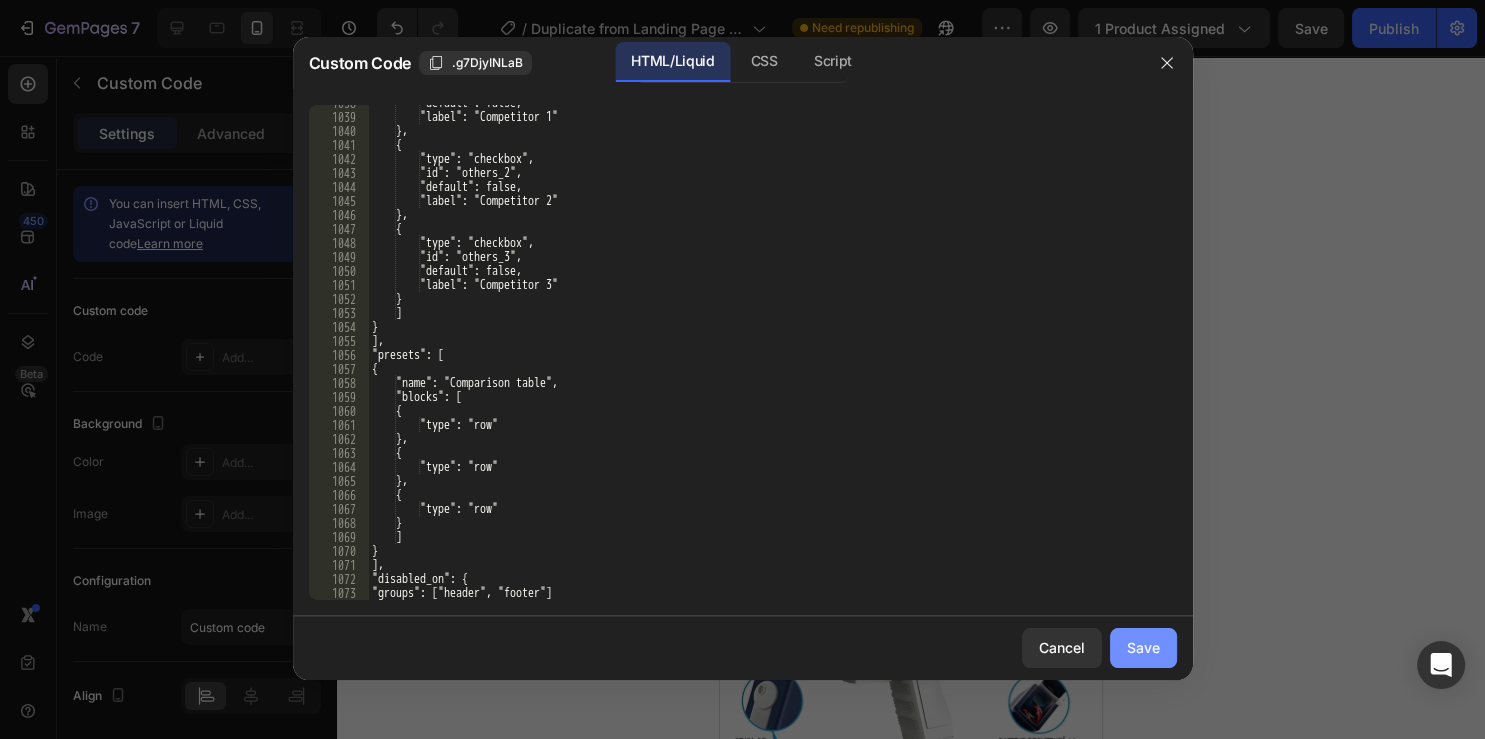 click on "Save" at bounding box center (1143, 647) 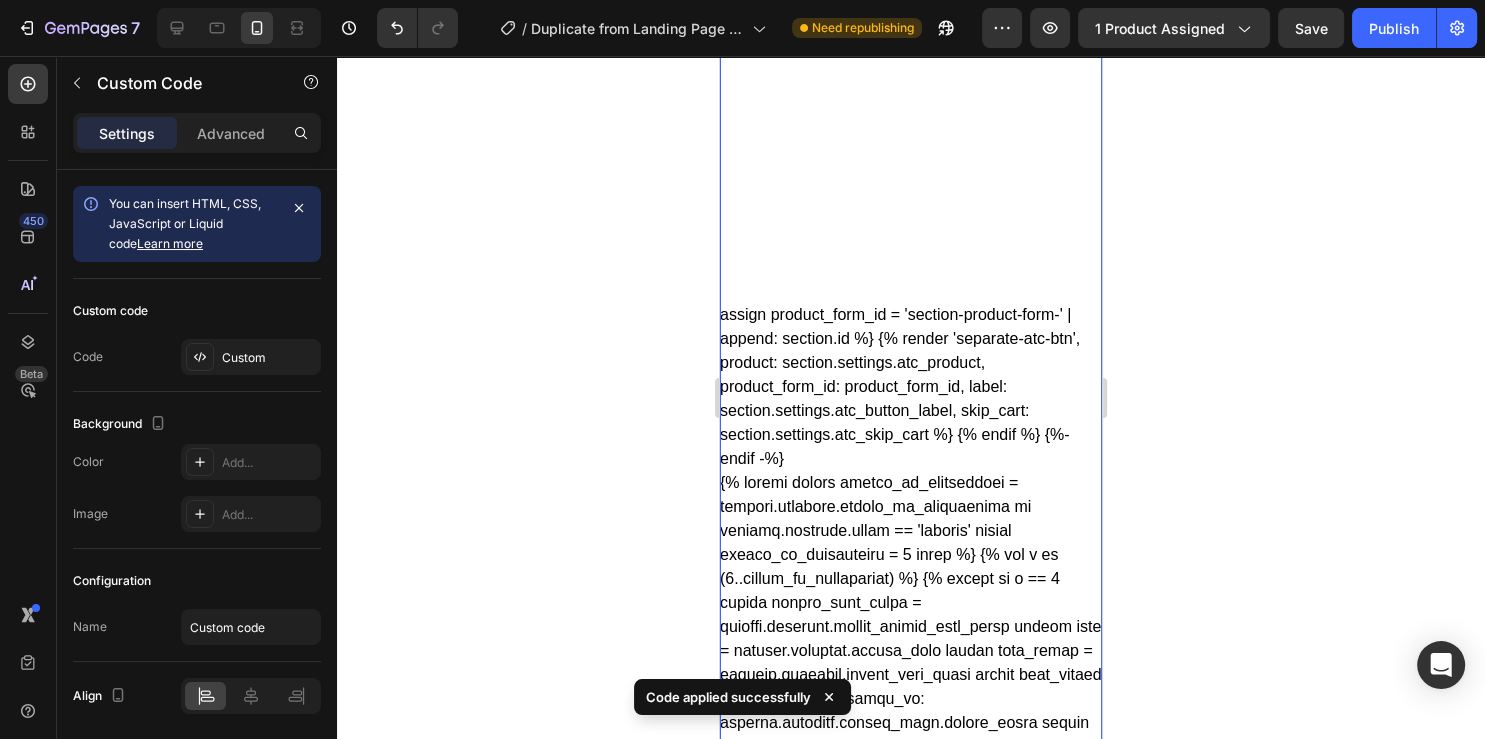 scroll, scrollTop: 4329, scrollLeft: 0, axis: vertical 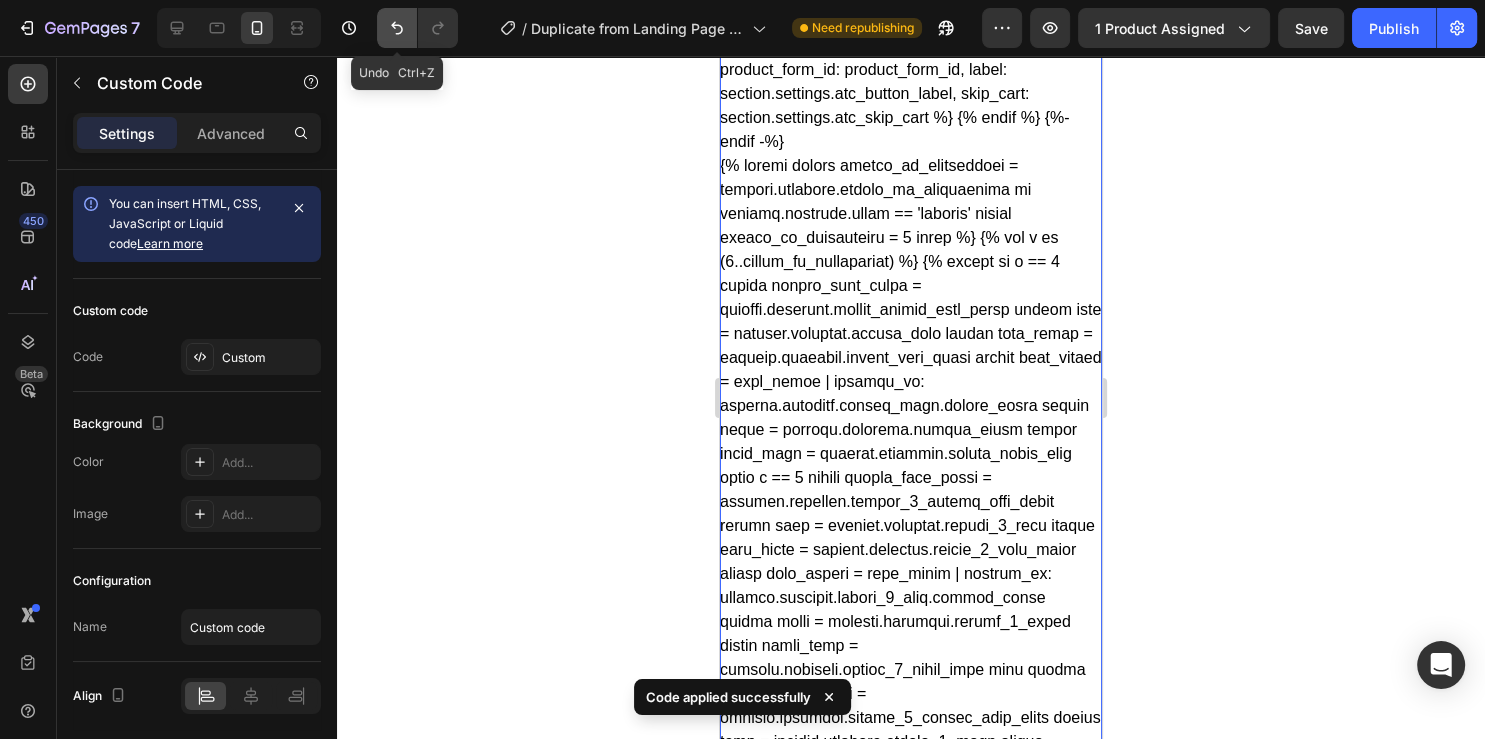click 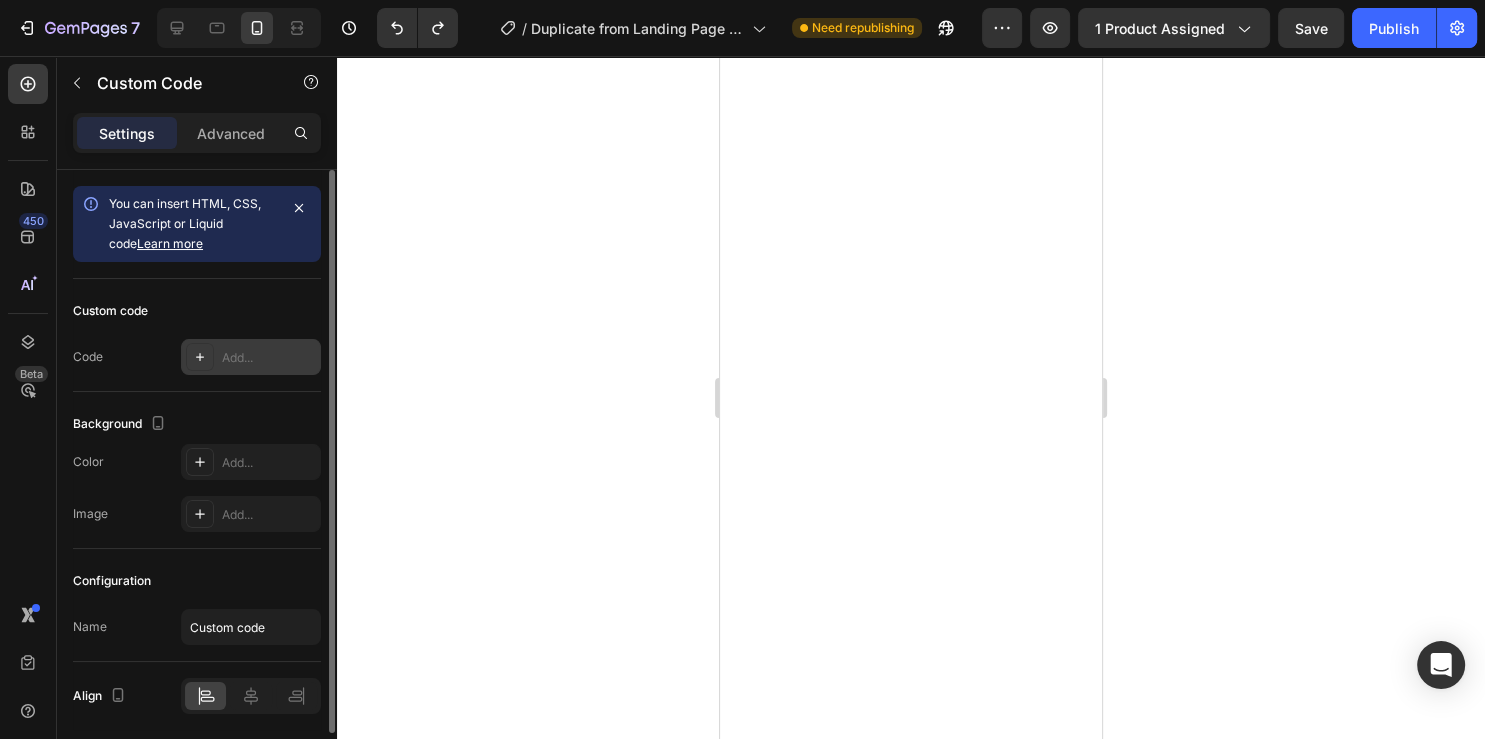 click on "Add..." at bounding box center [269, 358] 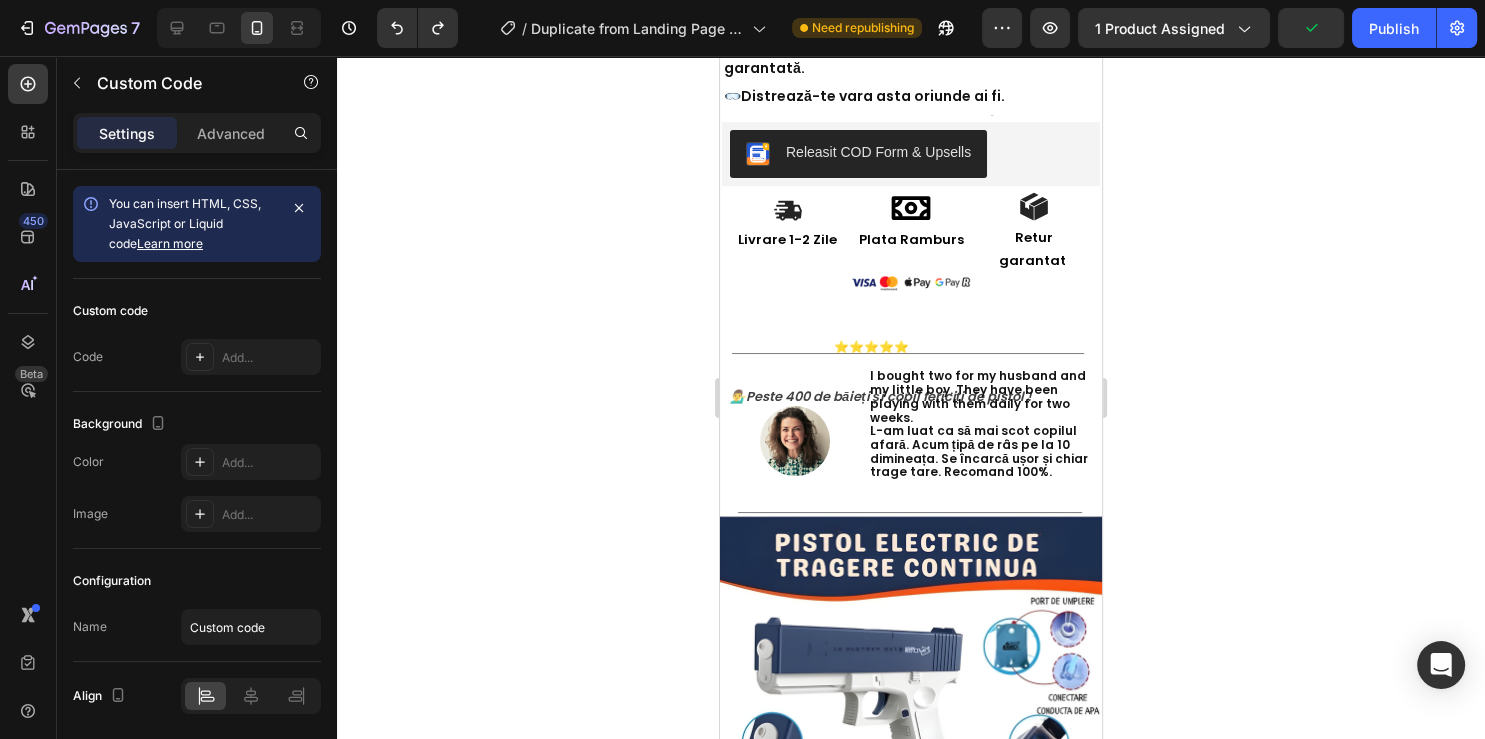 scroll, scrollTop: 665, scrollLeft: 0, axis: vertical 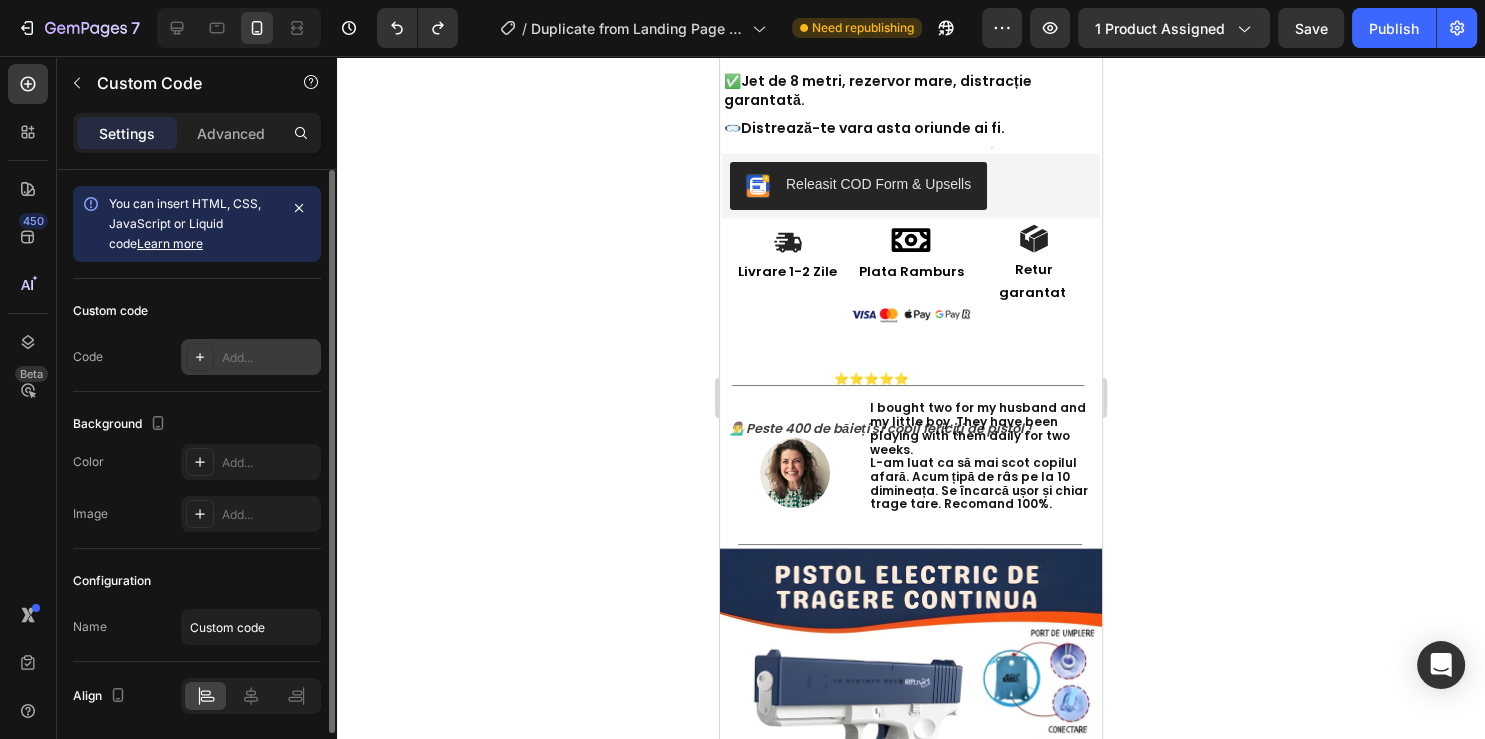 click on "Add..." at bounding box center (251, 357) 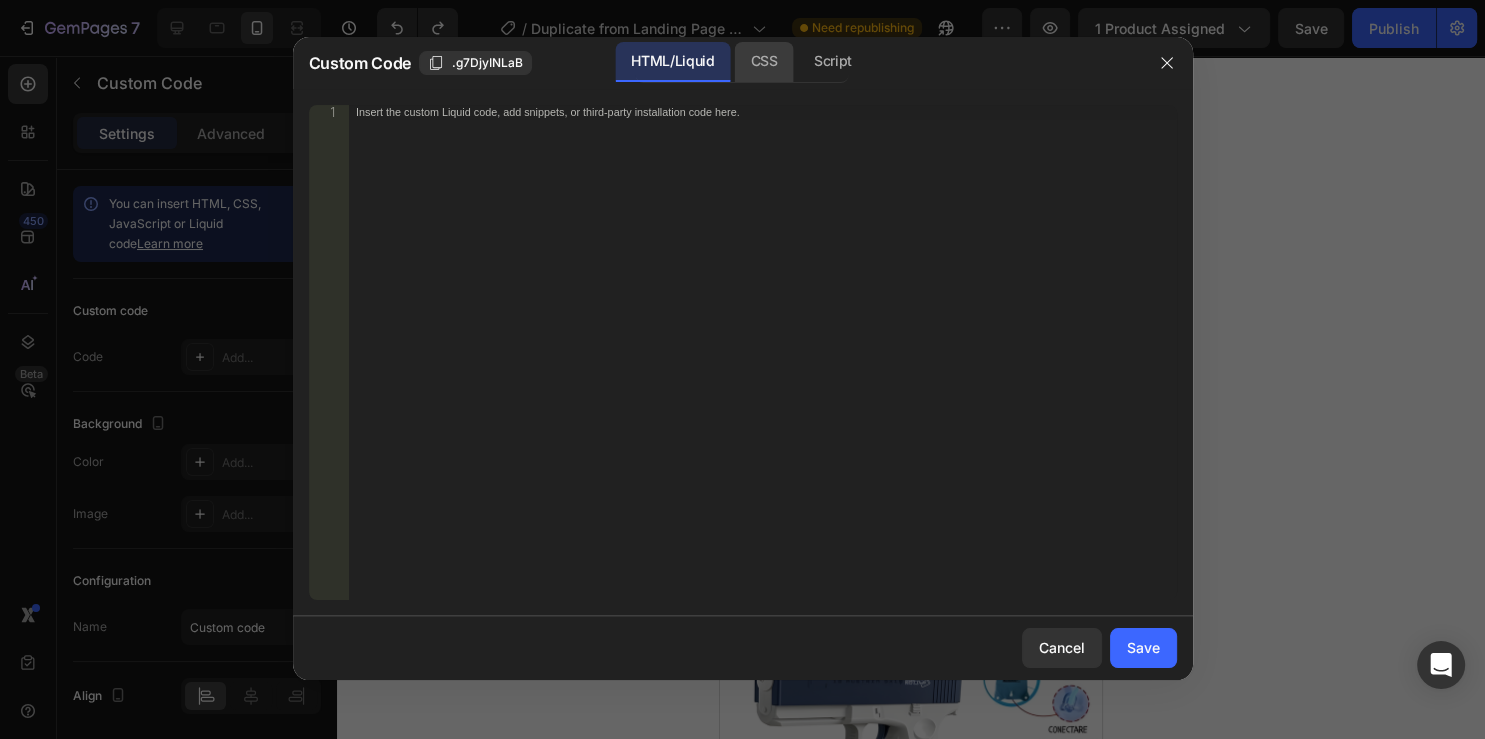 click on "CSS" 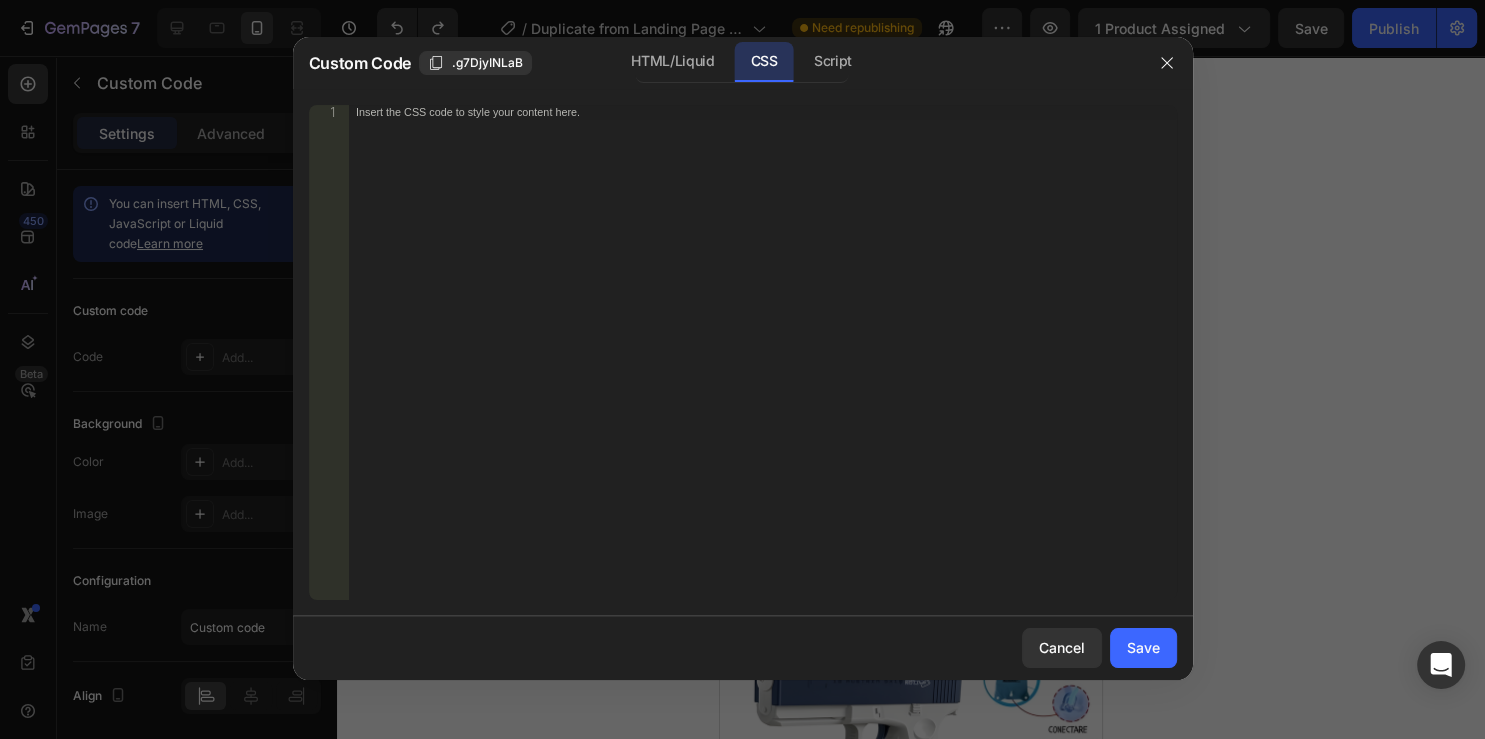 click on "Insert the CSS code to style your content here." at bounding box center (720, 112) 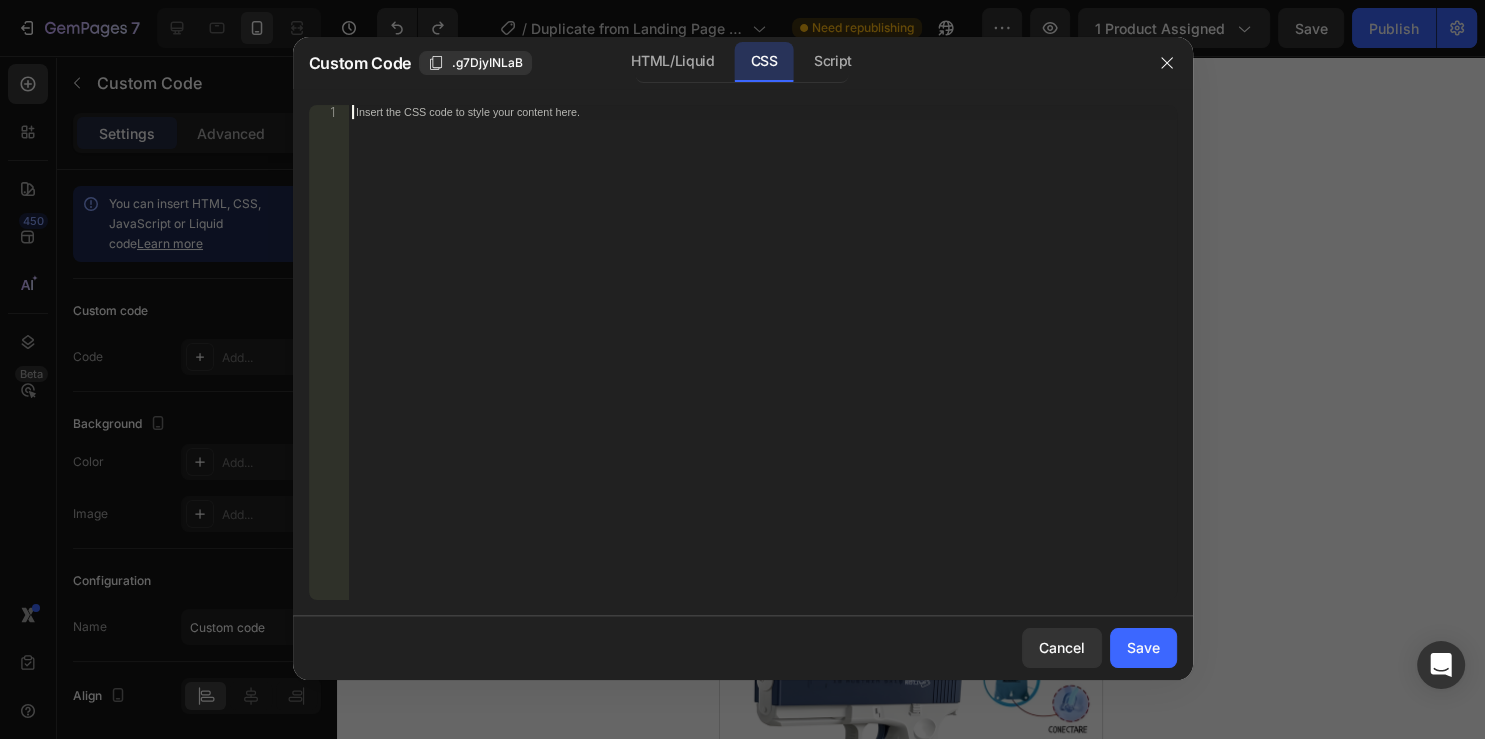 click on "Insert the CSS code to style your content here." at bounding box center (720, 112) 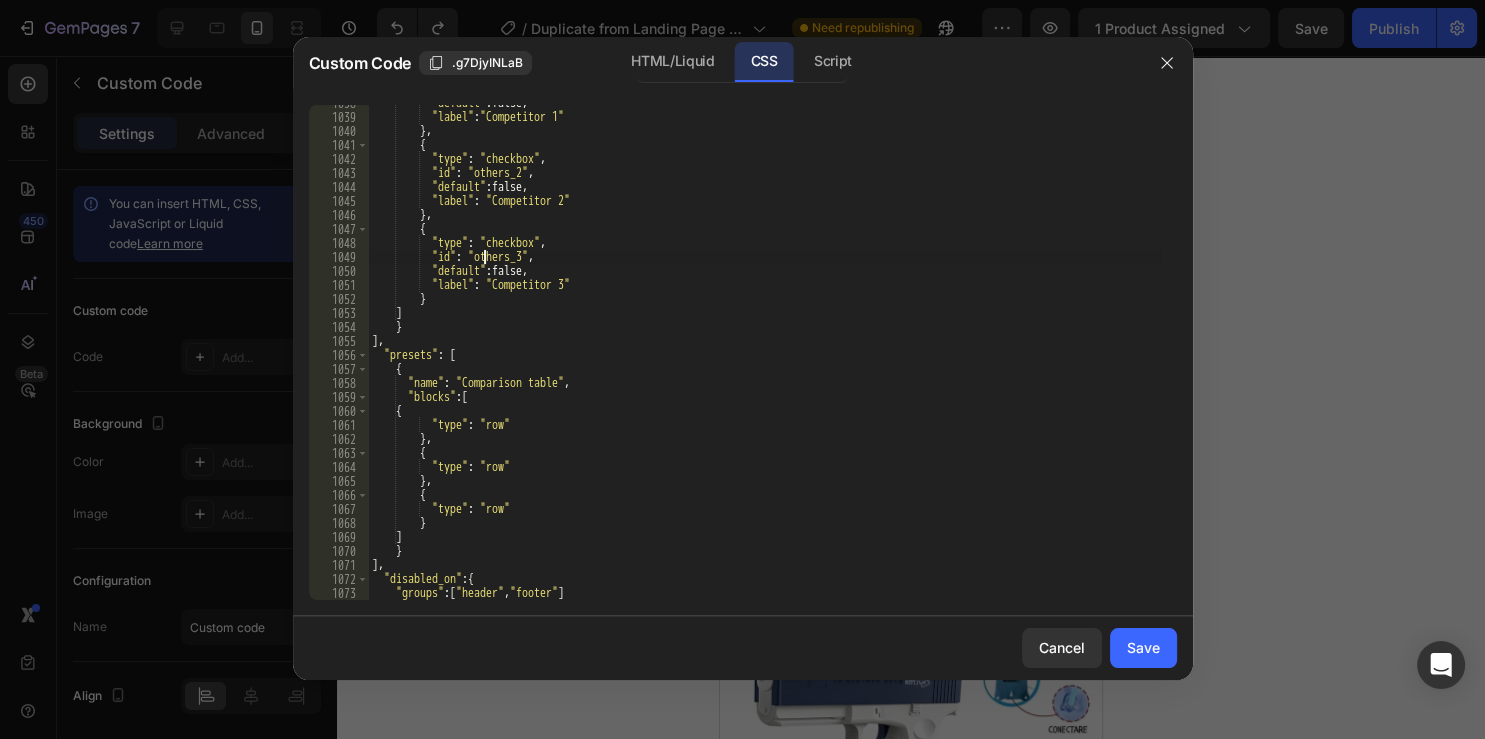 scroll, scrollTop: 15324, scrollLeft: 0, axis: vertical 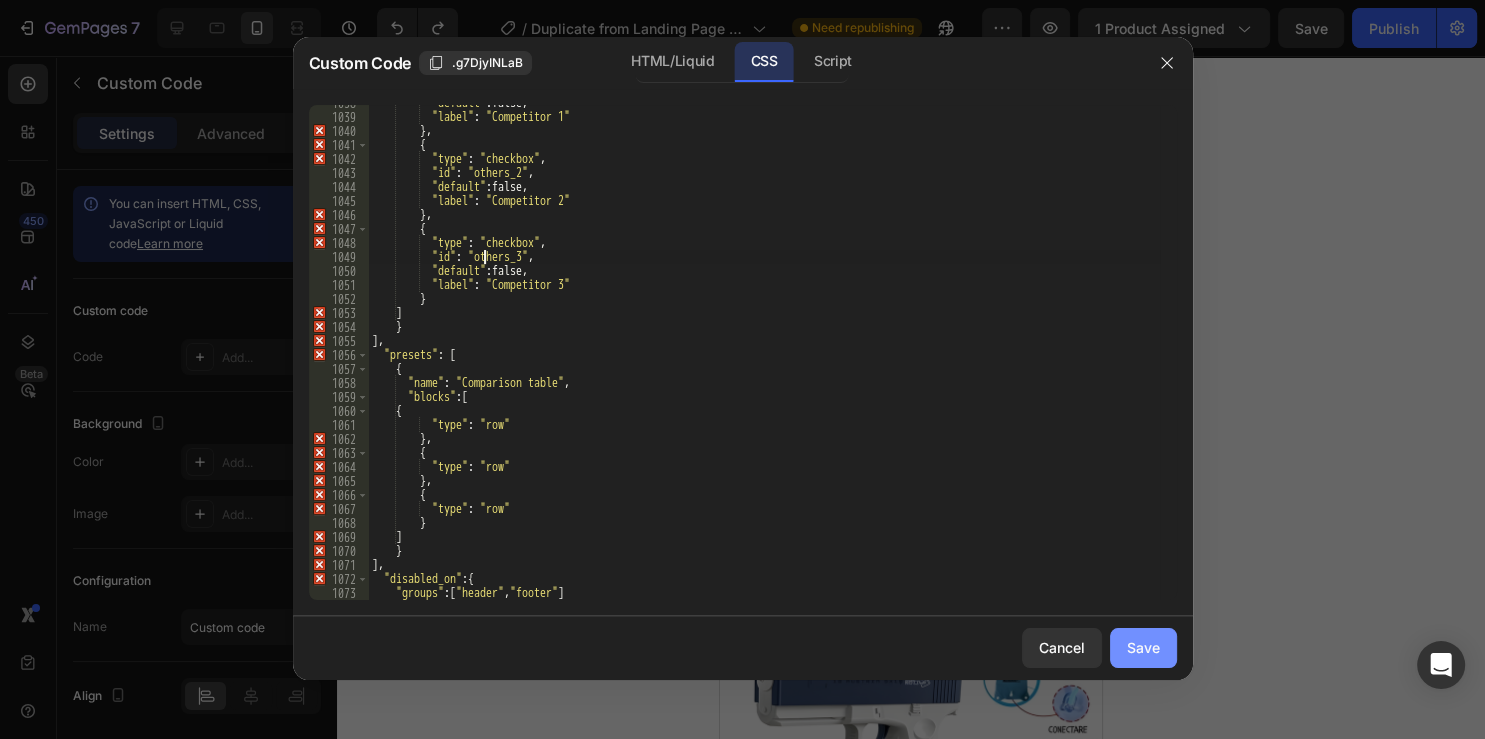 click on "Save" at bounding box center [1143, 647] 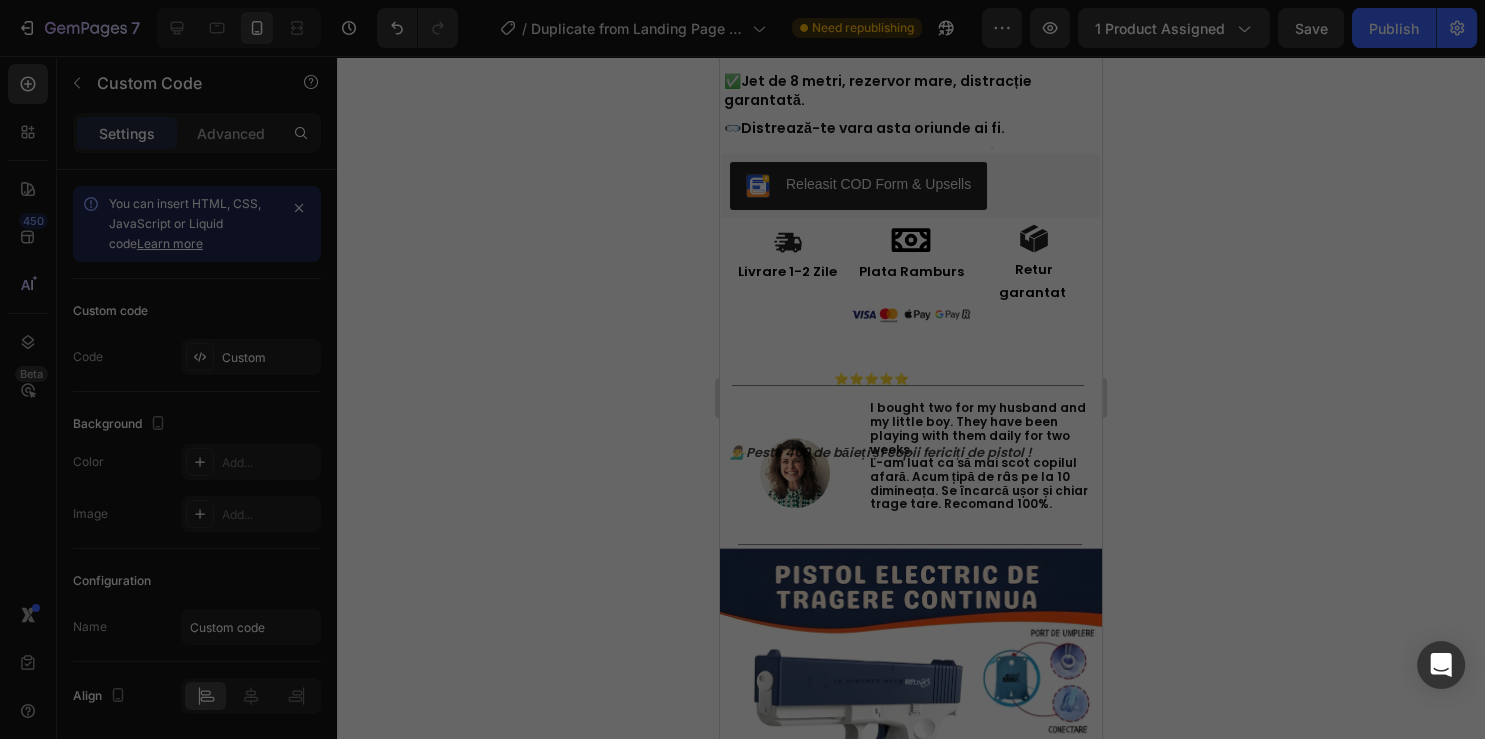 type on "{% endschema %}" 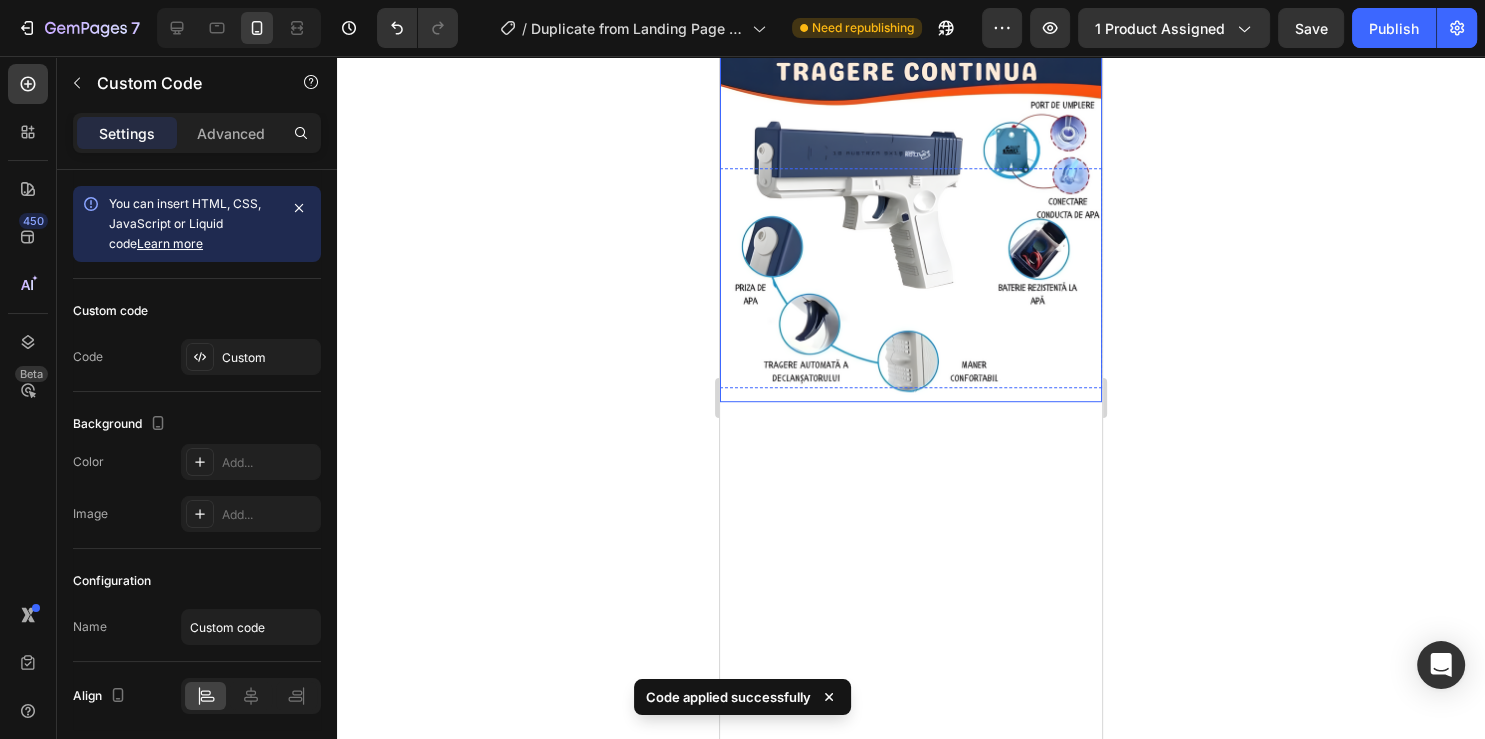 scroll, scrollTop: 453, scrollLeft: 0, axis: vertical 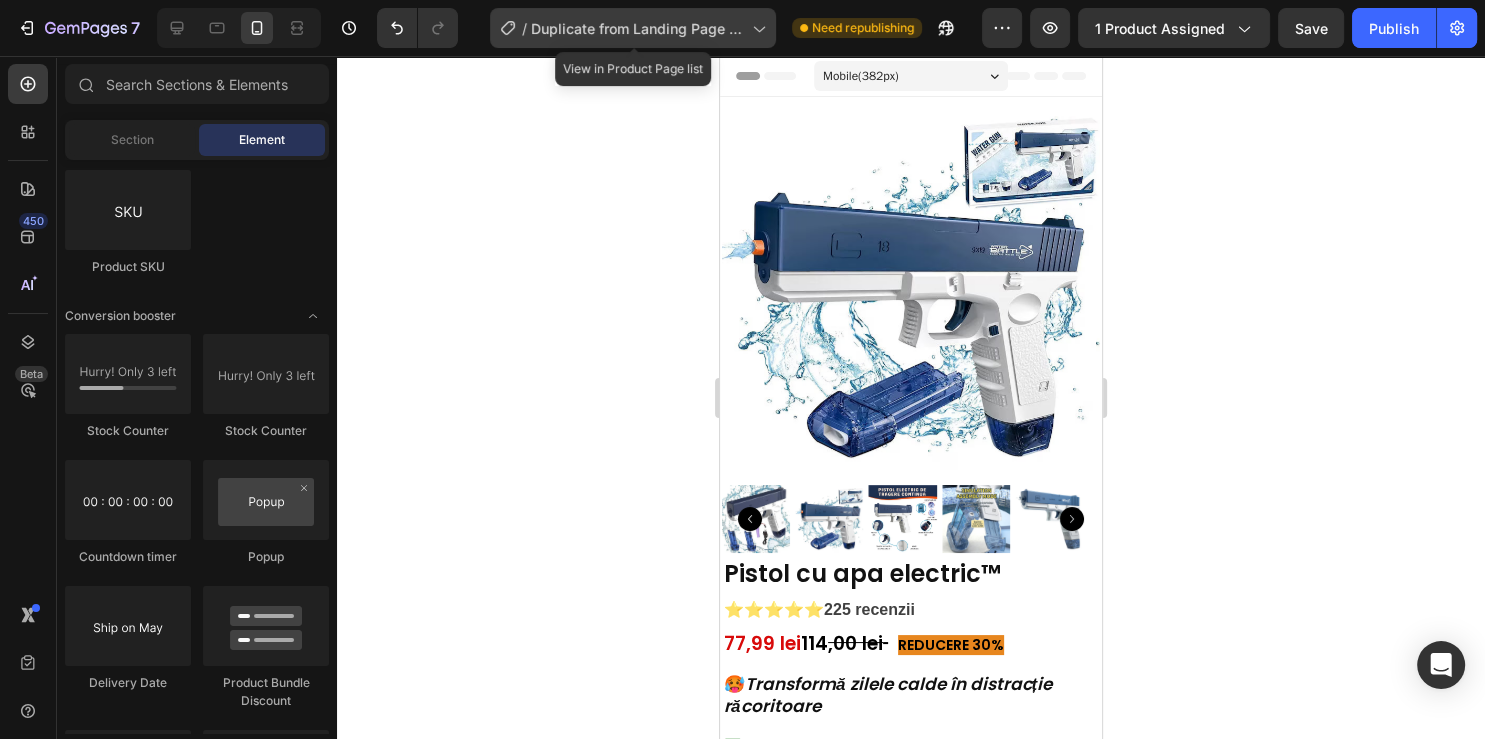 click 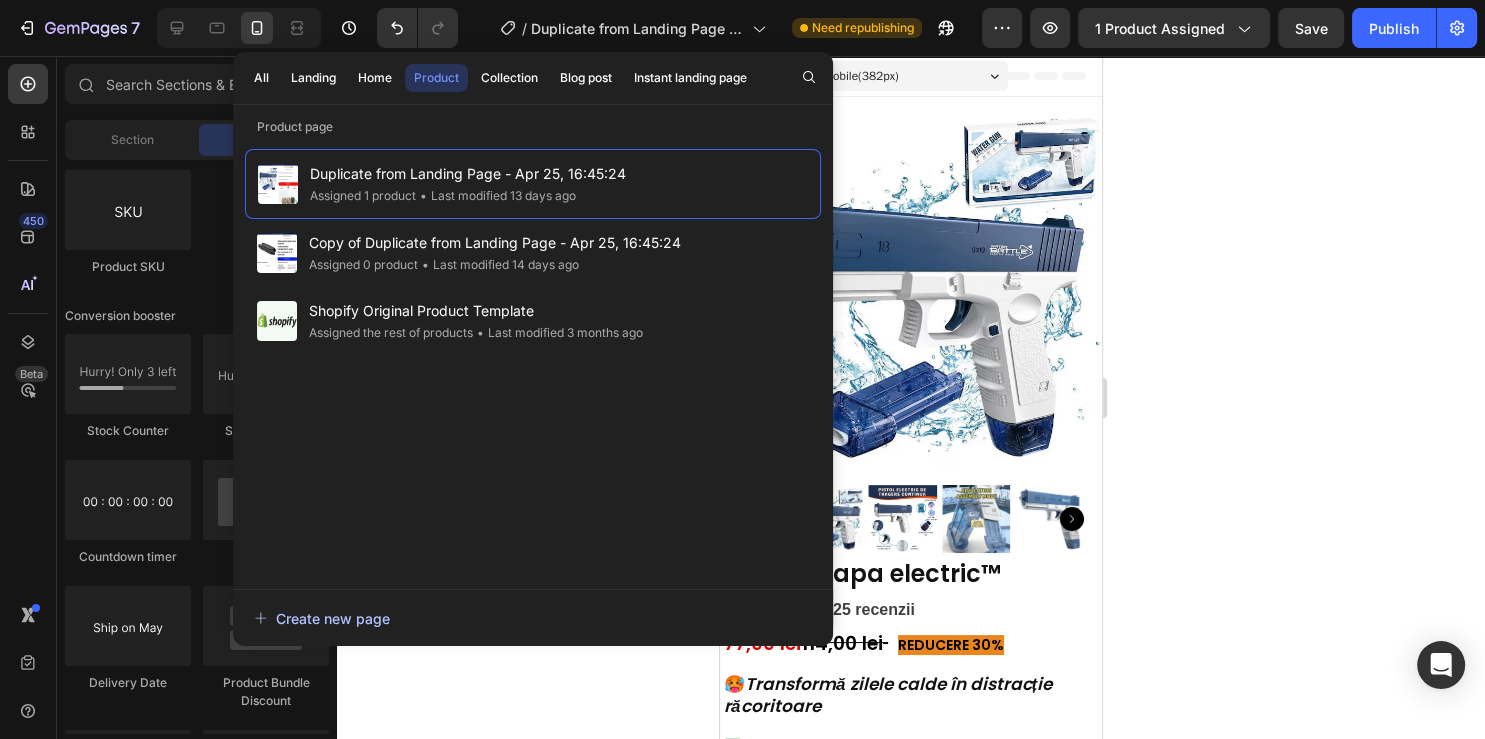 click on "Create new page" at bounding box center (322, 618) 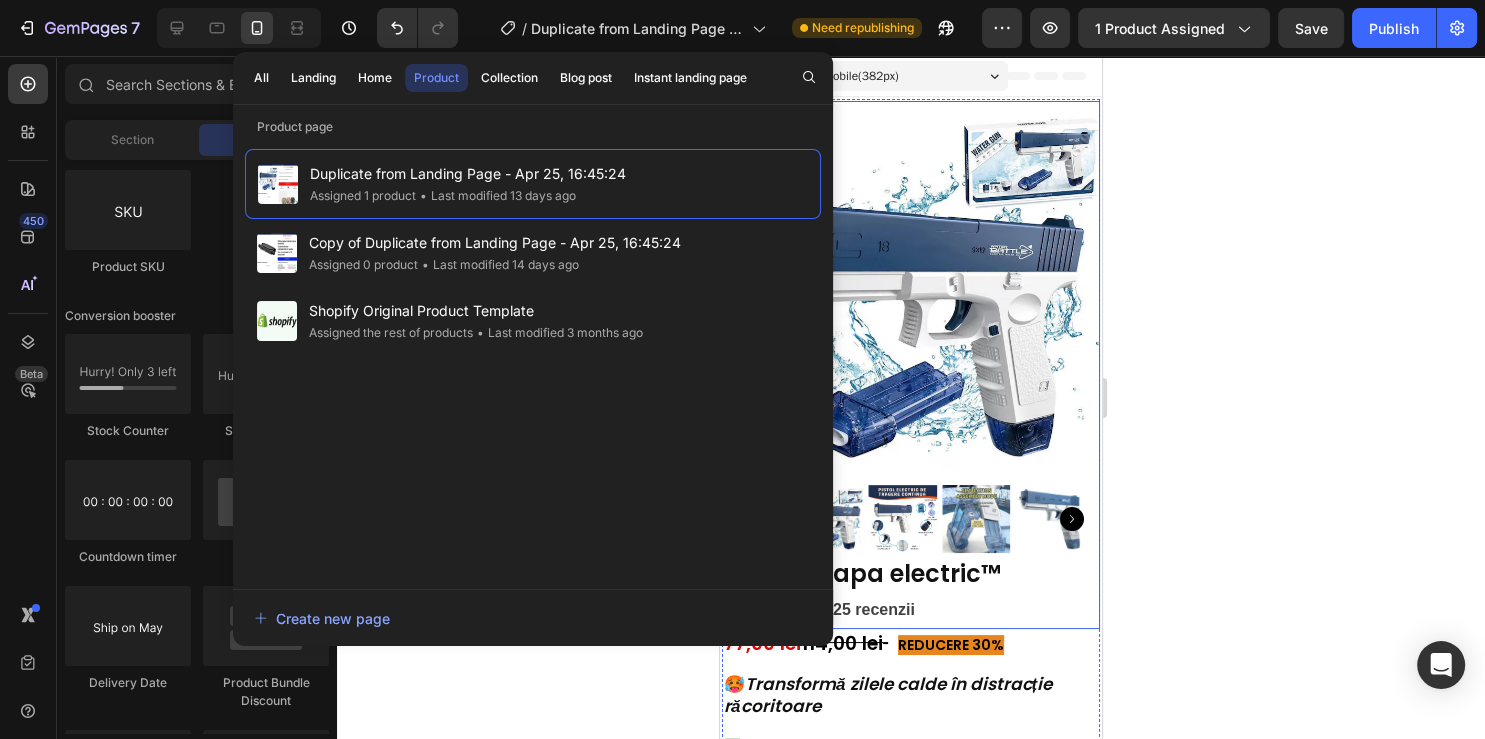 click 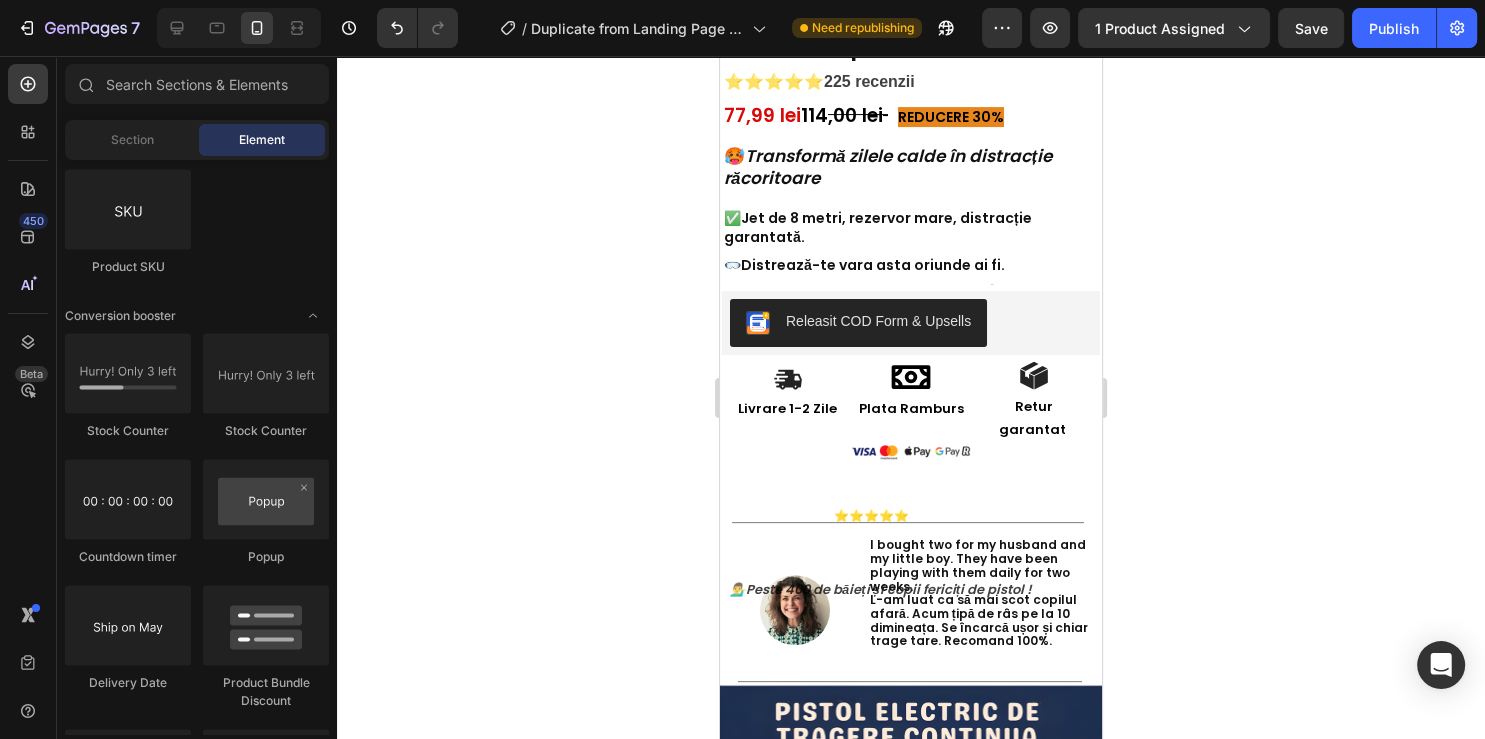 scroll, scrollTop: 950, scrollLeft: 0, axis: vertical 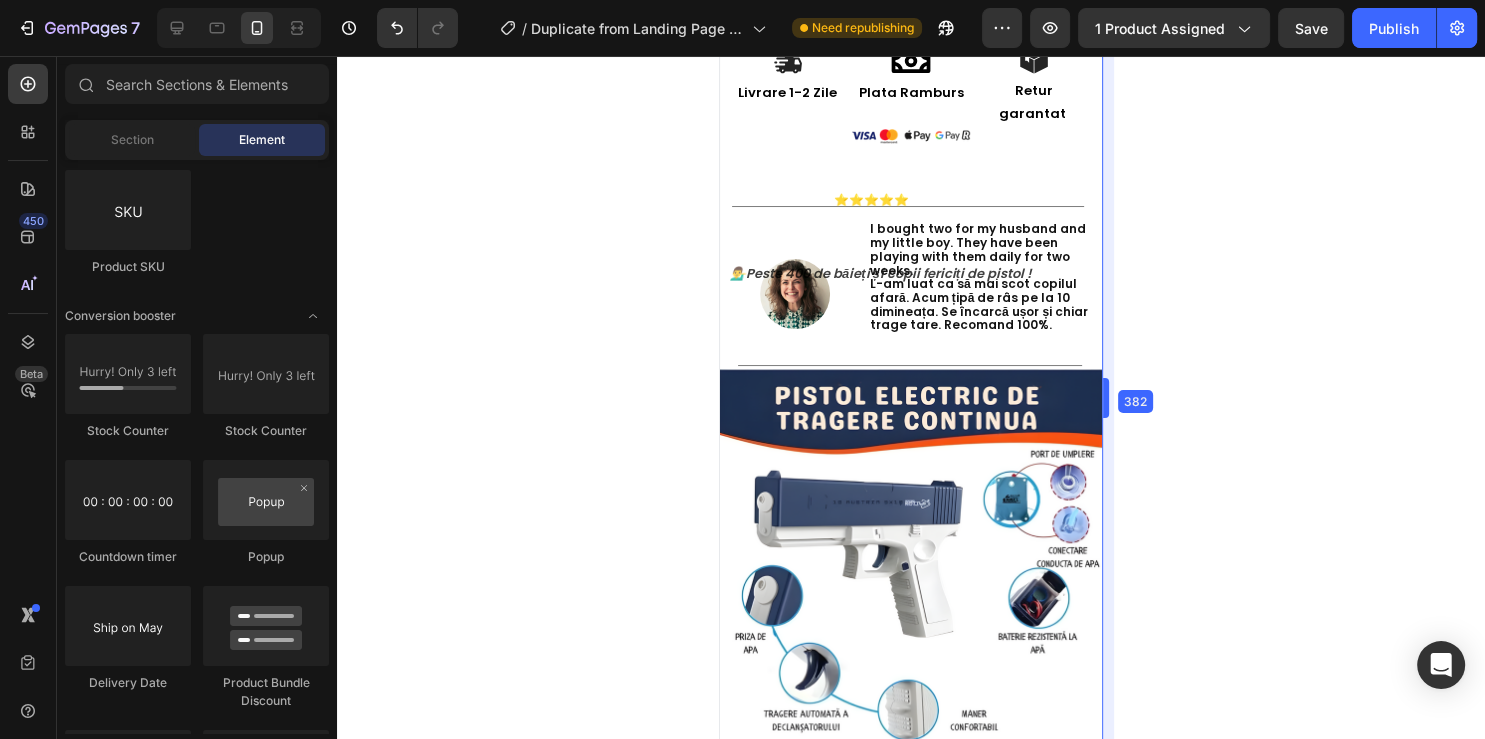 click on "7   /  Duplicate from Landing Page - Apr 25, 16:45:24 Need republishing Preview 1 product assigned  Save   Publish  450 Beta Sections(30) Elements(84) Section Element Hero Section Product Detail Brands Trusted Badges Guarantee Product Breakdown How to use Testimonials Compare Bundle FAQs Social Proof Brand Story Product List Collection Blog List Contact Sticky Add to Cart Custom Footer Browse Library 450 Layout
Row
Row
Row
Row Text
Heading
Text Block Button
Button
Button Media
Image
Image Video" at bounding box center [742, 0] 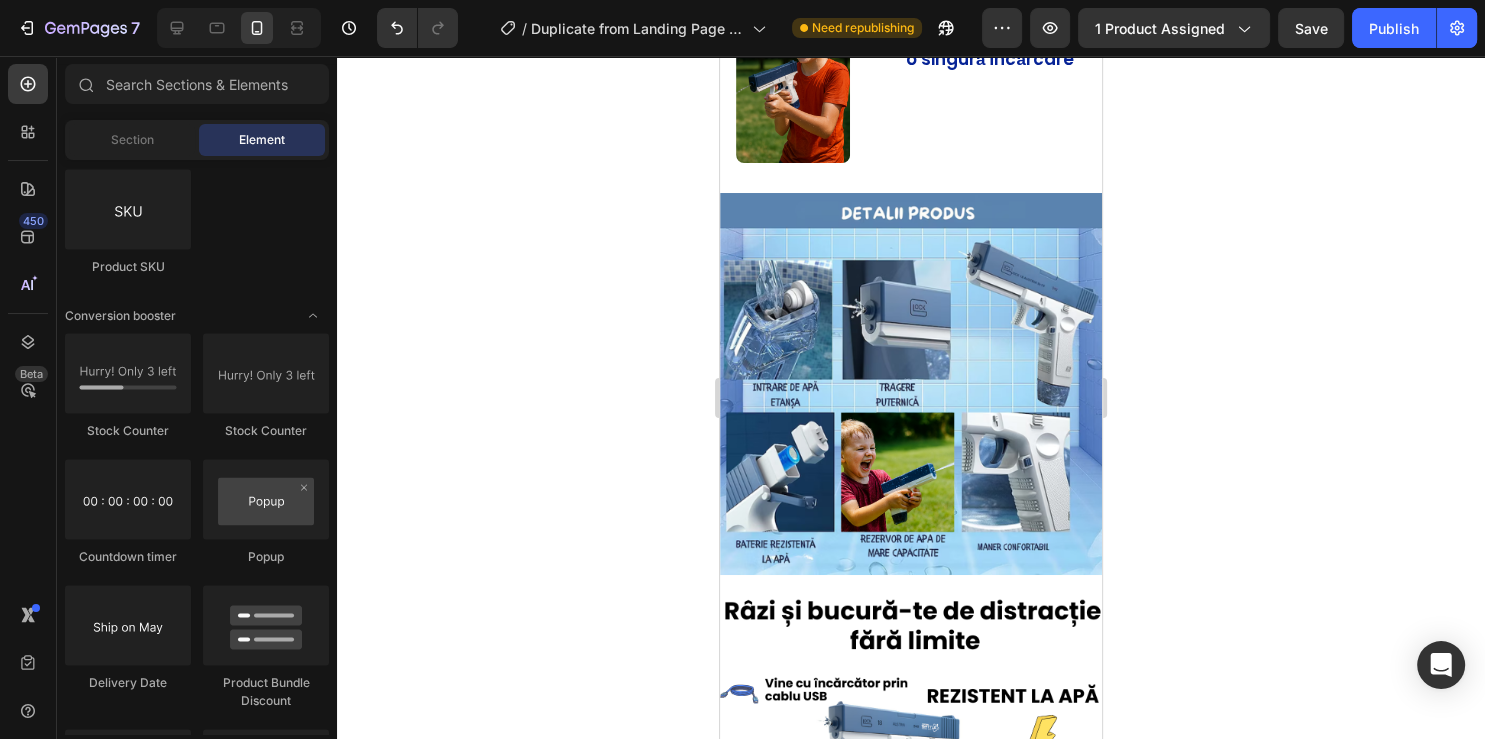 scroll, scrollTop: 1599, scrollLeft: 0, axis: vertical 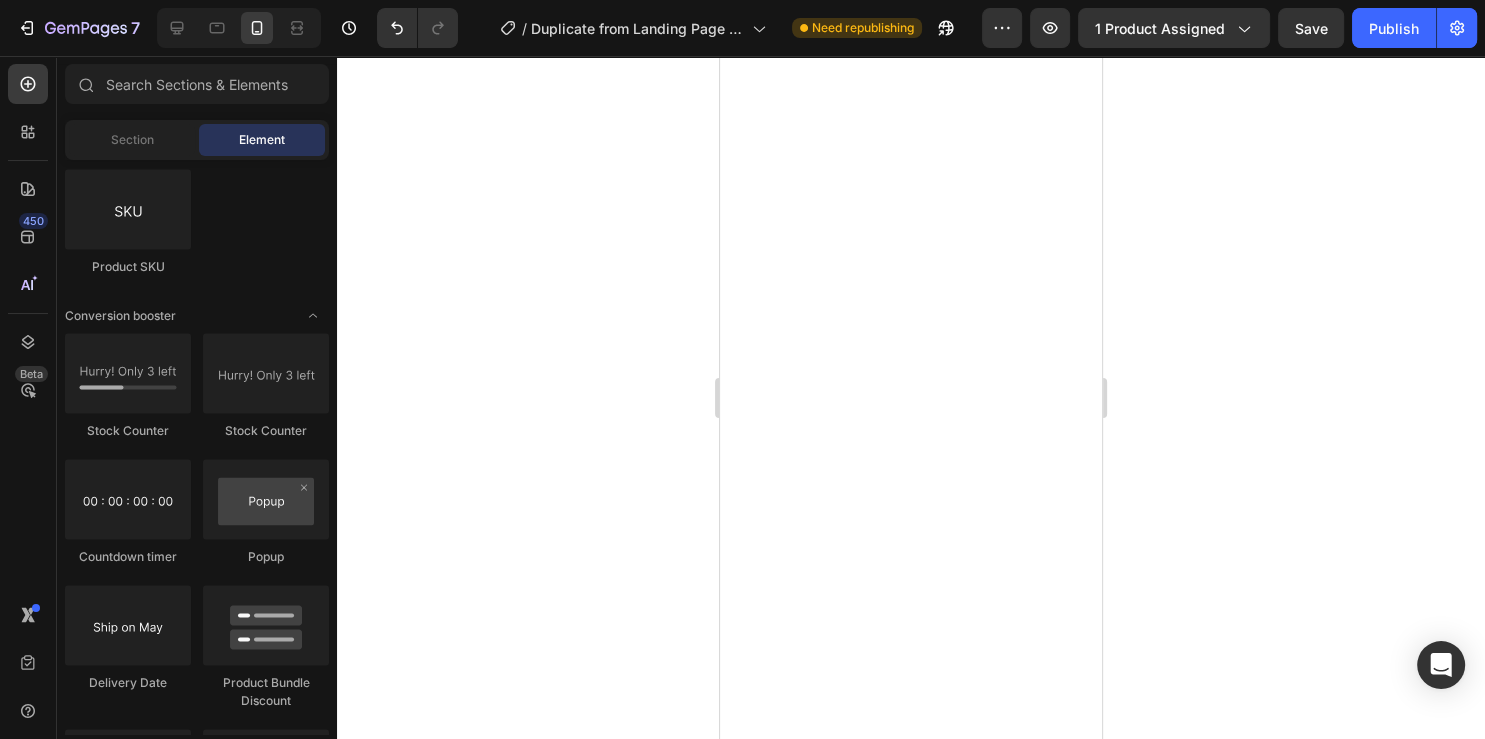 drag, startPoint x: 1094, startPoint y: 229, endPoint x: 1834, endPoint y: 126, distance: 747.13385 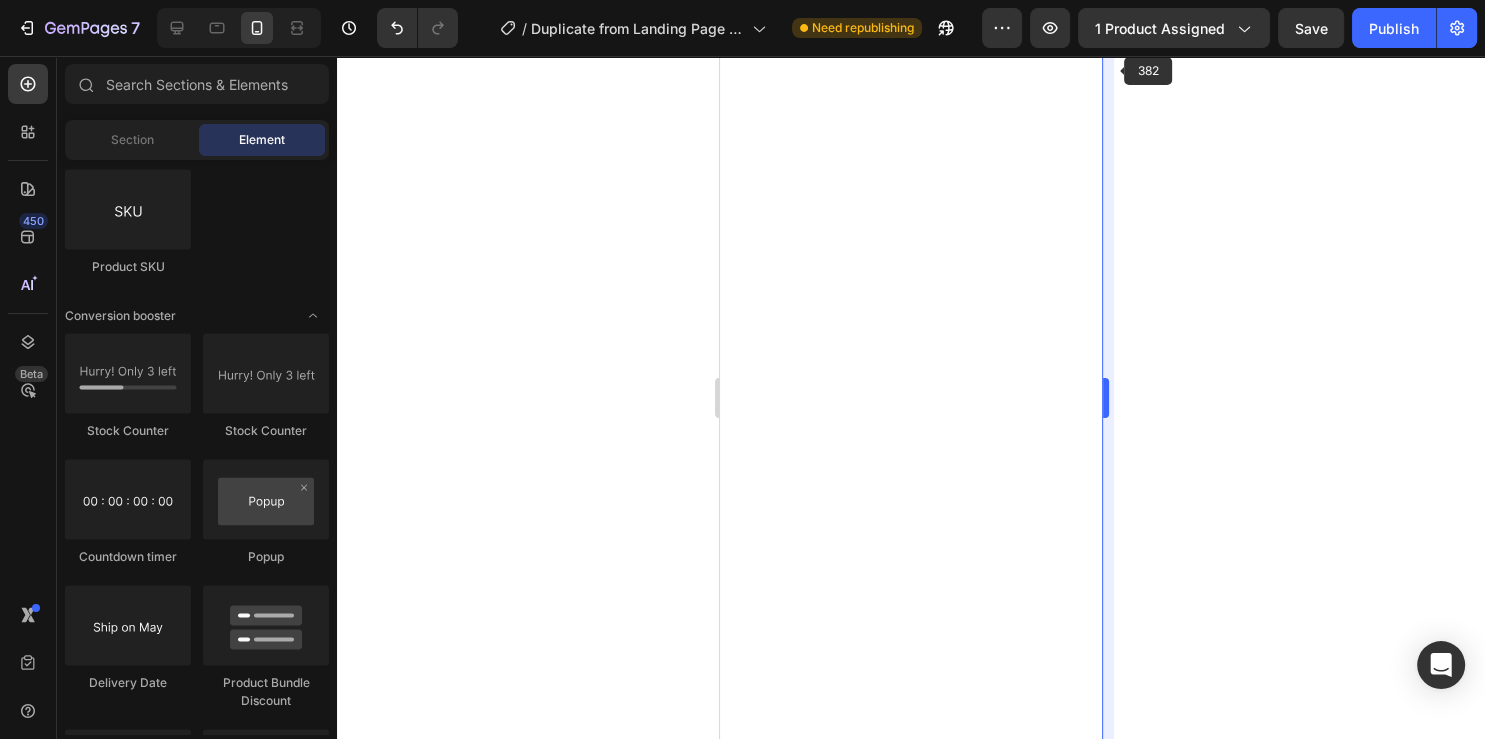 scroll, scrollTop: 0, scrollLeft: 0, axis: both 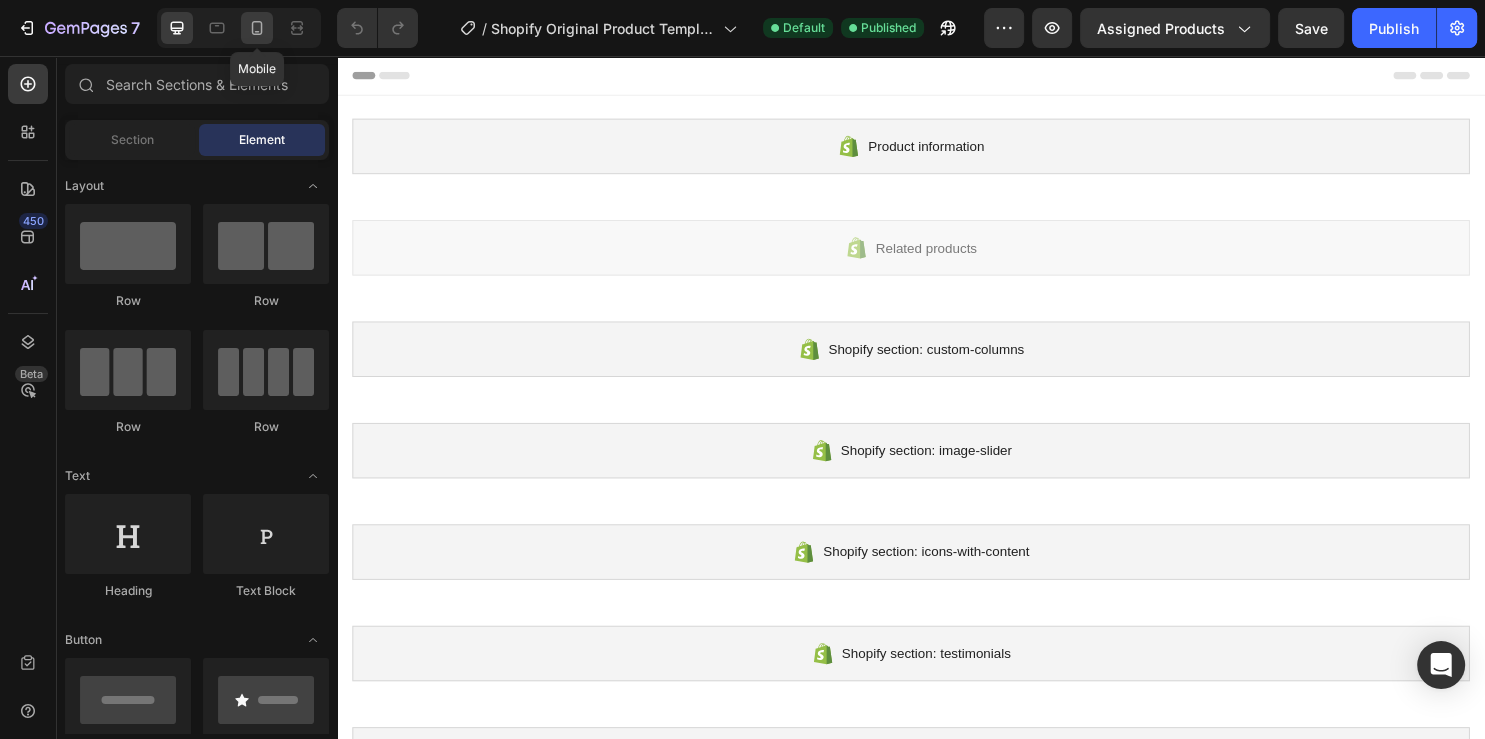 click 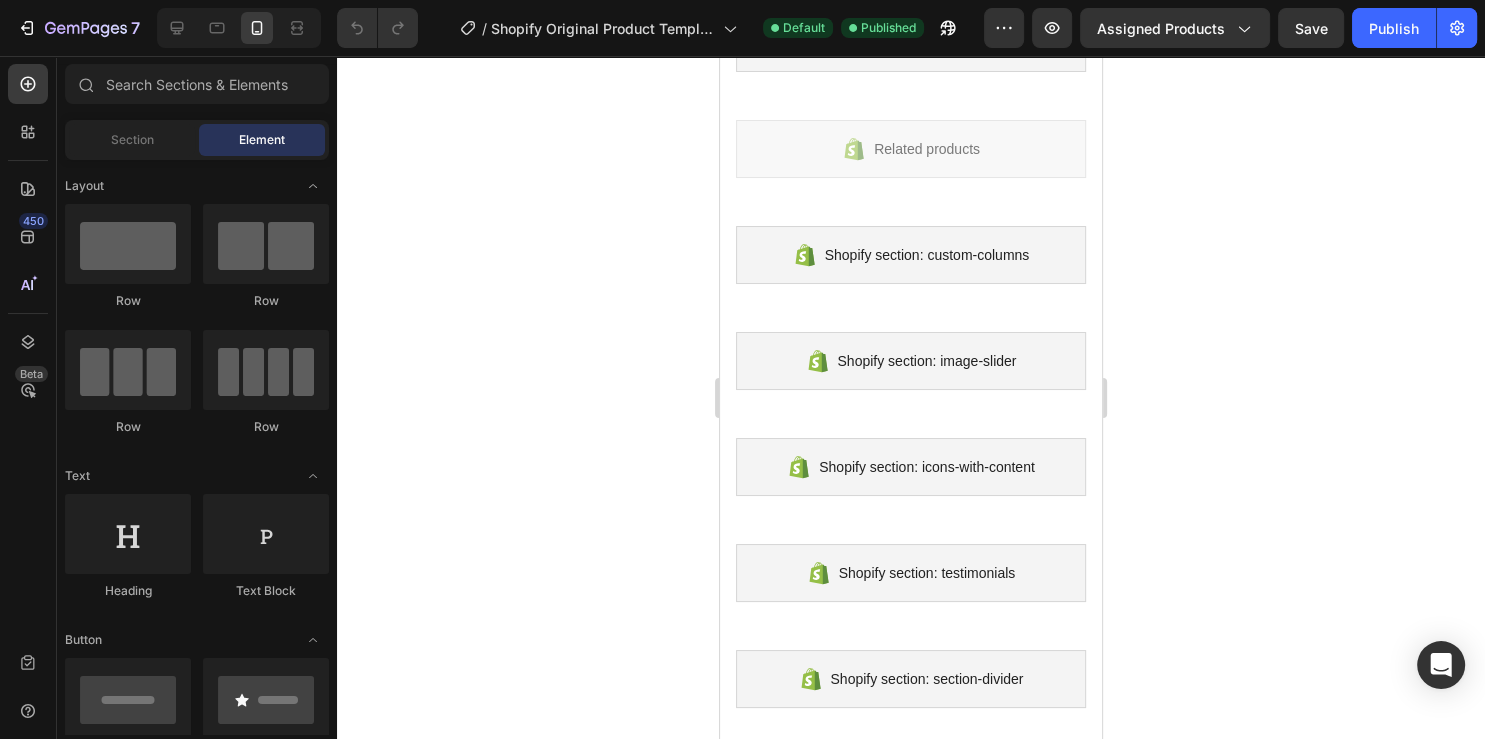 scroll, scrollTop: 0, scrollLeft: 0, axis: both 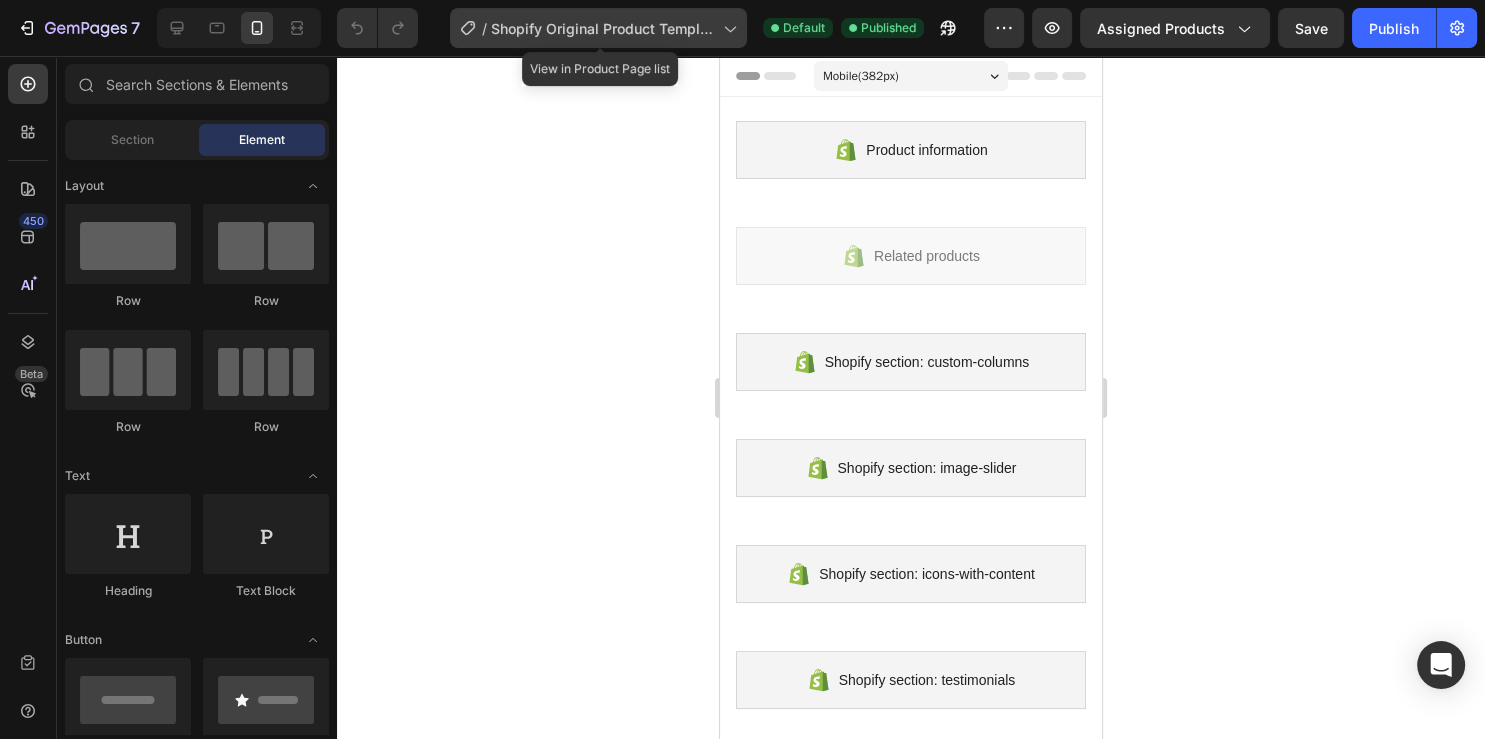 click on "Shopify Original Product Template" at bounding box center [603, 28] 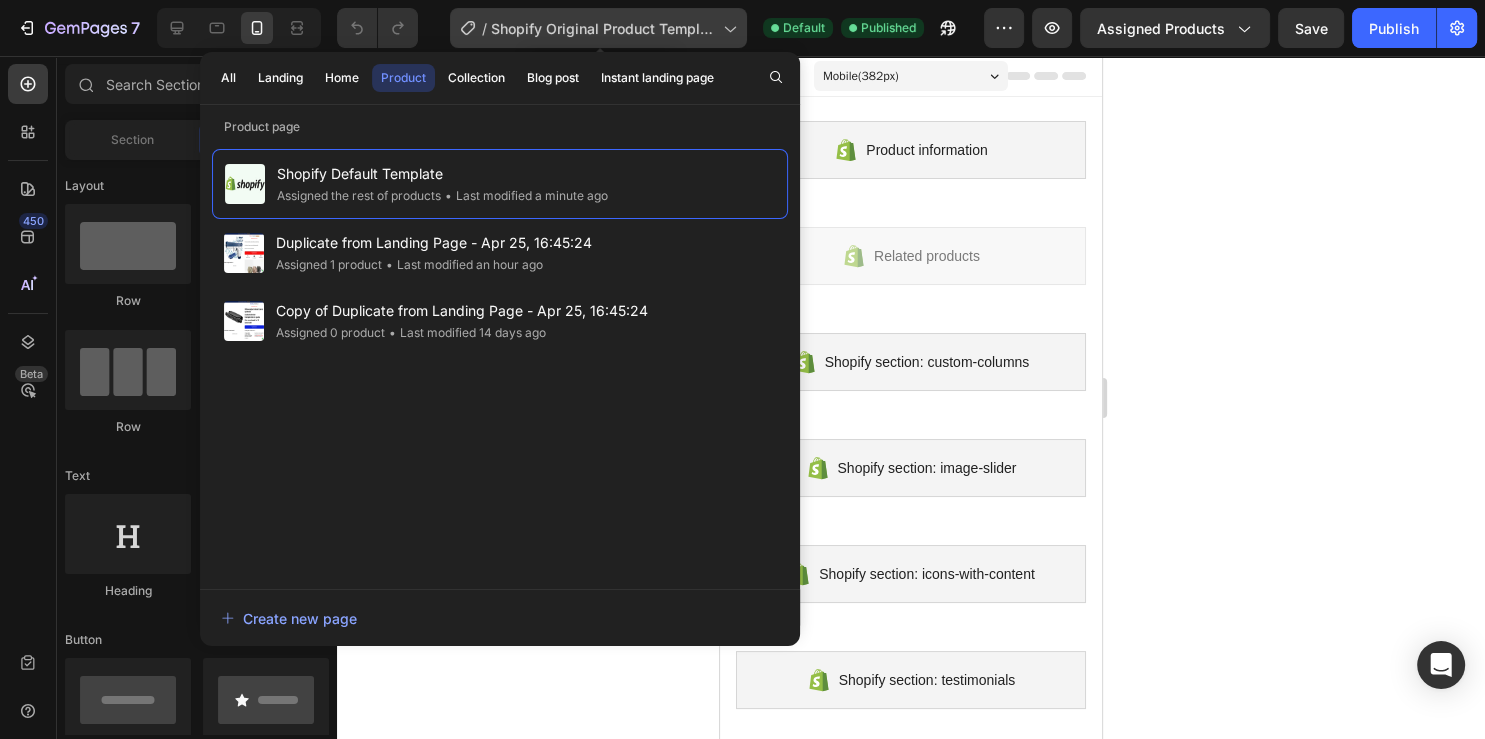 click on "Shopify Original Product Template" at bounding box center [603, 28] 